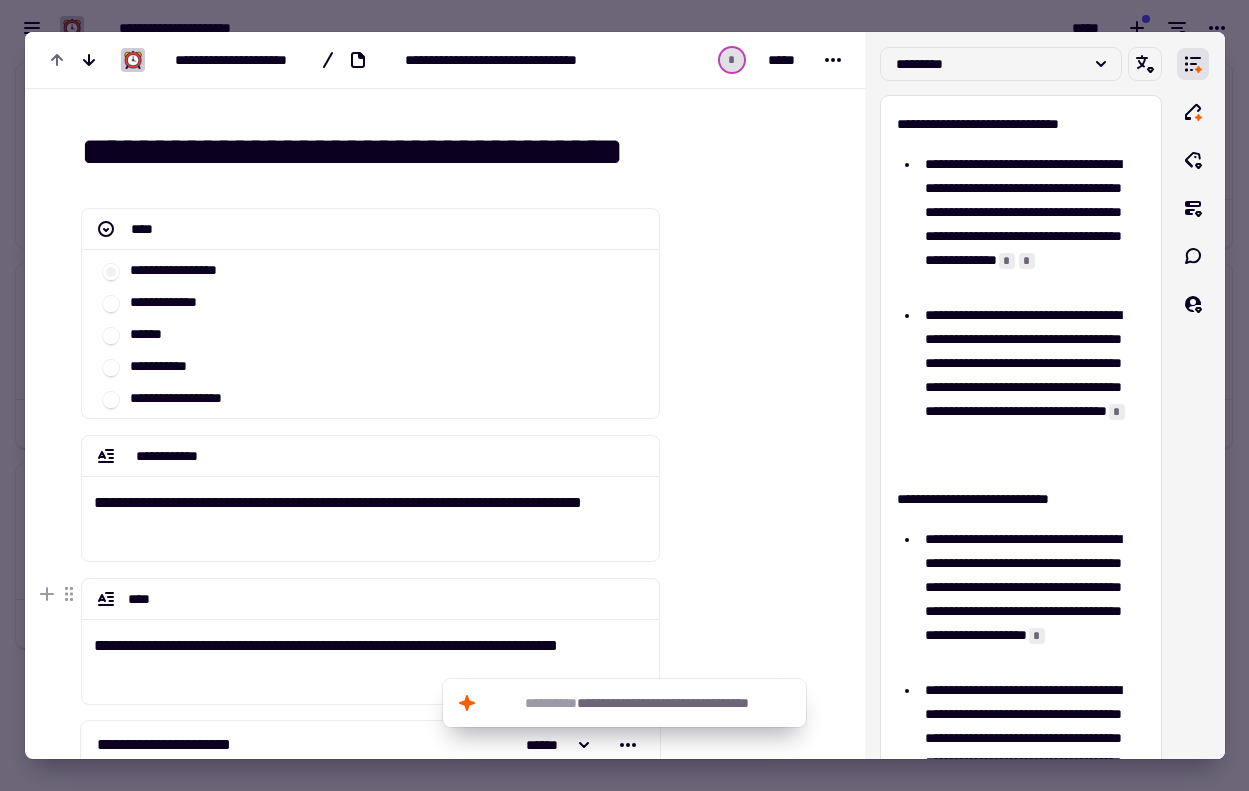 scroll, scrollTop: 0, scrollLeft: 0, axis: both 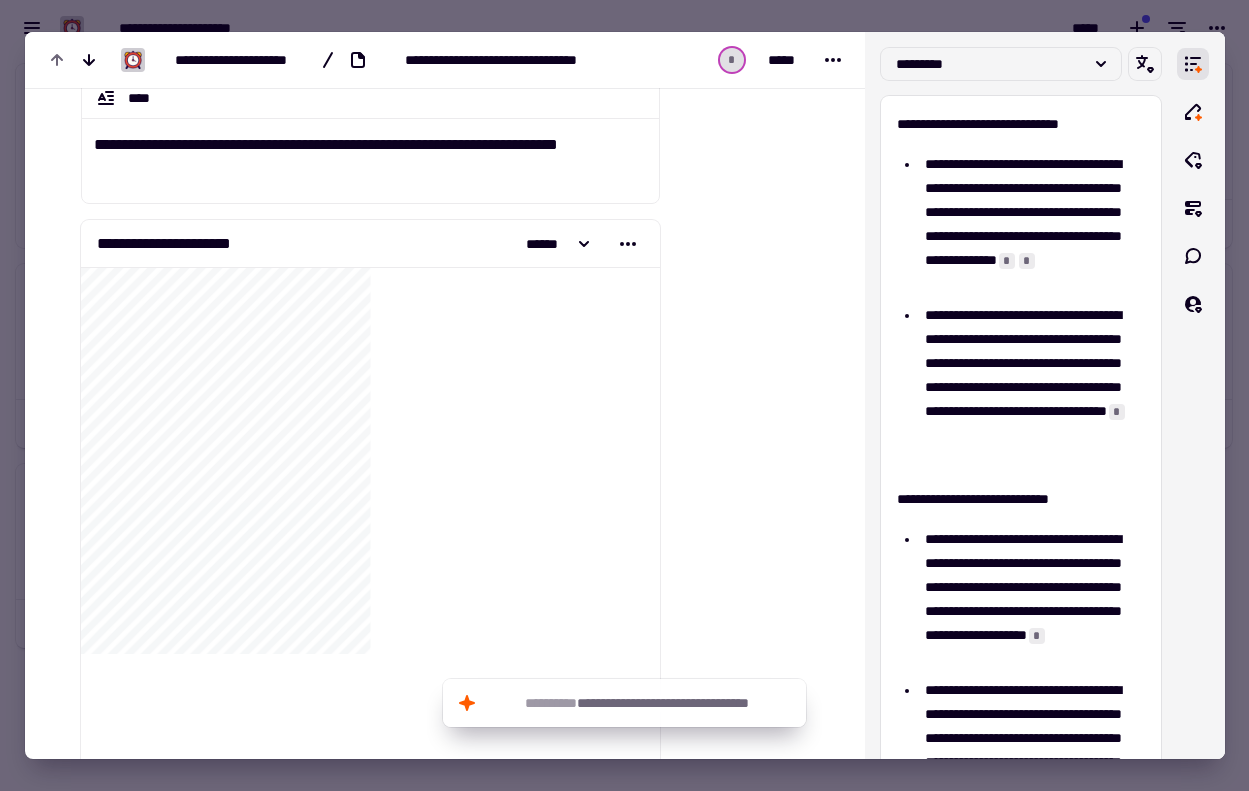 click at bounding box center [624, 395] 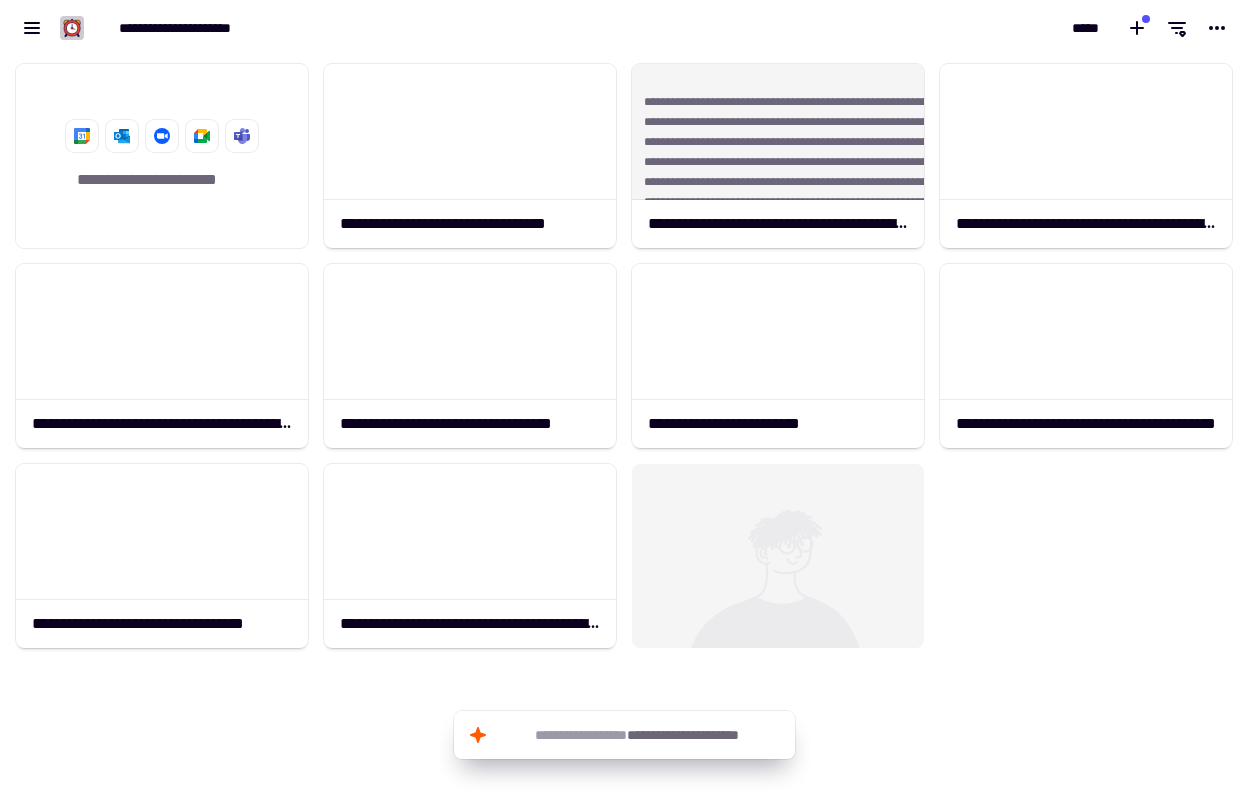 click on "**********" 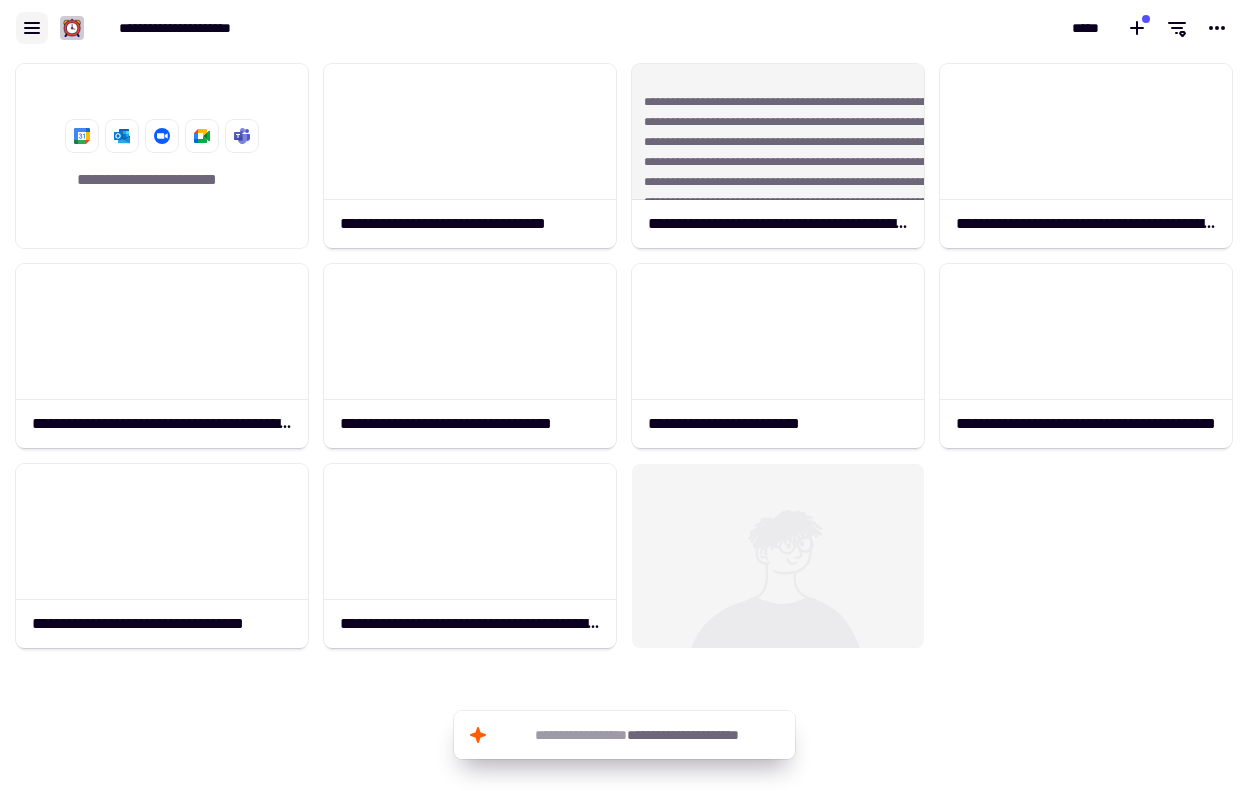 click 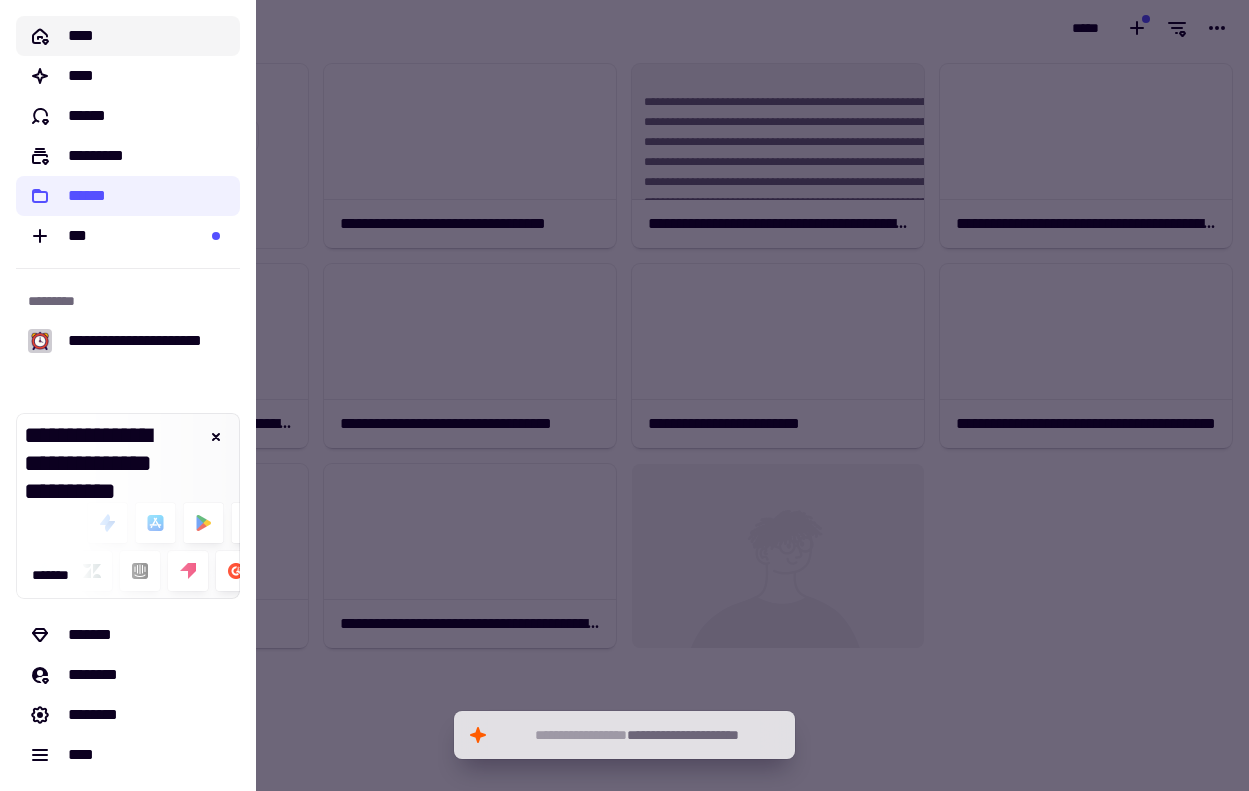 click on "****" 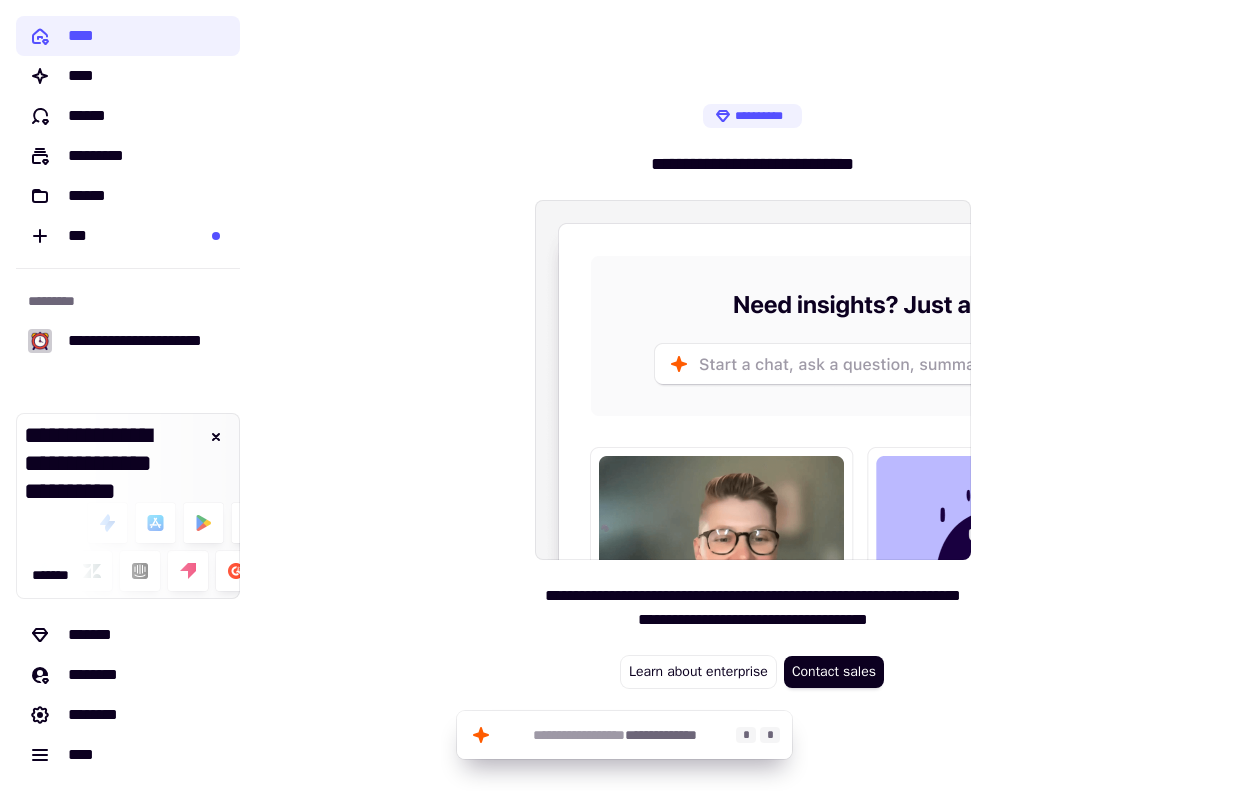 click on "**********" 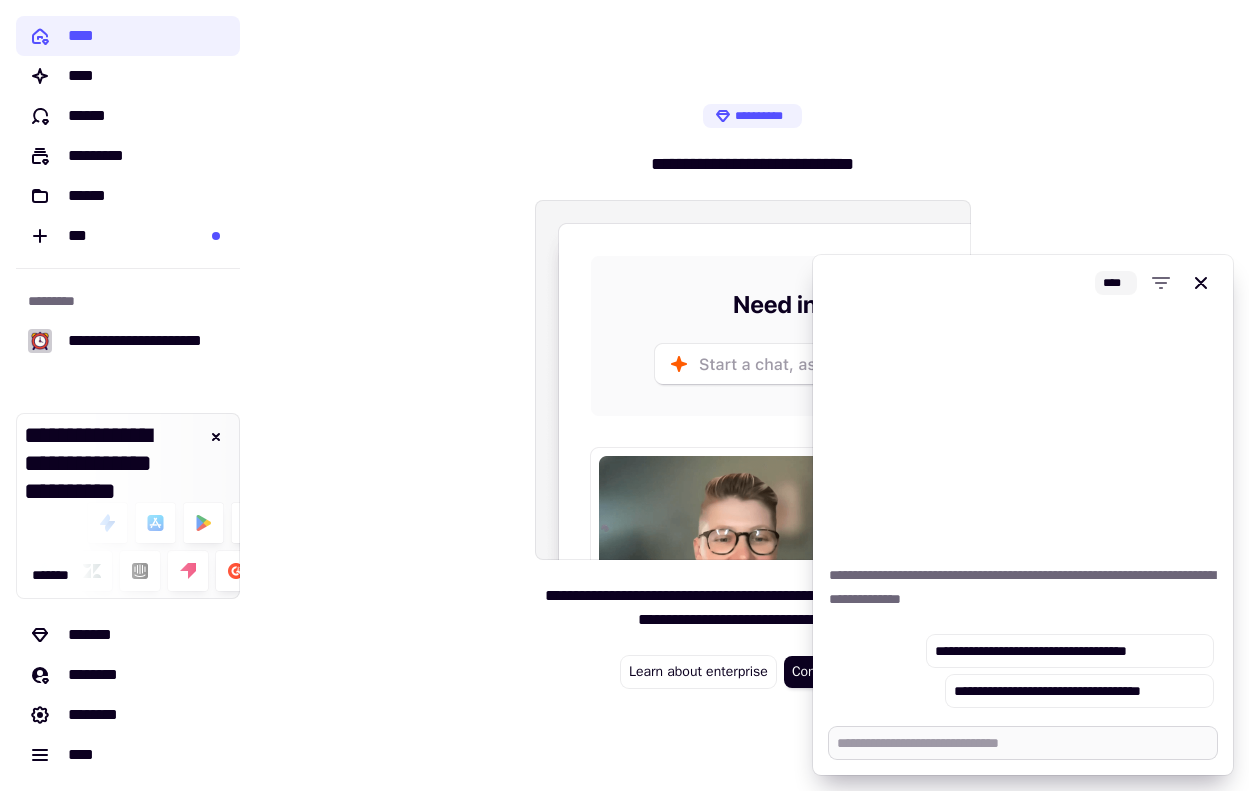 click at bounding box center (1023, 743) 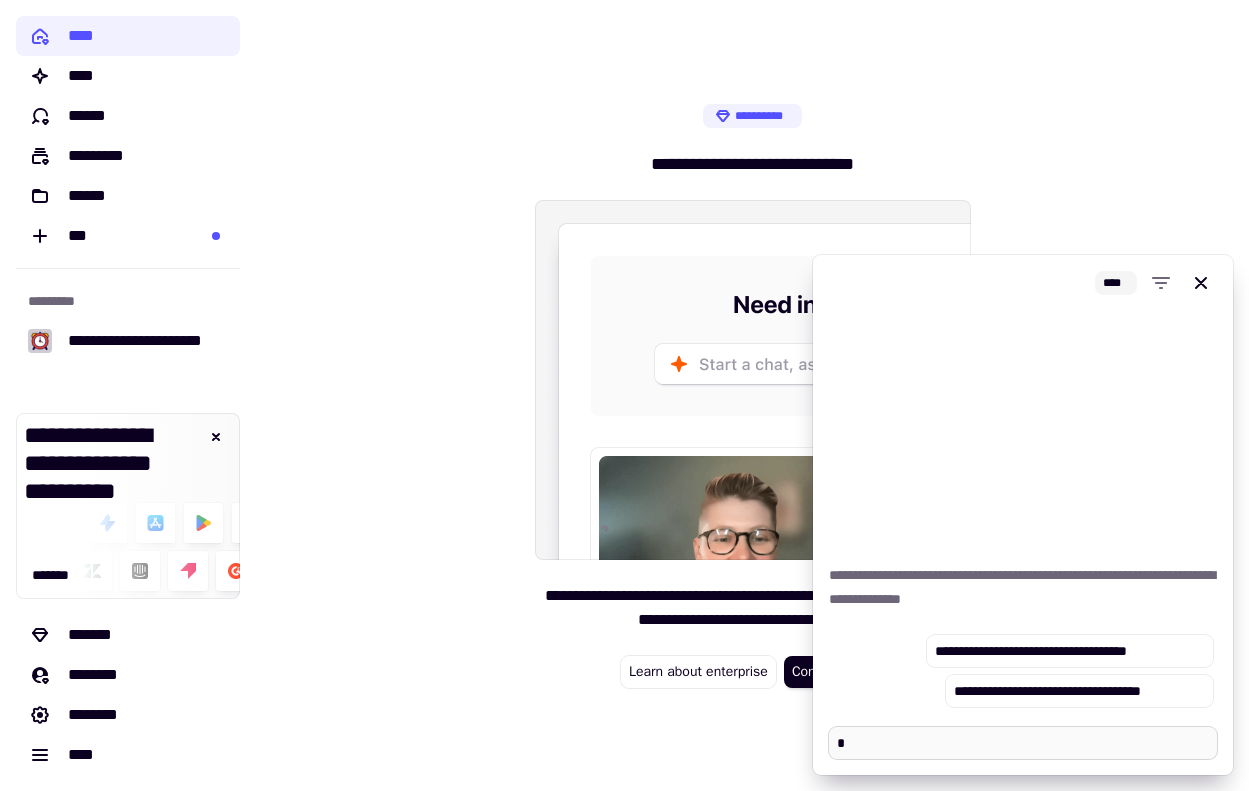type on "*" 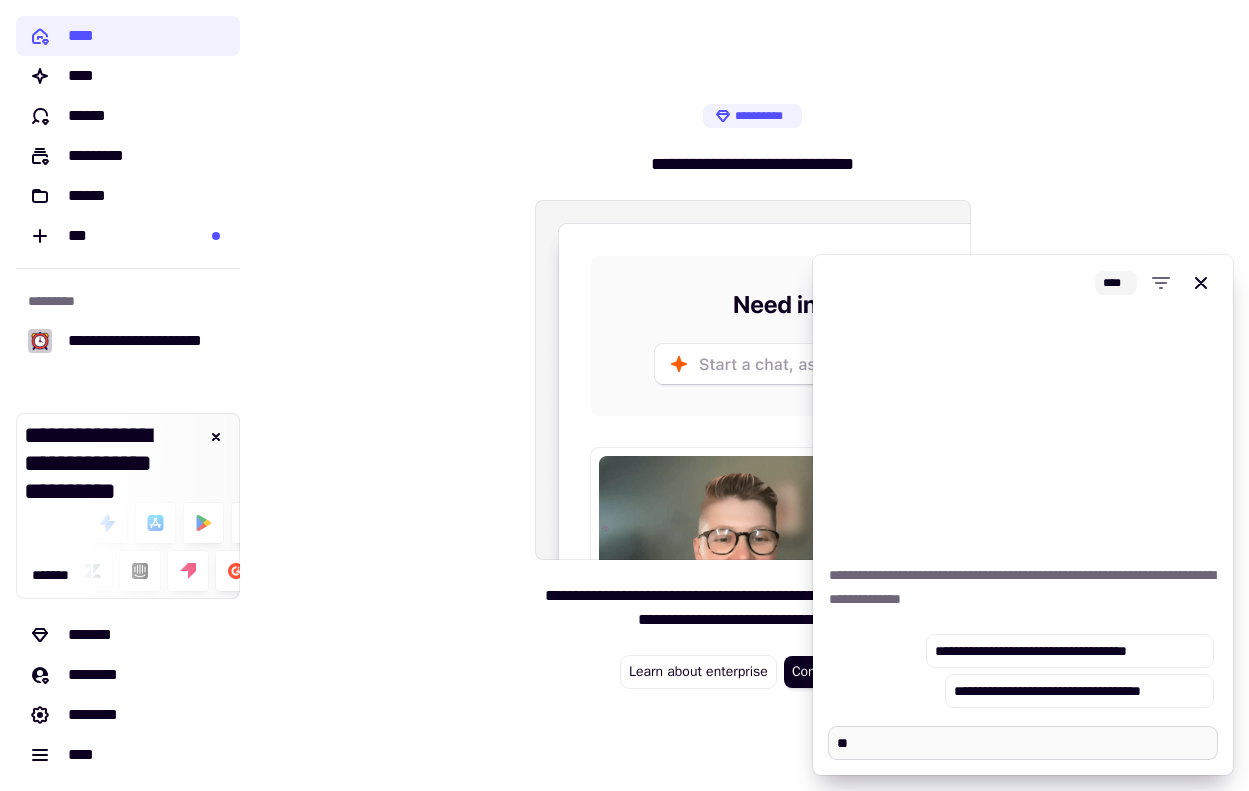 type on "*" 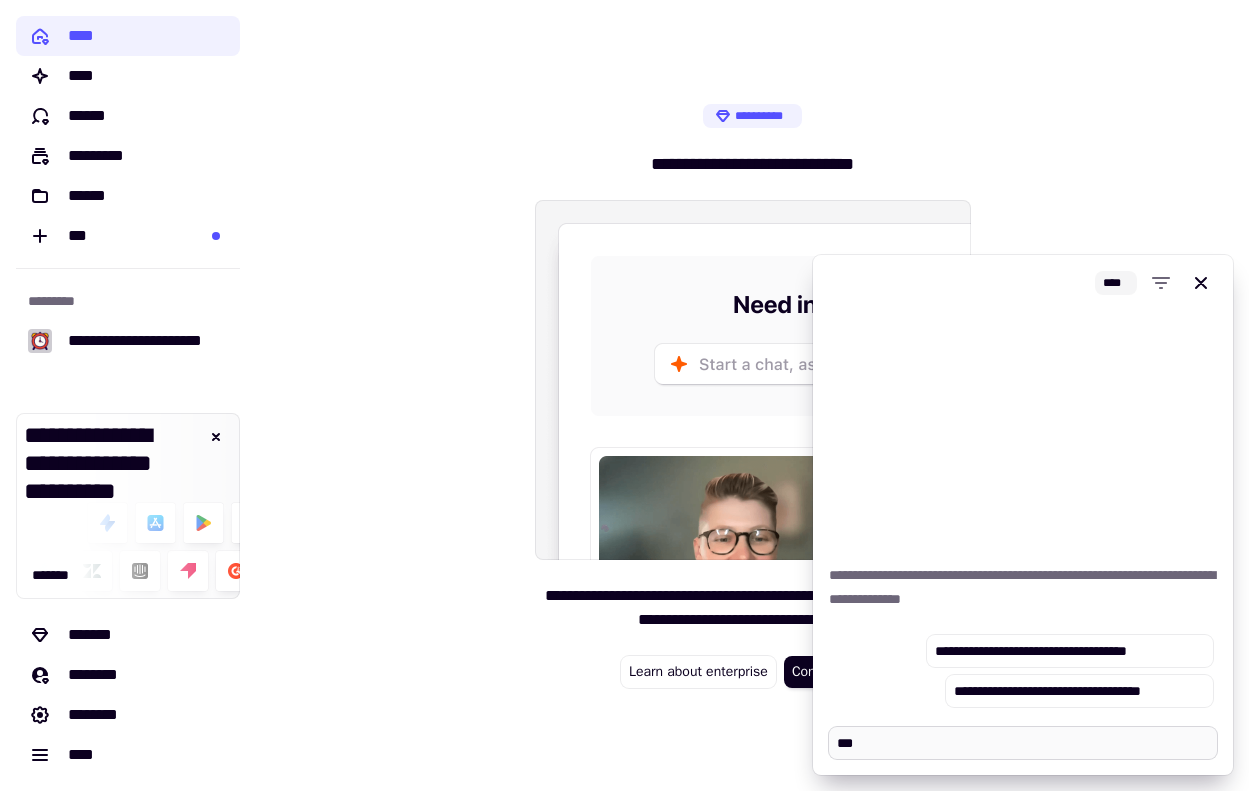 type on "*" 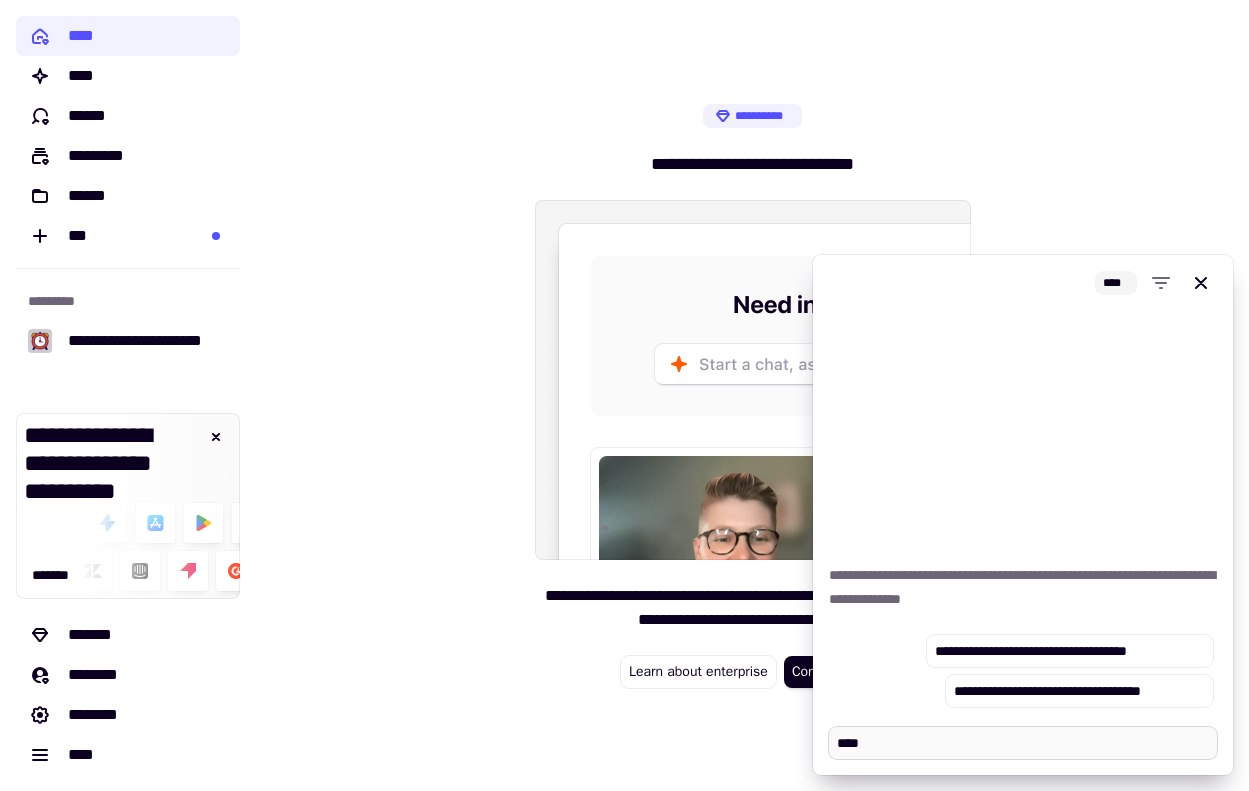 type on "*" 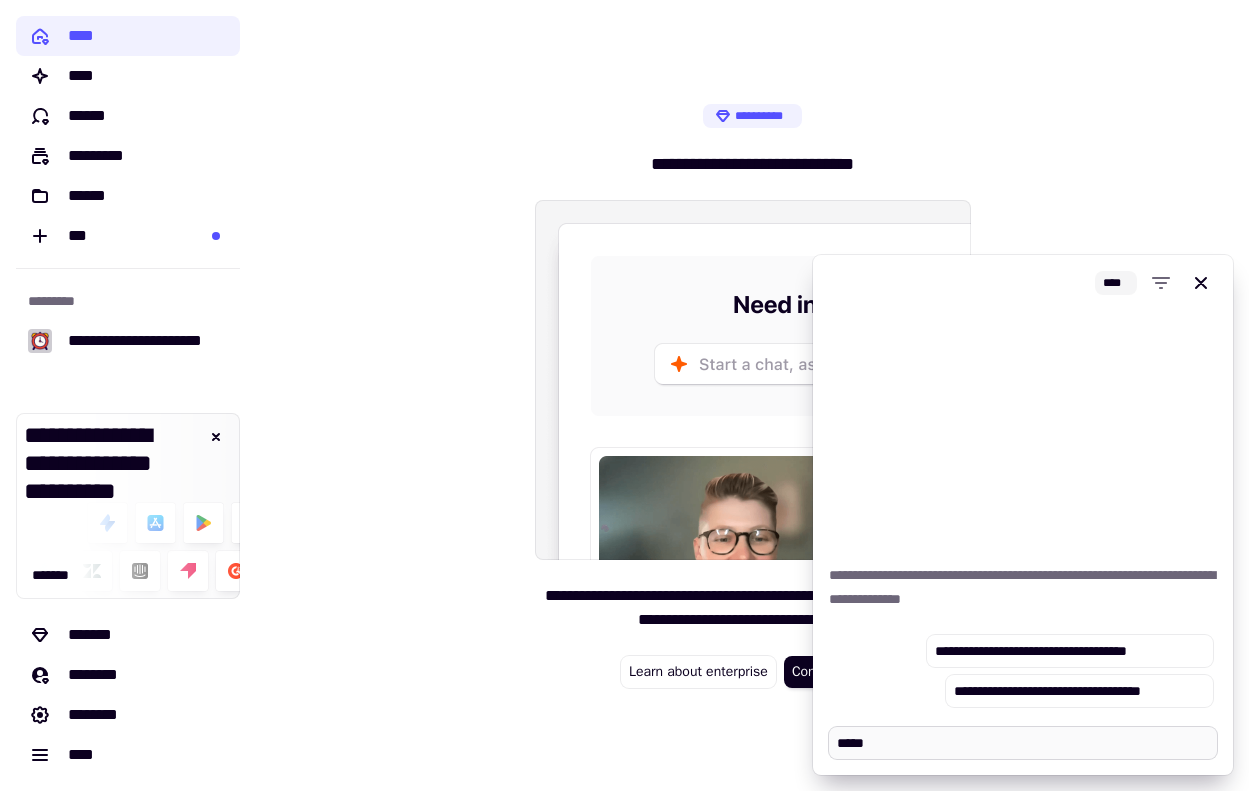 type on "*" 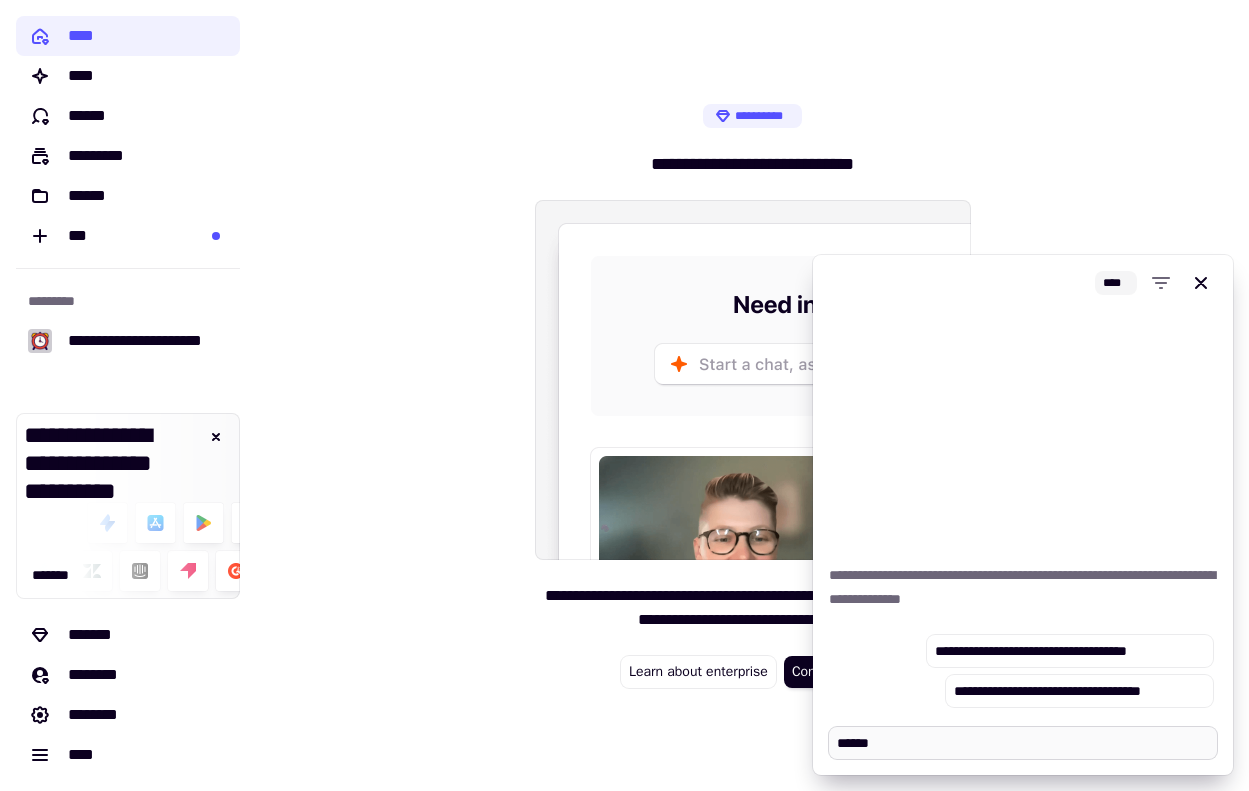 type on "*" 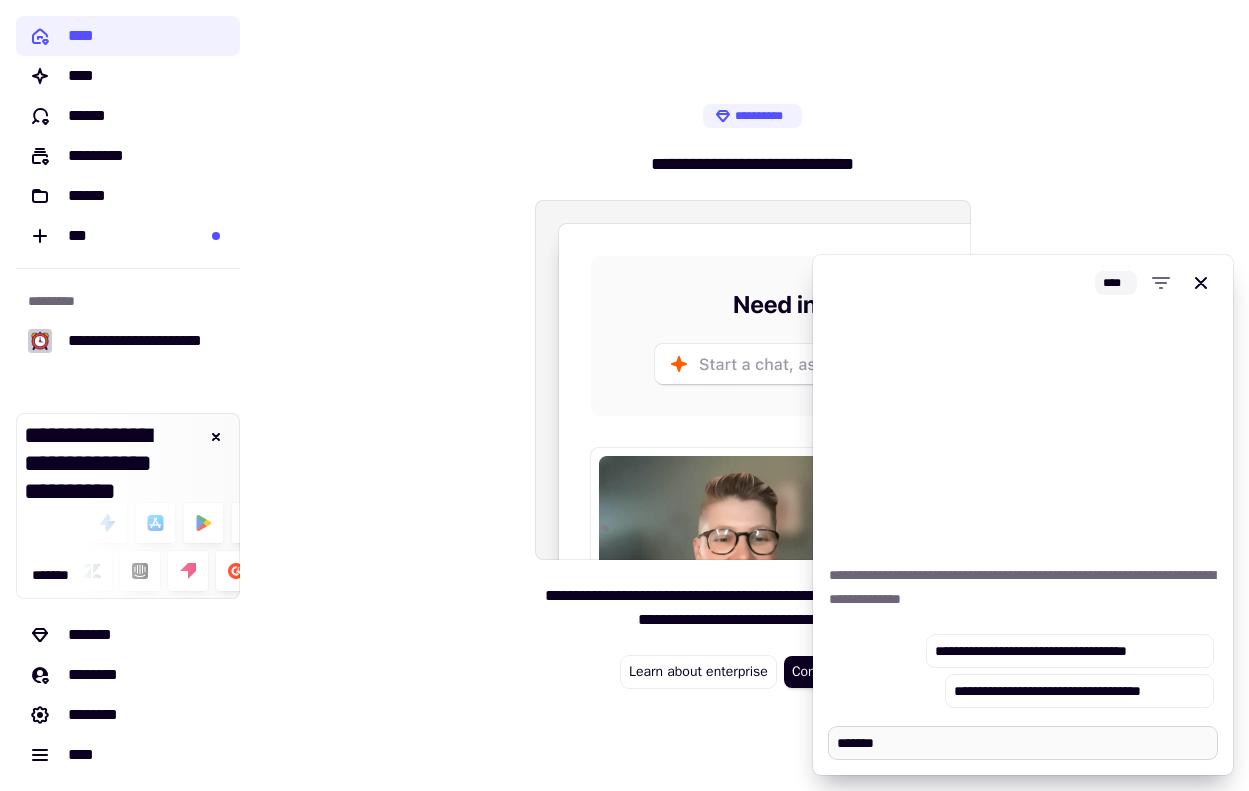 type on "*" 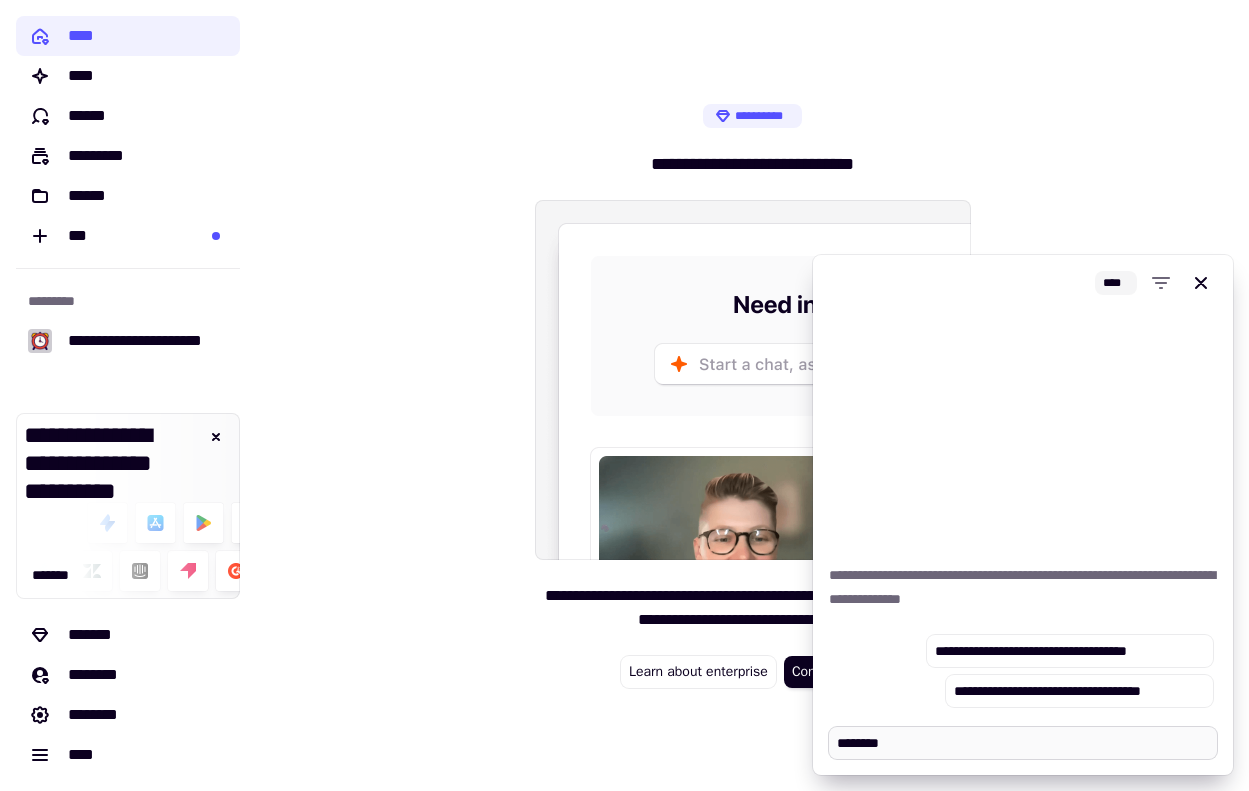 type on "*" 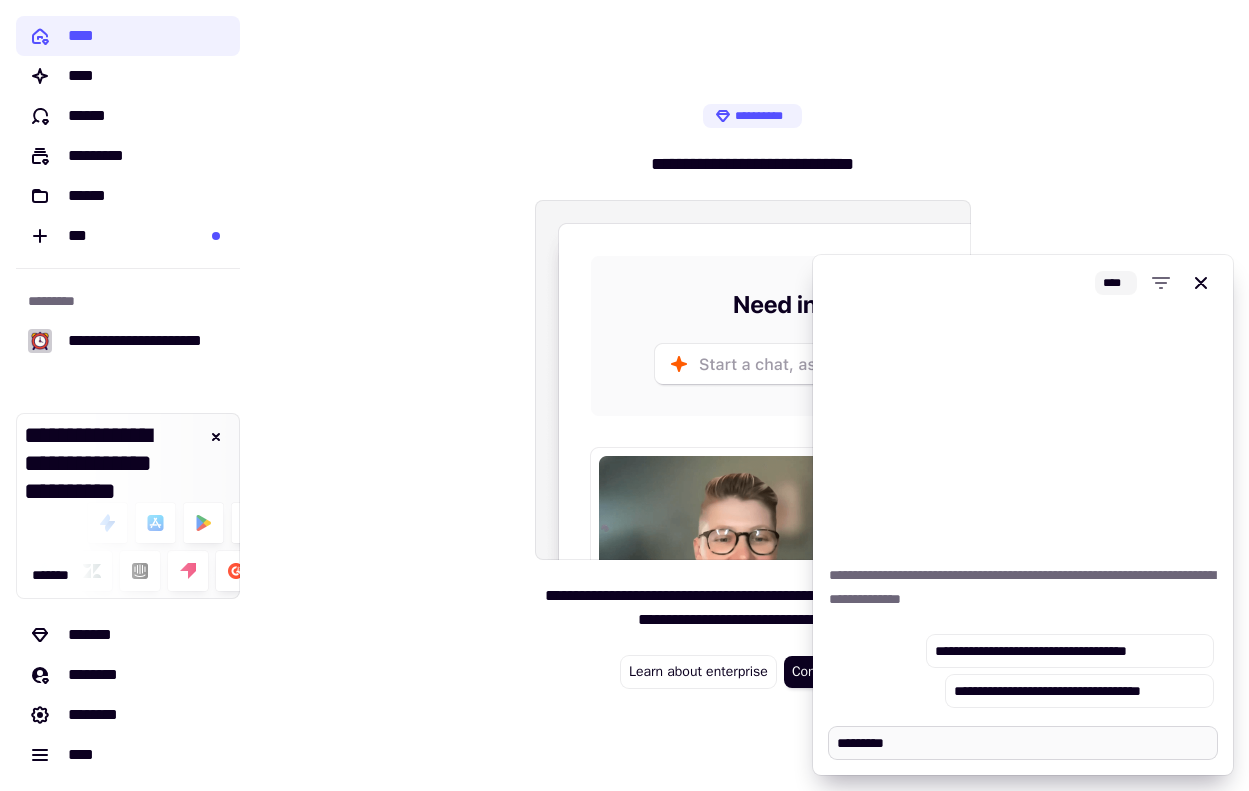 type on "*" 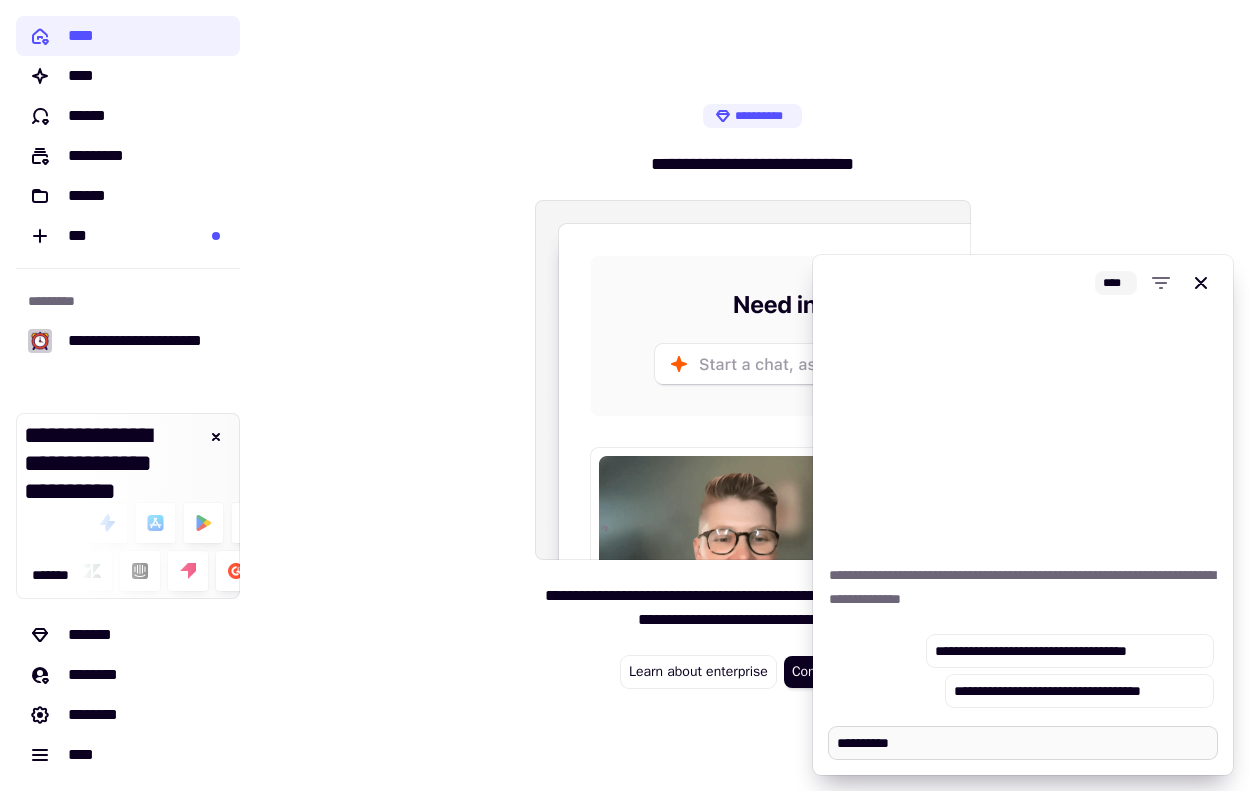 type on "*" 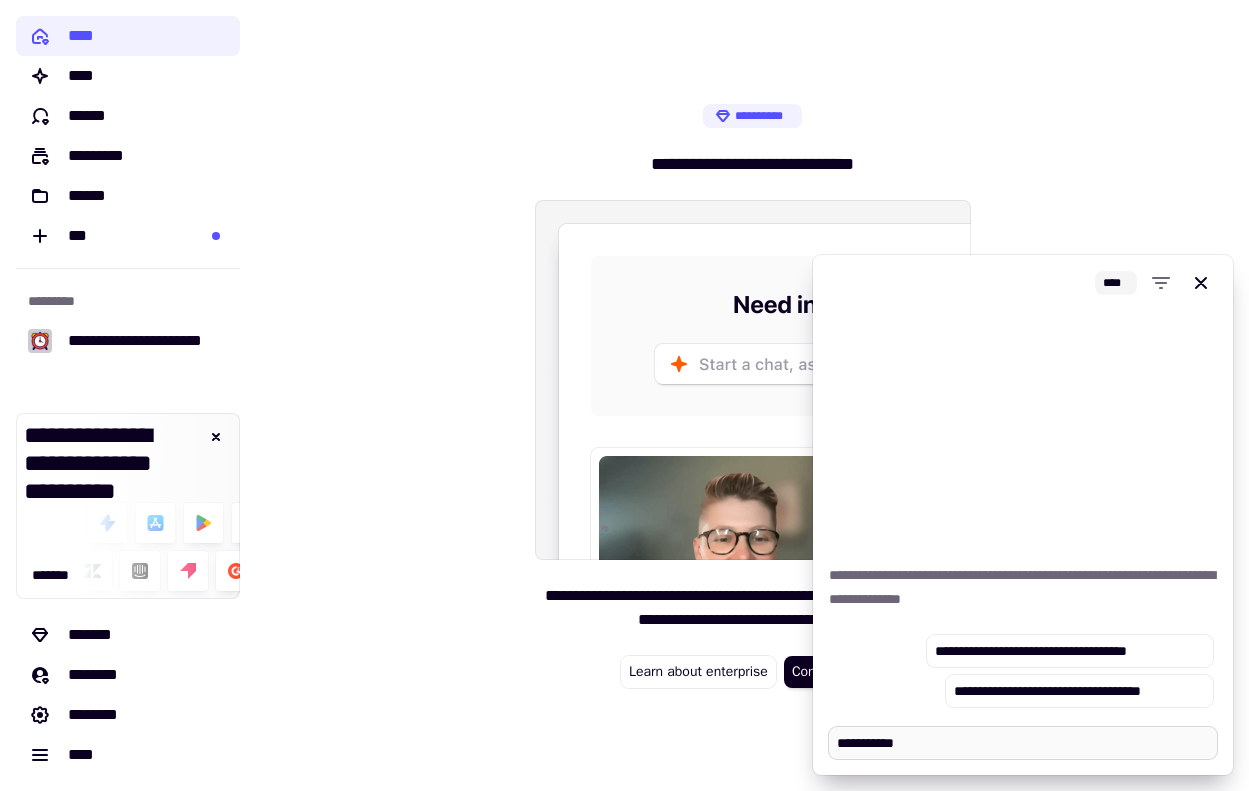 type on "*" 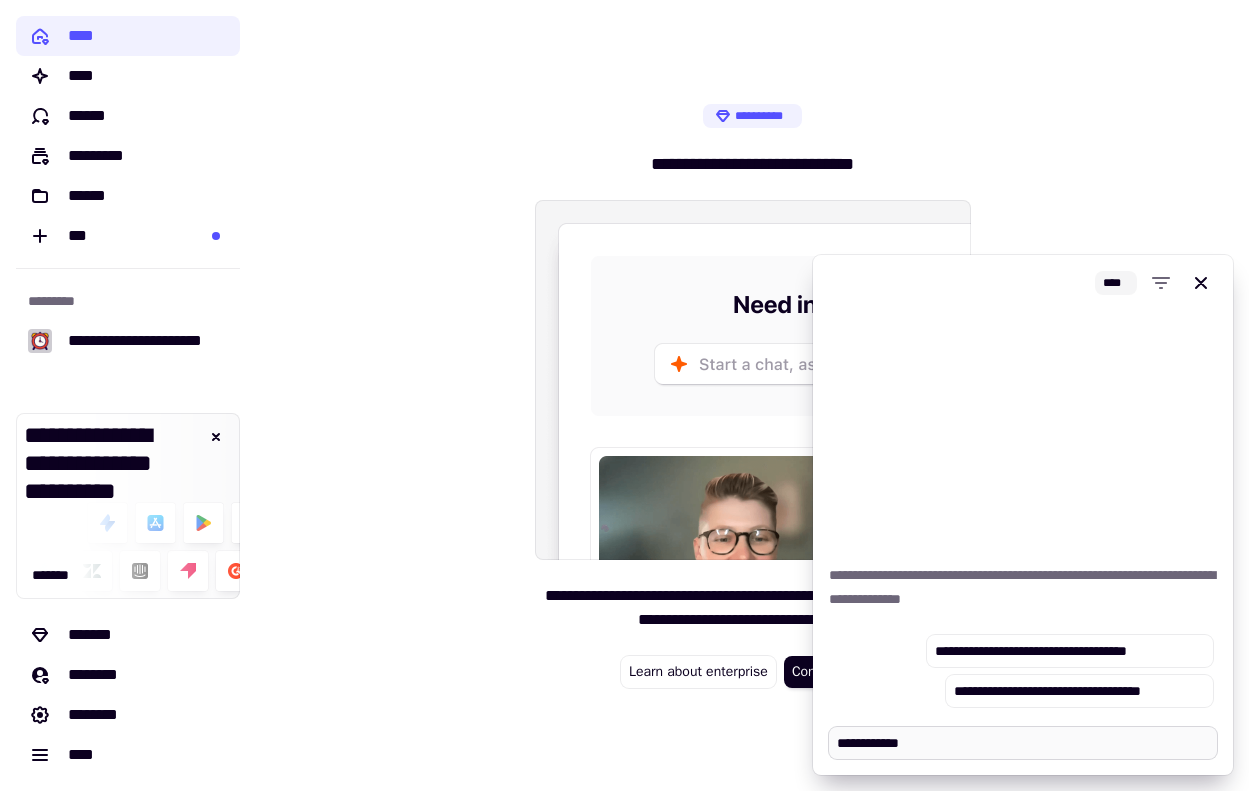 type on "*" 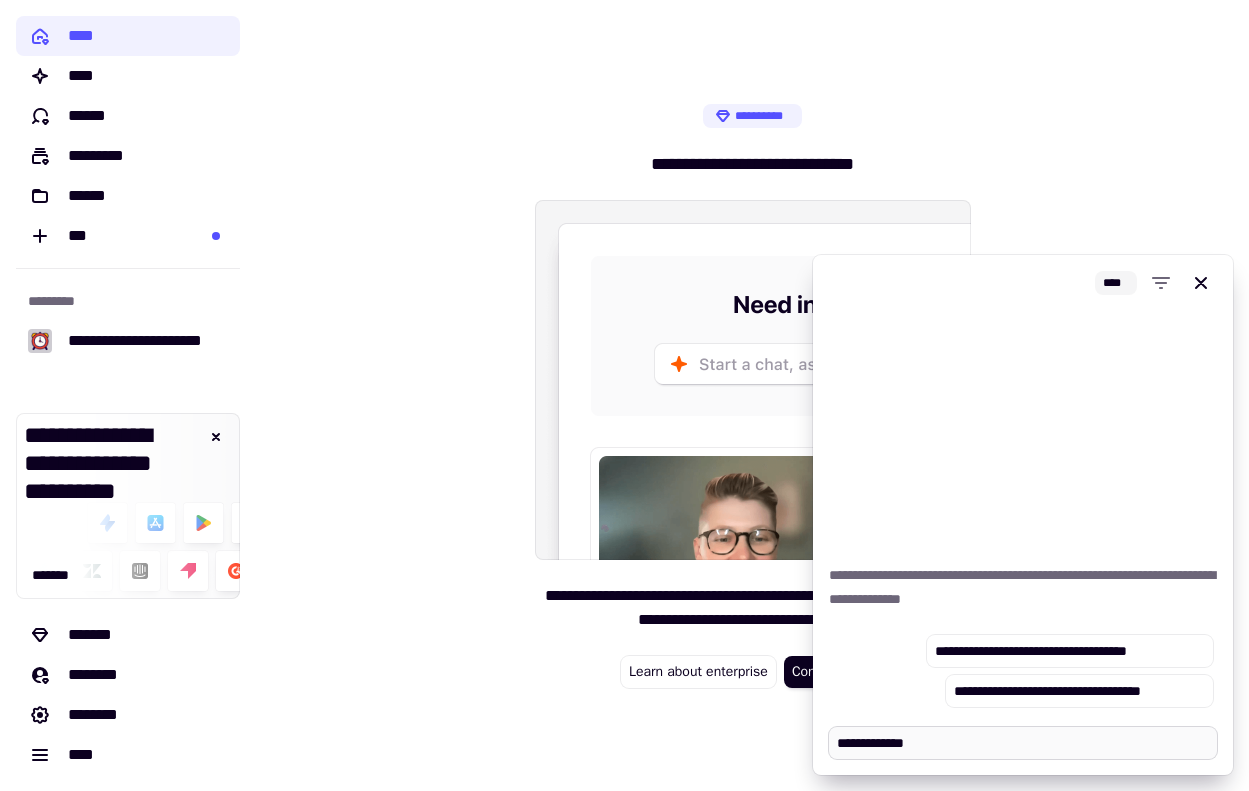 type on "*" 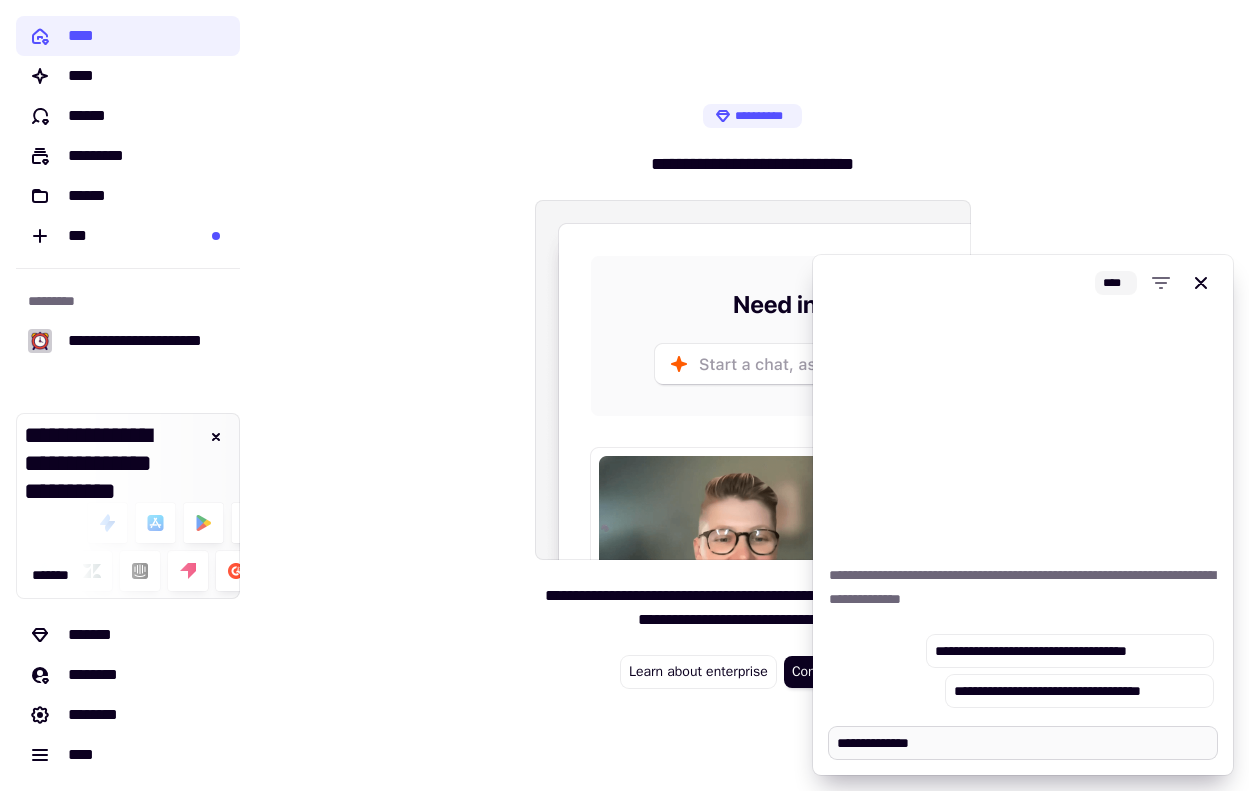 type on "*" 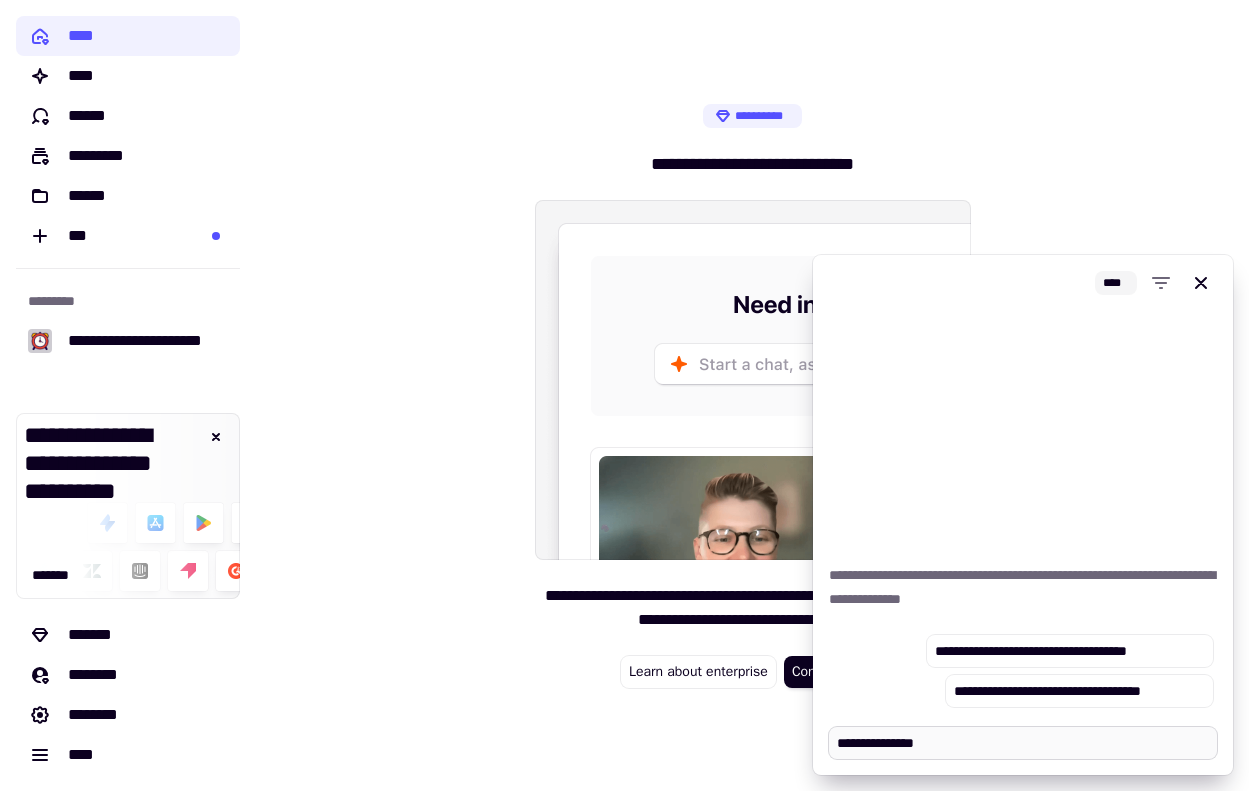 type on "*" 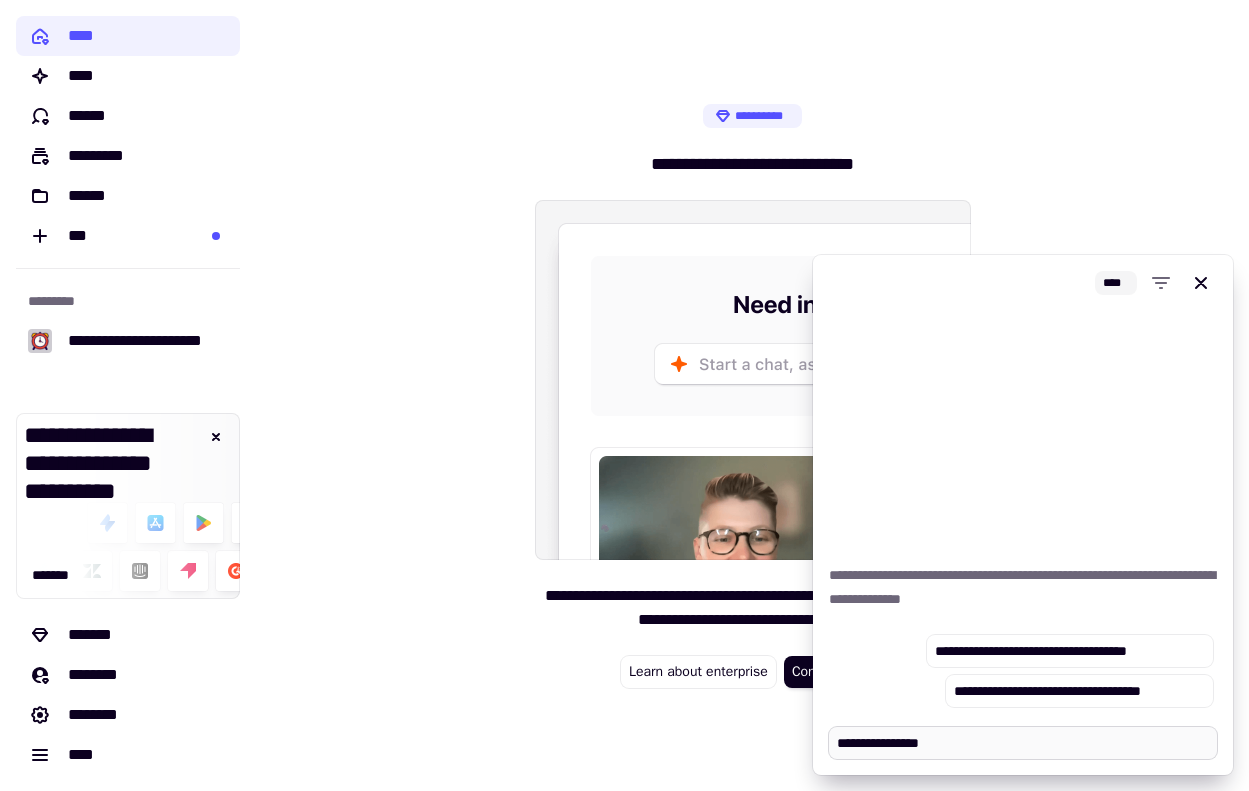 type on "*" 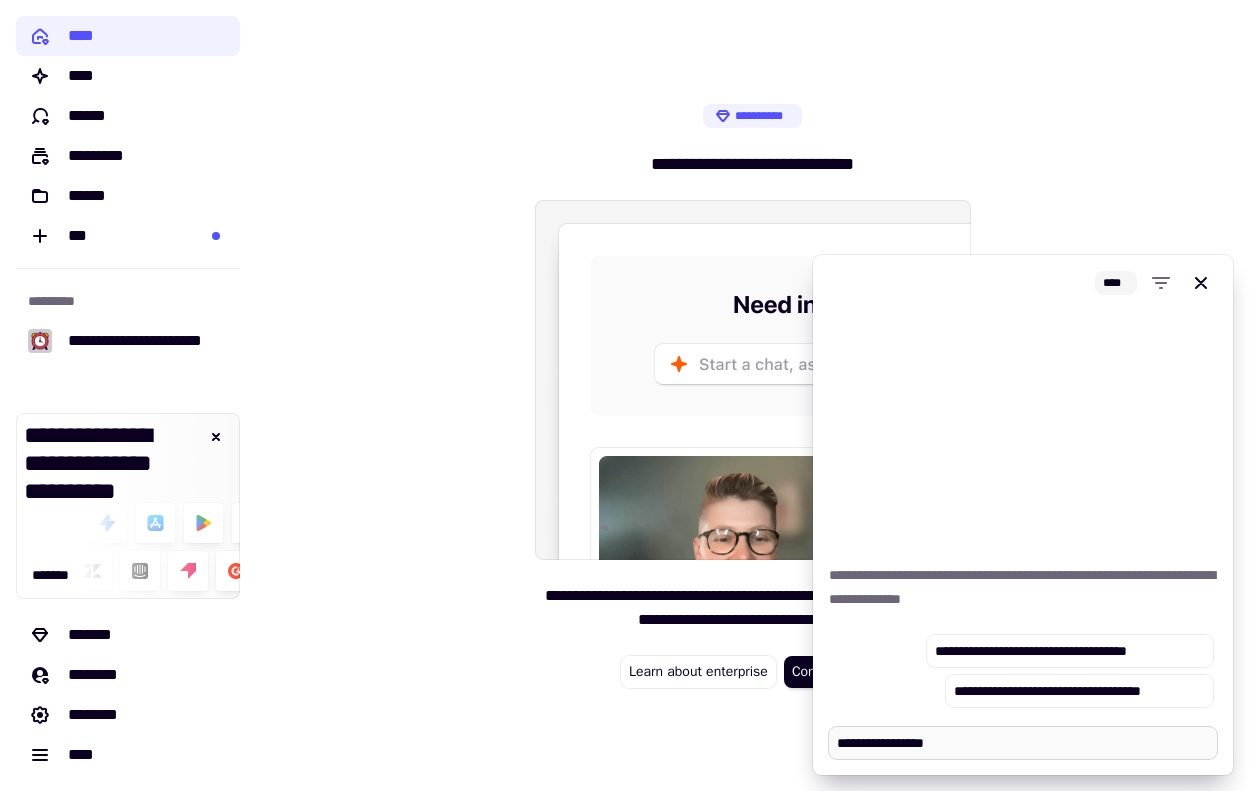 type on "*" 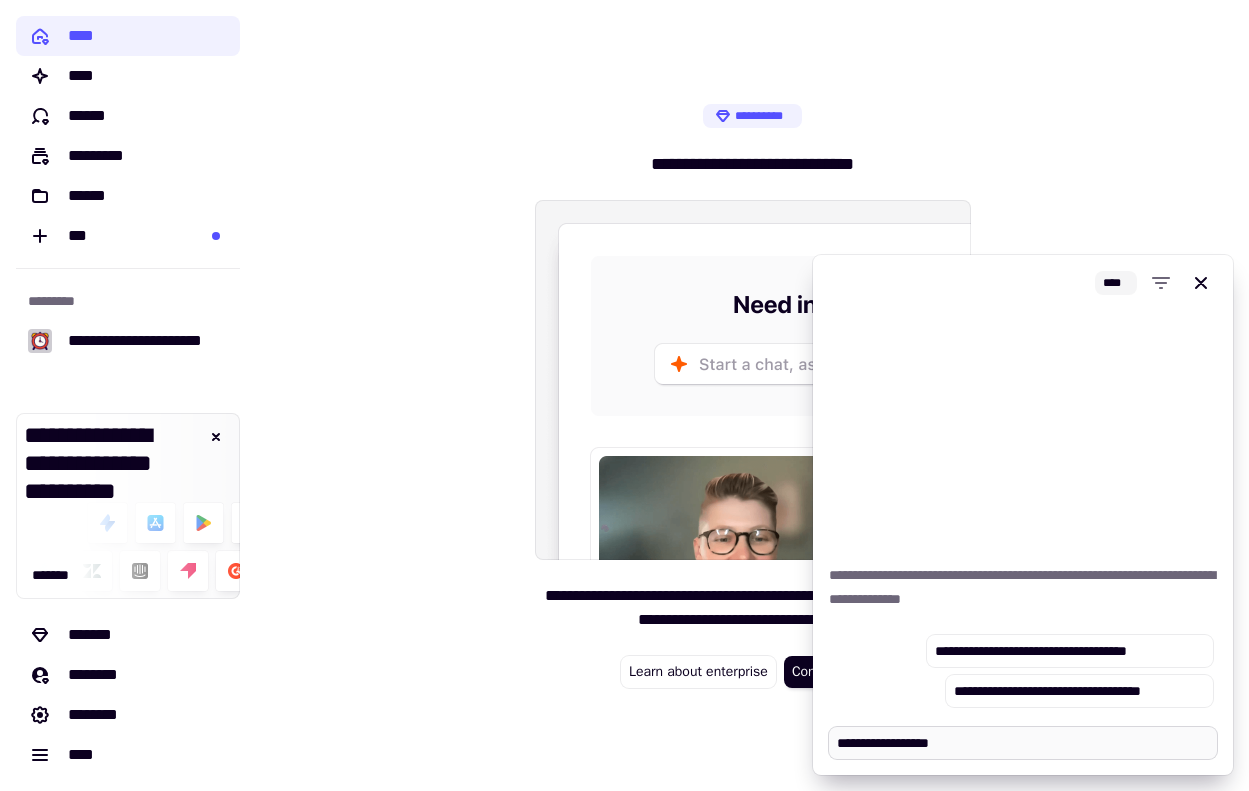 type on "*" 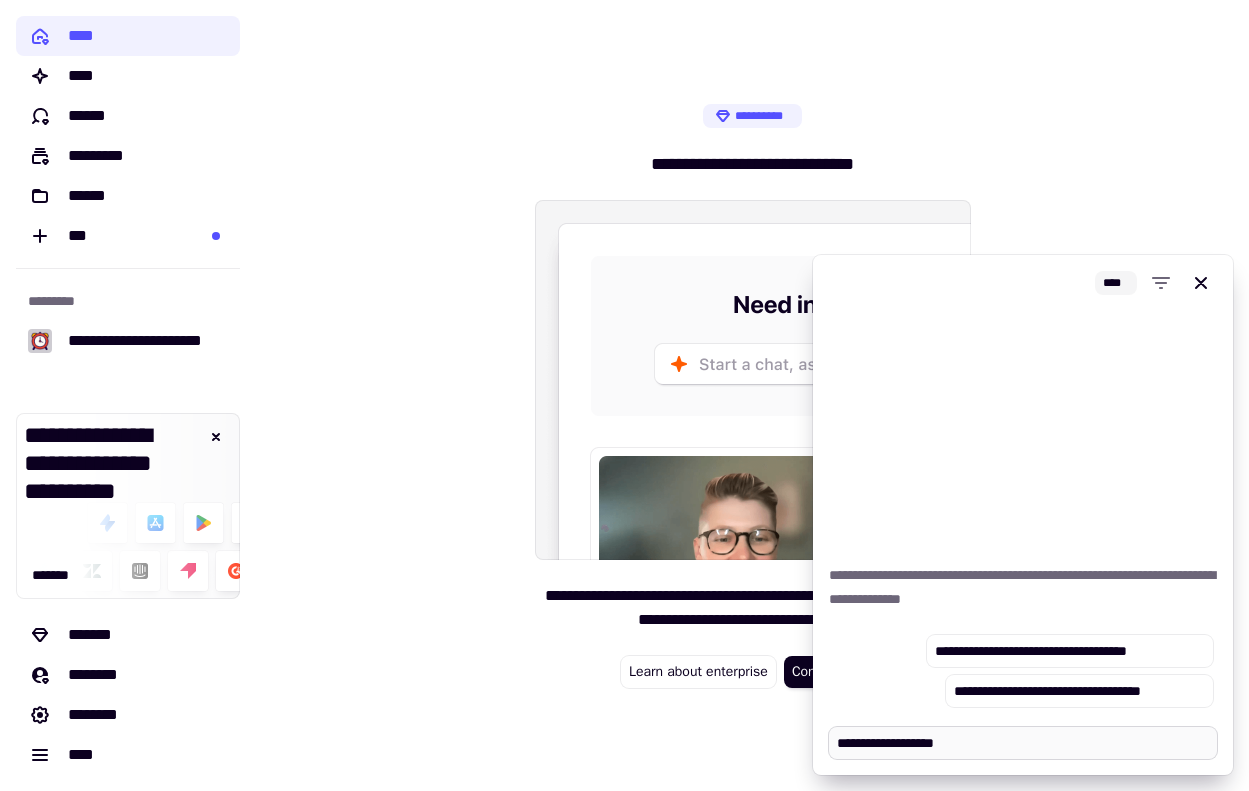 type on "*" 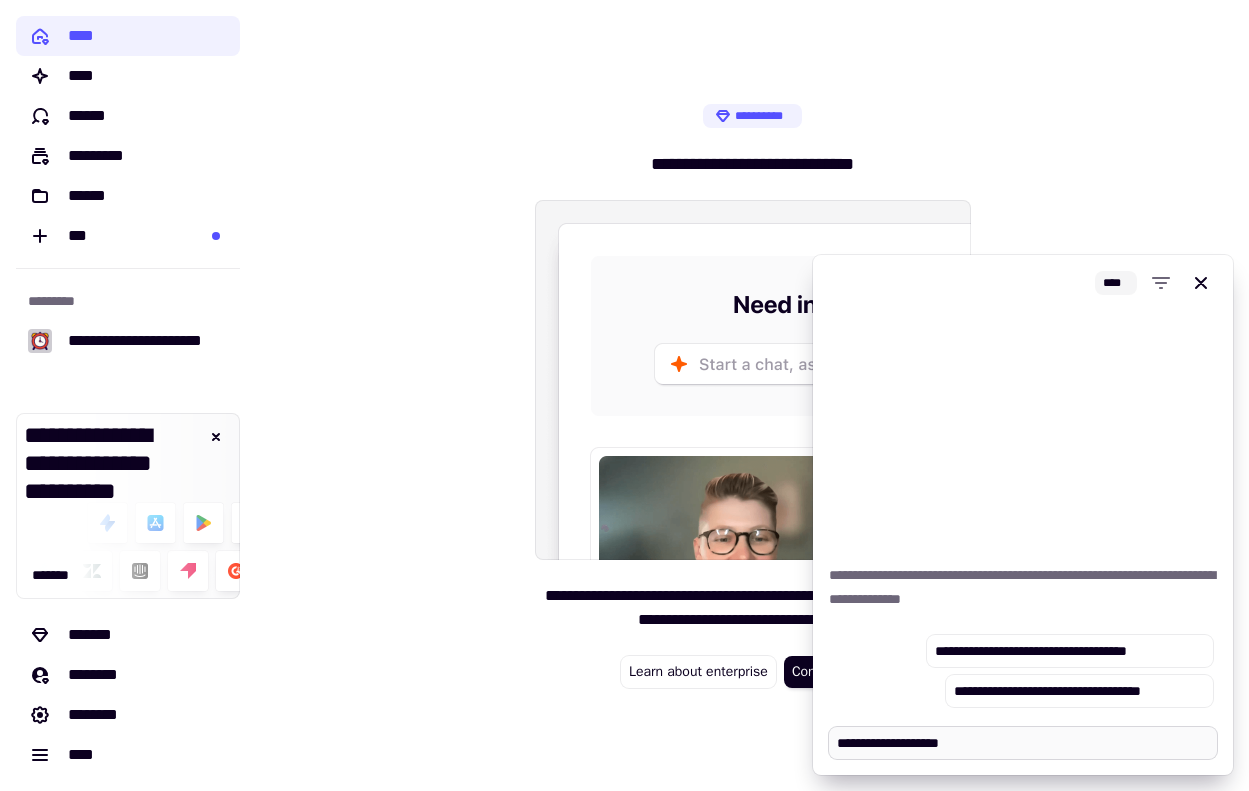 type on "*" 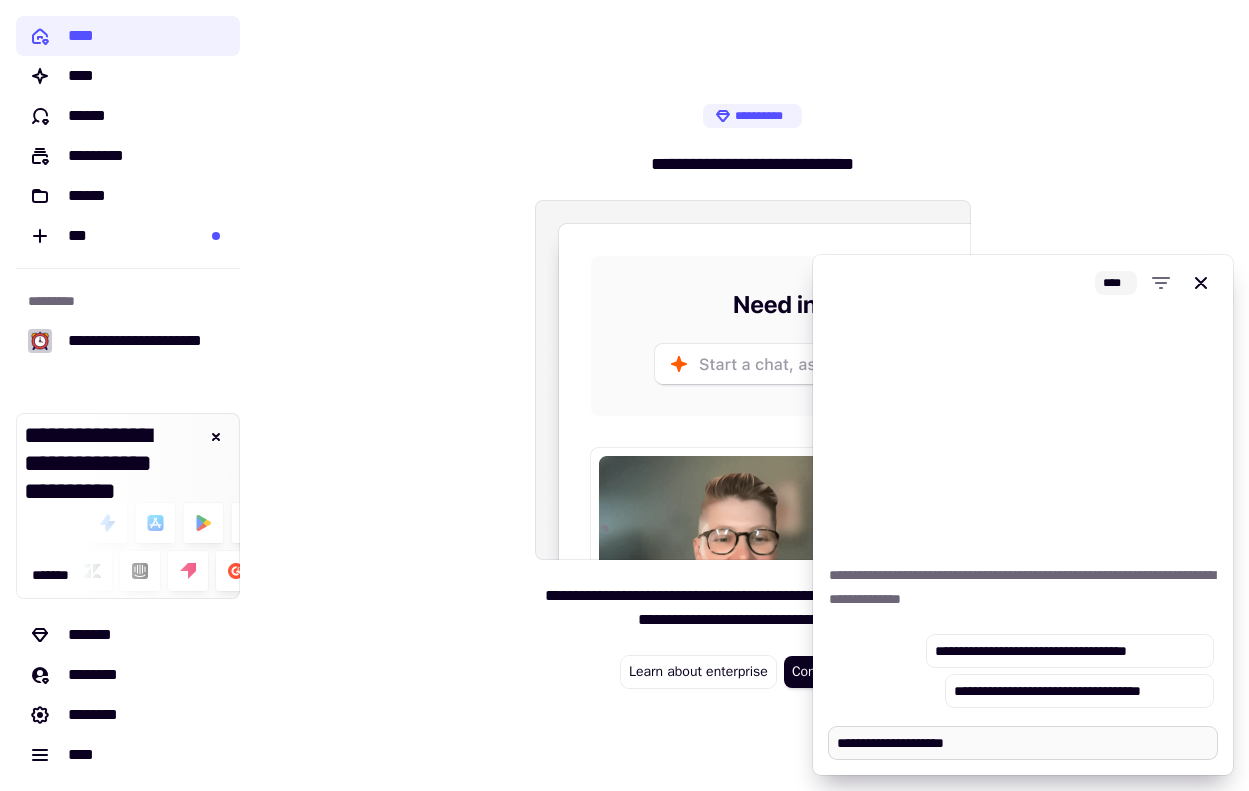 type on "*" 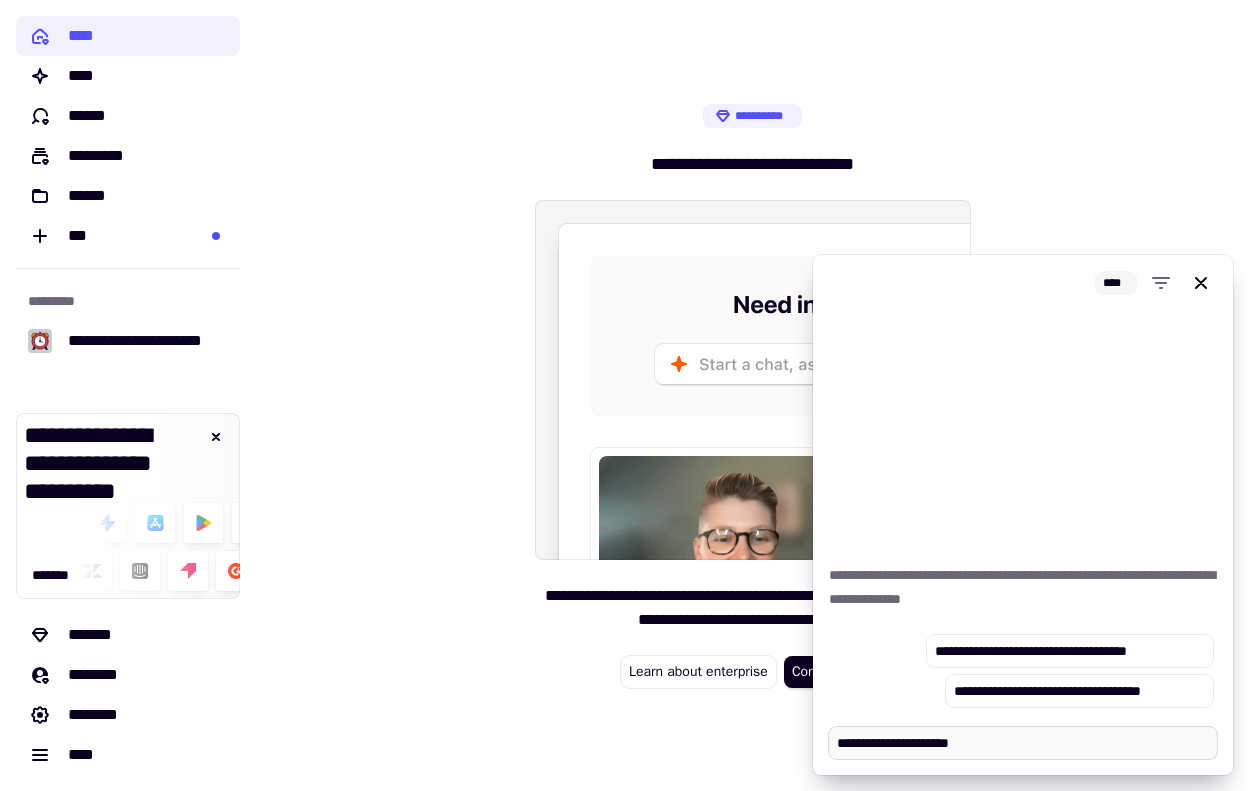 type on "*" 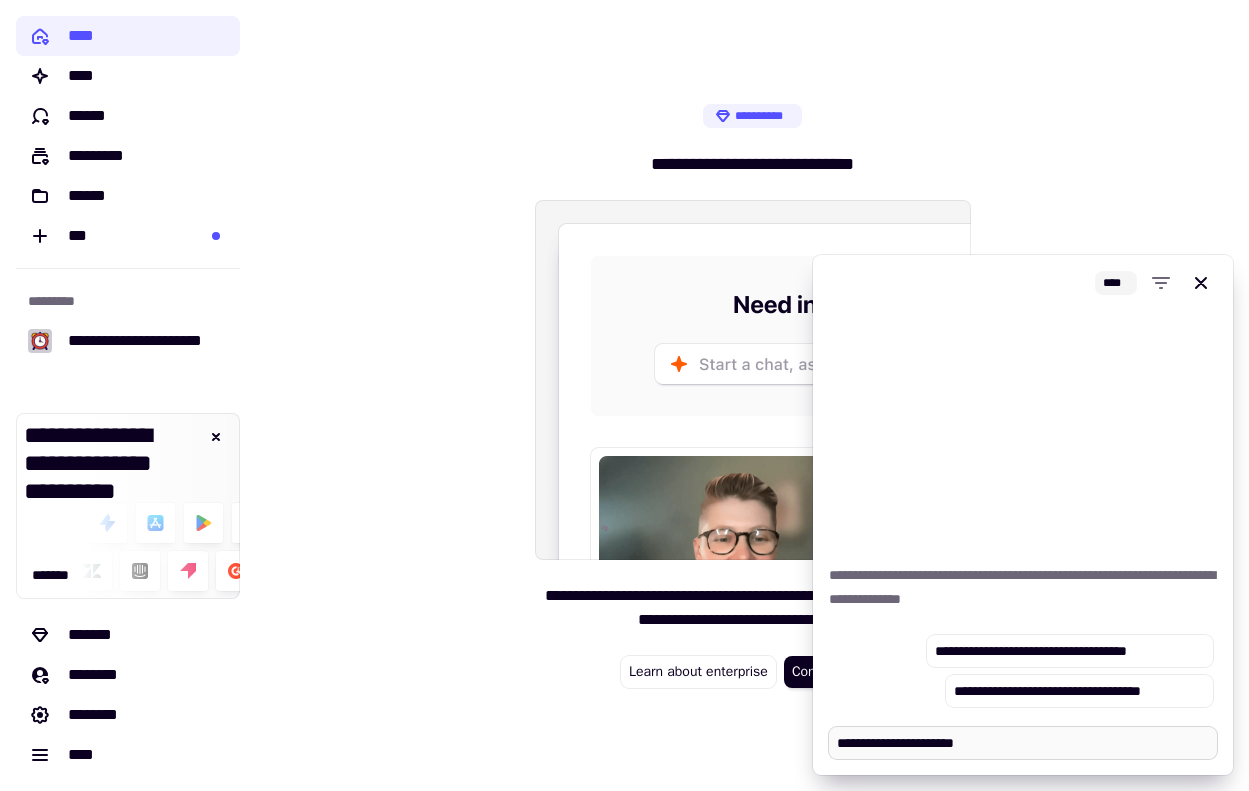 type on "*" 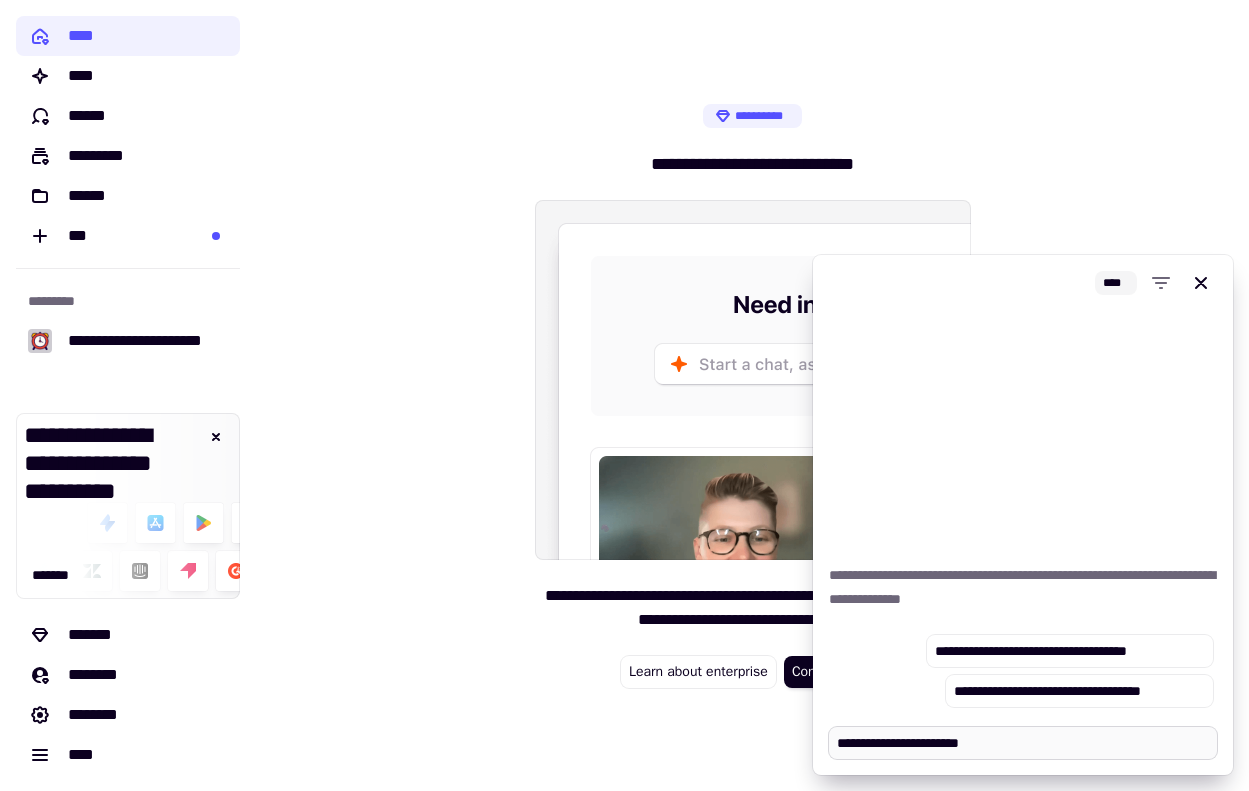 type on "*" 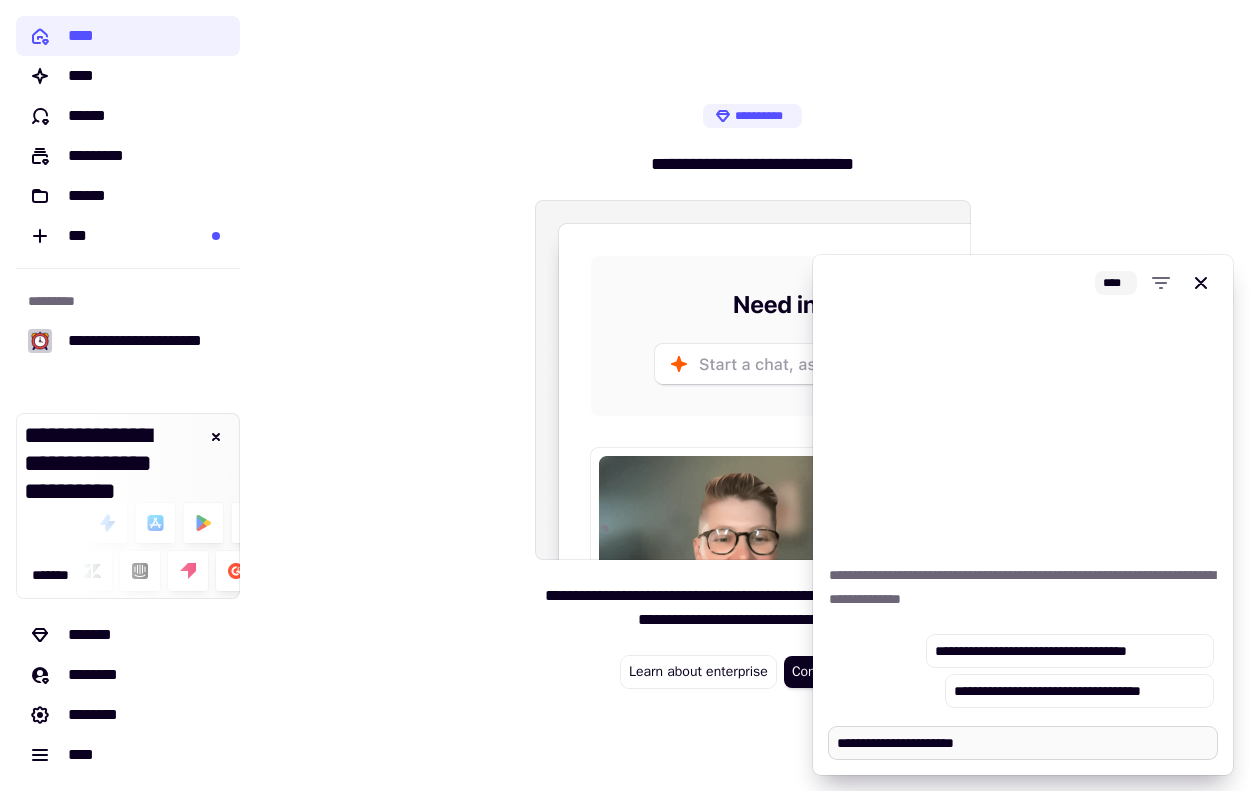 type on "*" 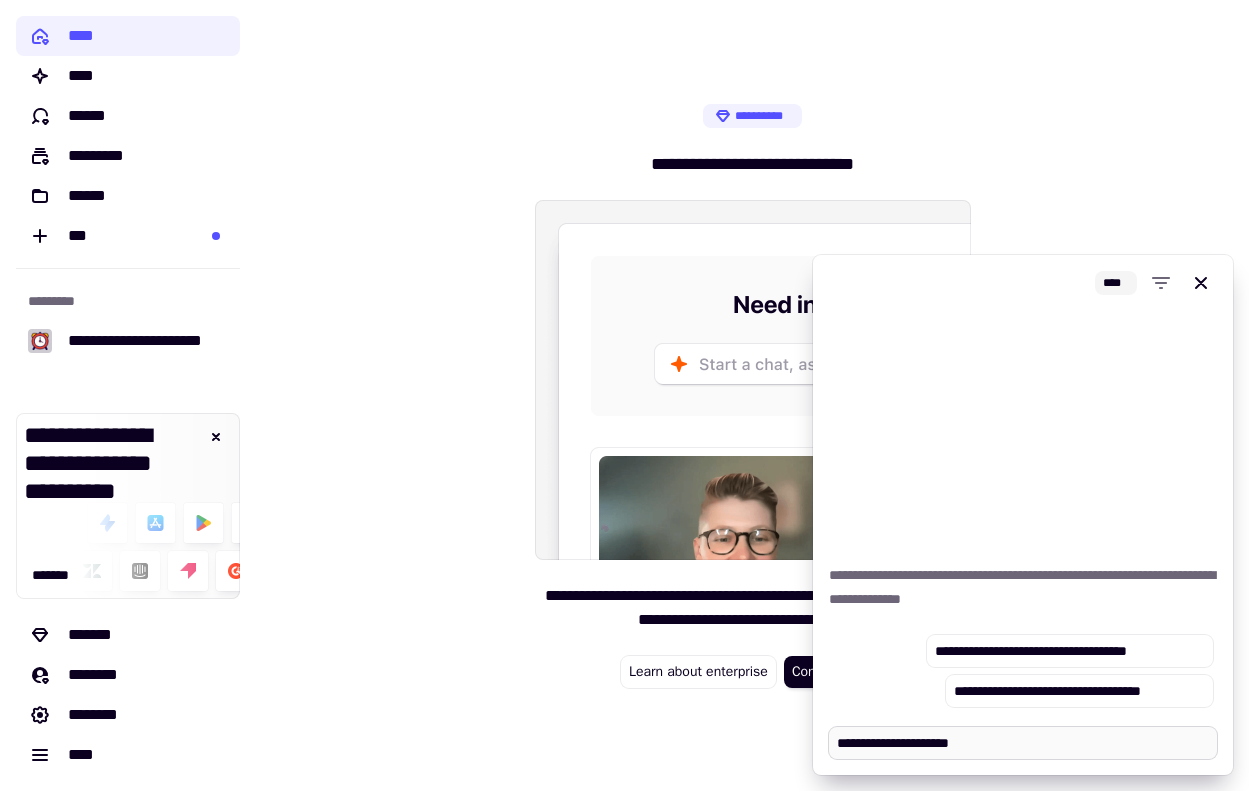 type on "*" 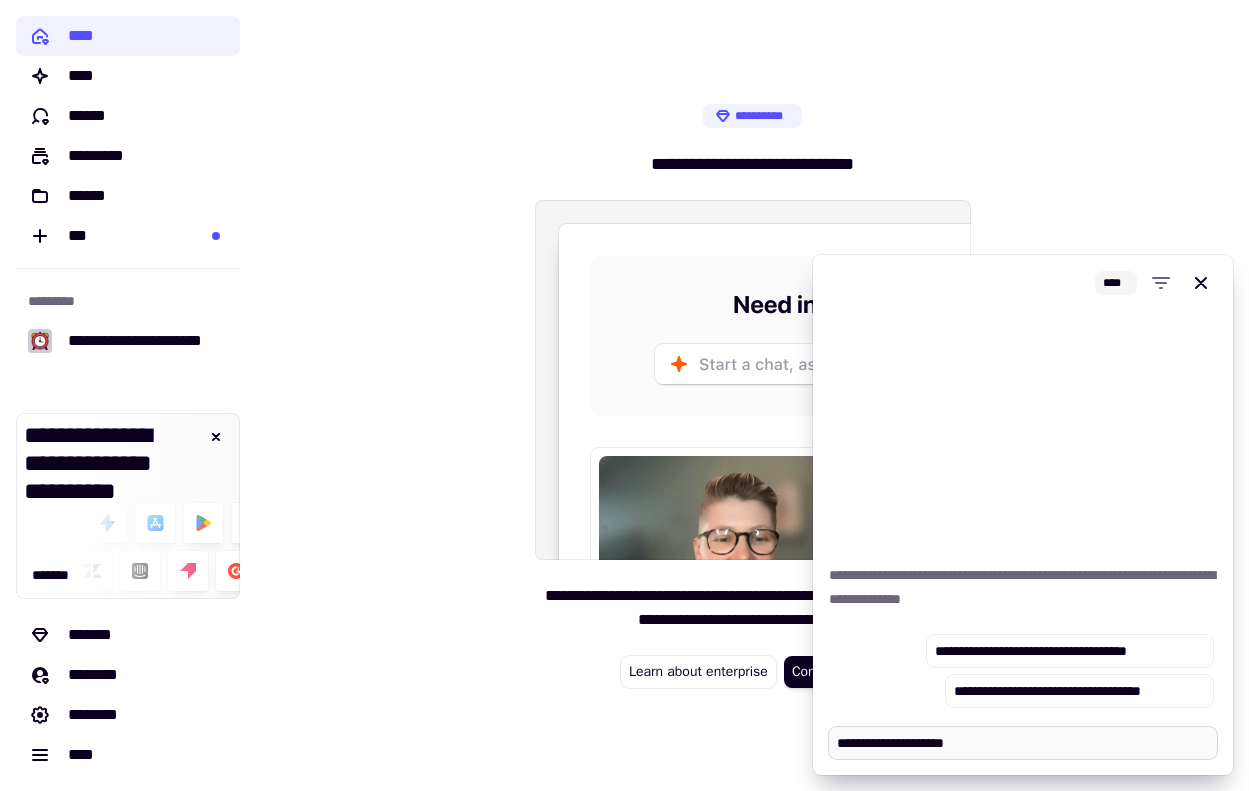 type on "*" 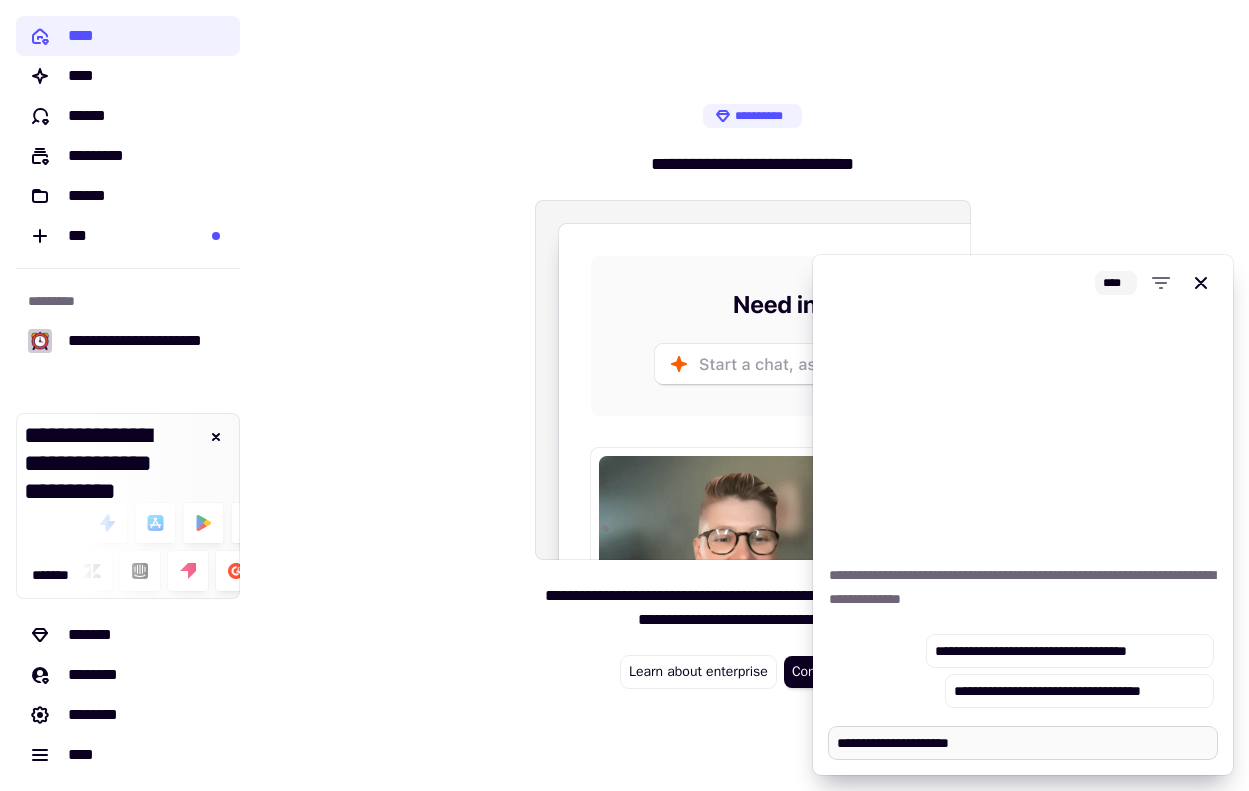 type on "*" 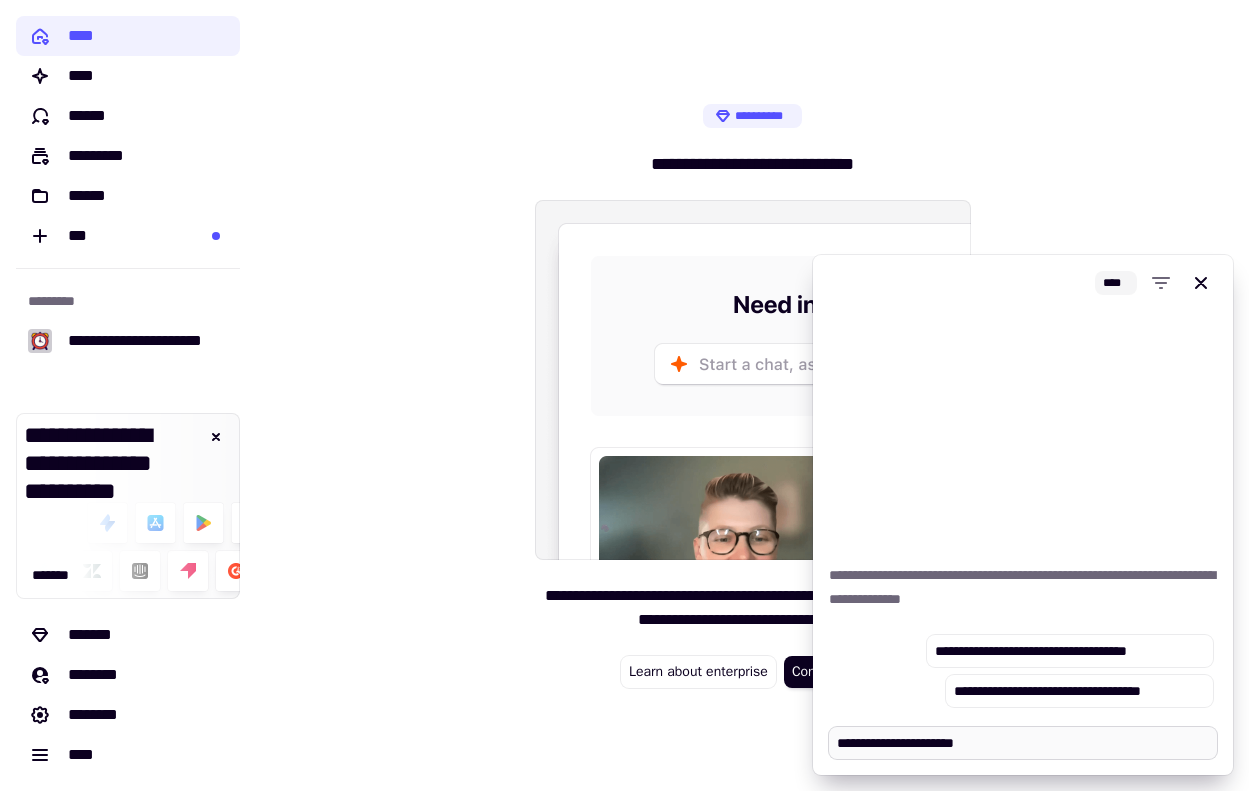 type on "*" 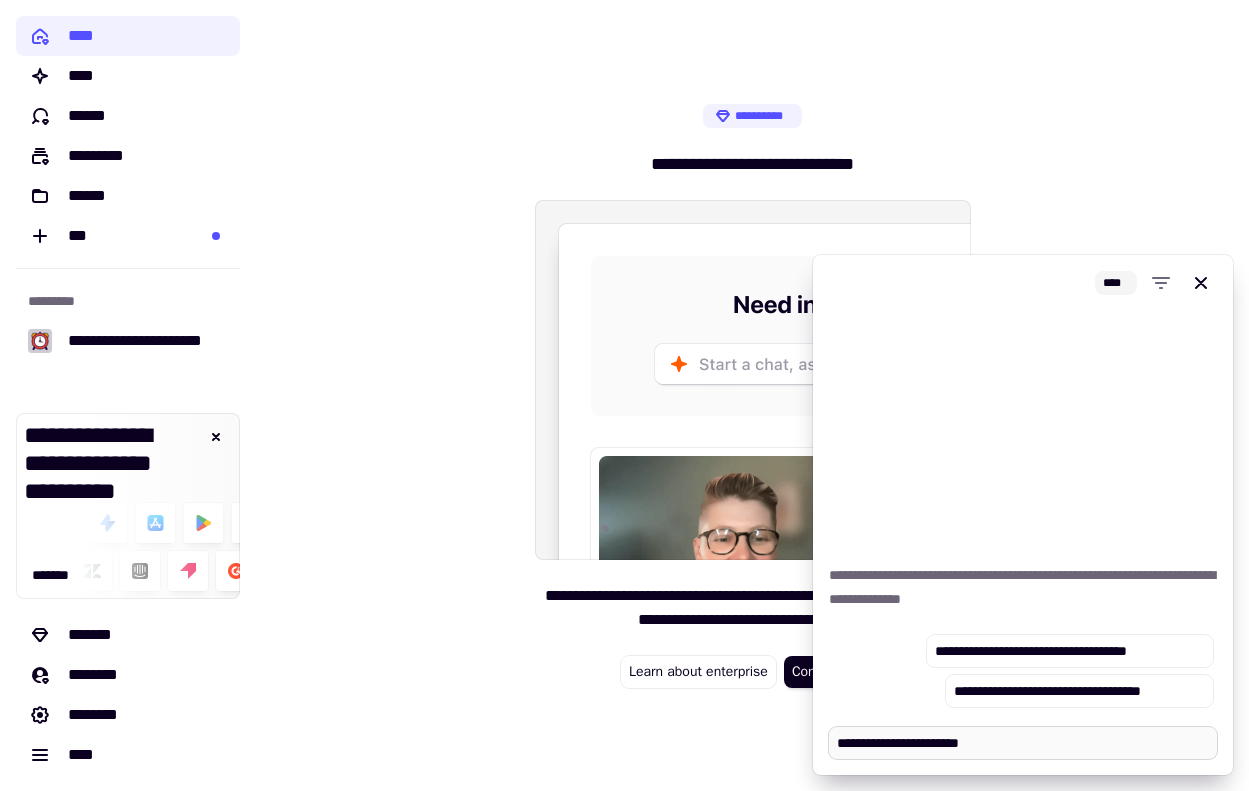 type on "*" 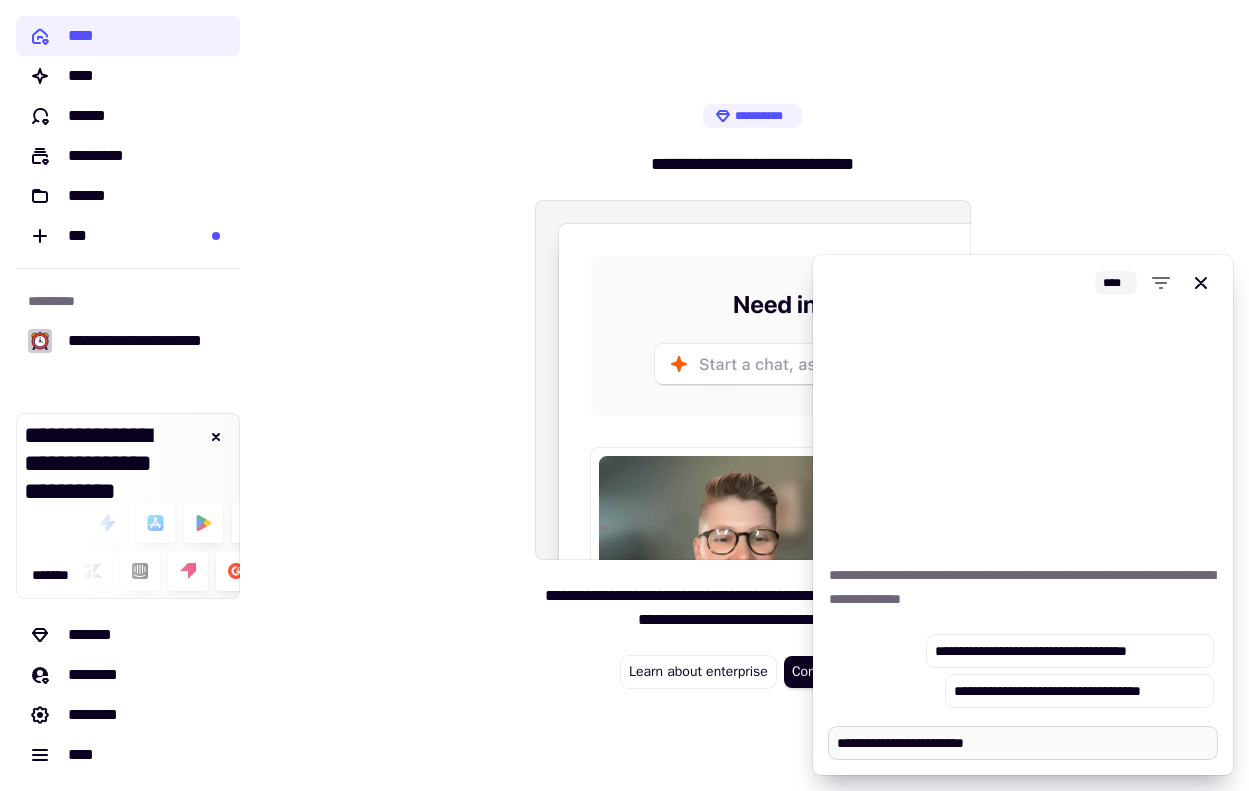type on "*" 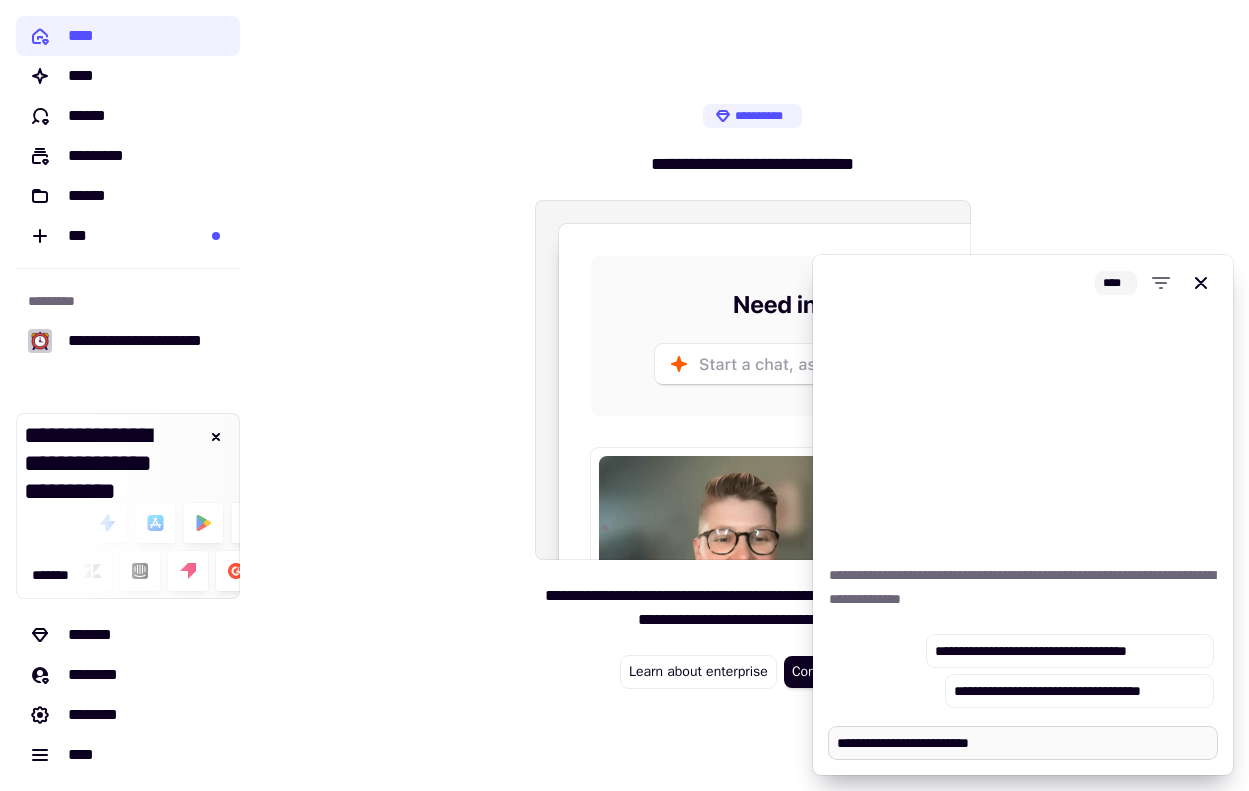 type on "*" 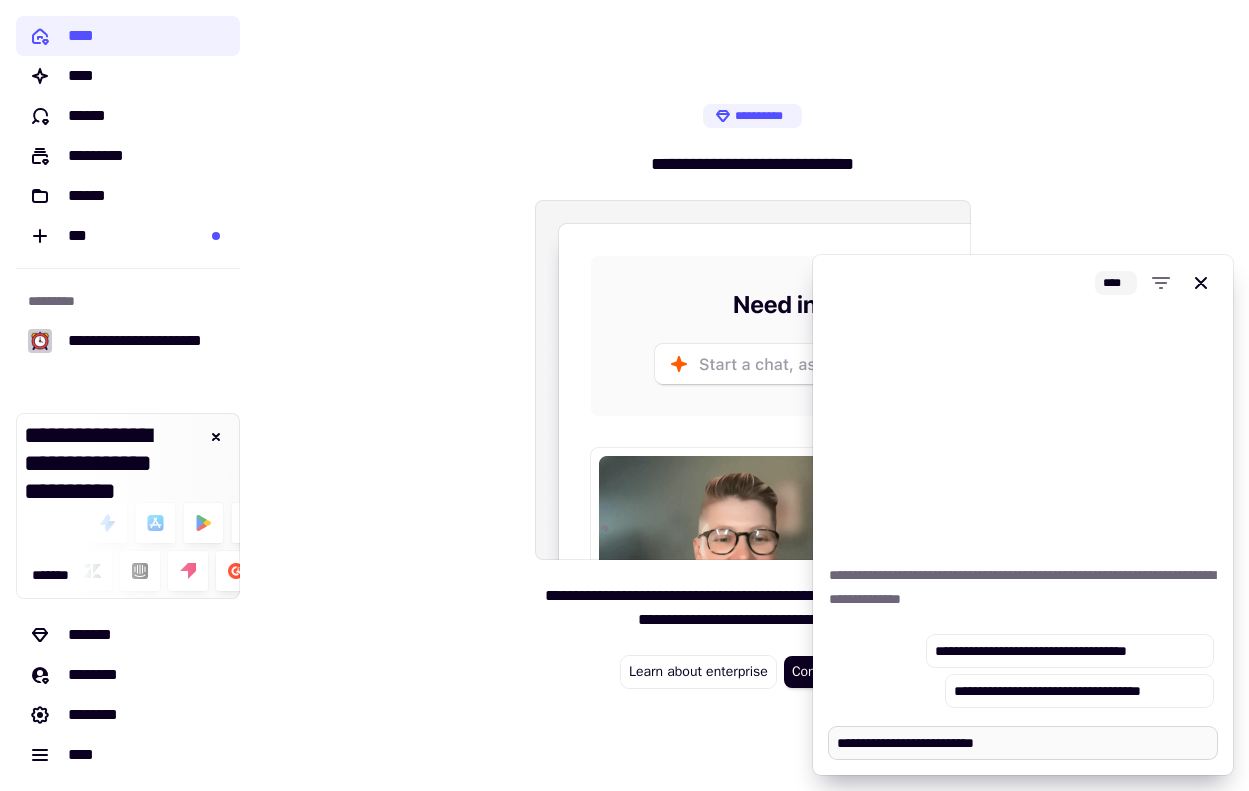 type on "*" 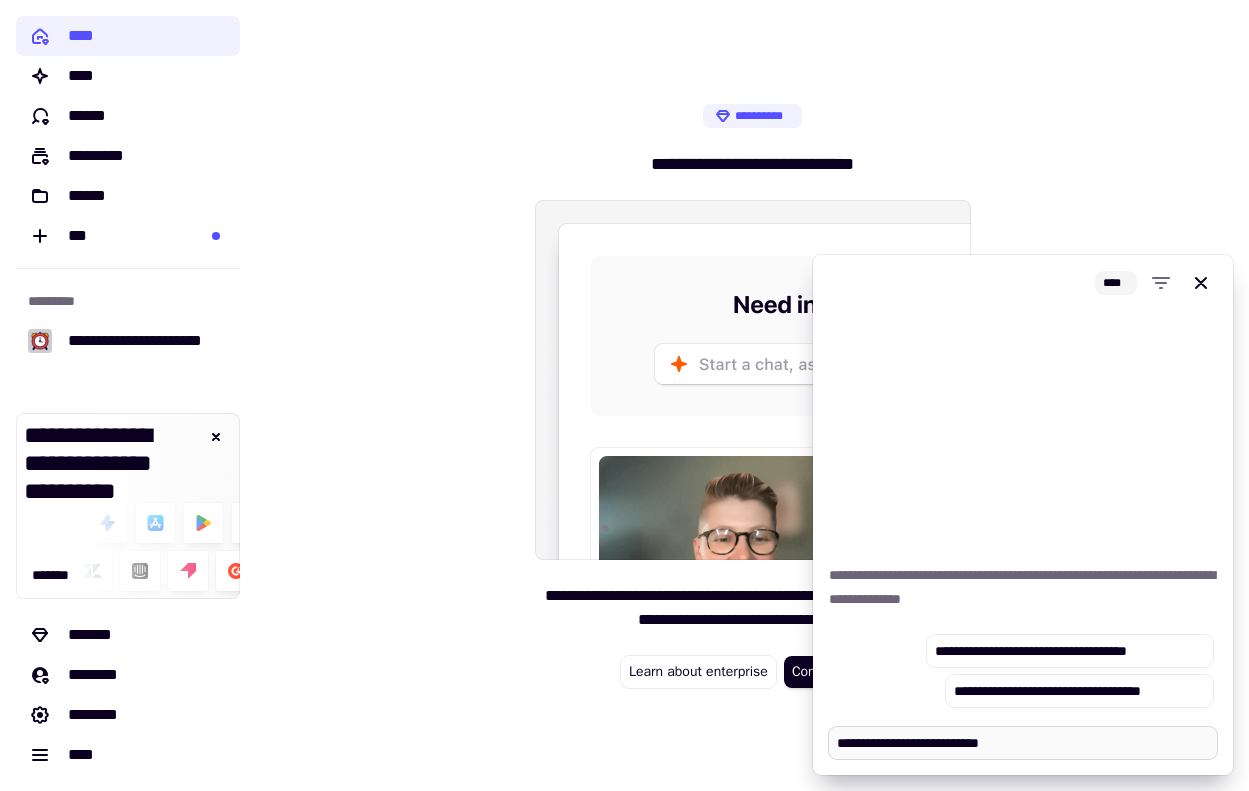 type on "*" 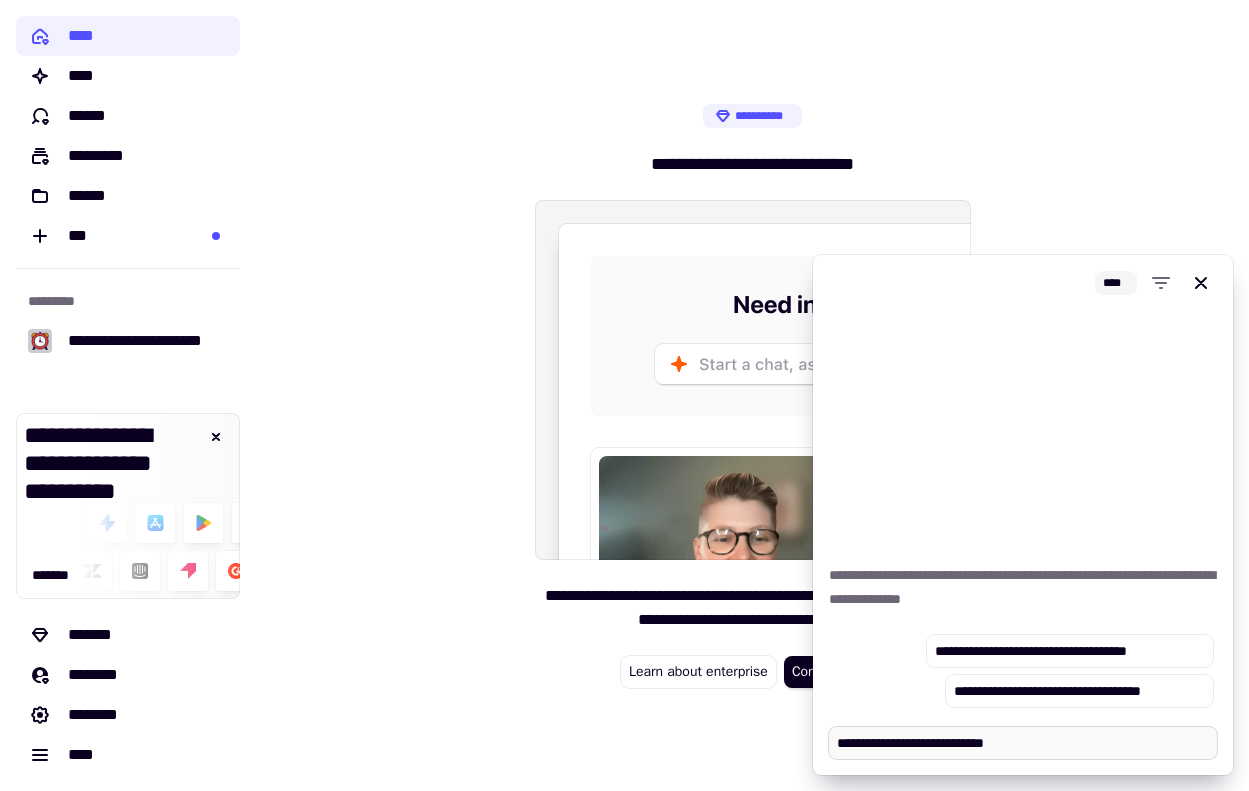 type on "*" 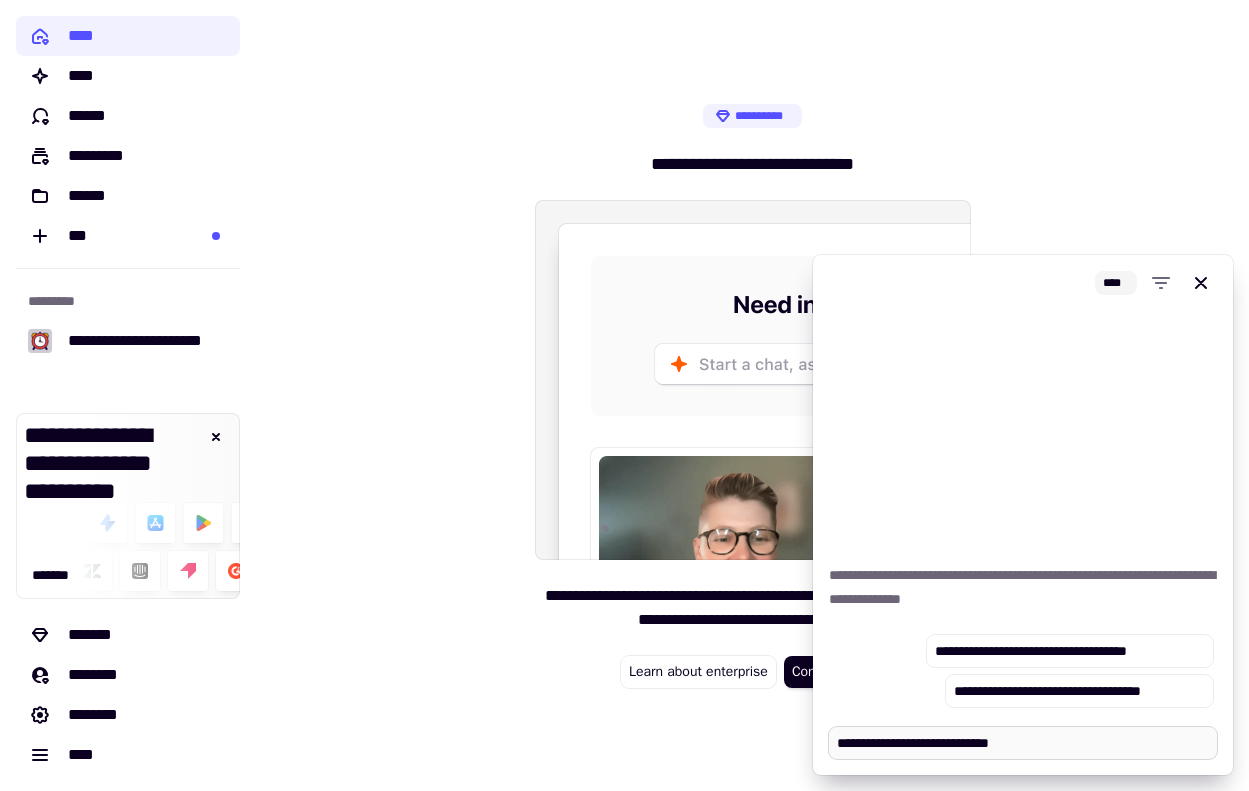 type on "*" 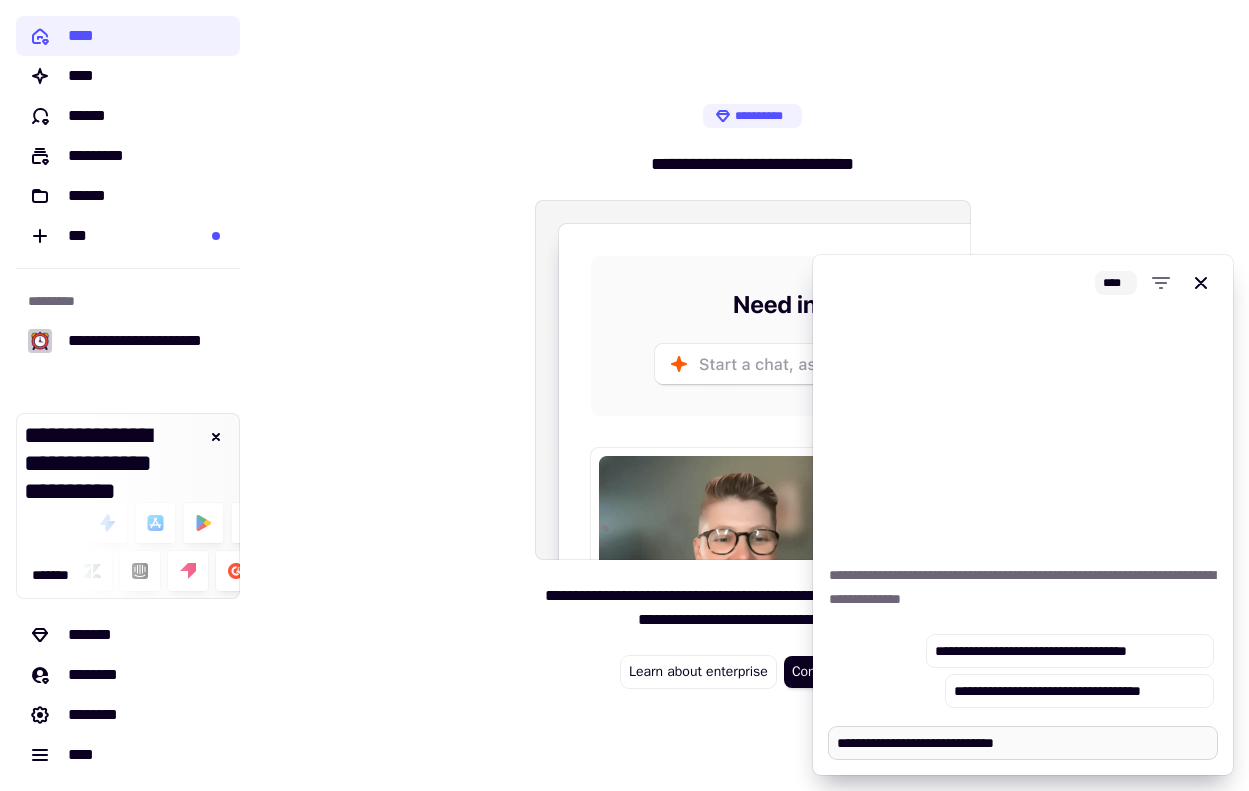 type on "*" 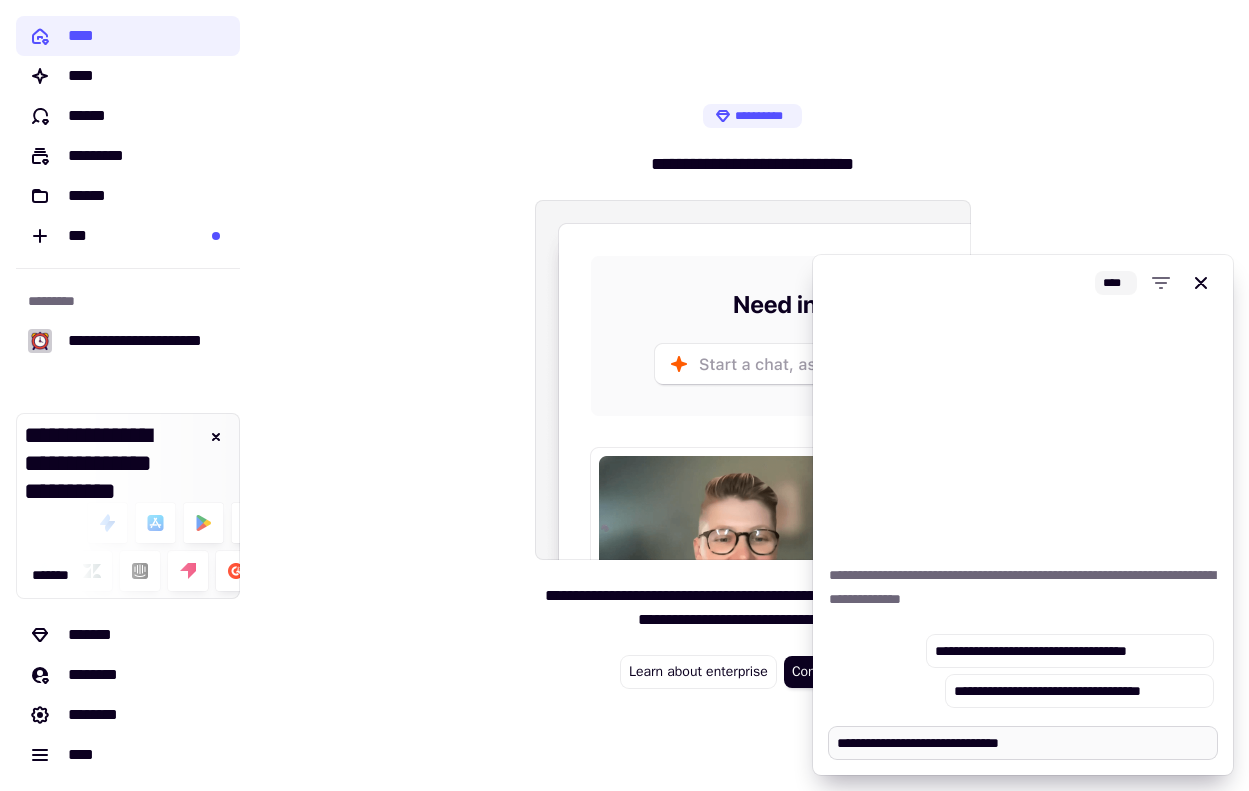 type on "*" 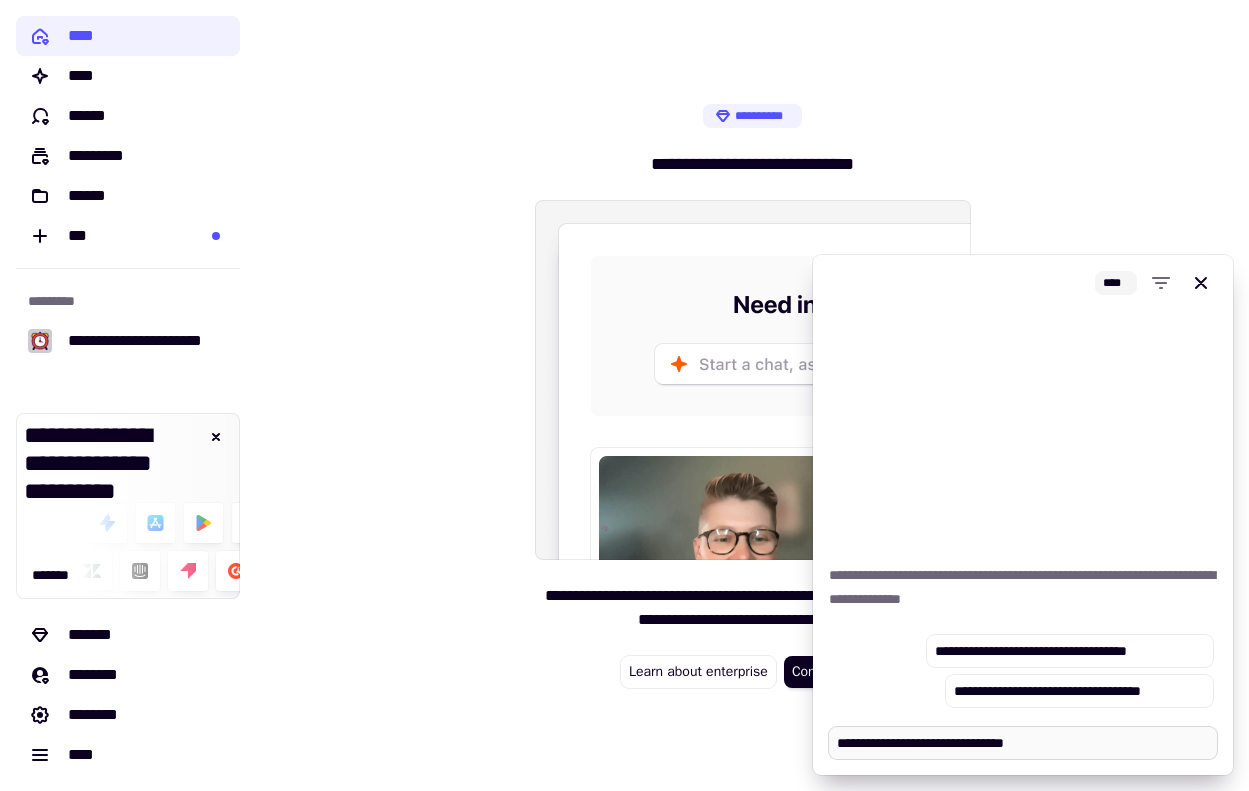 type on "*" 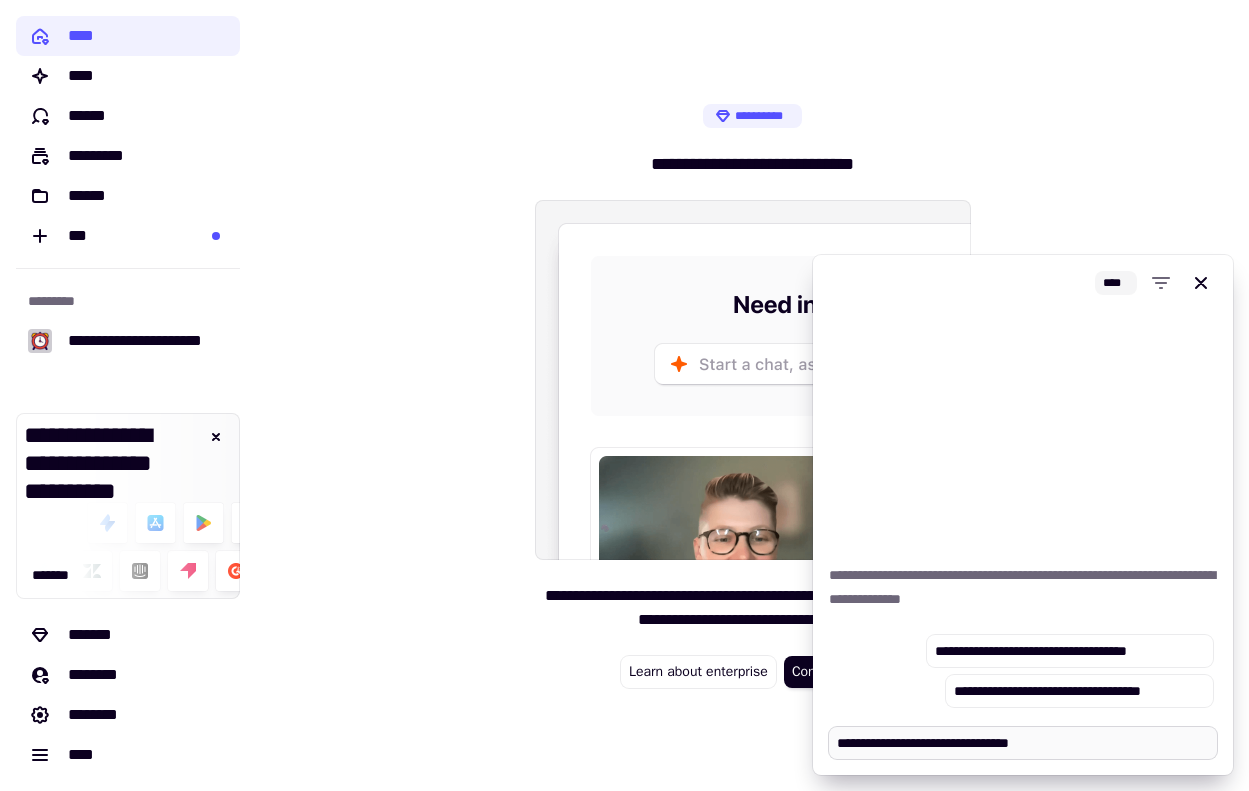 type on "*" 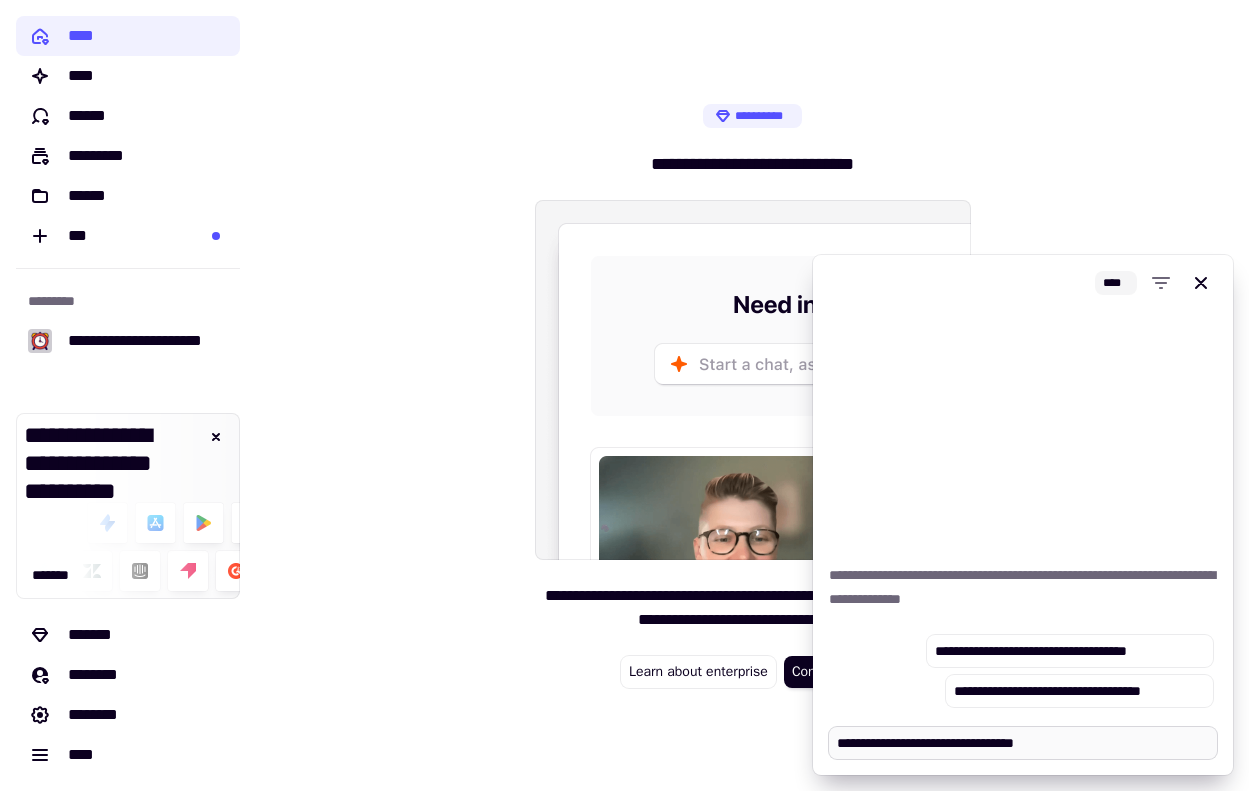 type on "*" 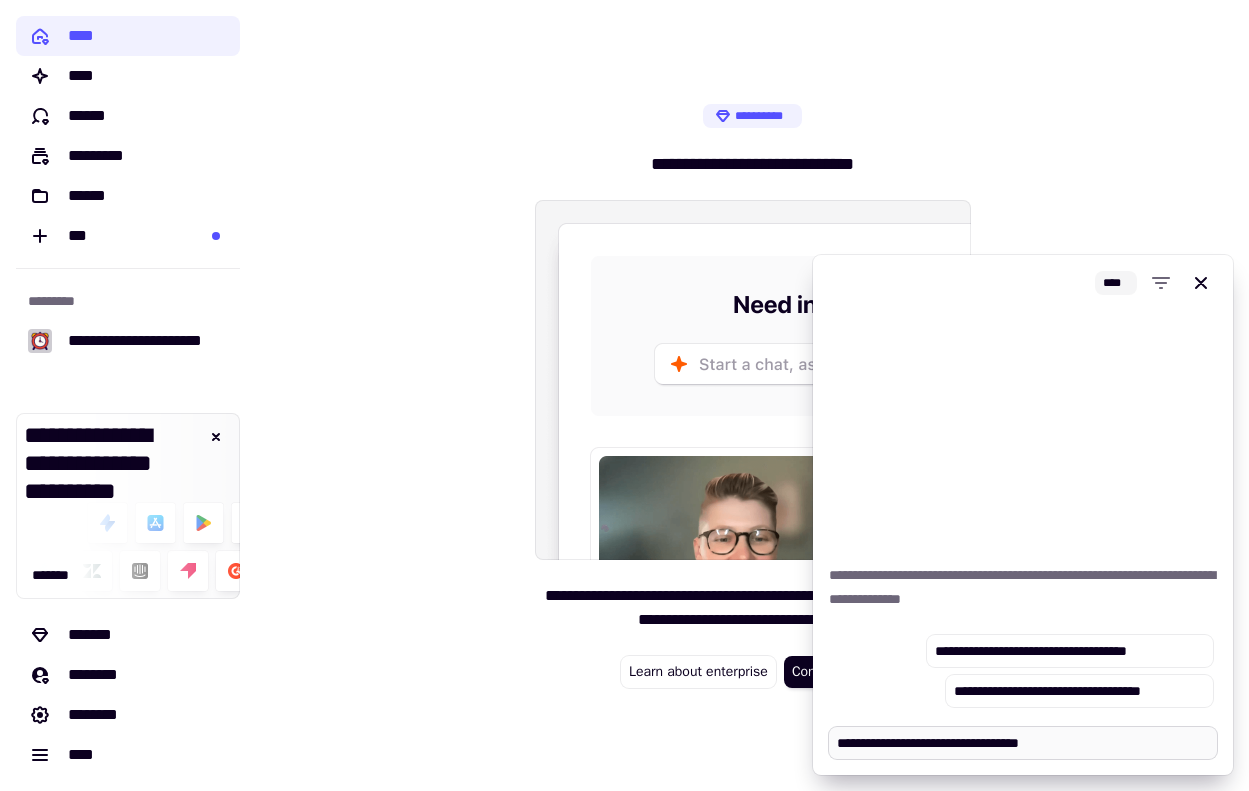 type on "*" 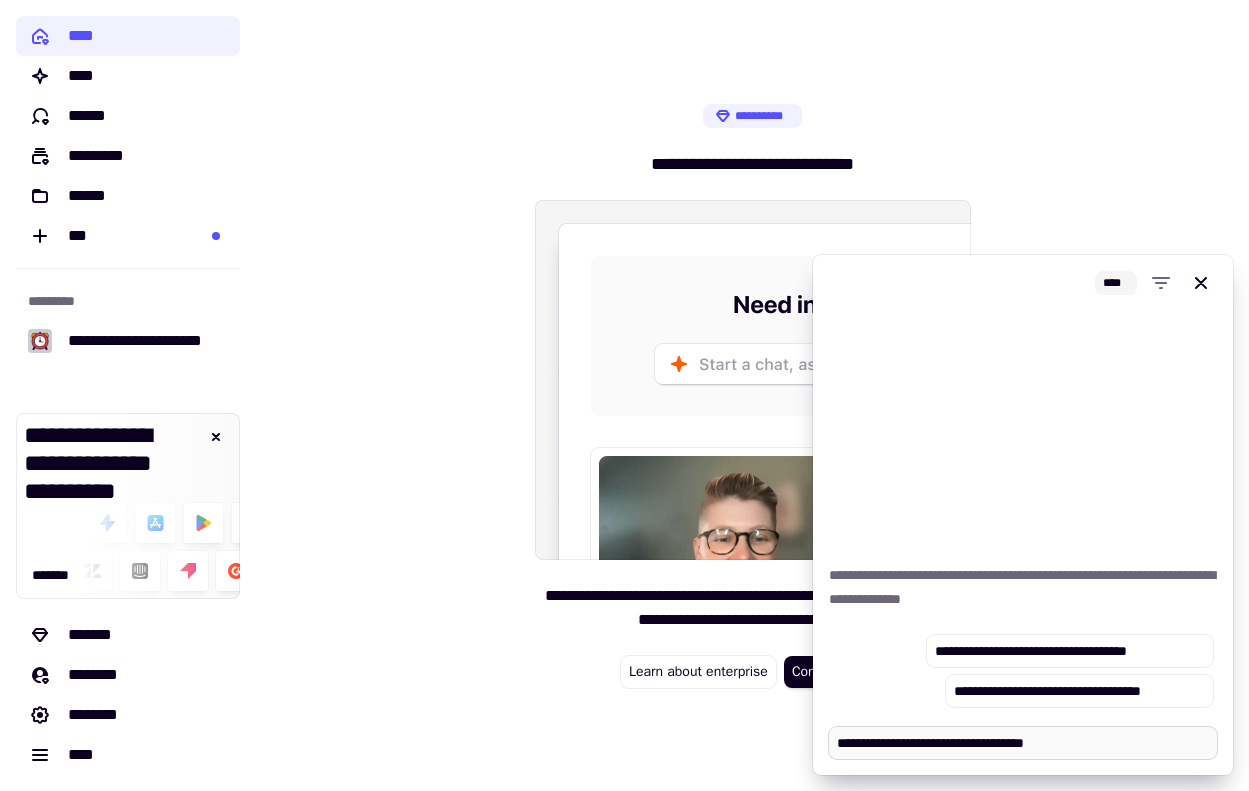 type on "*" 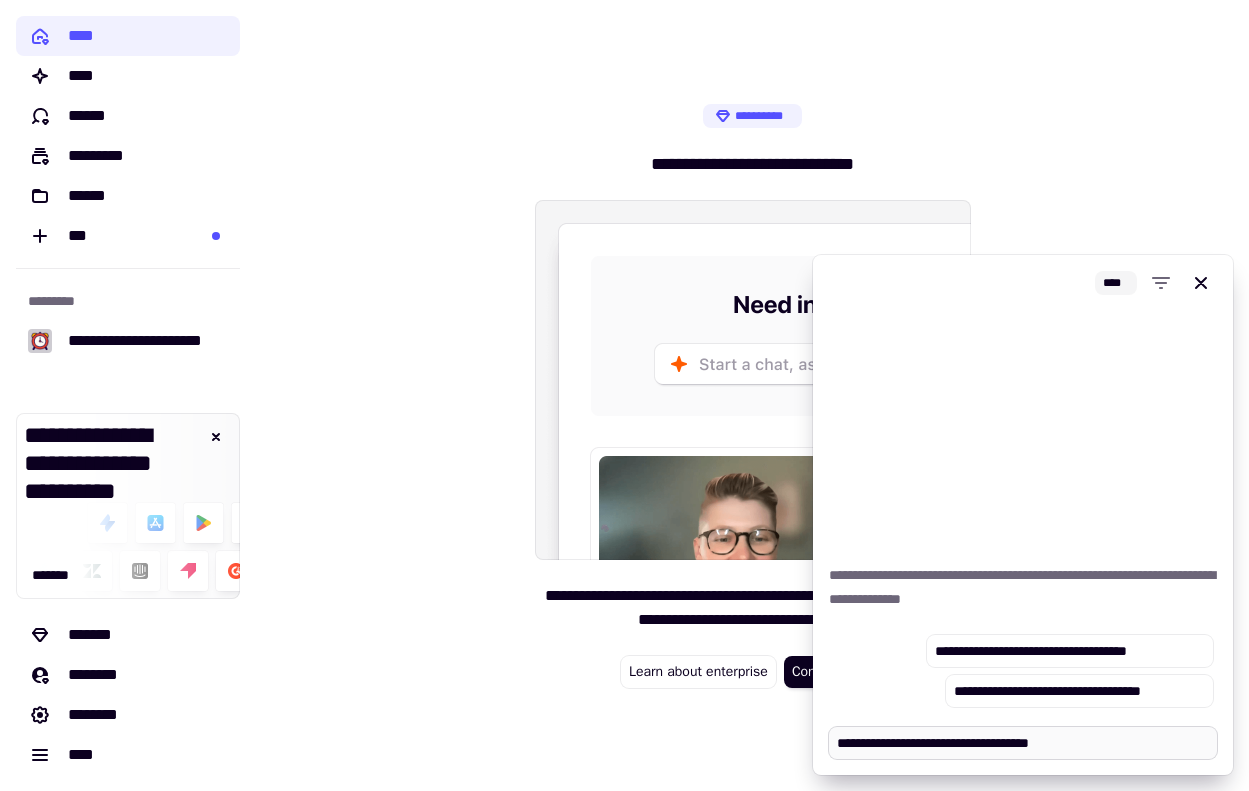 type on "*" 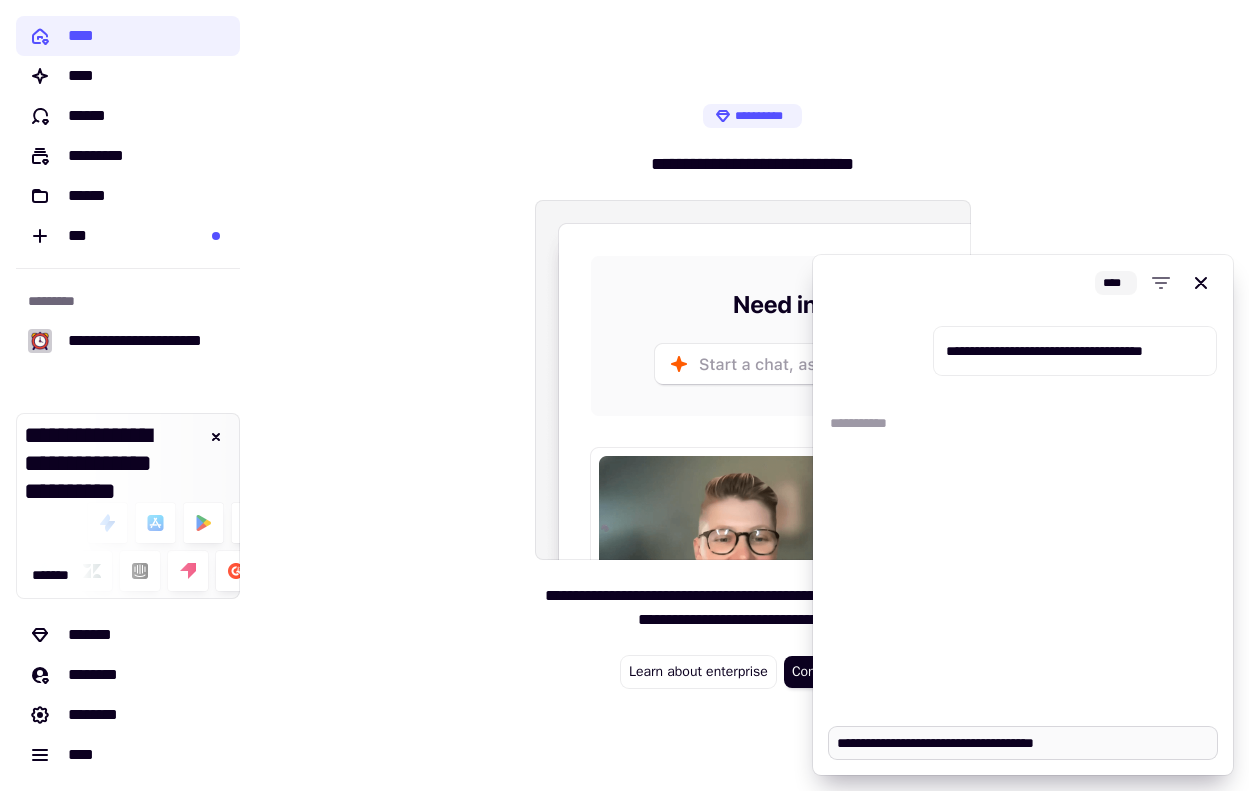 type on "*" 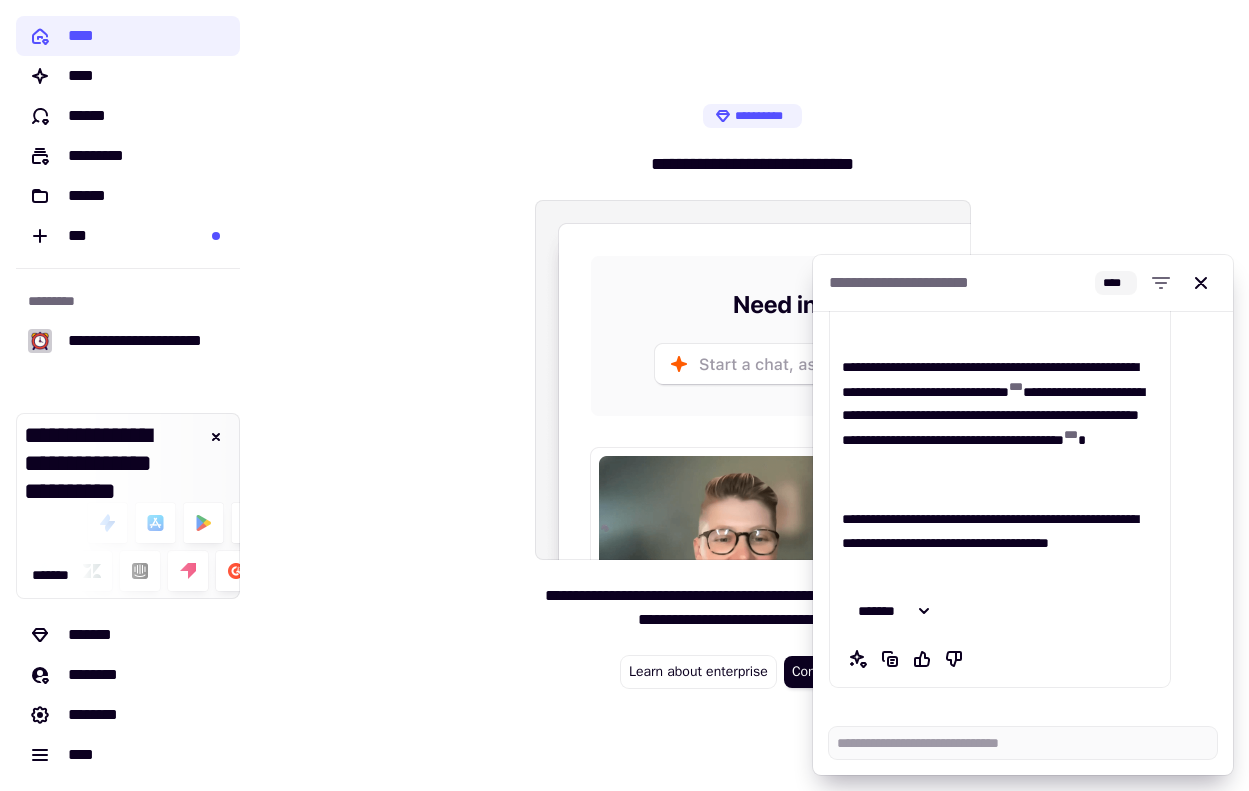 scroll, scrollTop: 505, scrollLeft: 0, axis: vertical 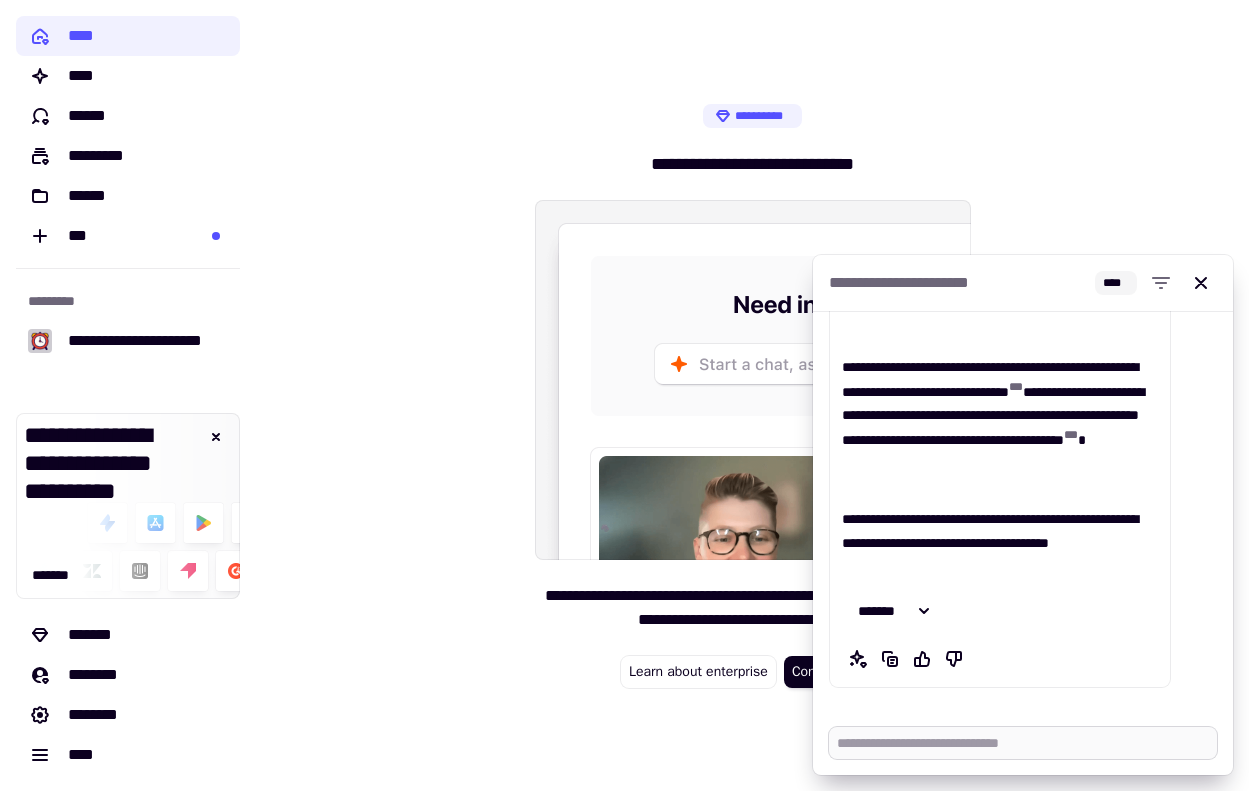 click at bounding box center [1023, 743] 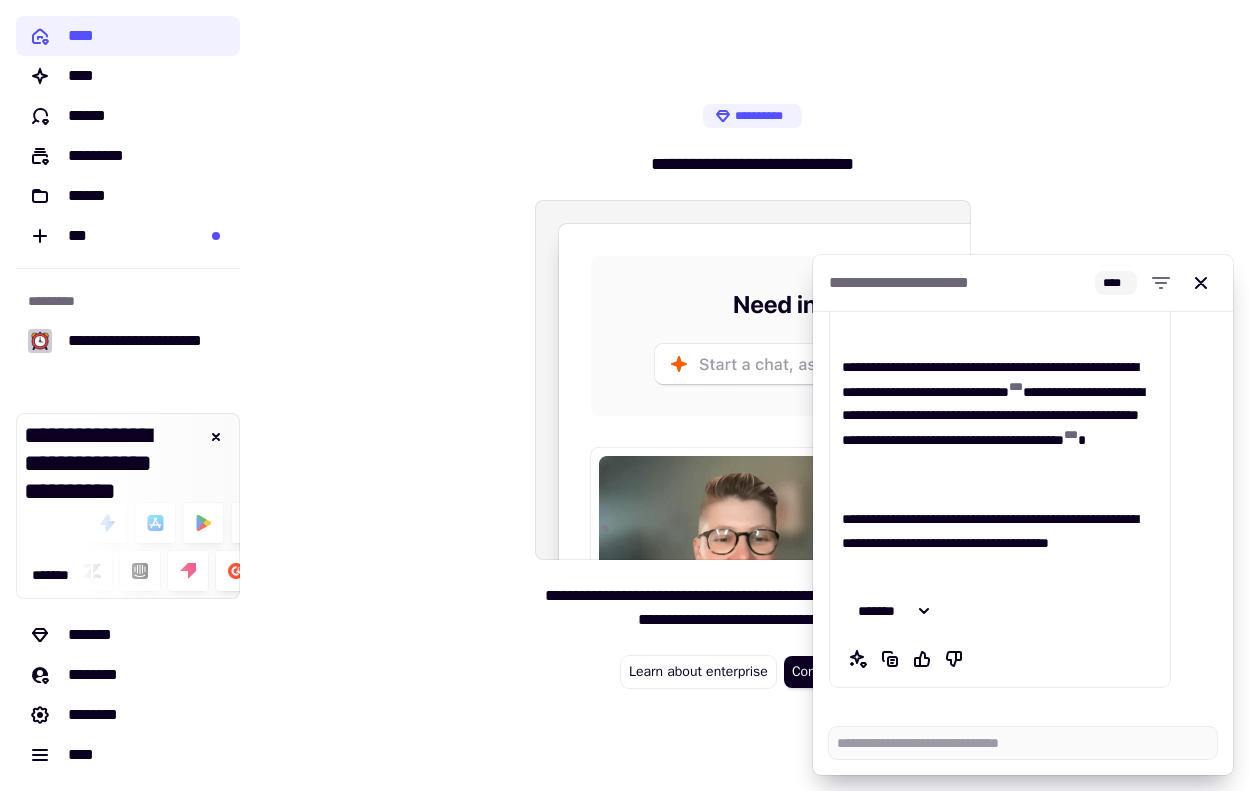 type on "*" 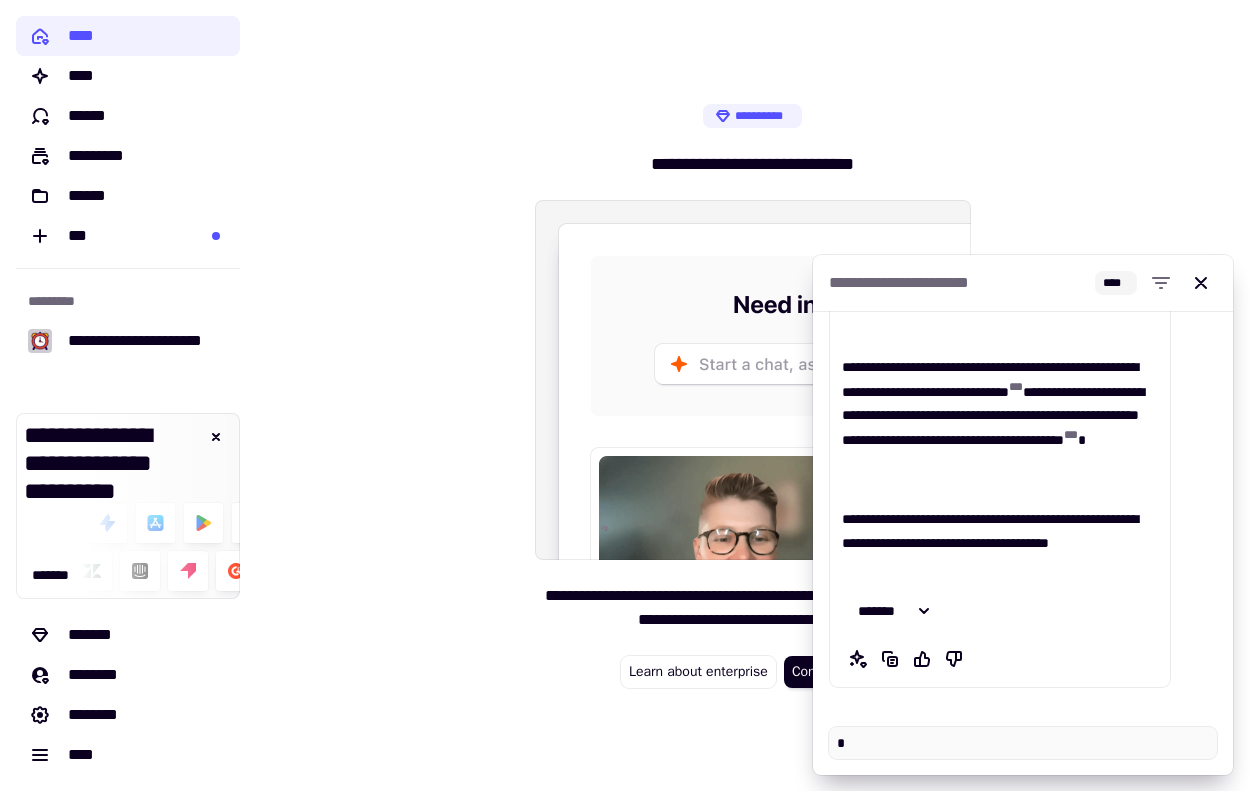 type on "*" 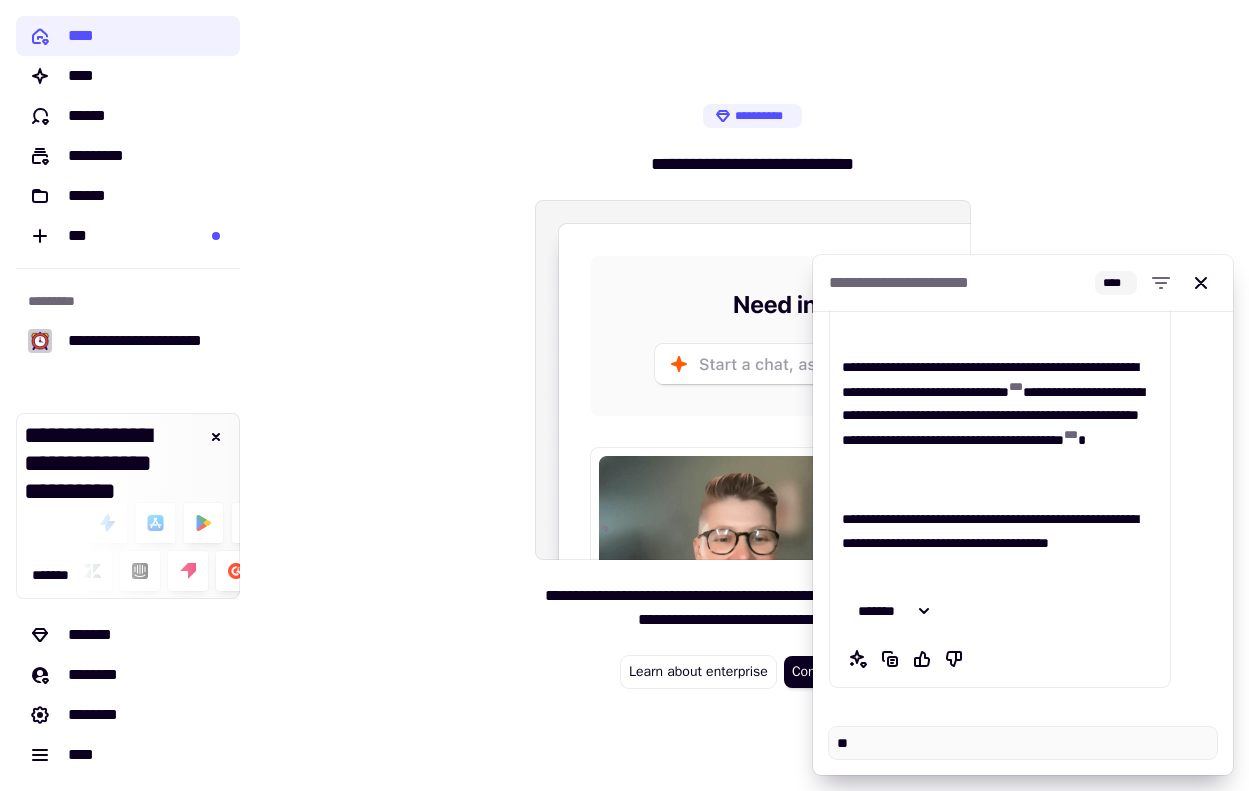 type on "*" 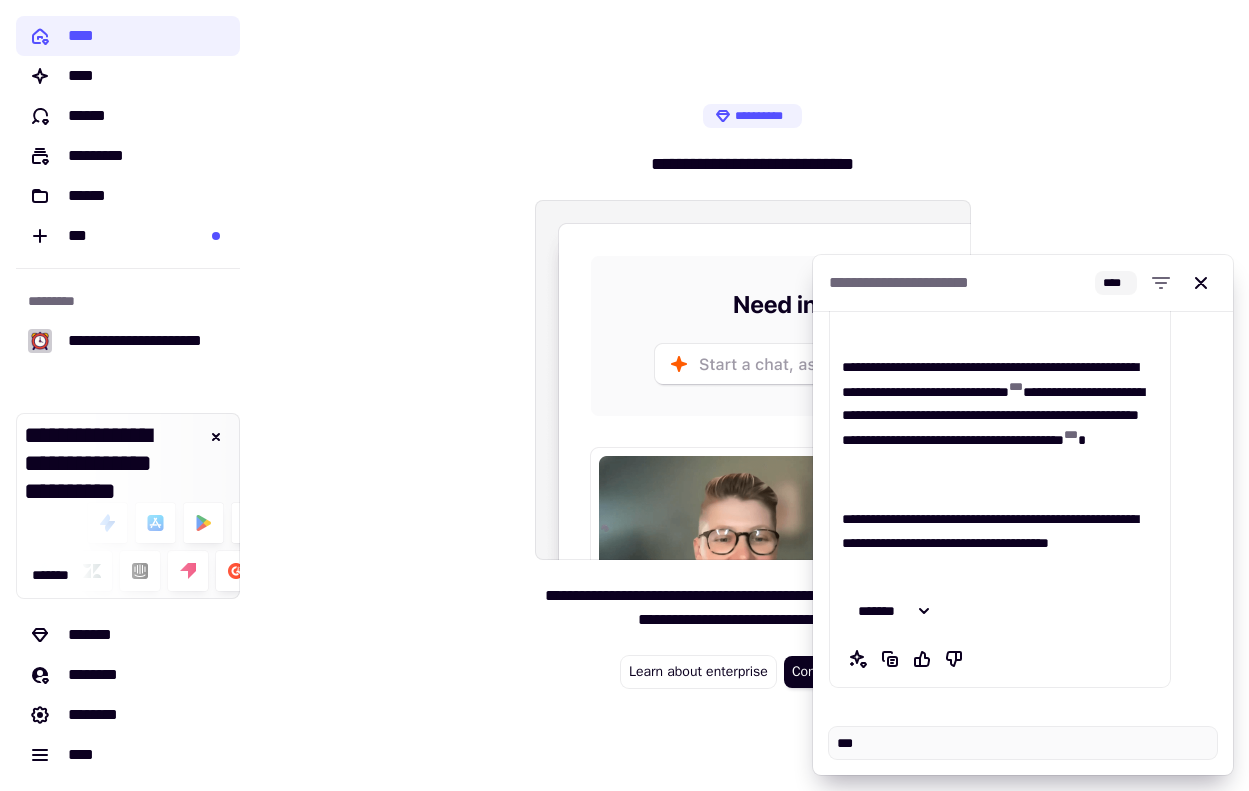 type on "*" 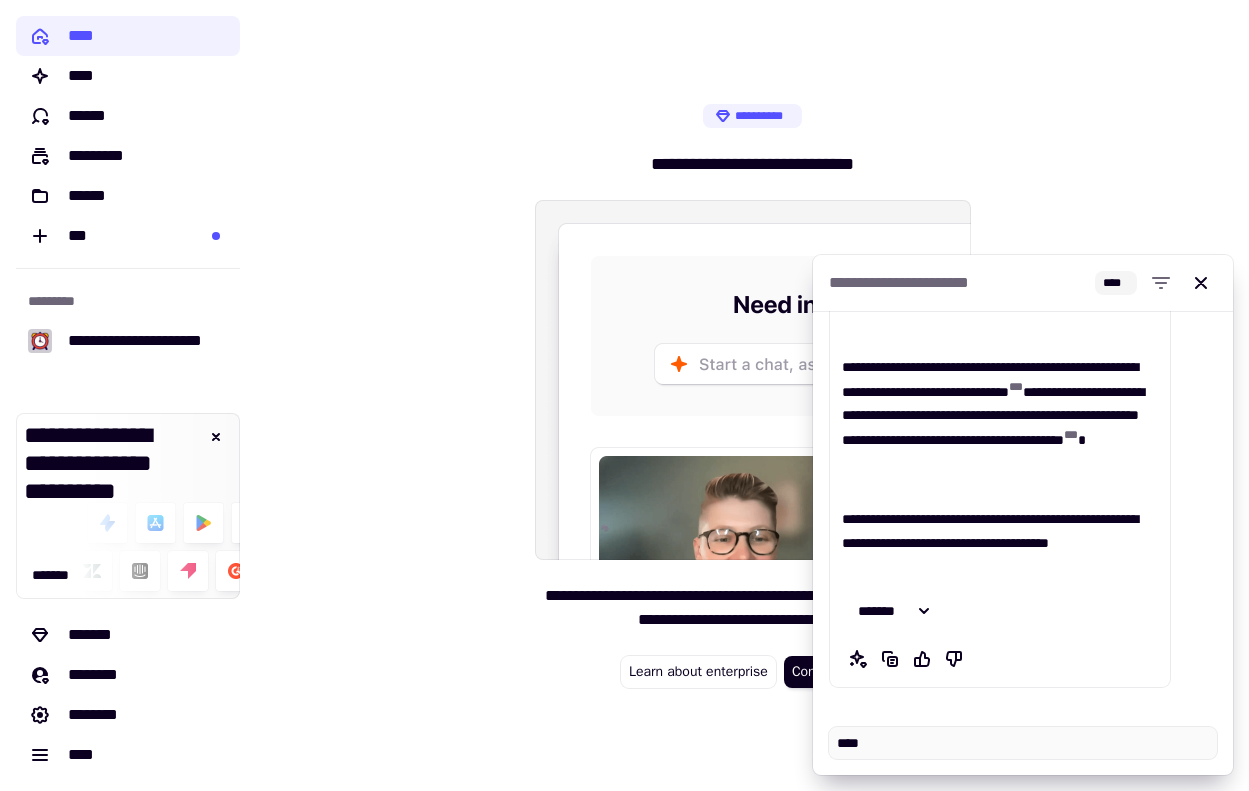 type on "*" 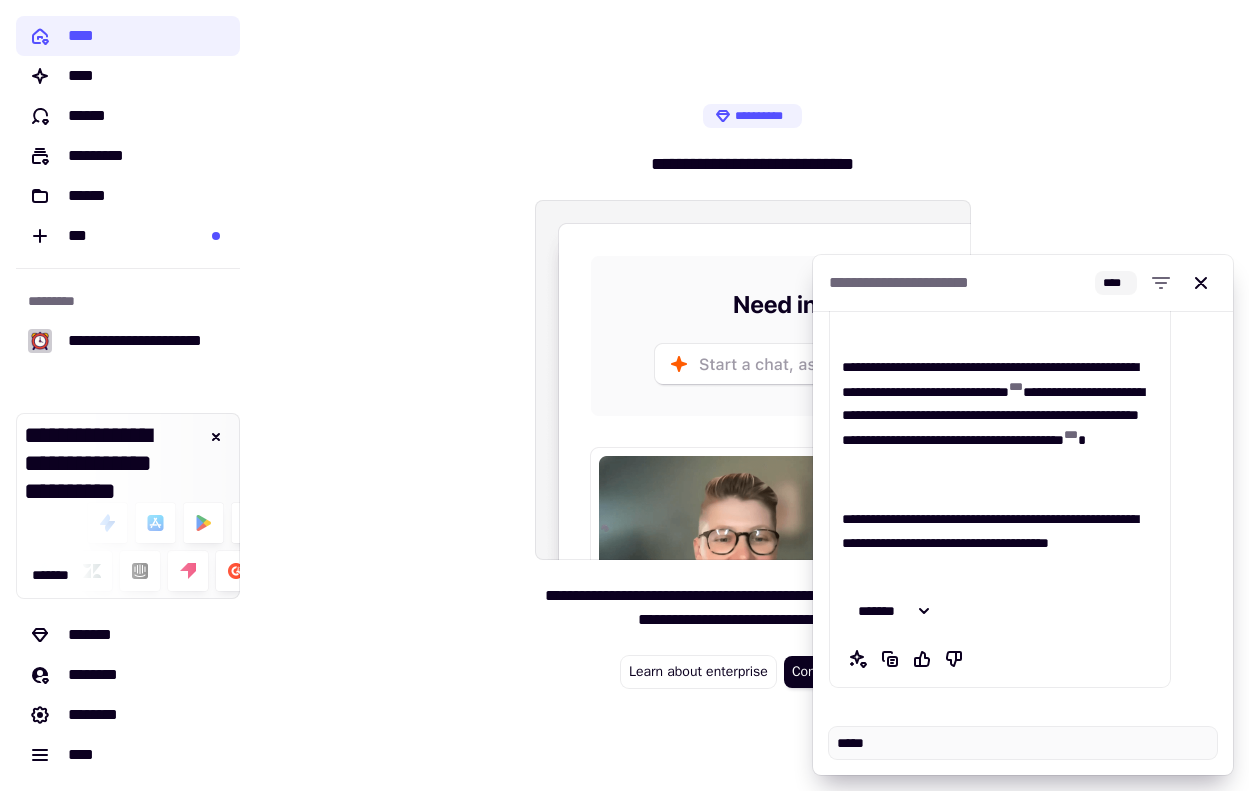 type on "*" 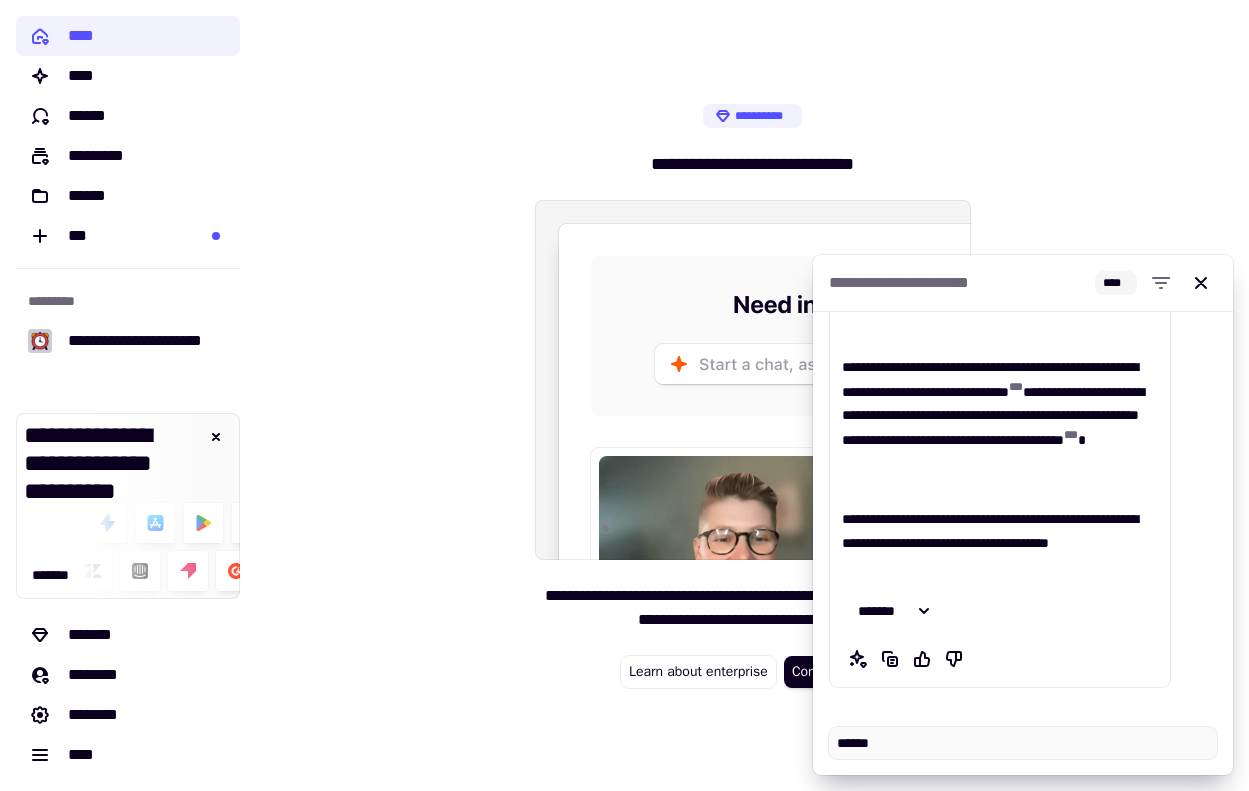 type on "*" 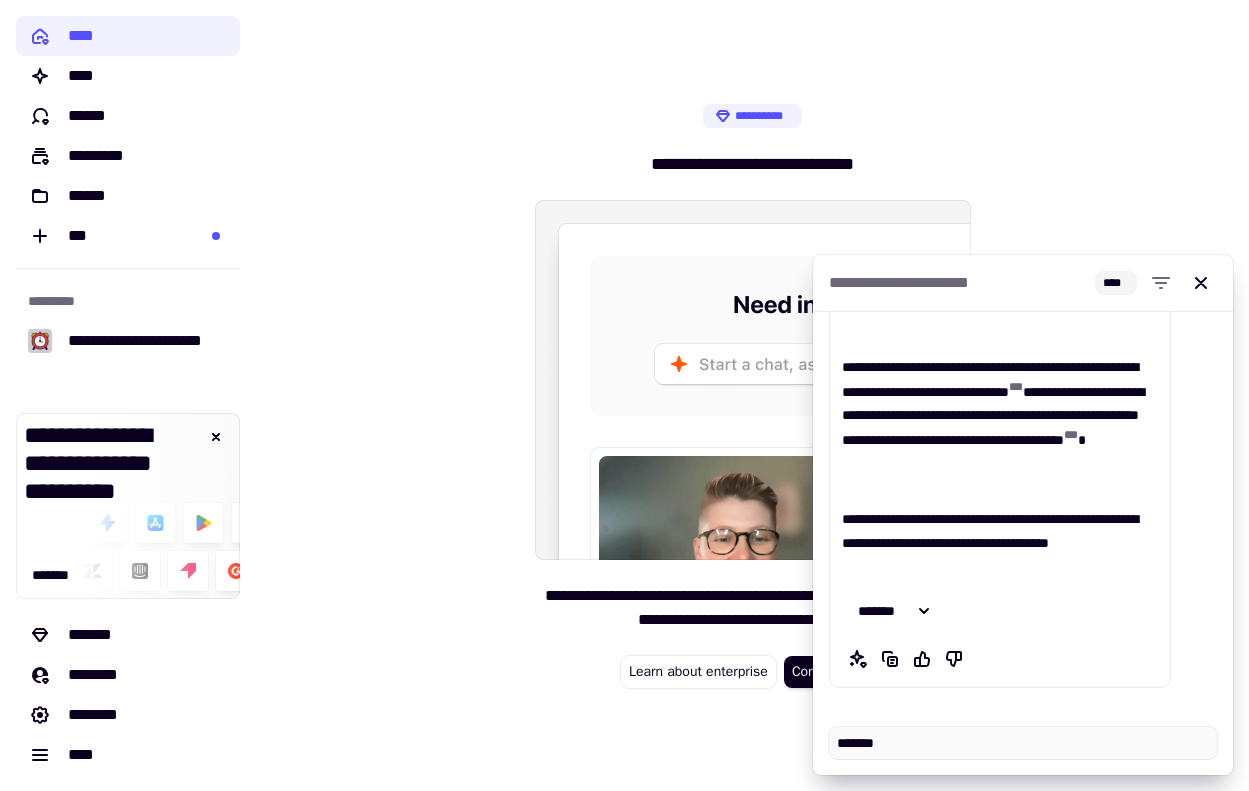 type on "*" 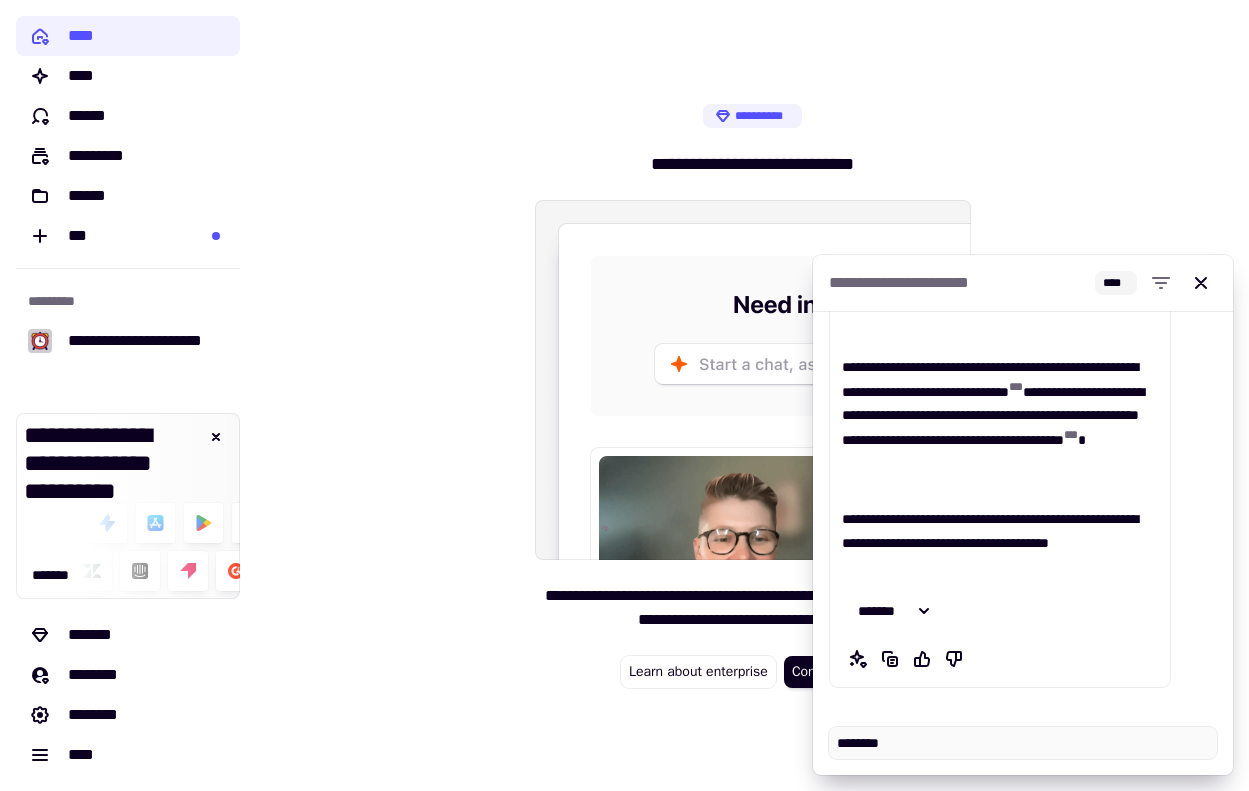type on "*" 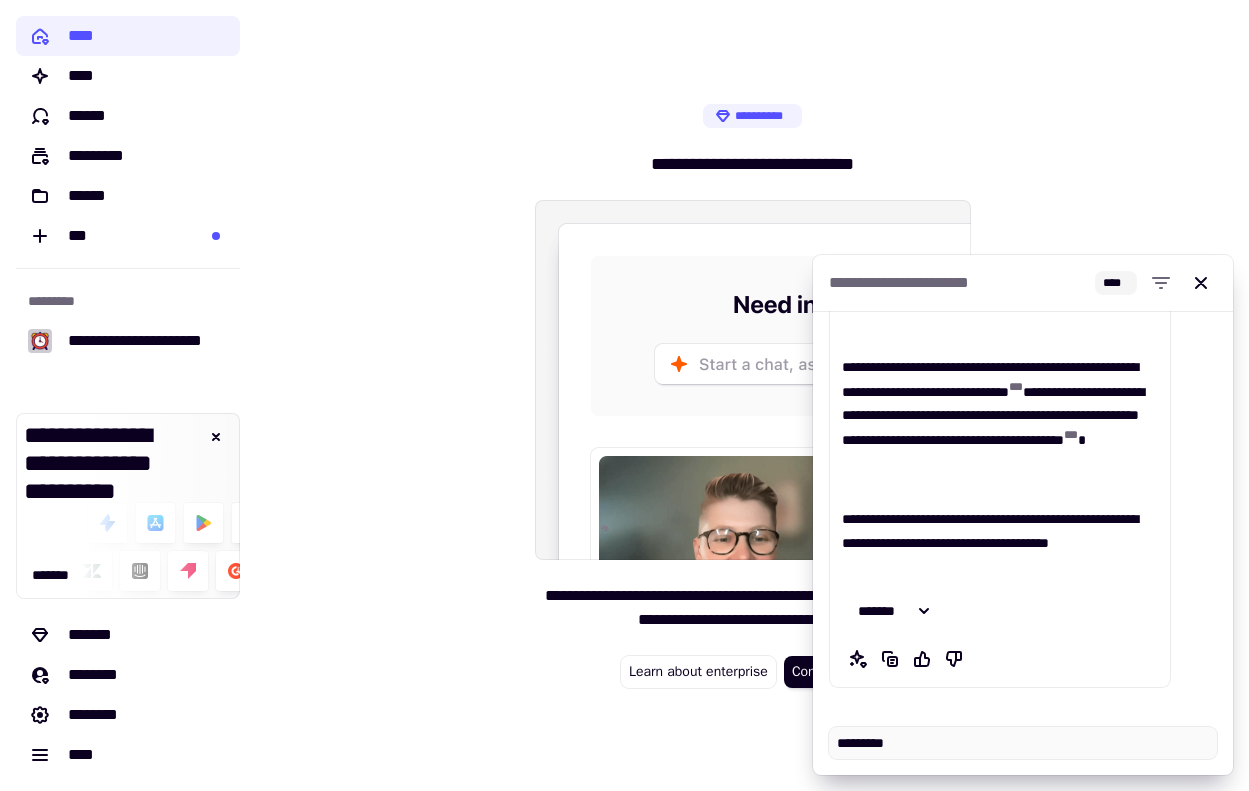 type on "*" 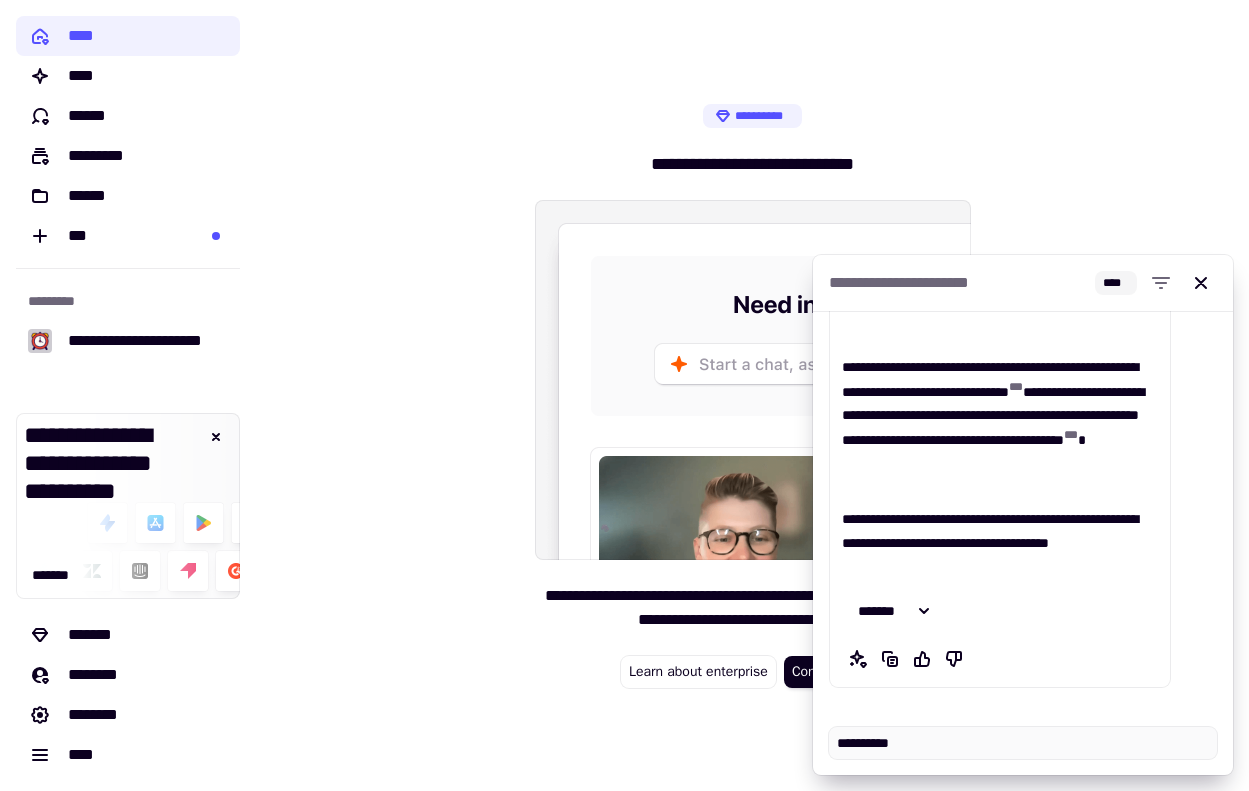 type on "*" 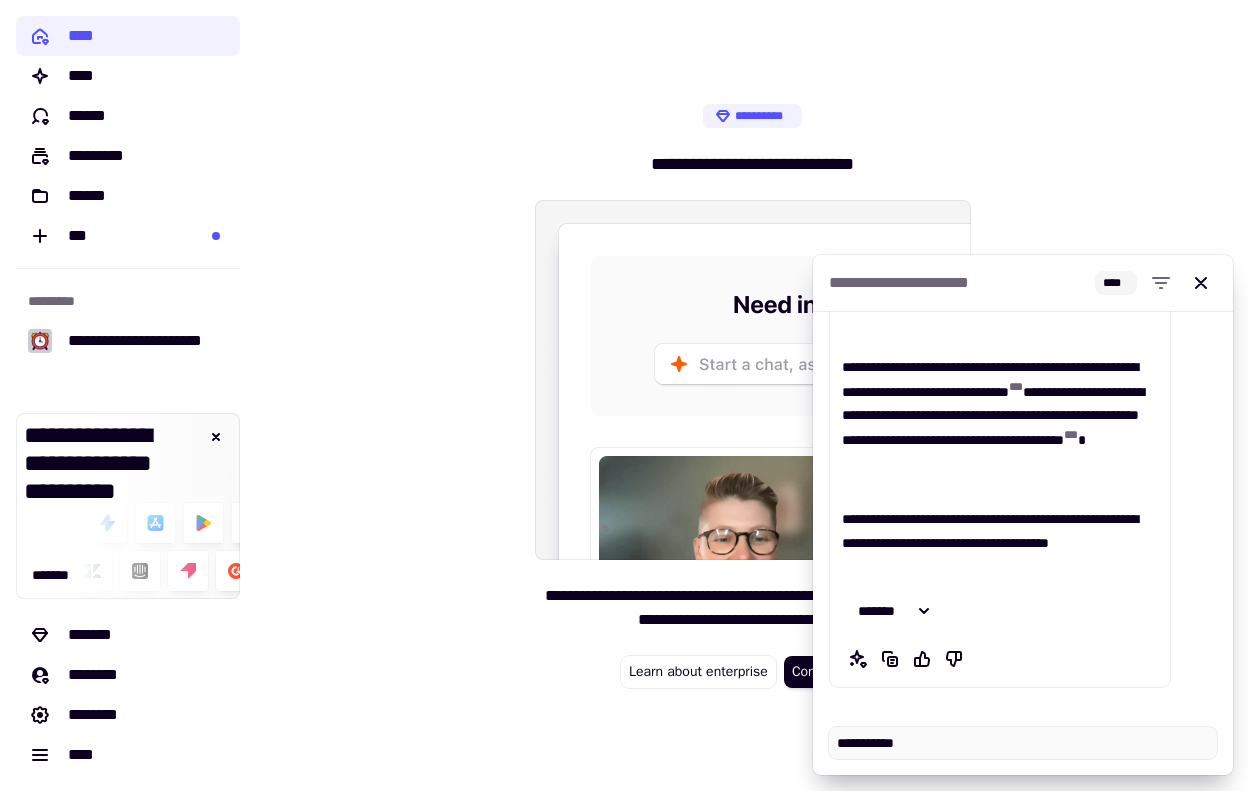 type on "*" 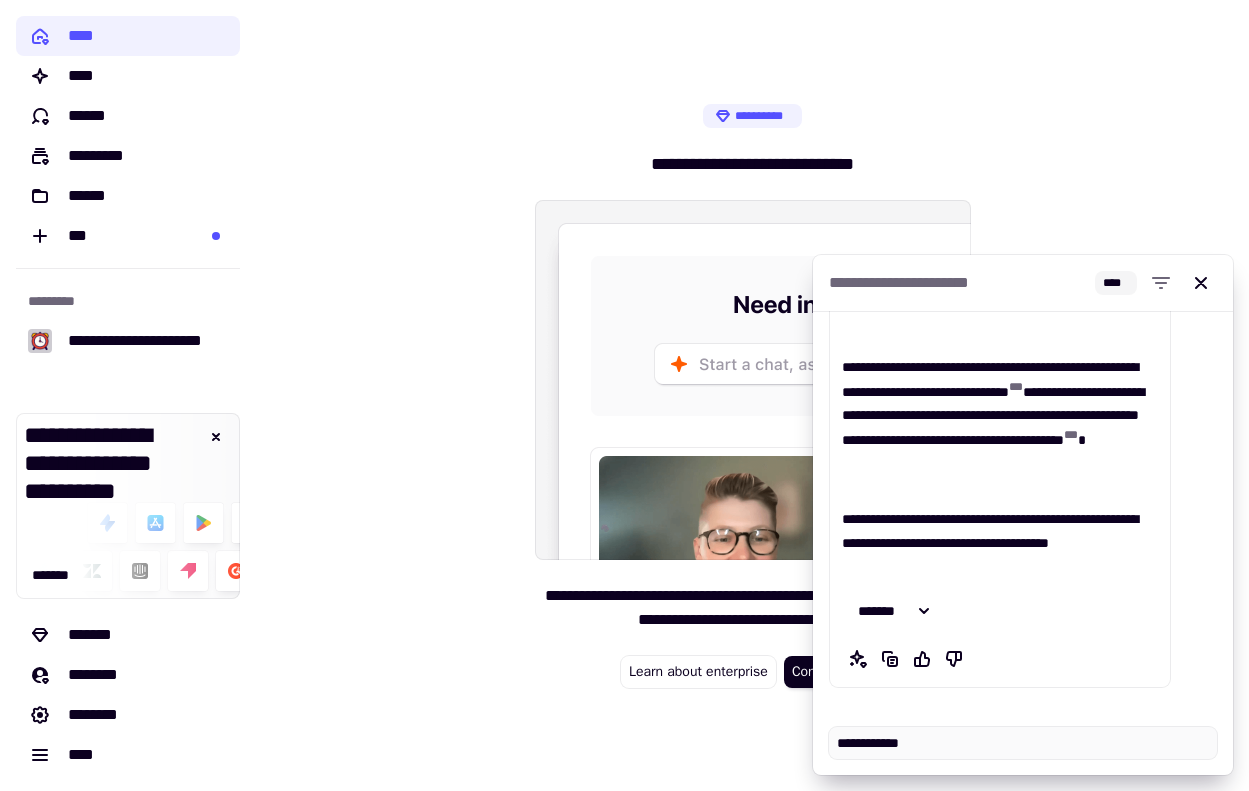 type on "*" 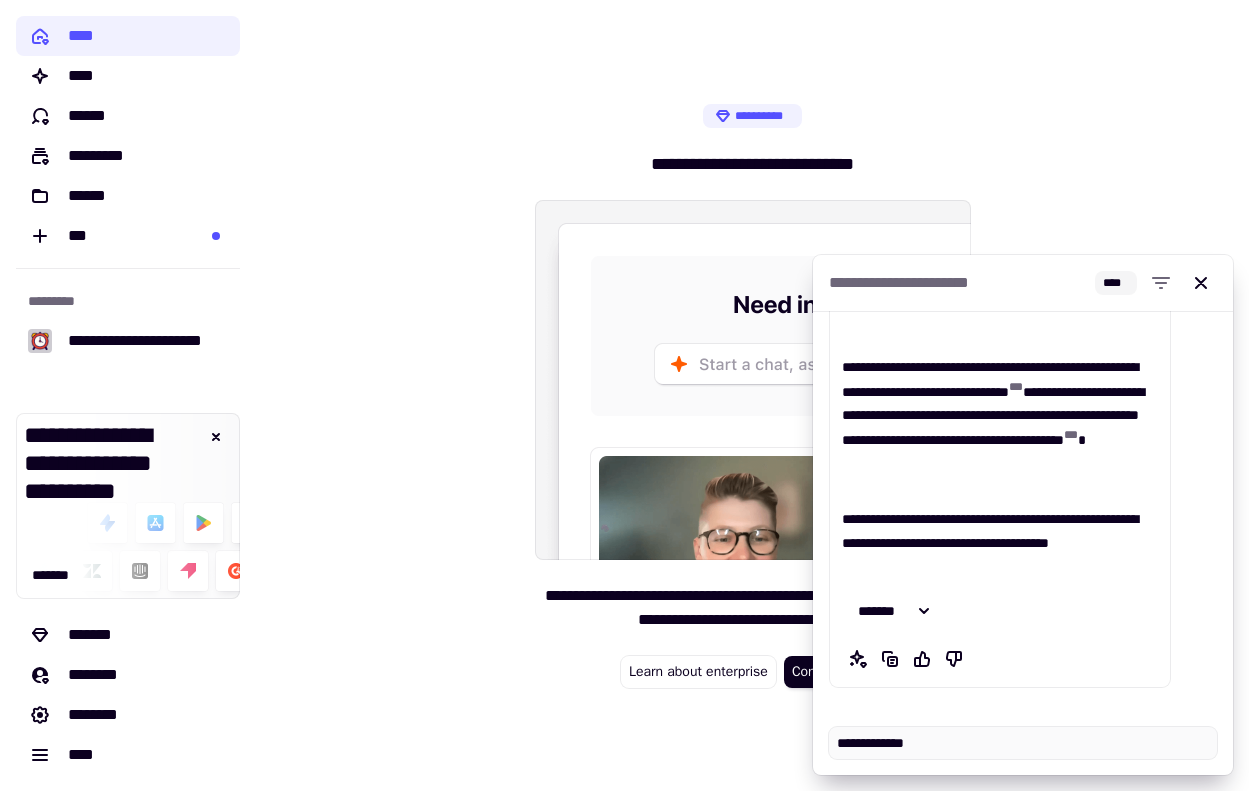 type on "*" 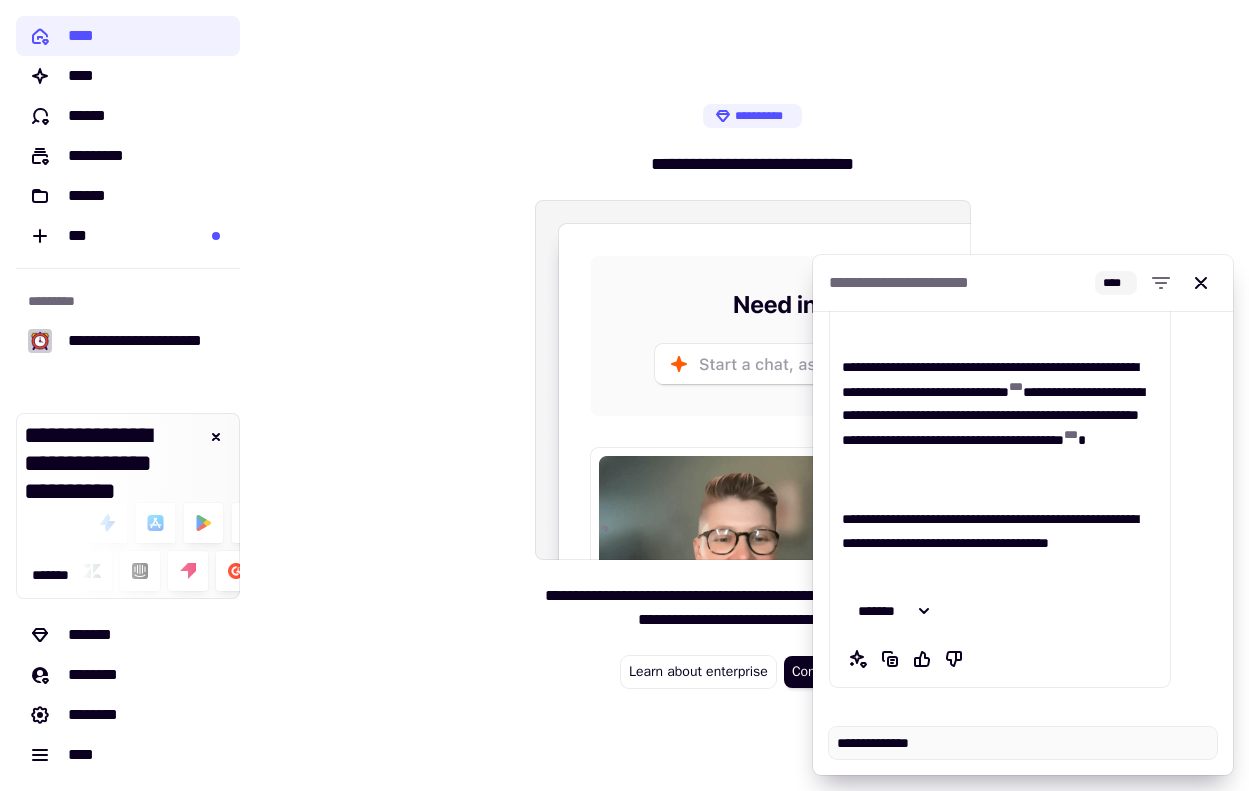 type on "*" 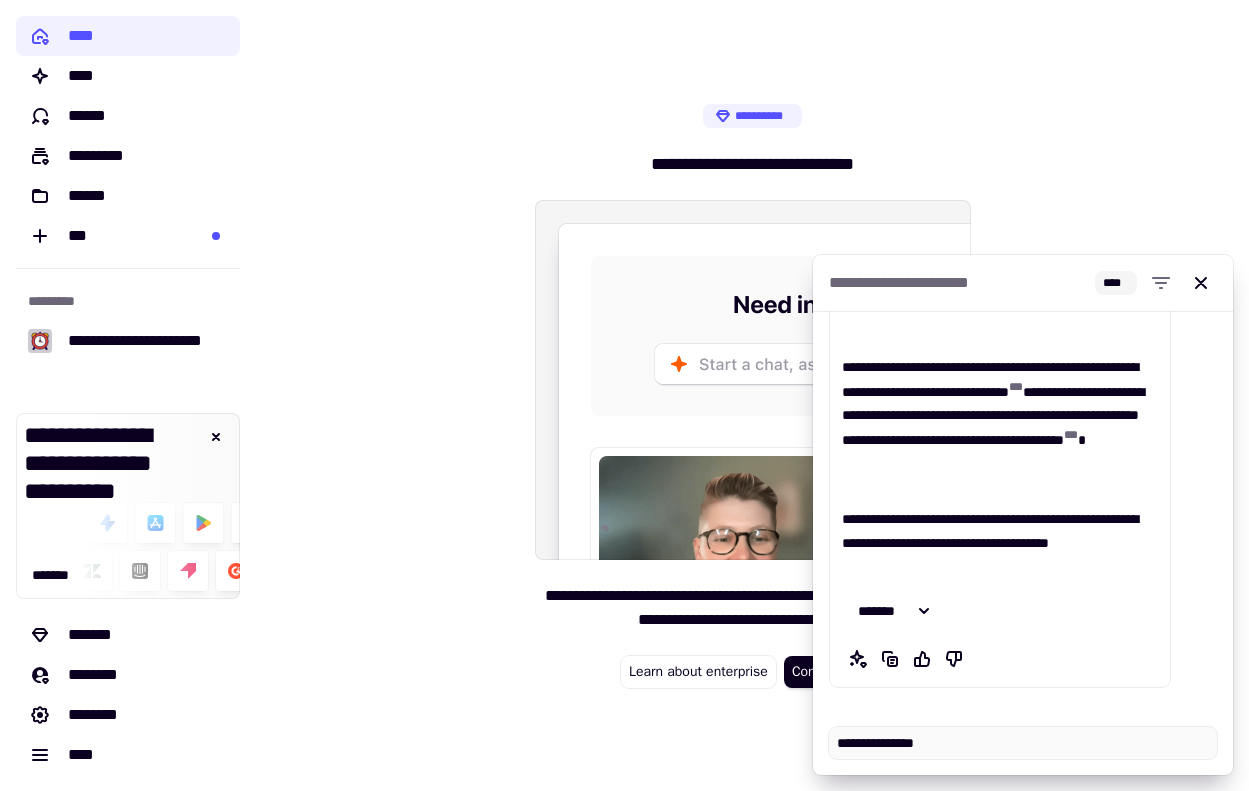 type on "*" 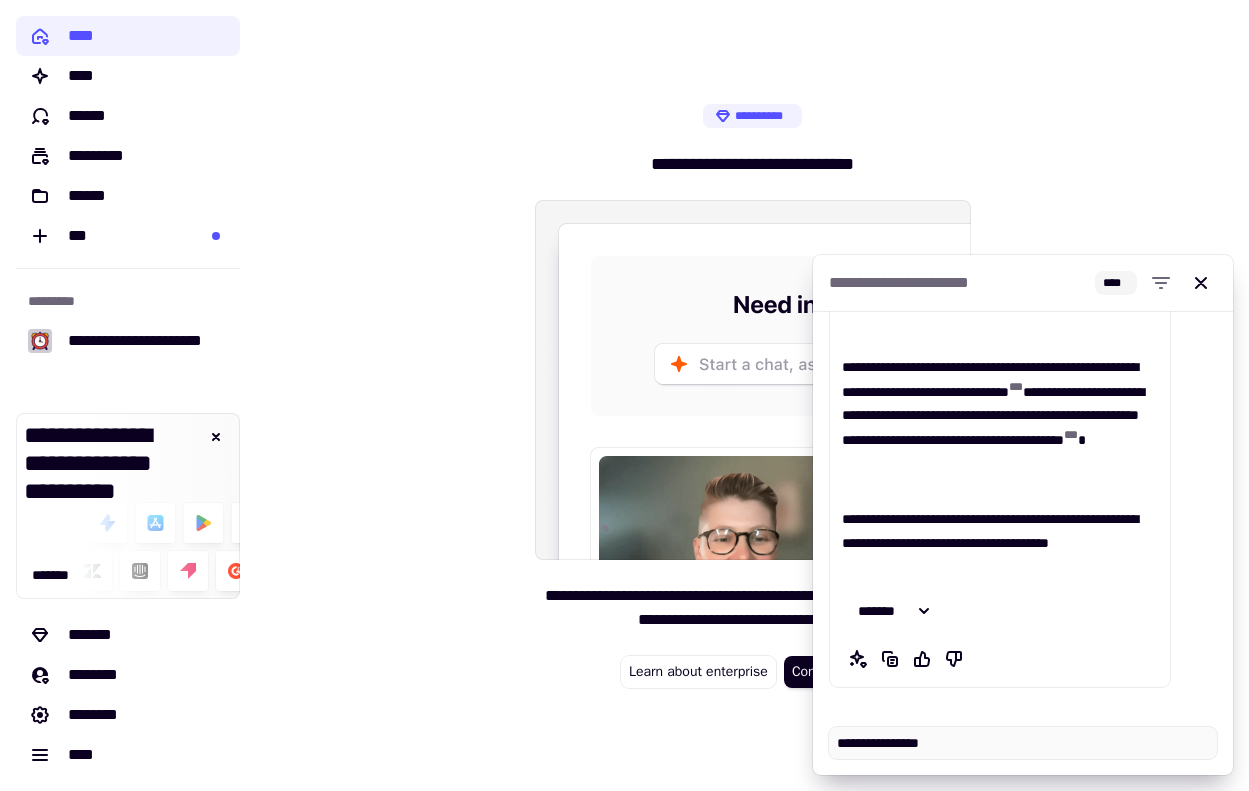 type on "*" 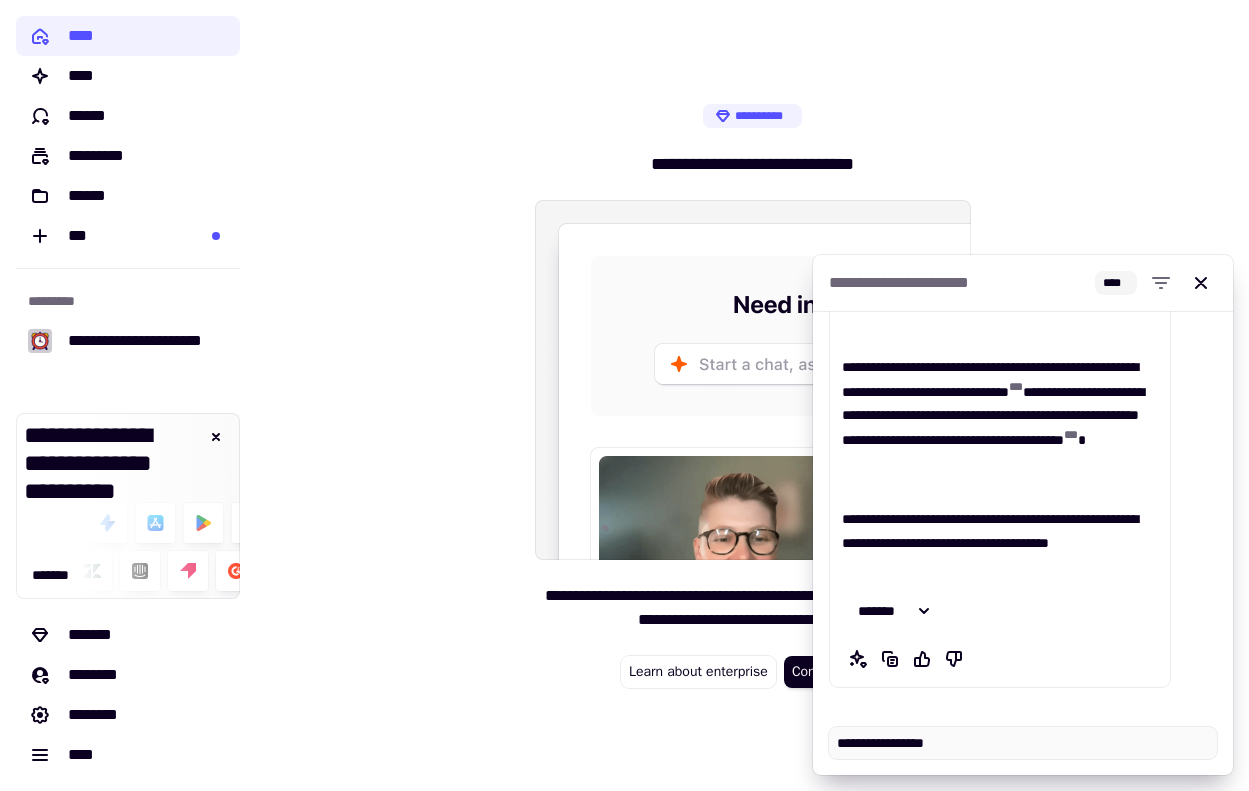 type on "*" 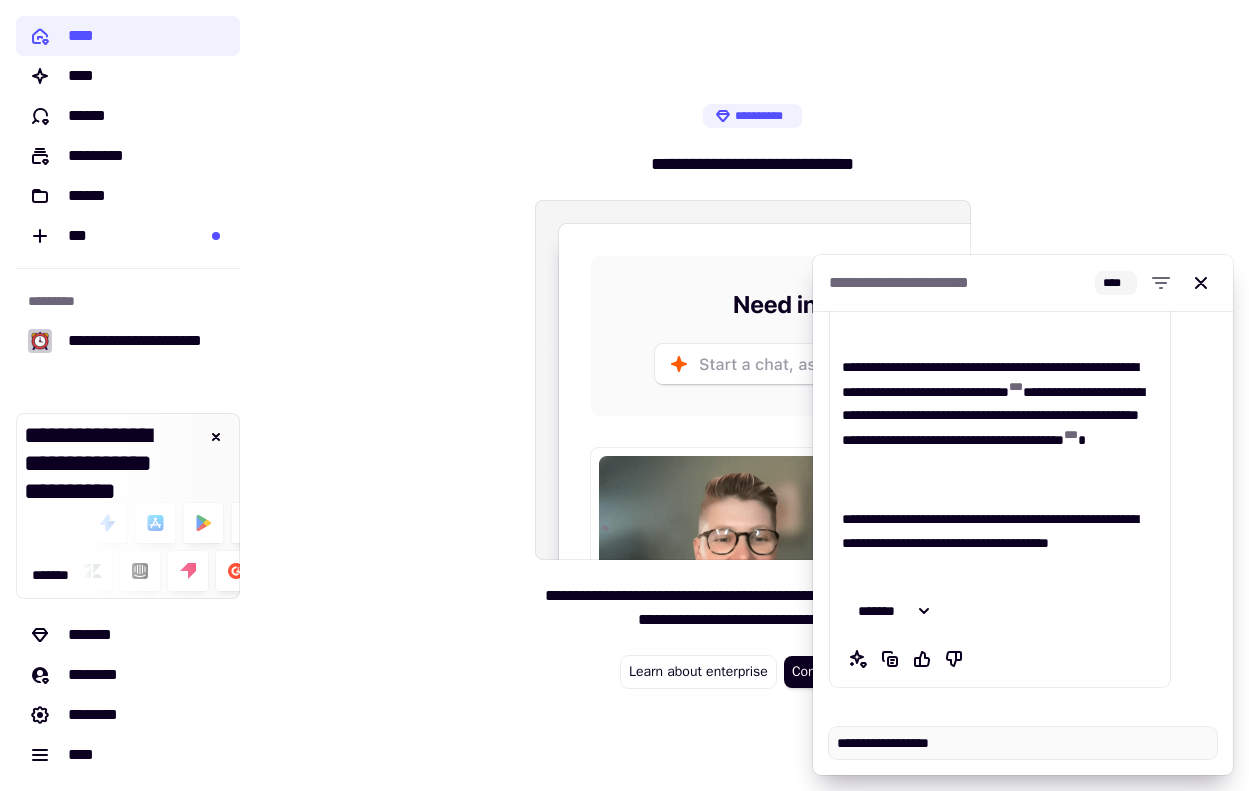 type on "*" 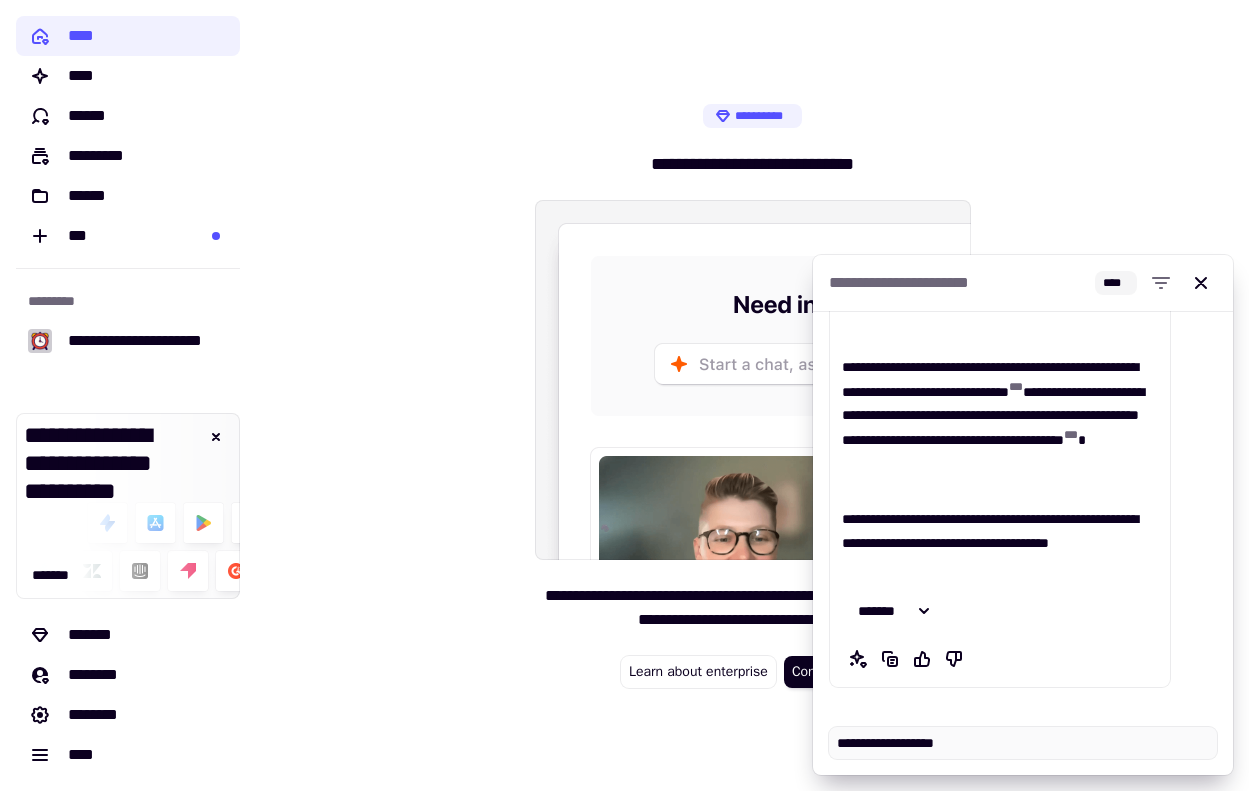 type on "*" 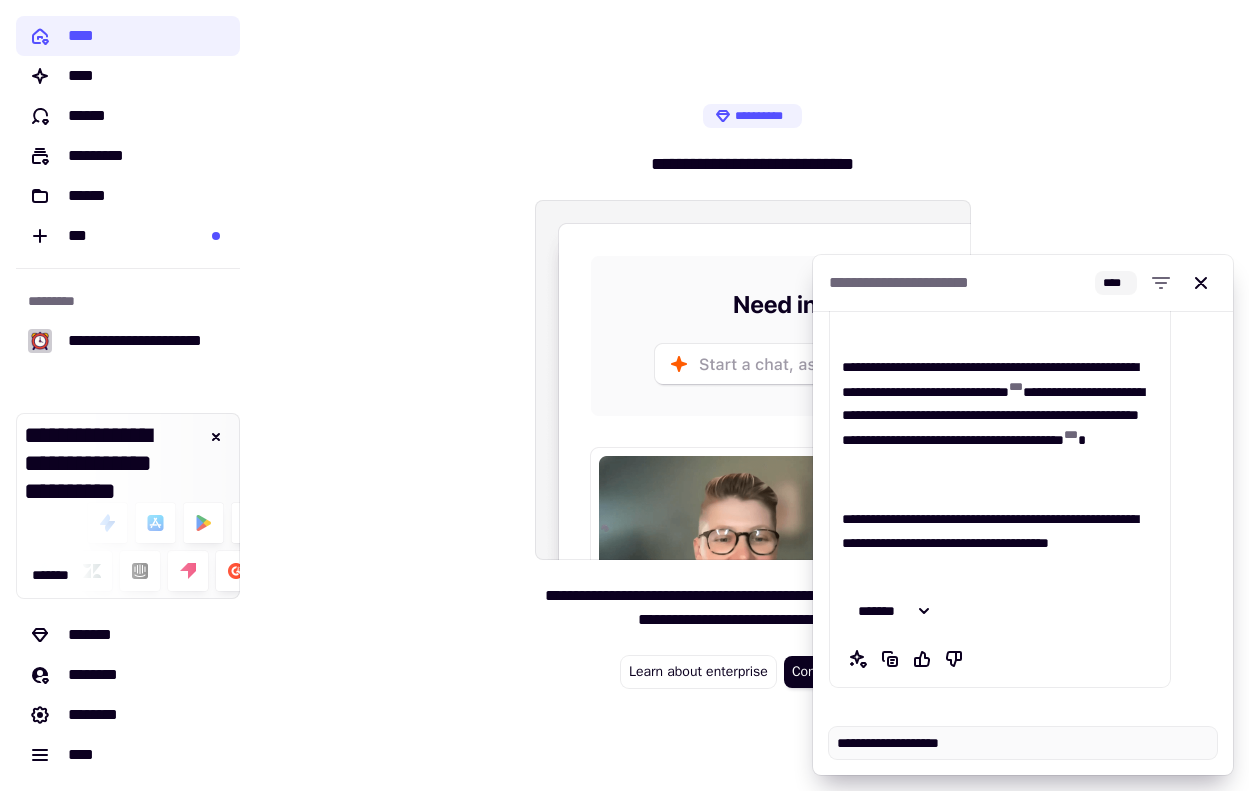 type on "*" 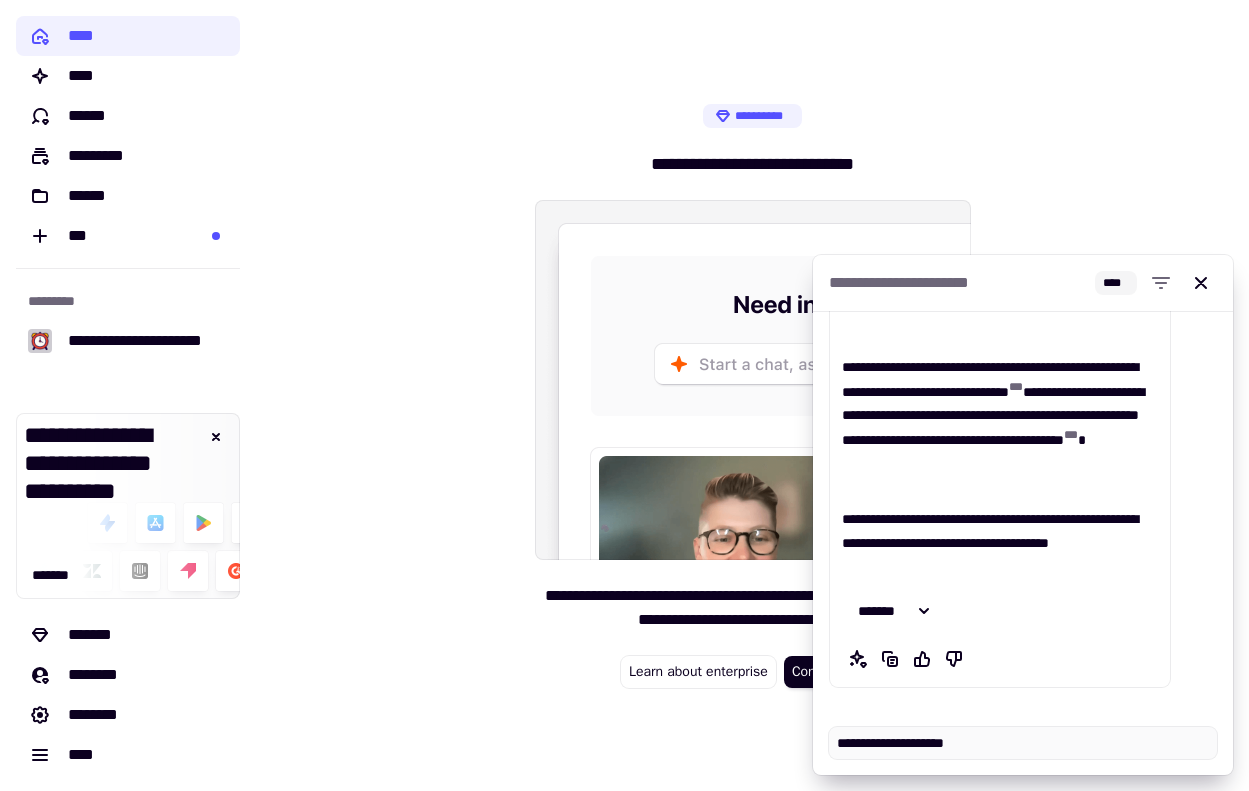 type on "*" 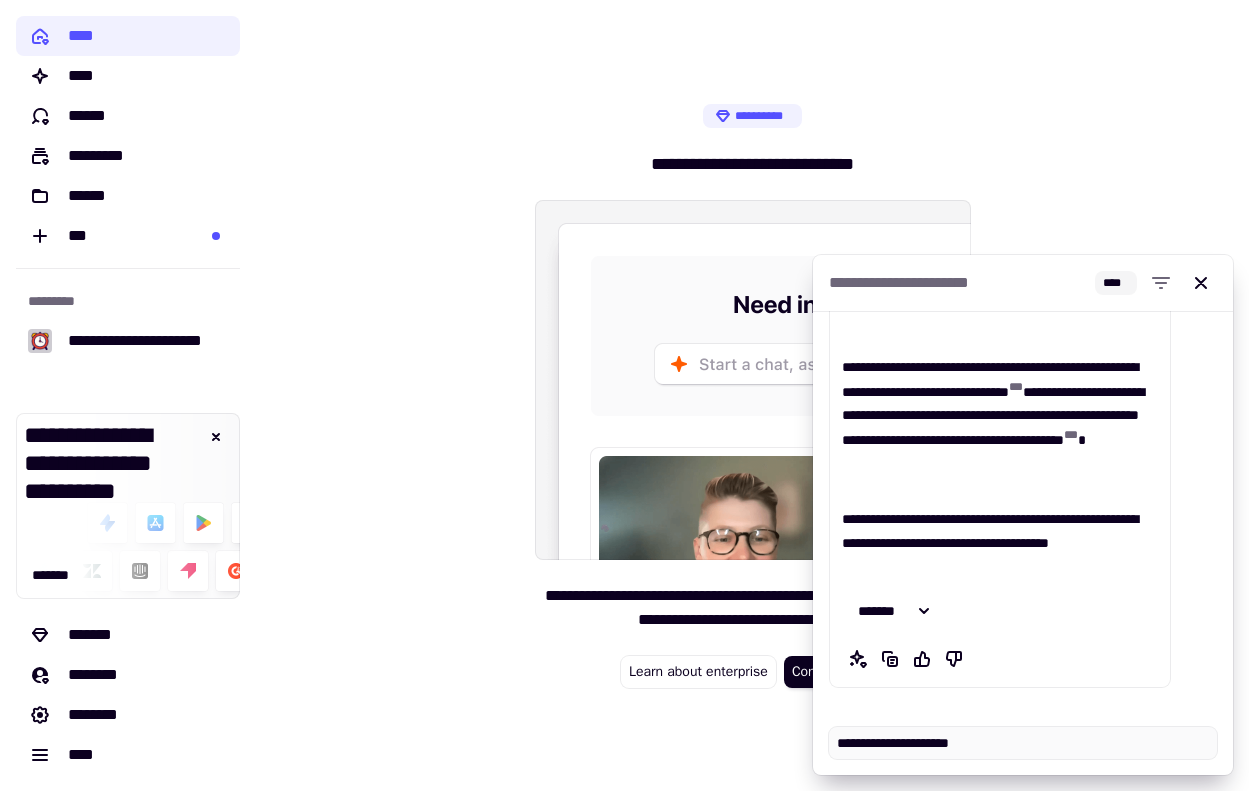 type on "*" 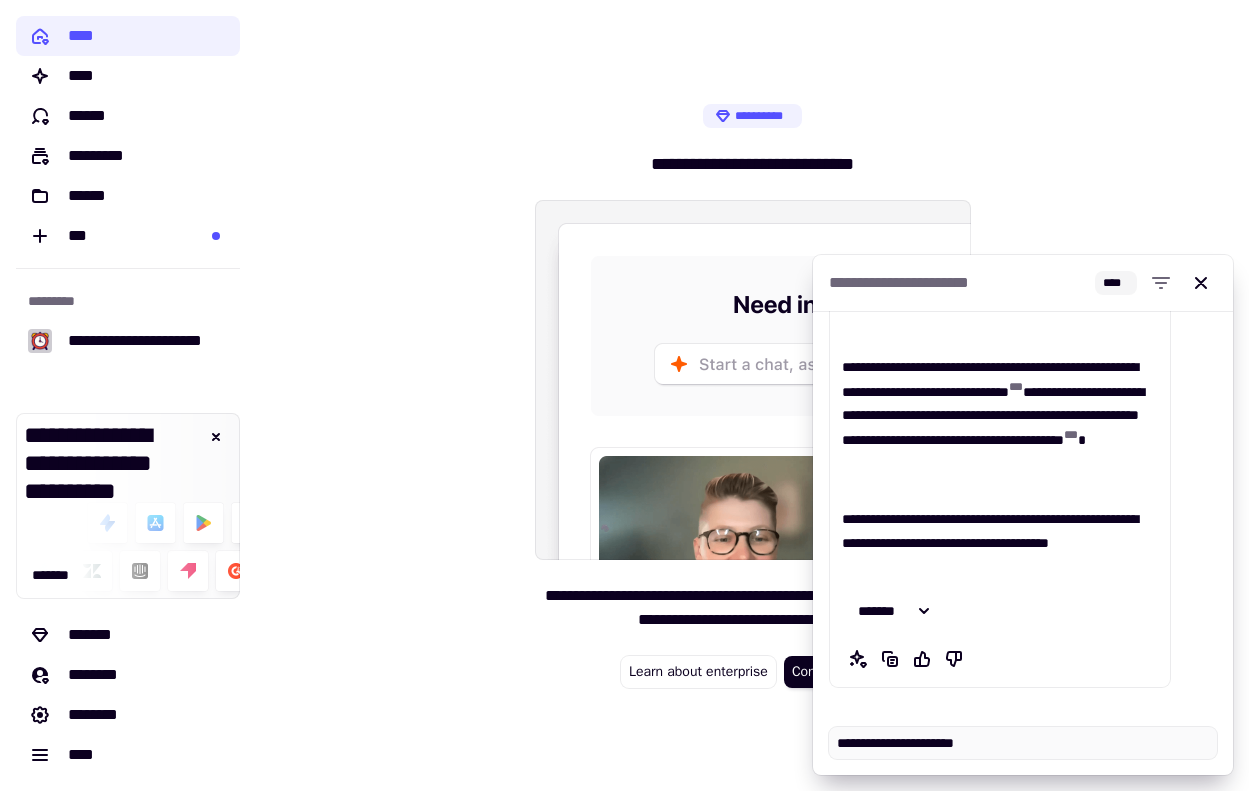 type on "*" 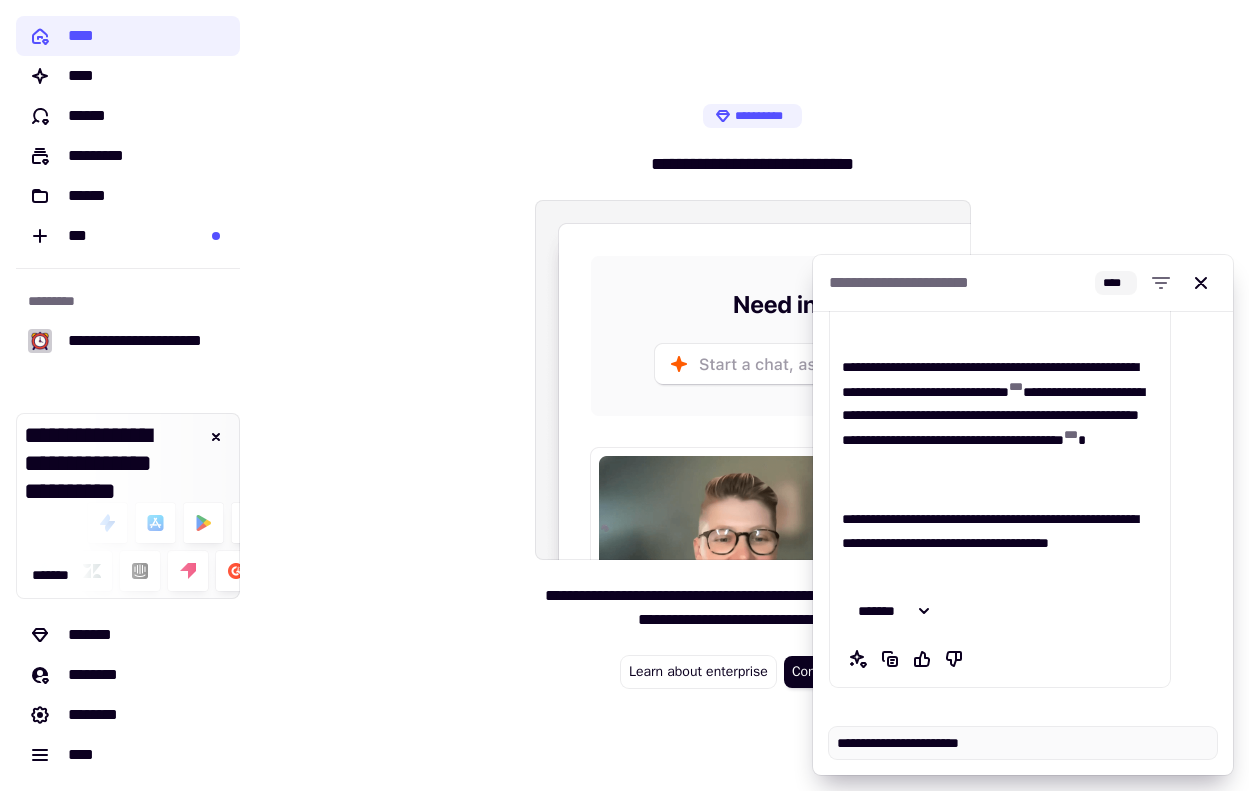 type on "*" 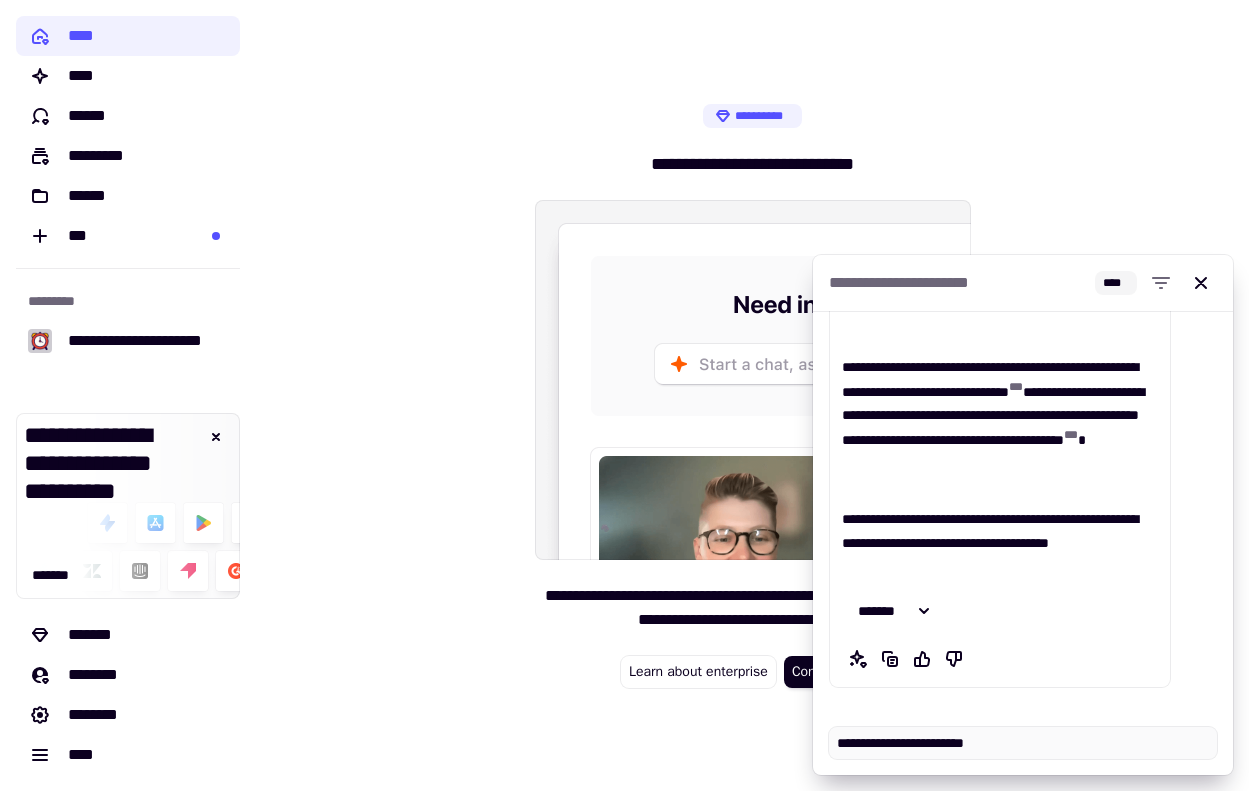 type on "*" 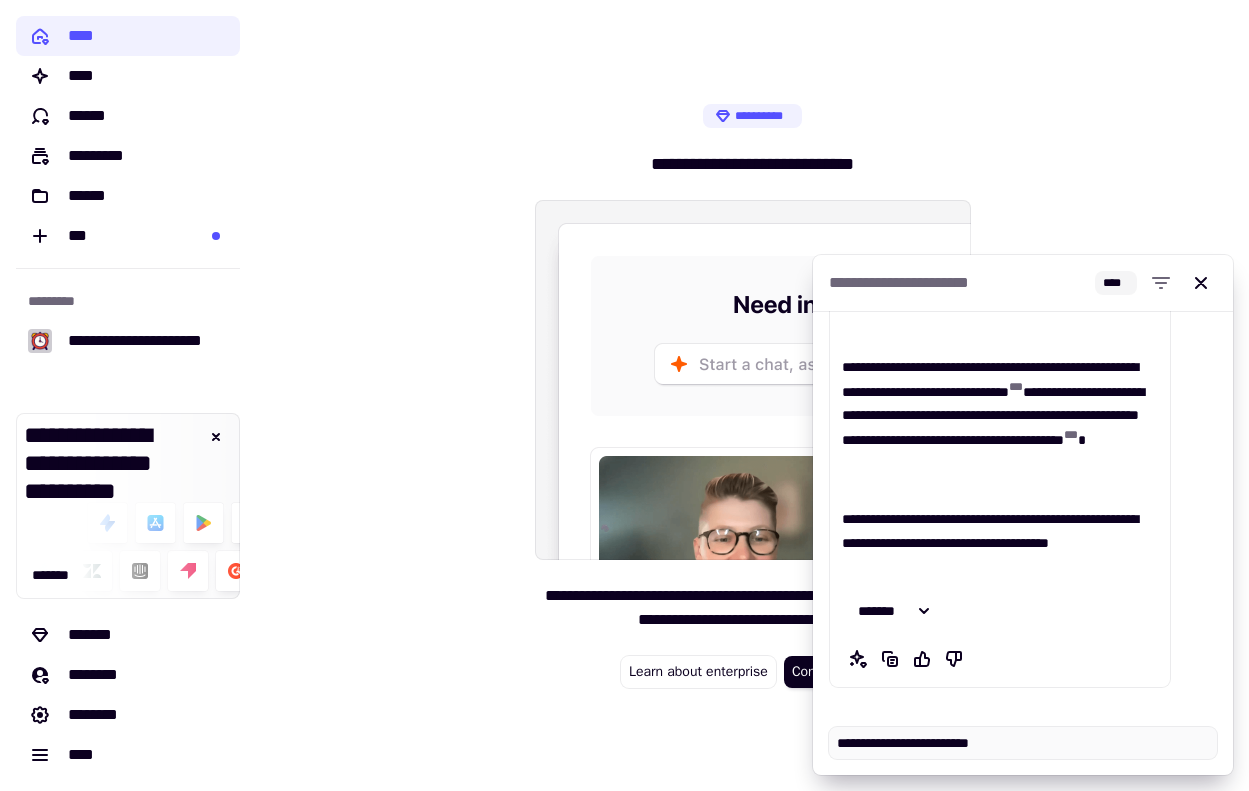 type on "*" 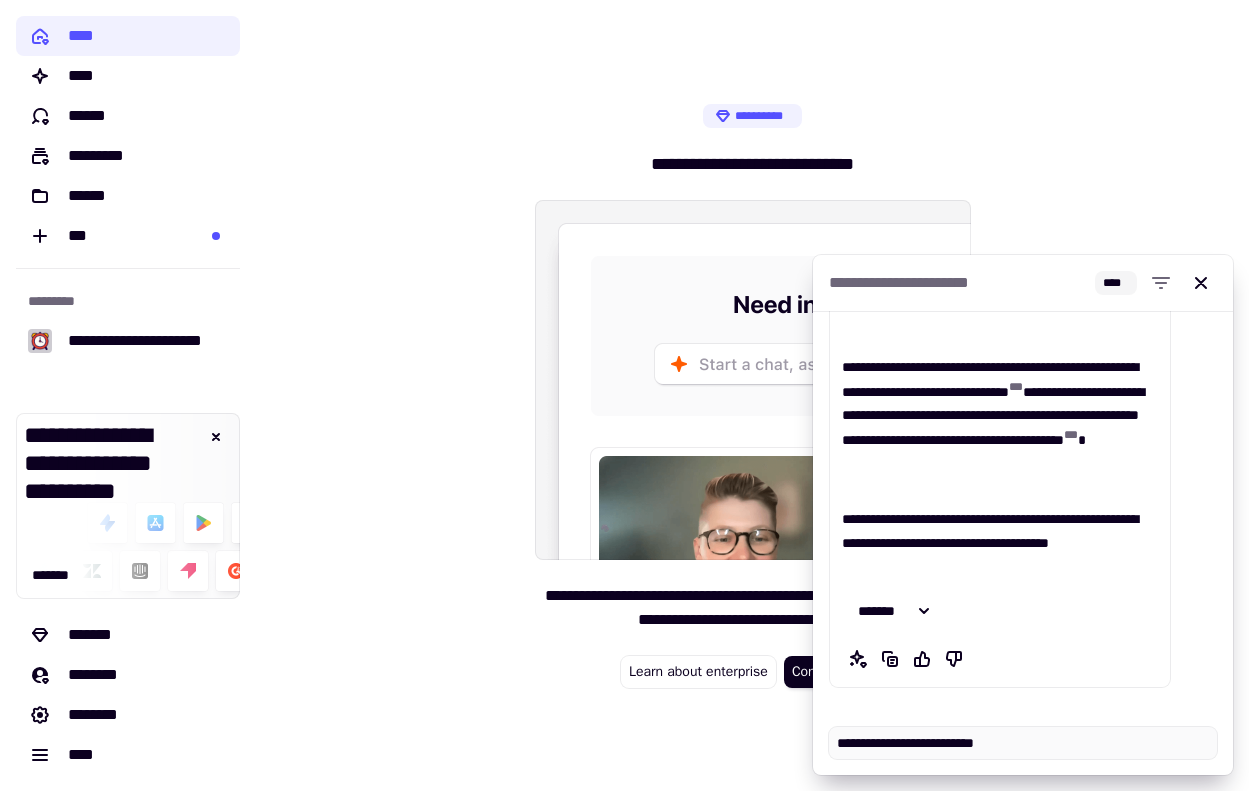 type on "*" 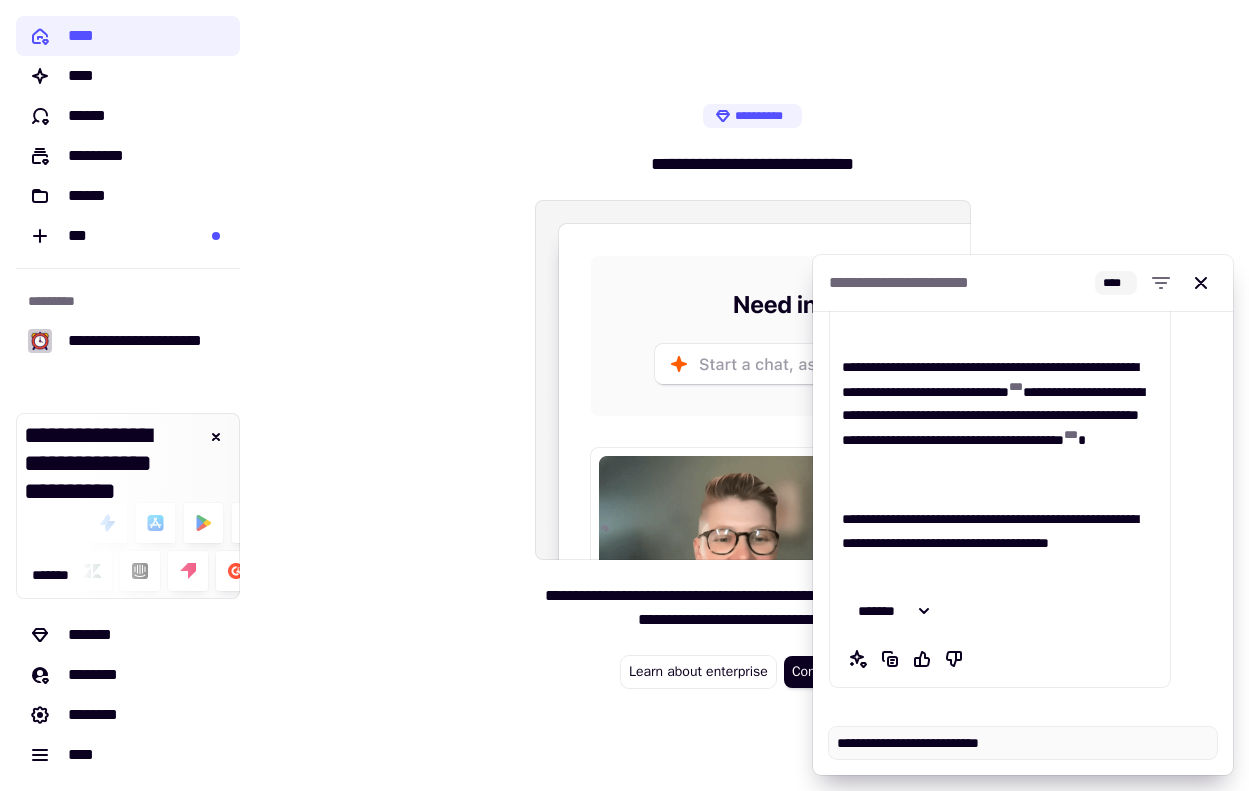 type on "*" 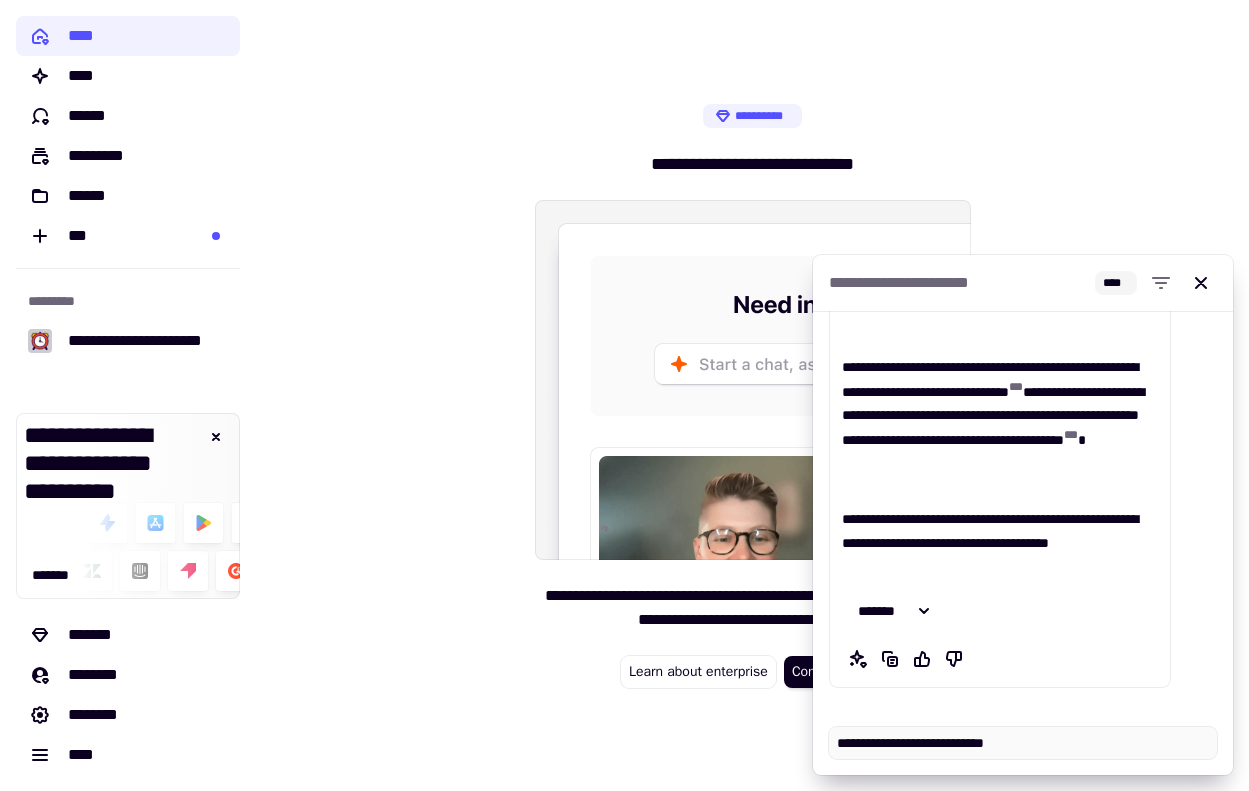 type on "*" 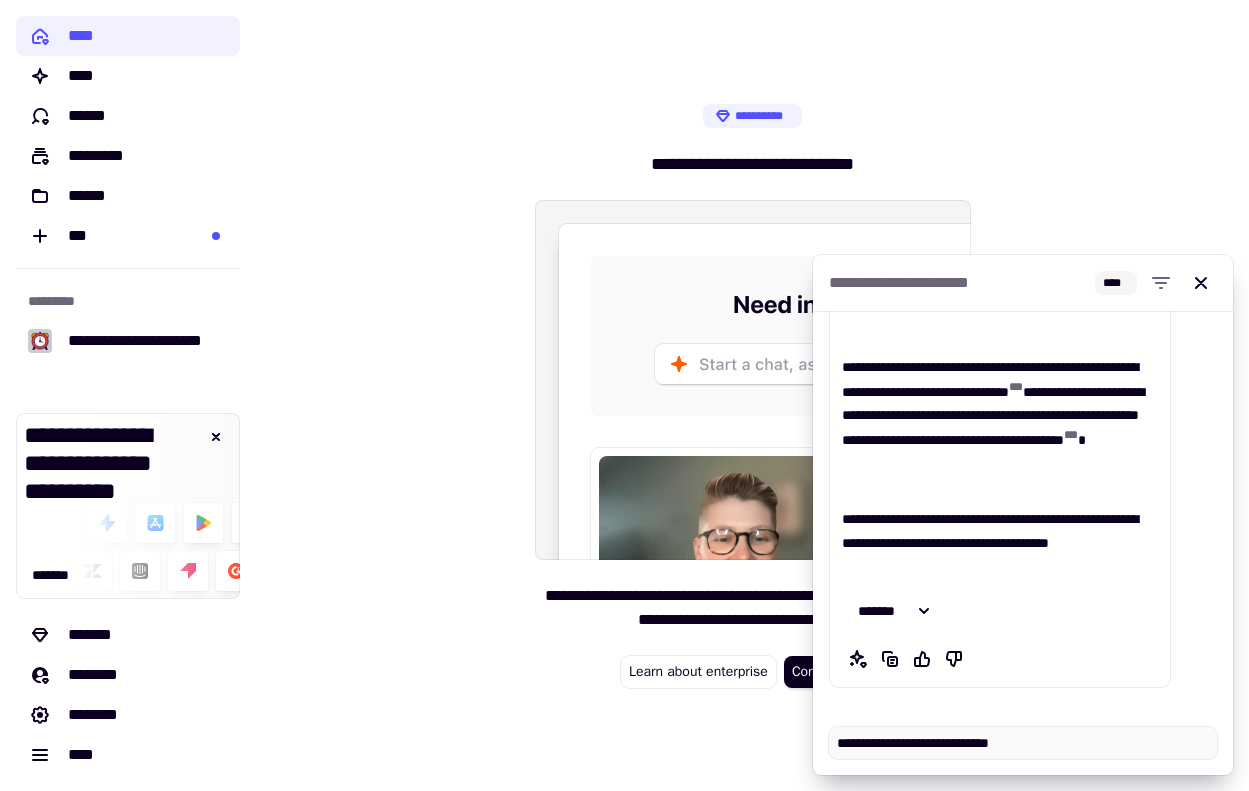 type on "*" 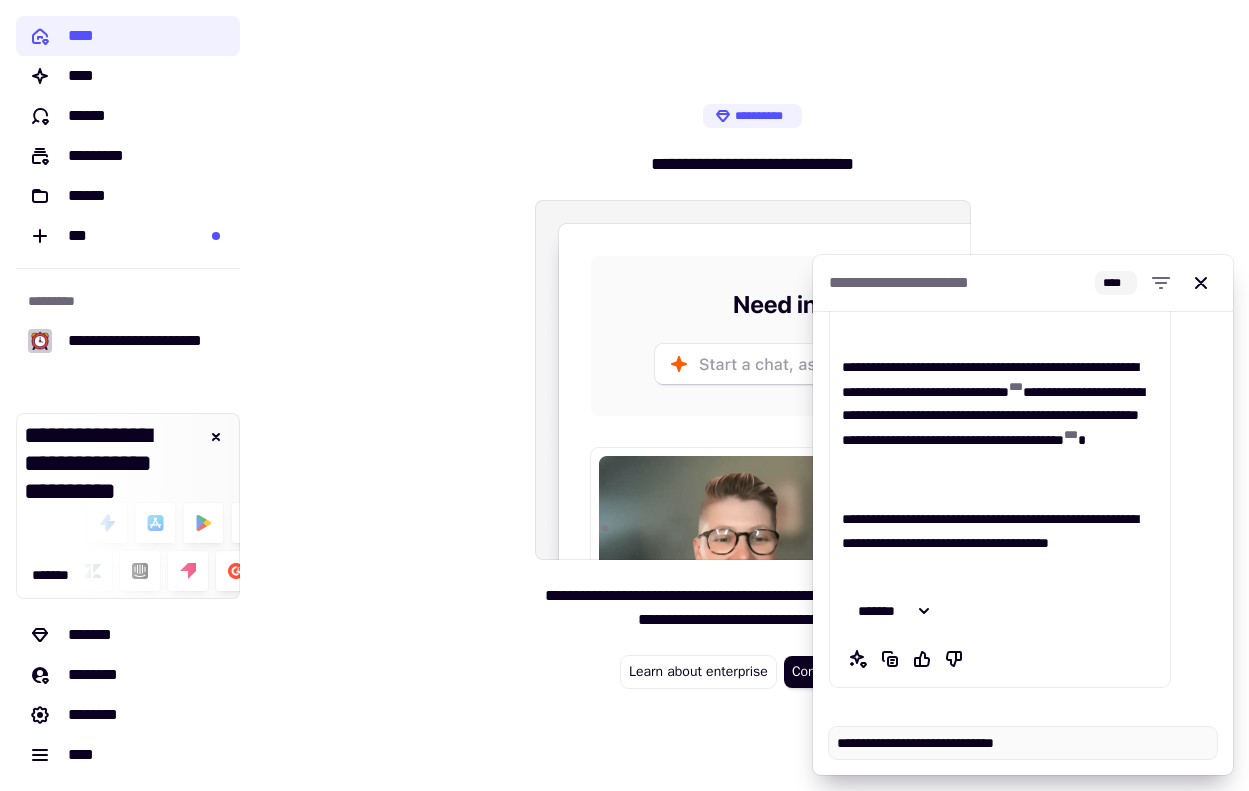 type on "*" 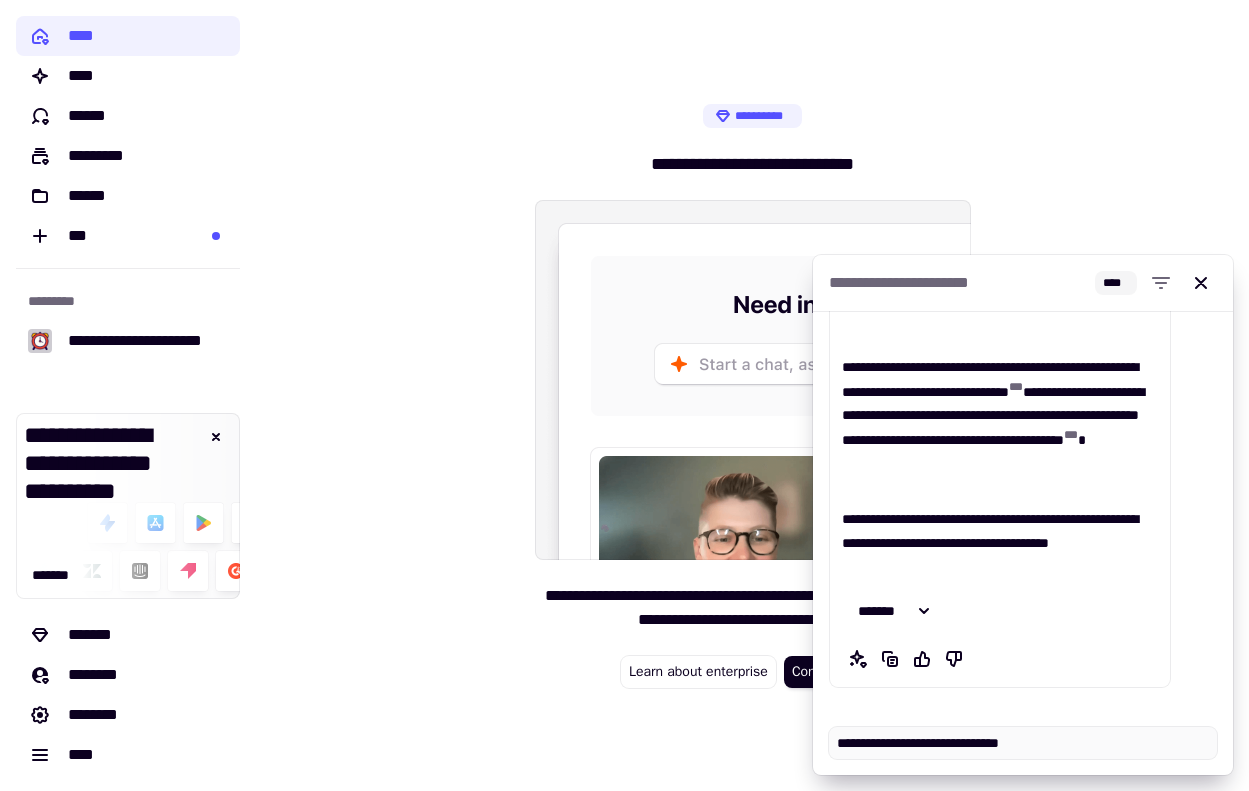 type on "*" 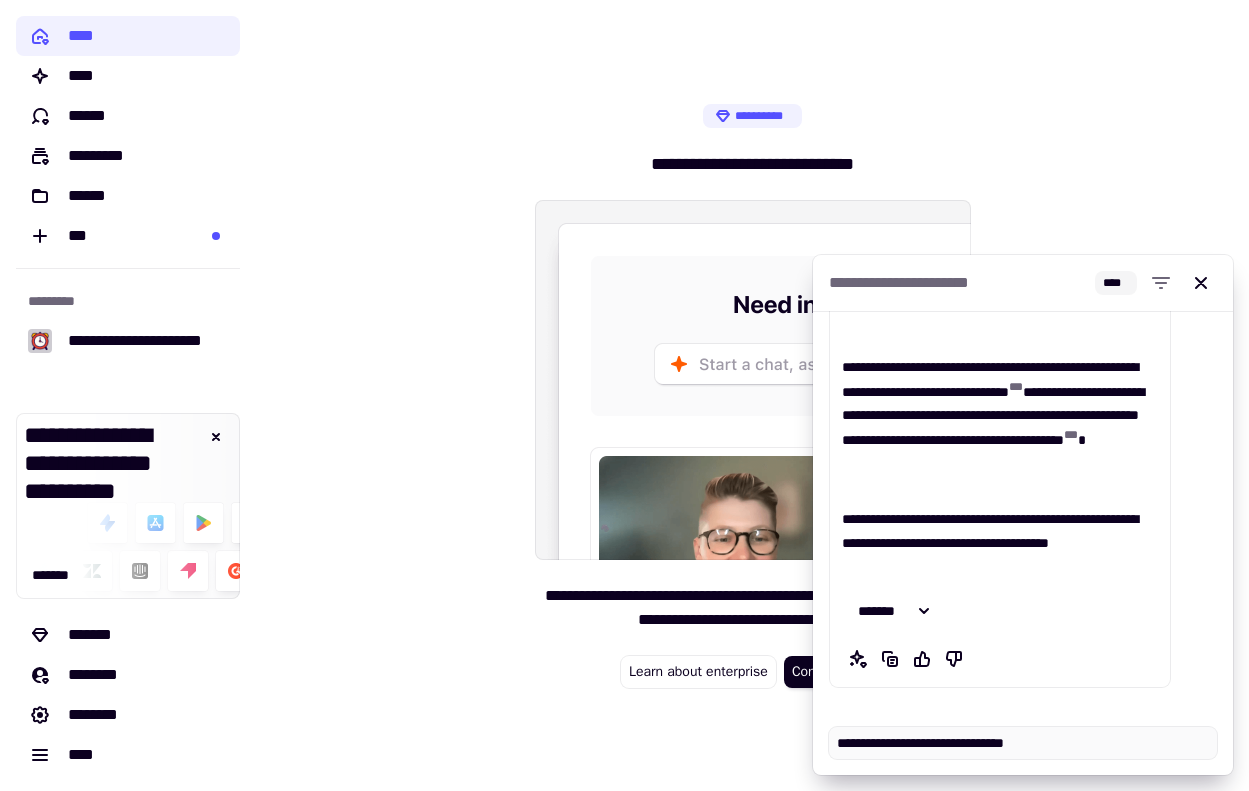 type on "*" 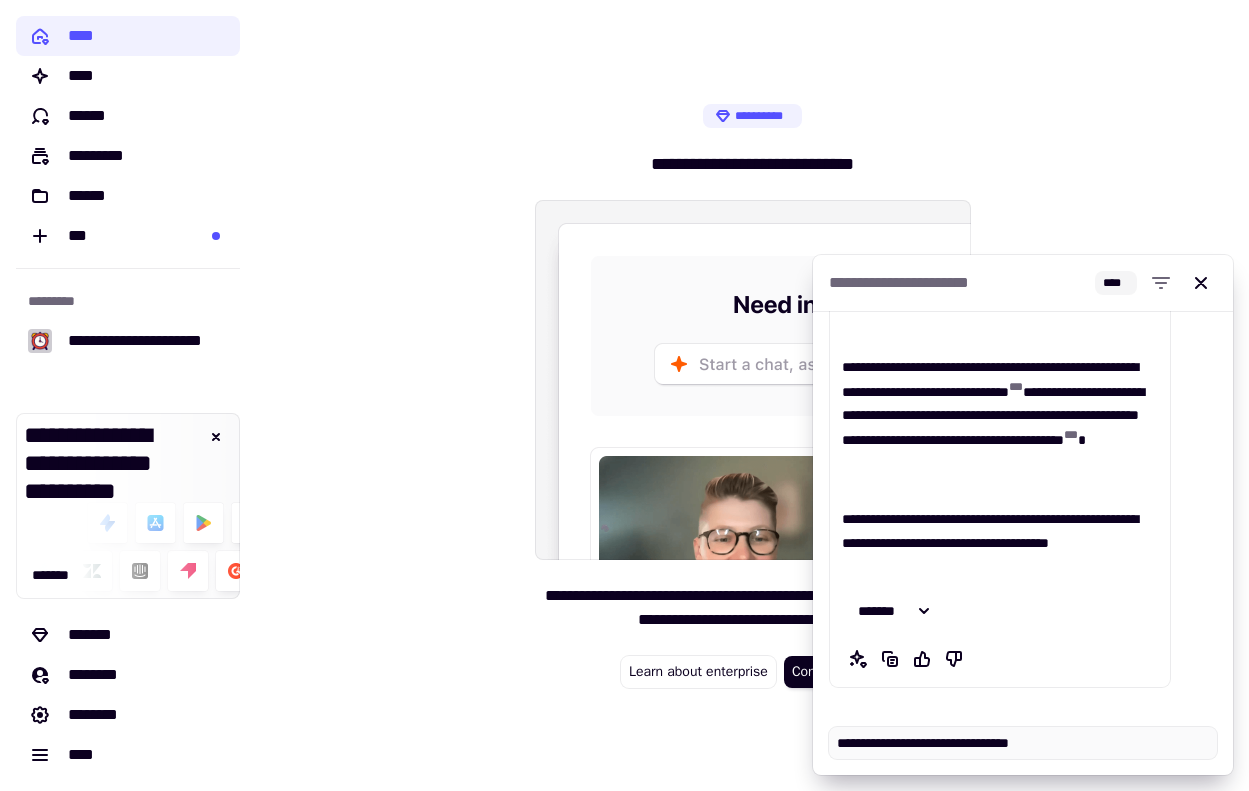 type on "*" 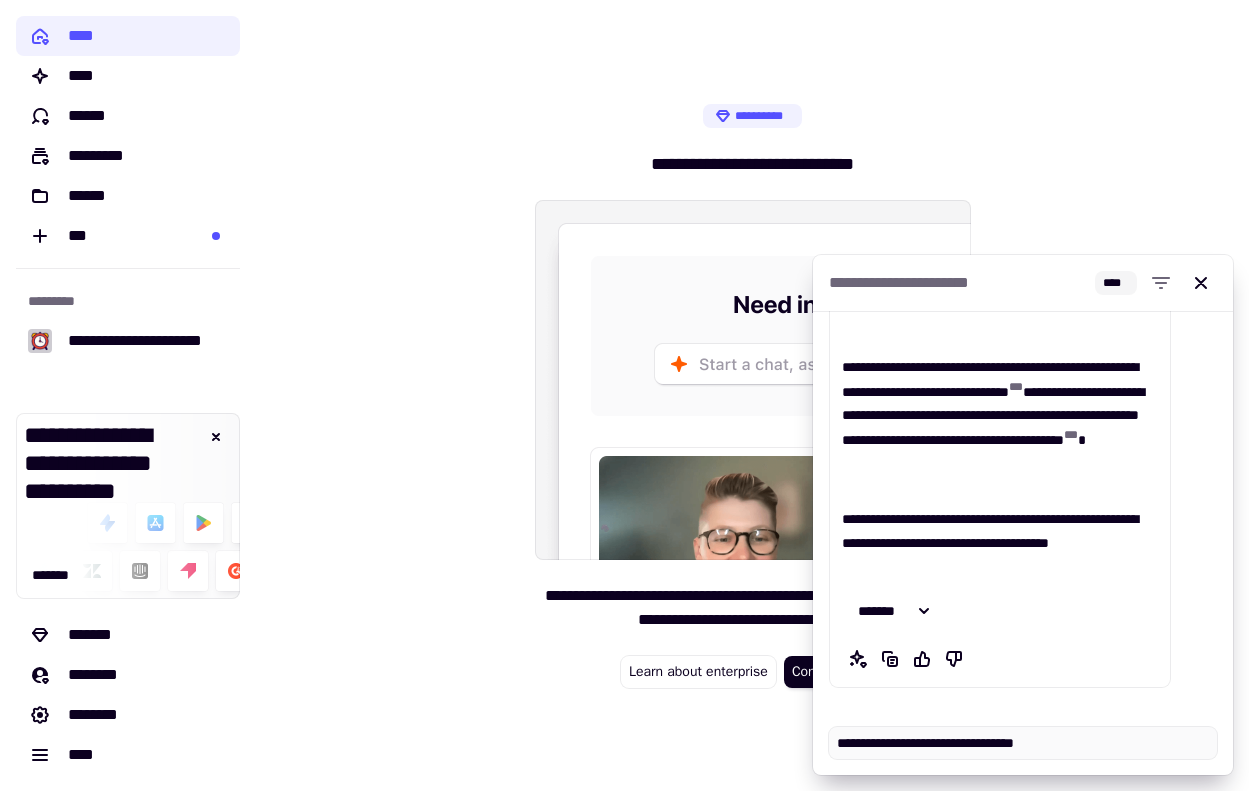type on "*" 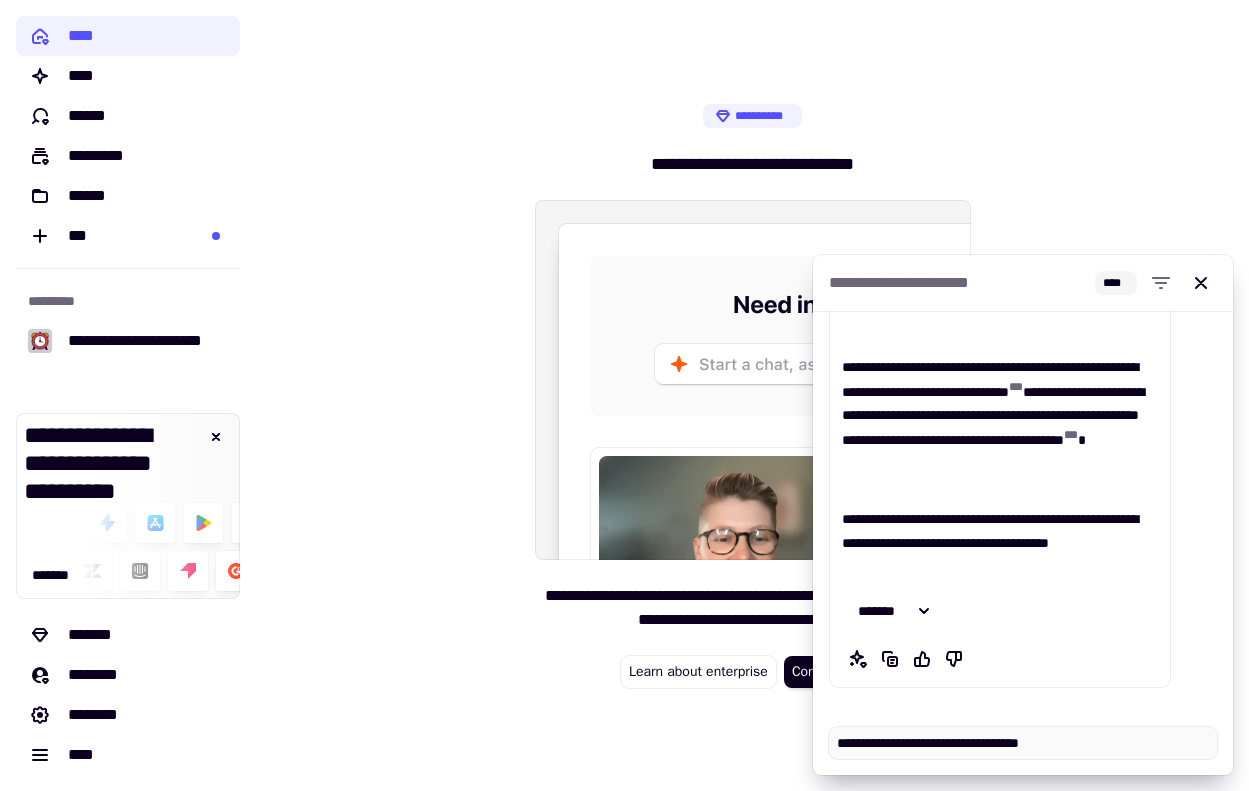type on "*" 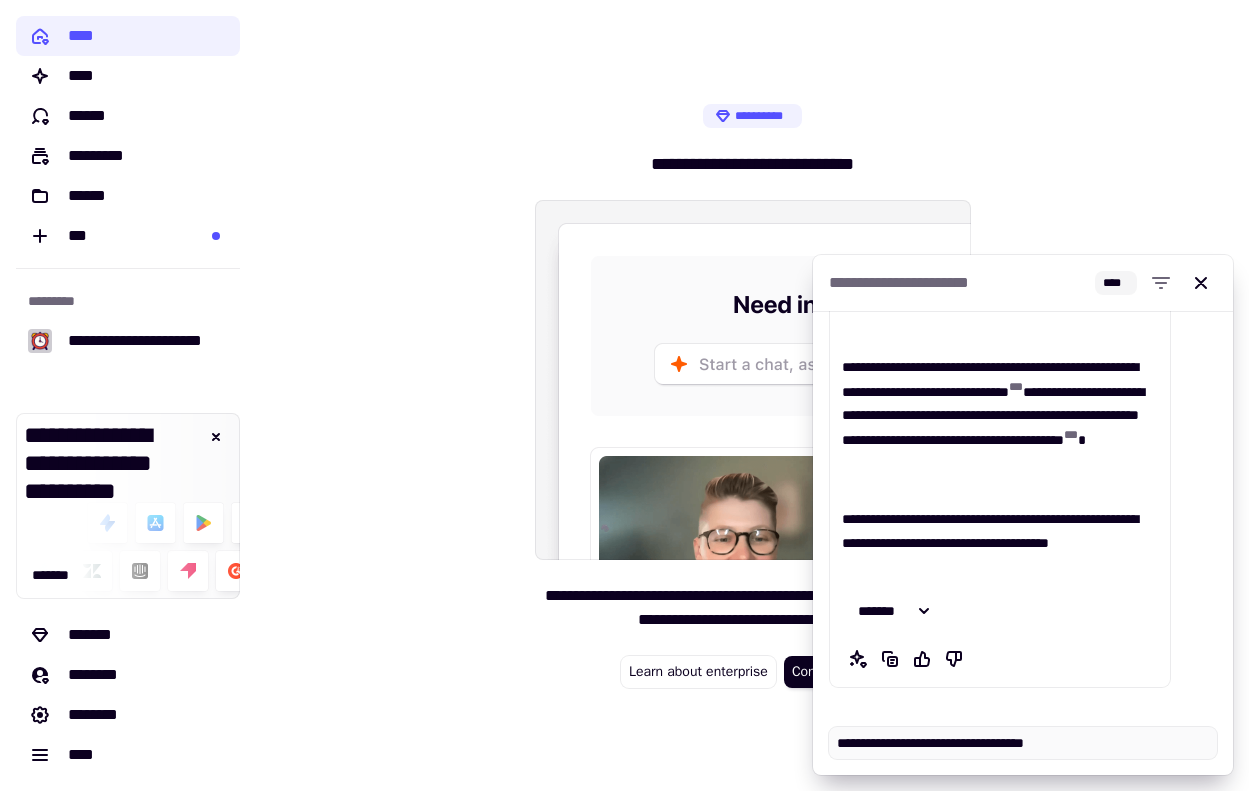 type on "*" 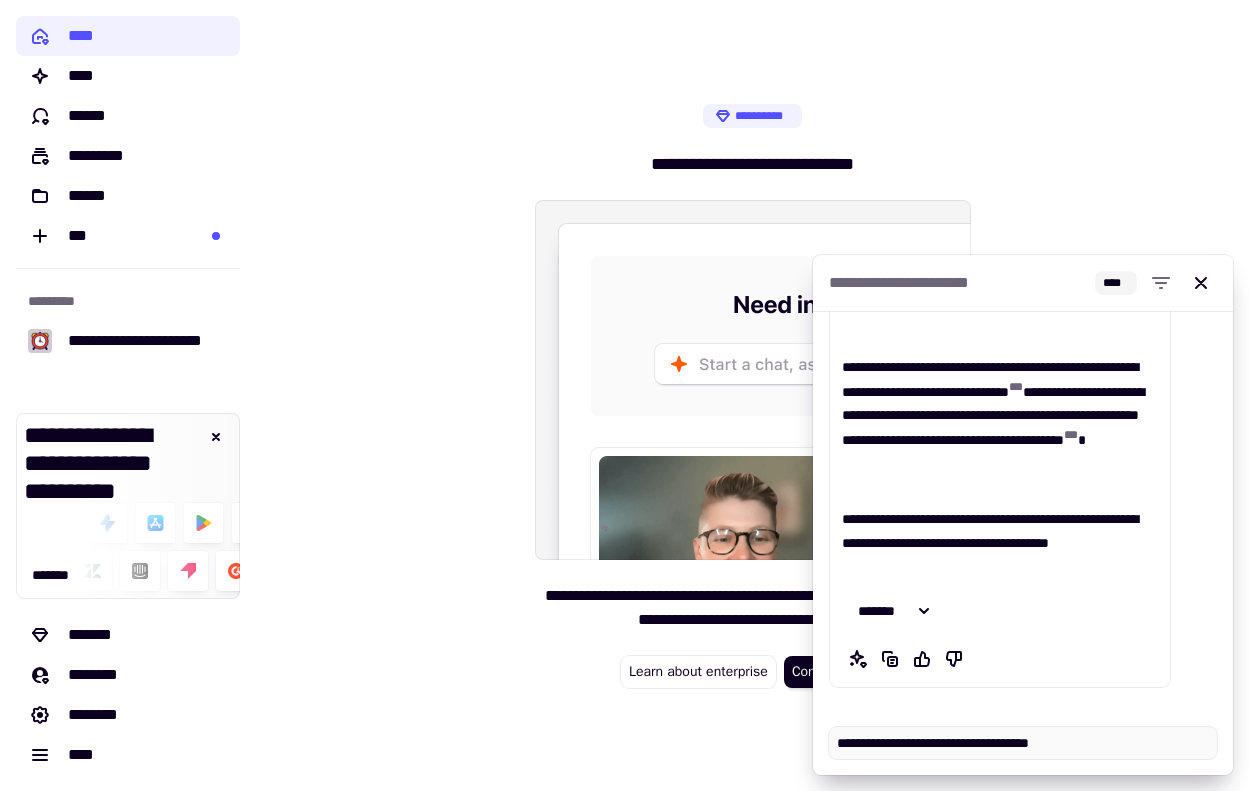 type on "*" 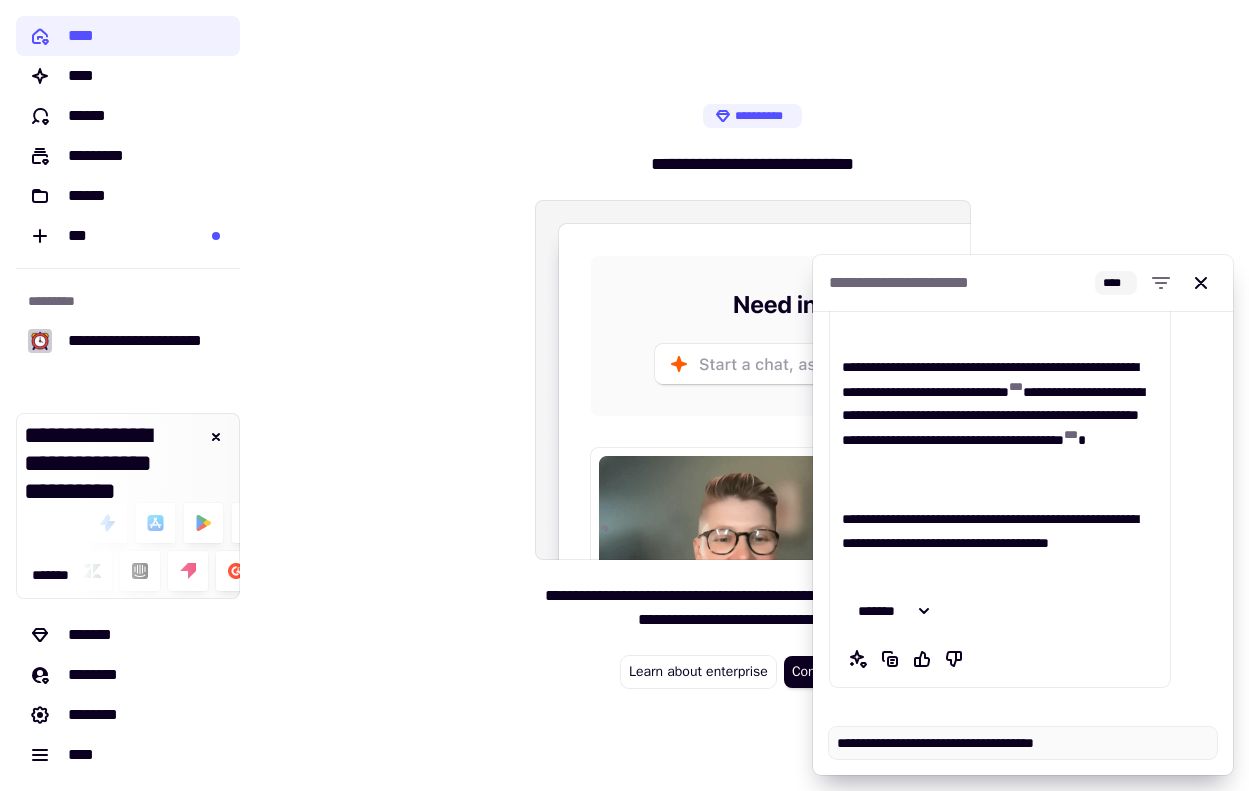 type on "*" 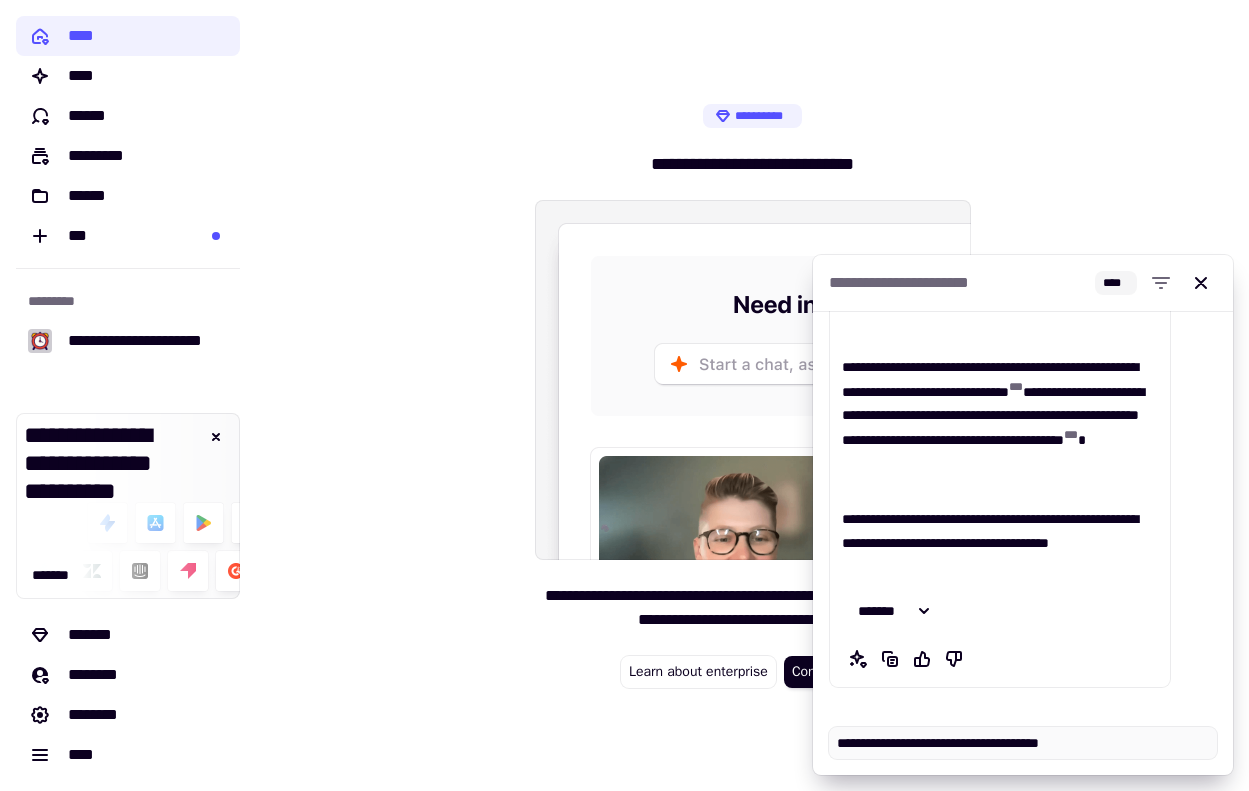 type on "*" 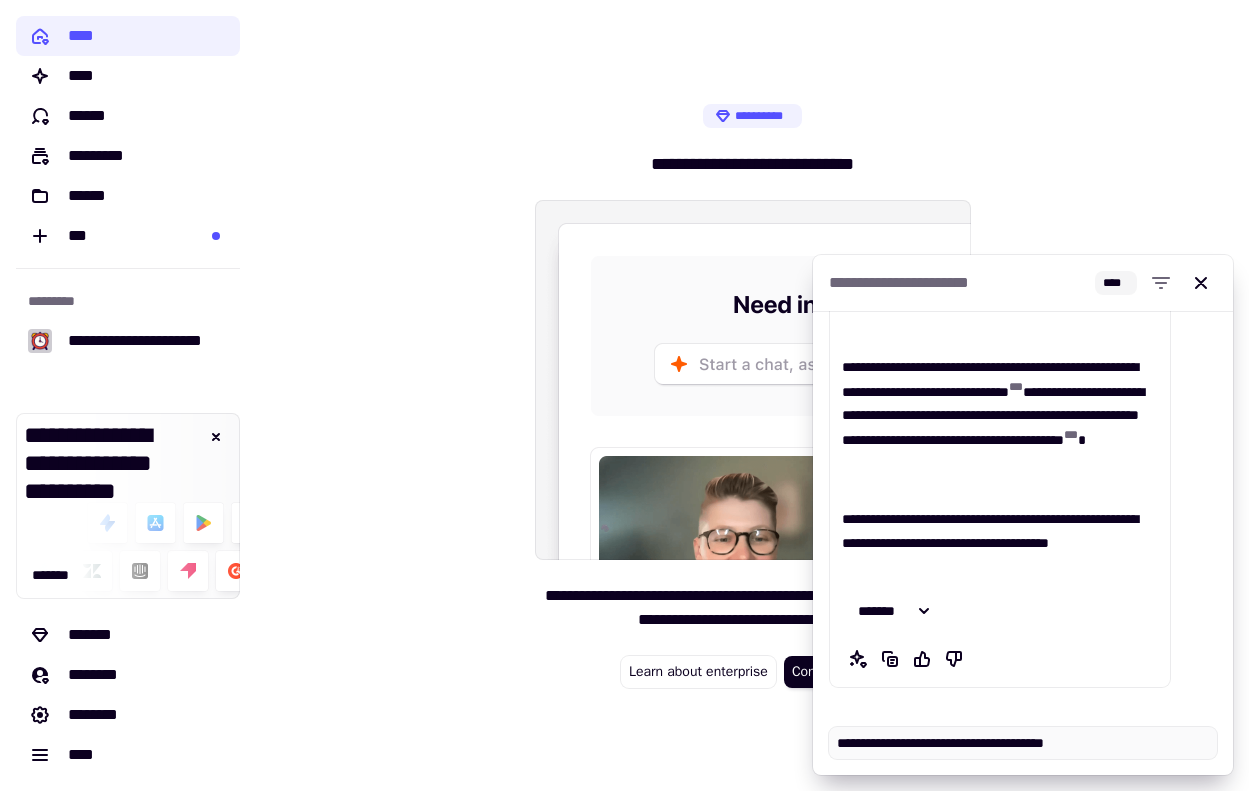 type on "*" 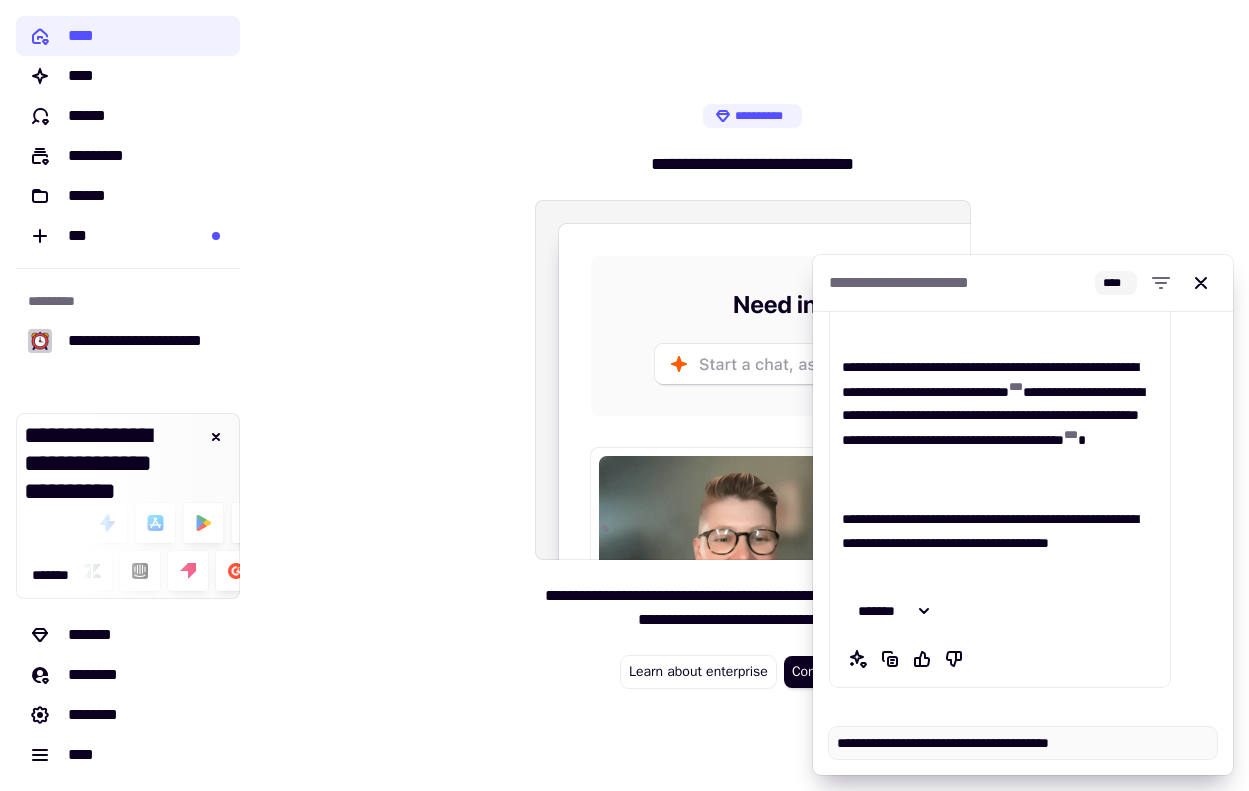 type on "*" 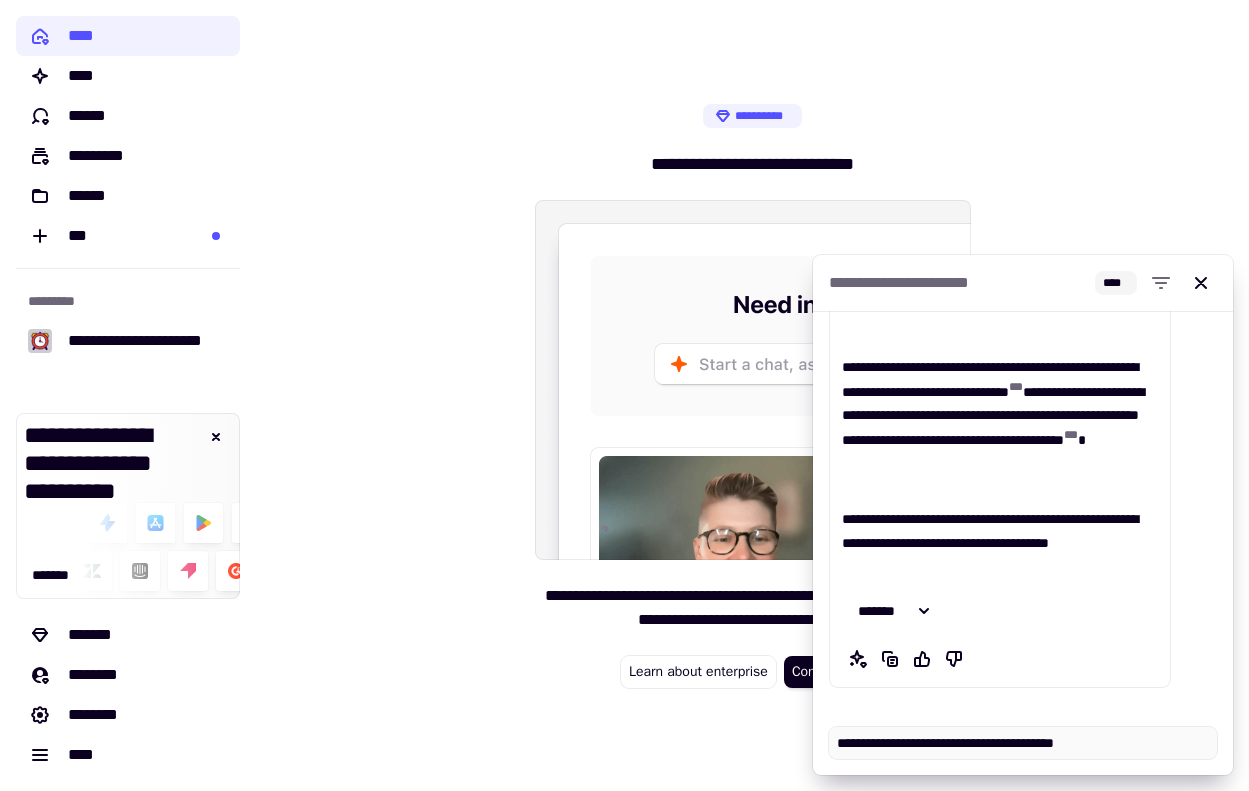 type on "*" 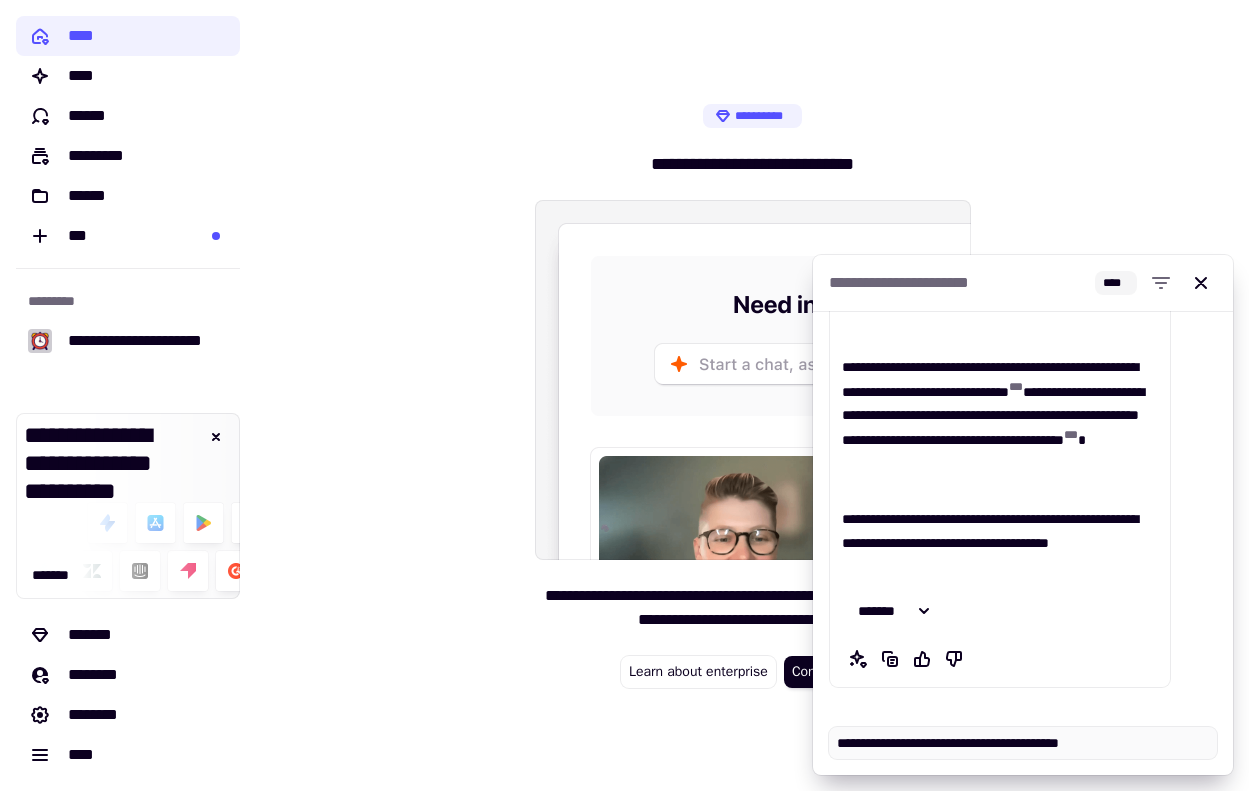 type on "*" 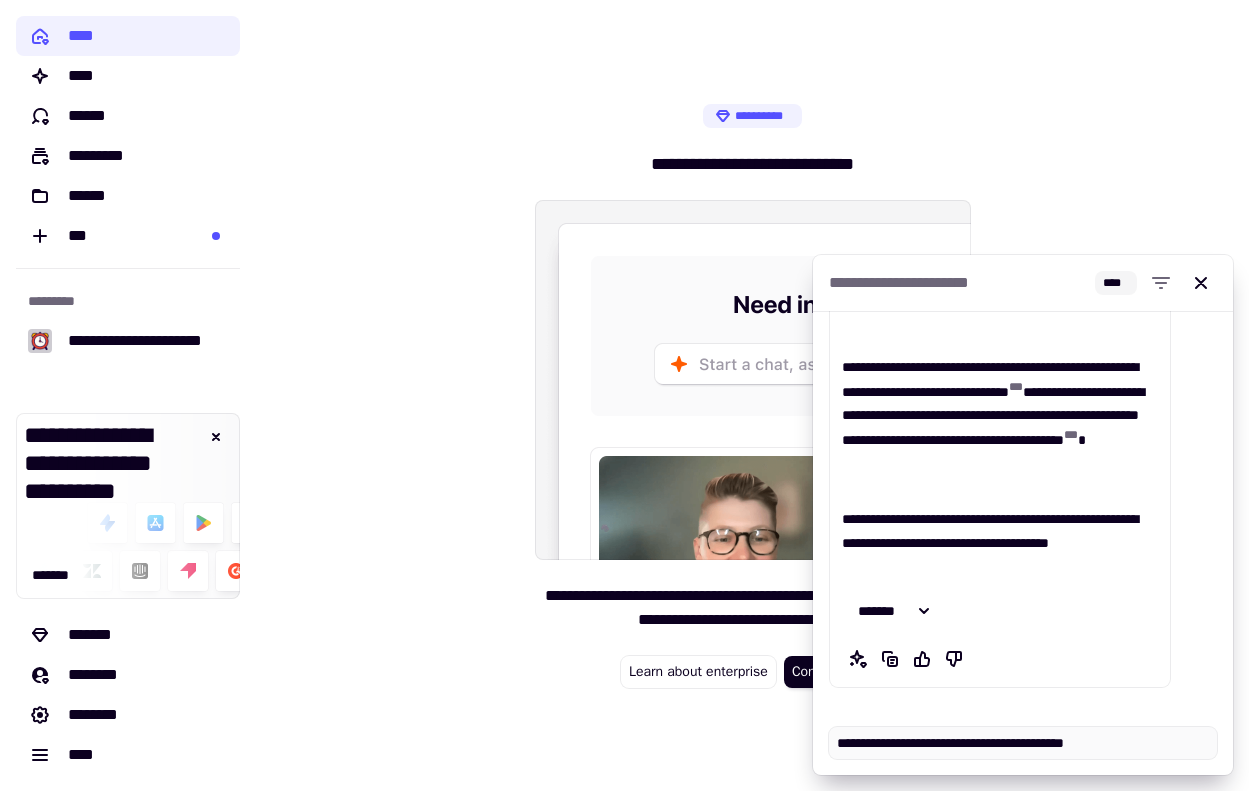 type on "*" 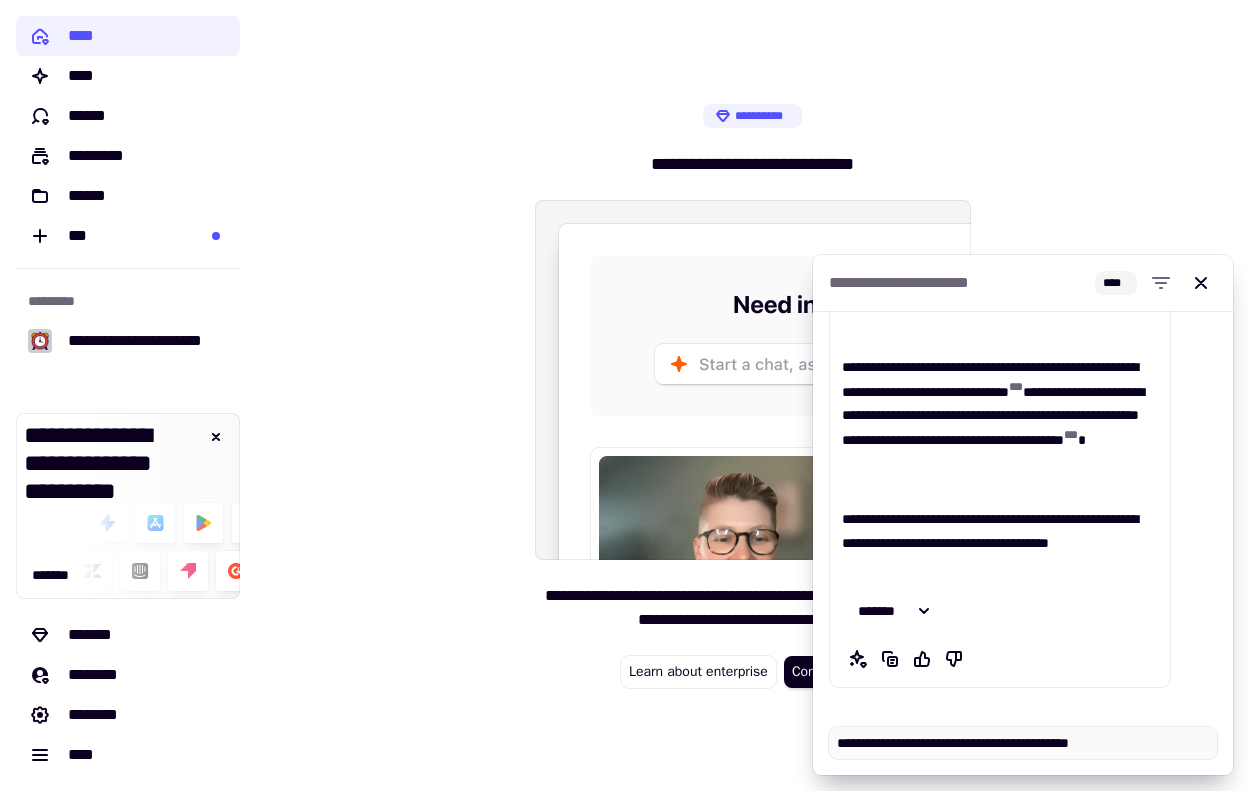 type on "*" 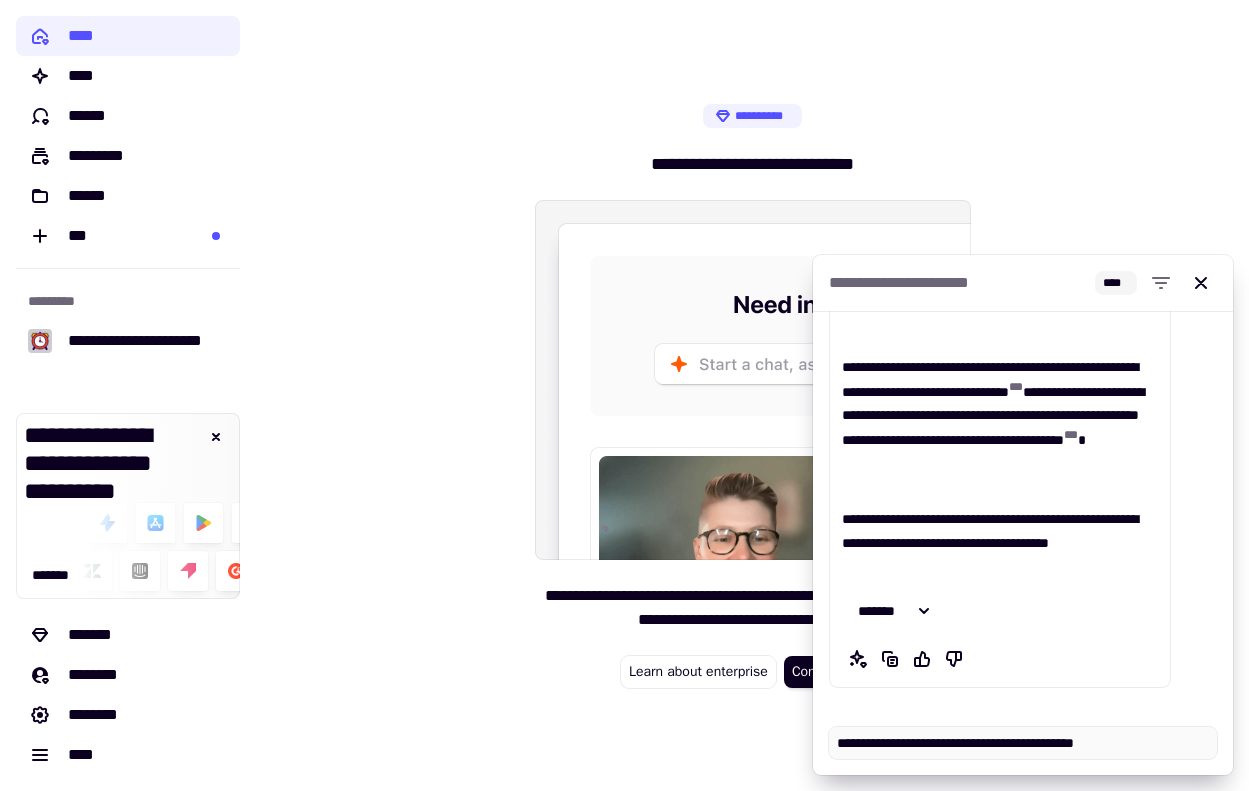 type on "*" 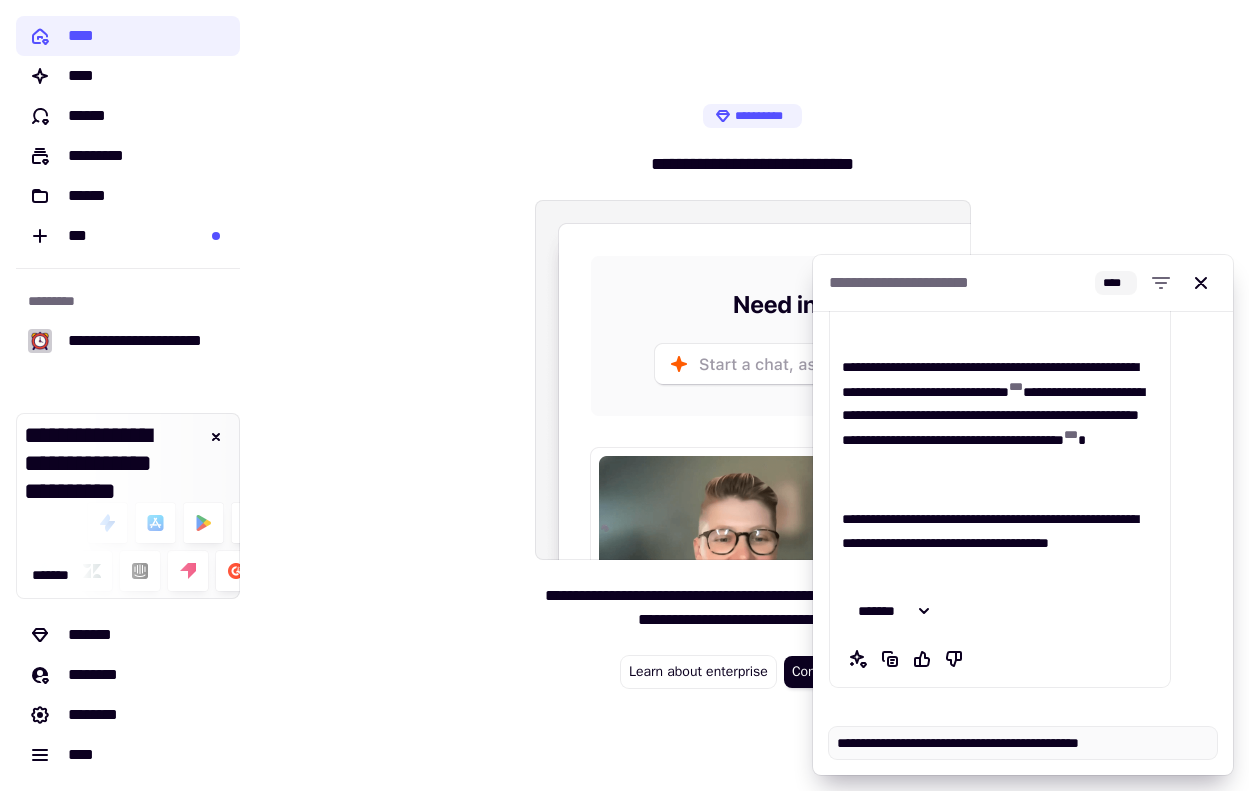 type on "*" 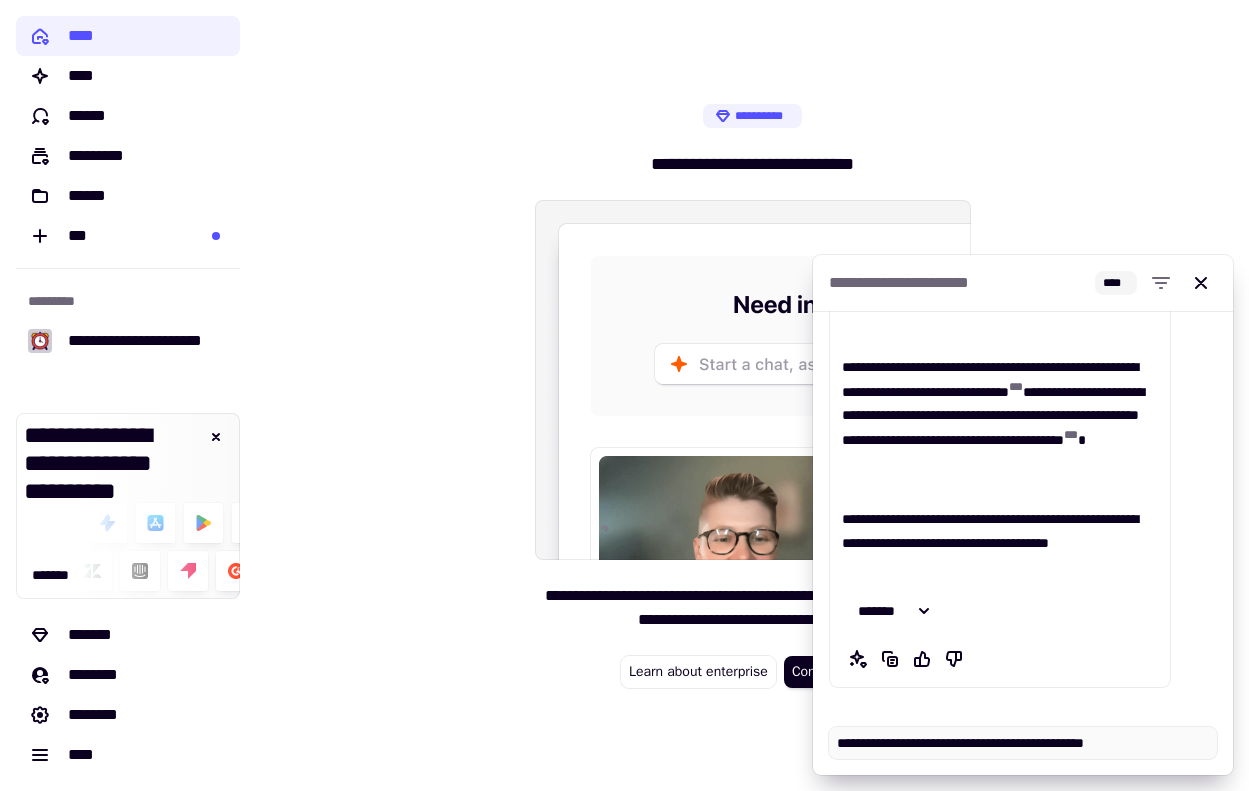 type on "*" 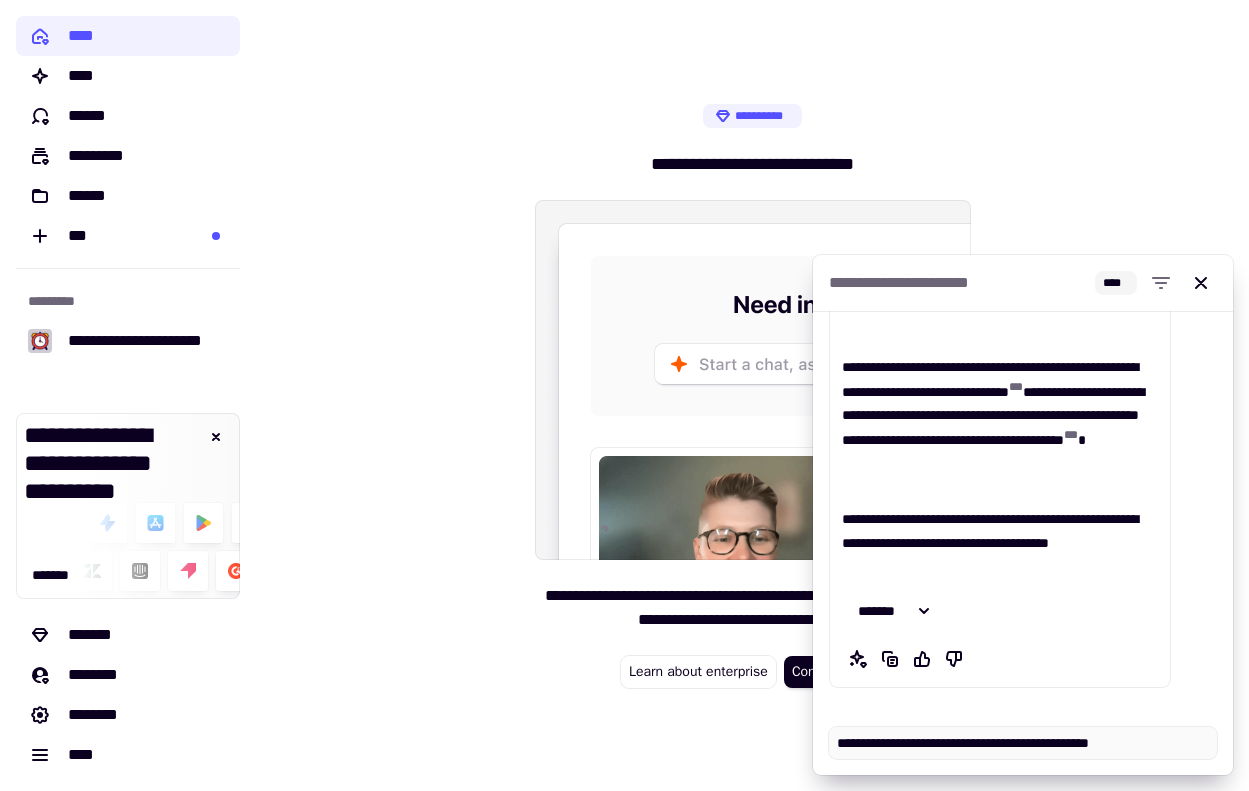 type on "*" 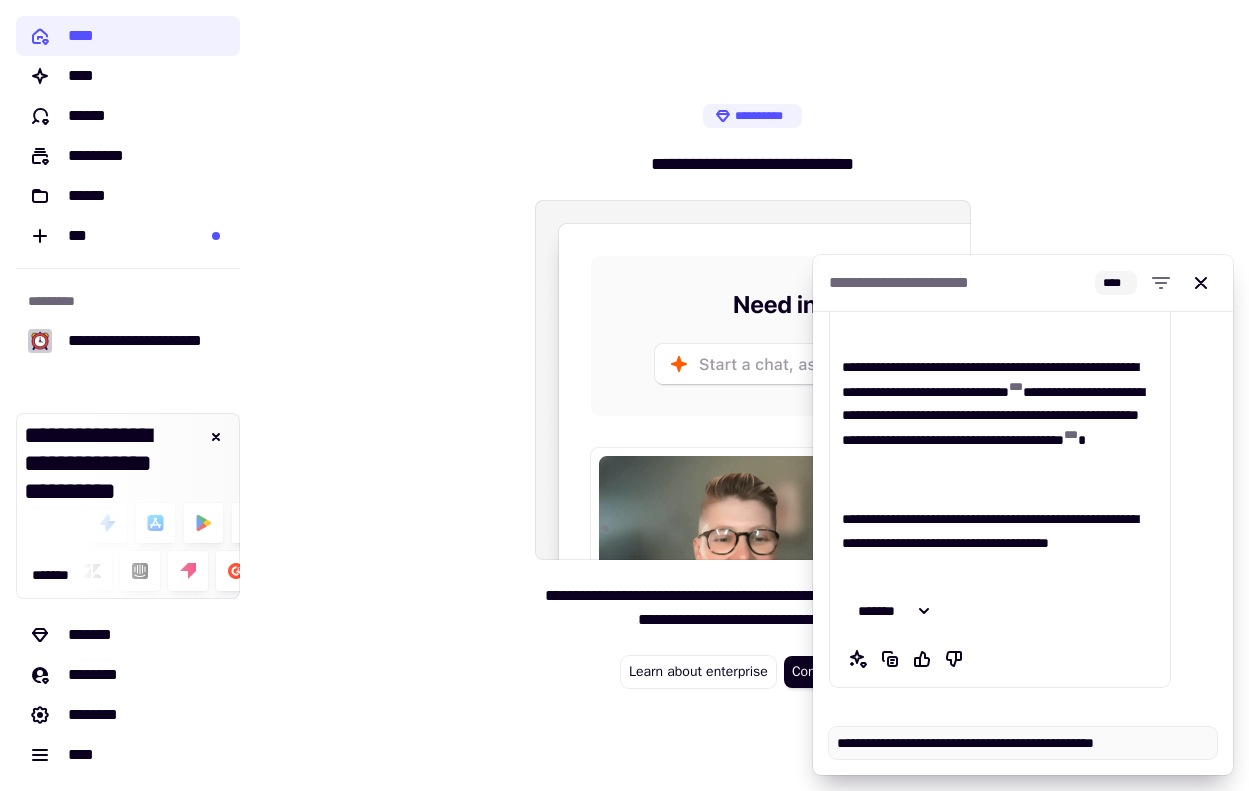 type on "*" 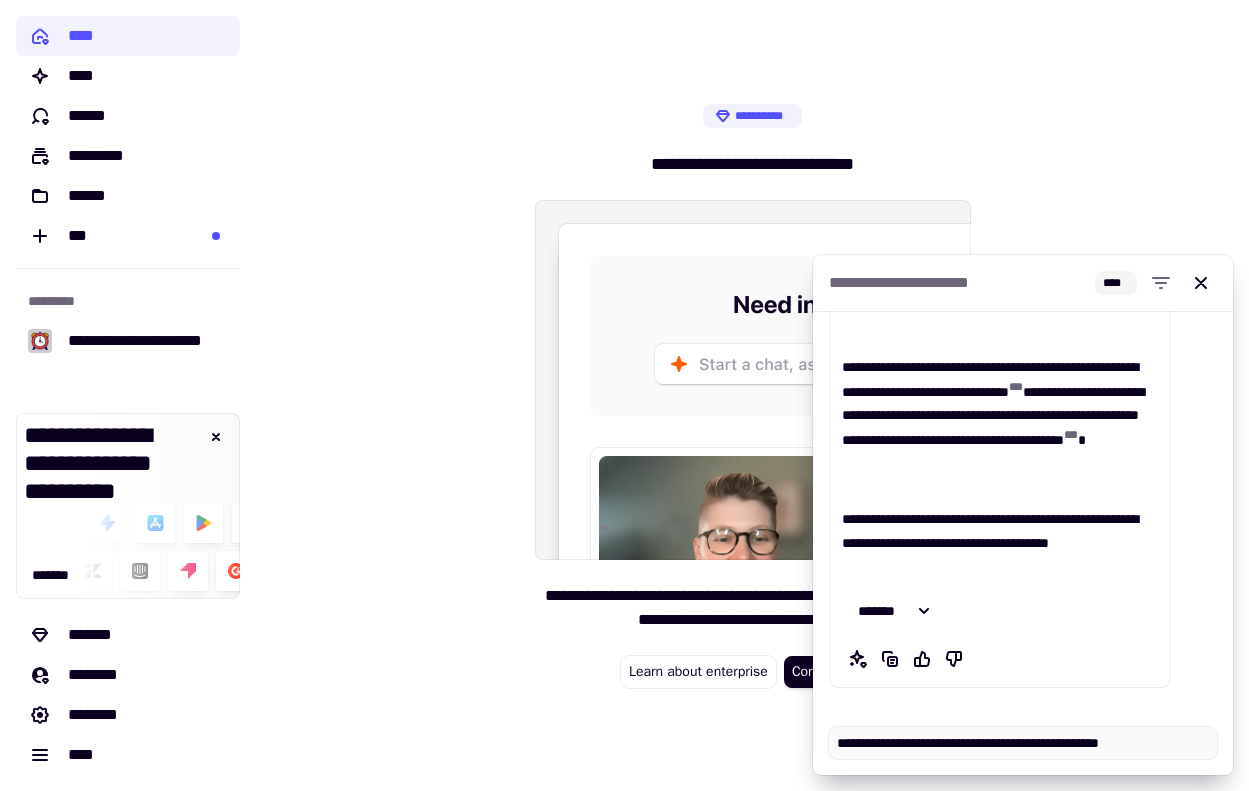 type on "*" 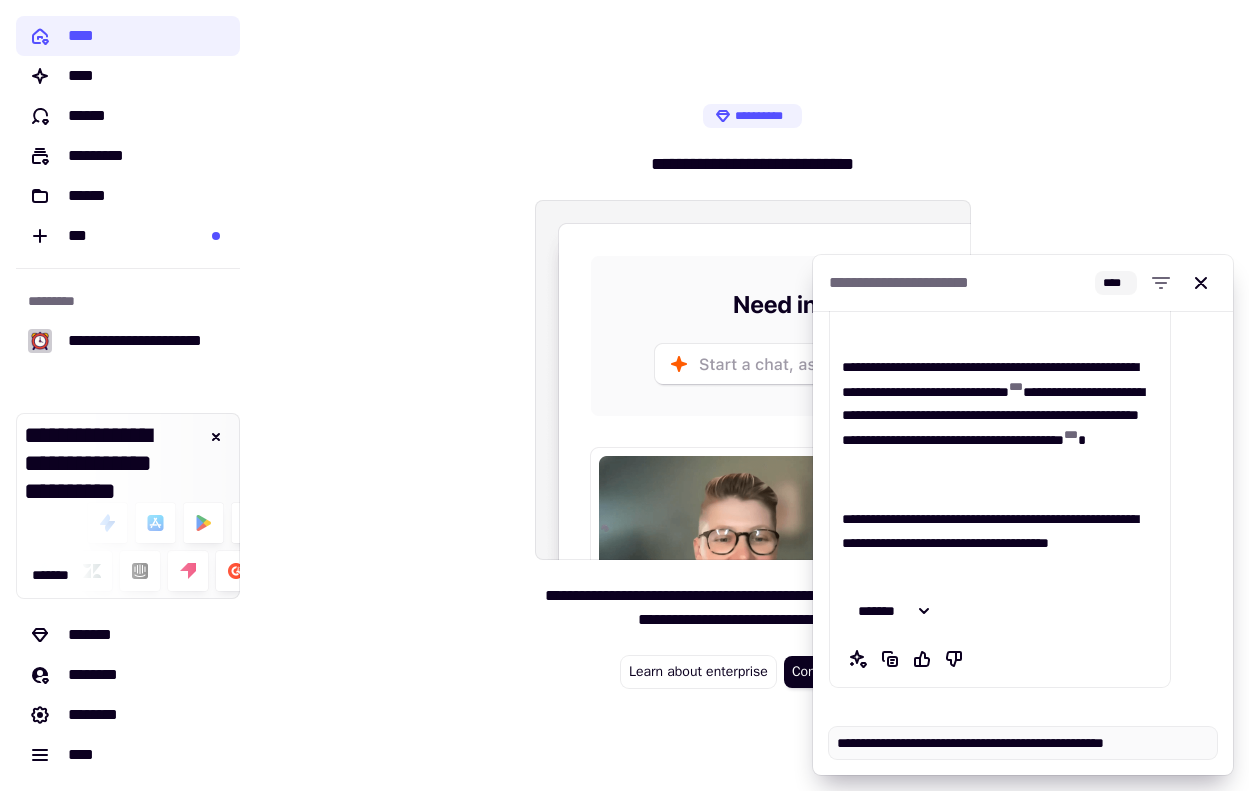 type on "*" 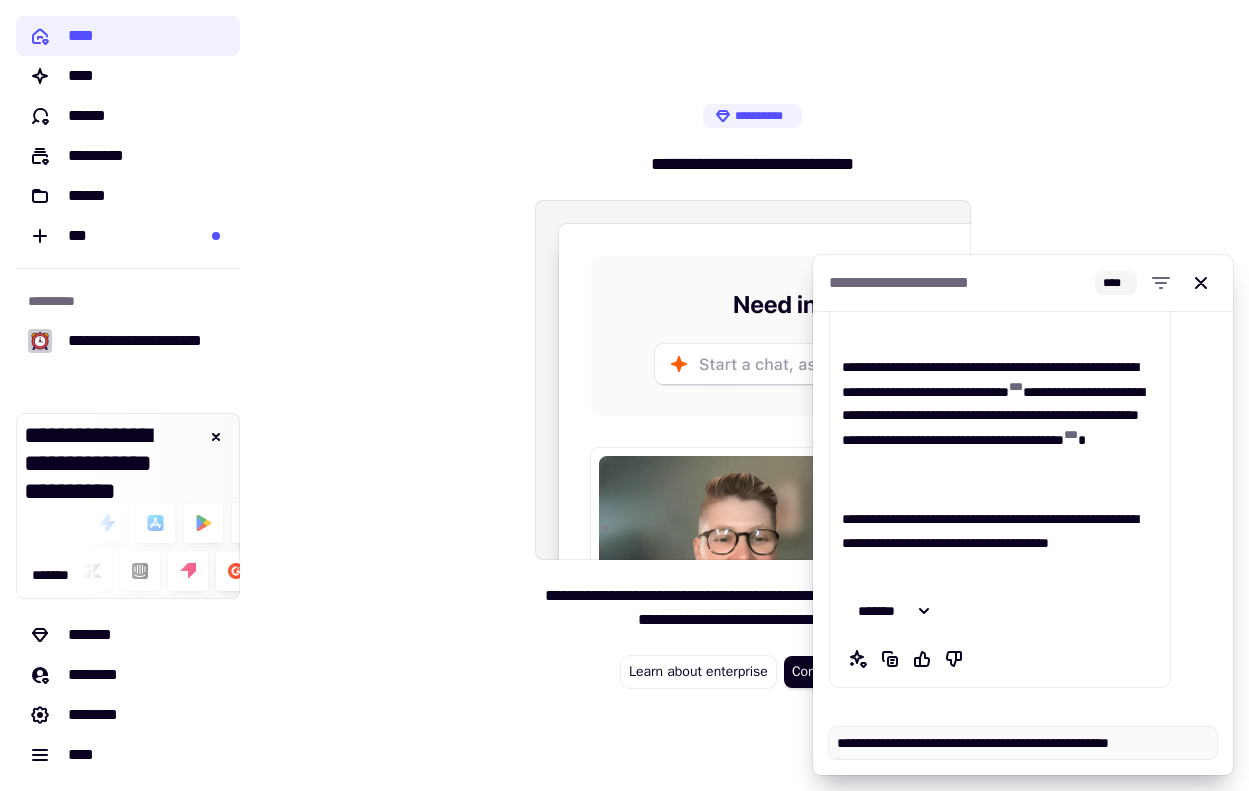 type 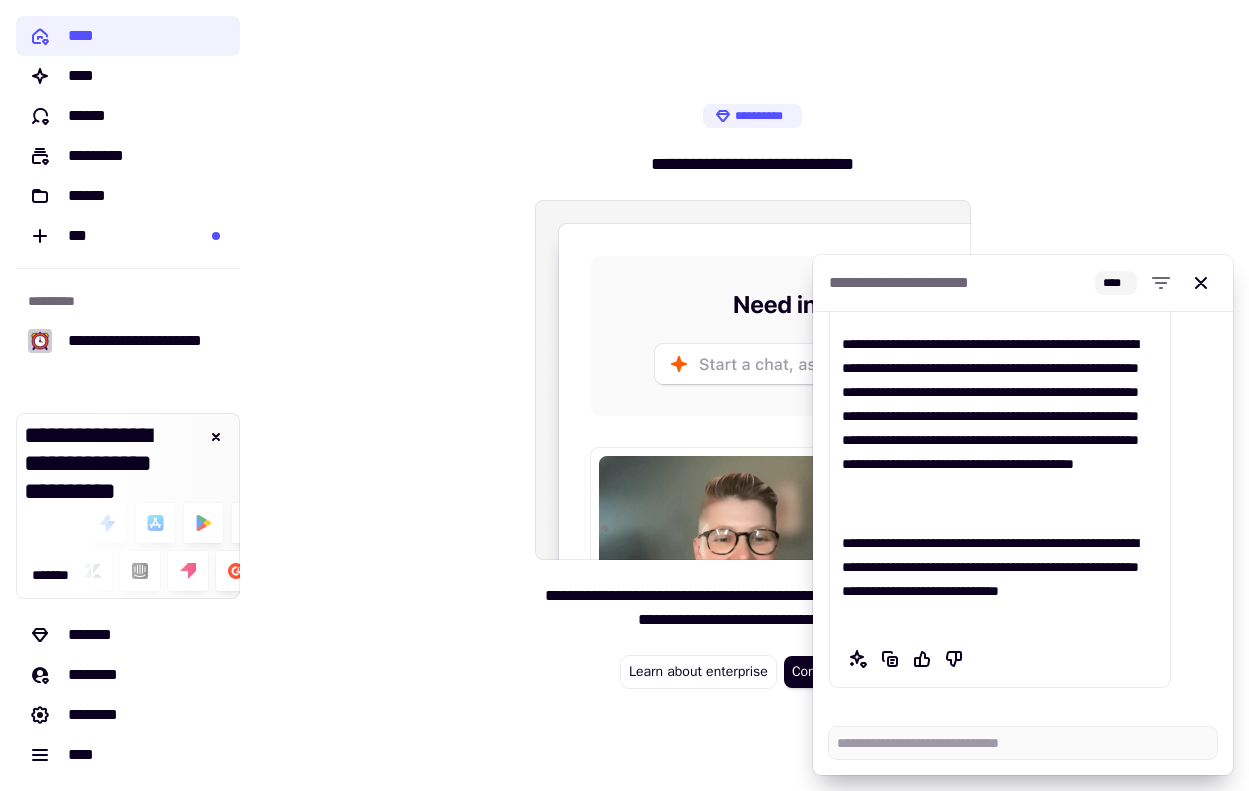 scroll, scrollTop: 1239, scrollLeft: 0, axis: vertical 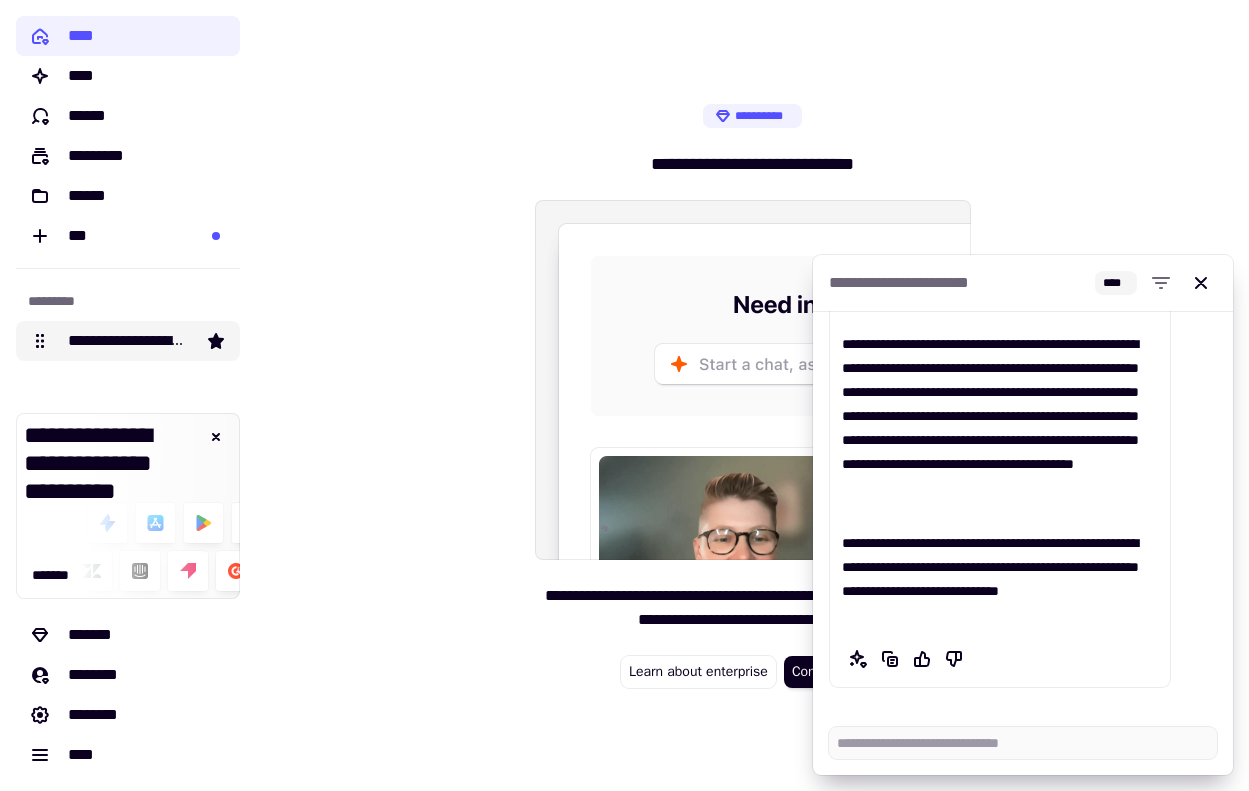 click on "**********" 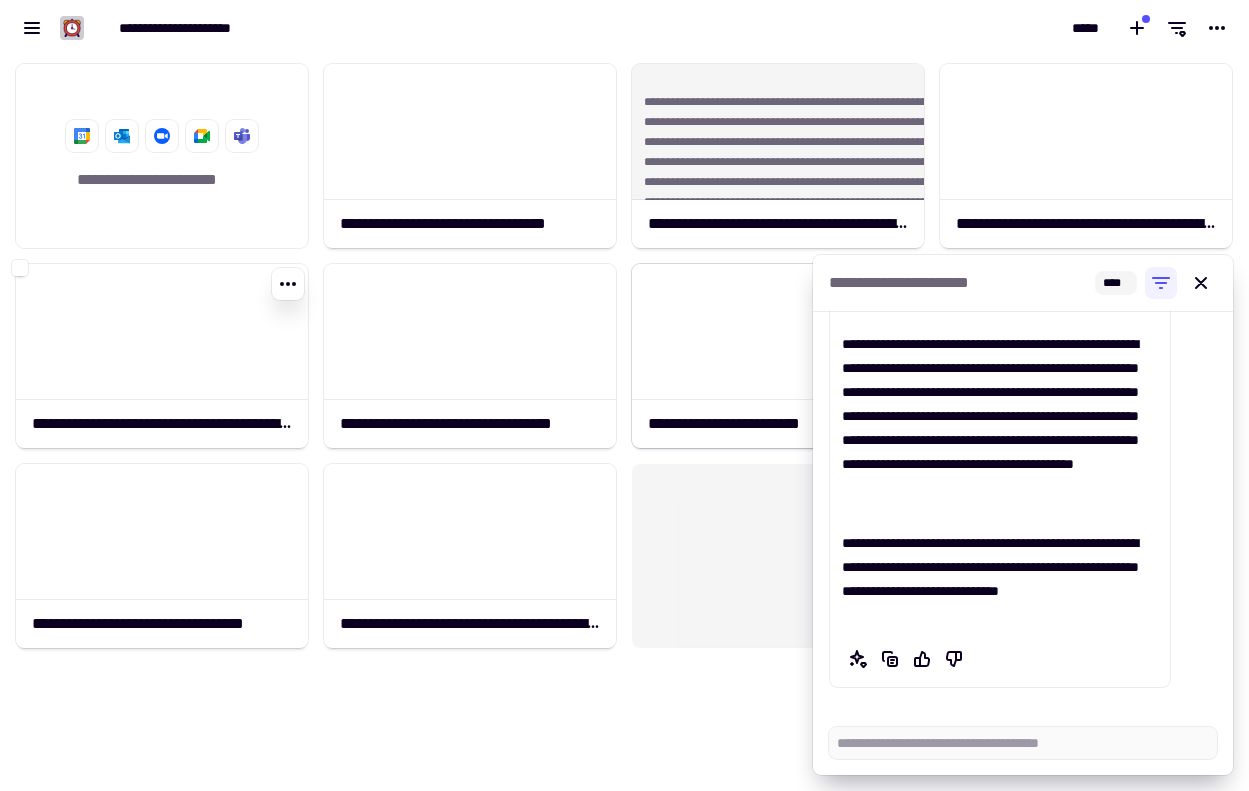scroll, scrollTop: 1, scrollLeft: 1, axis: both 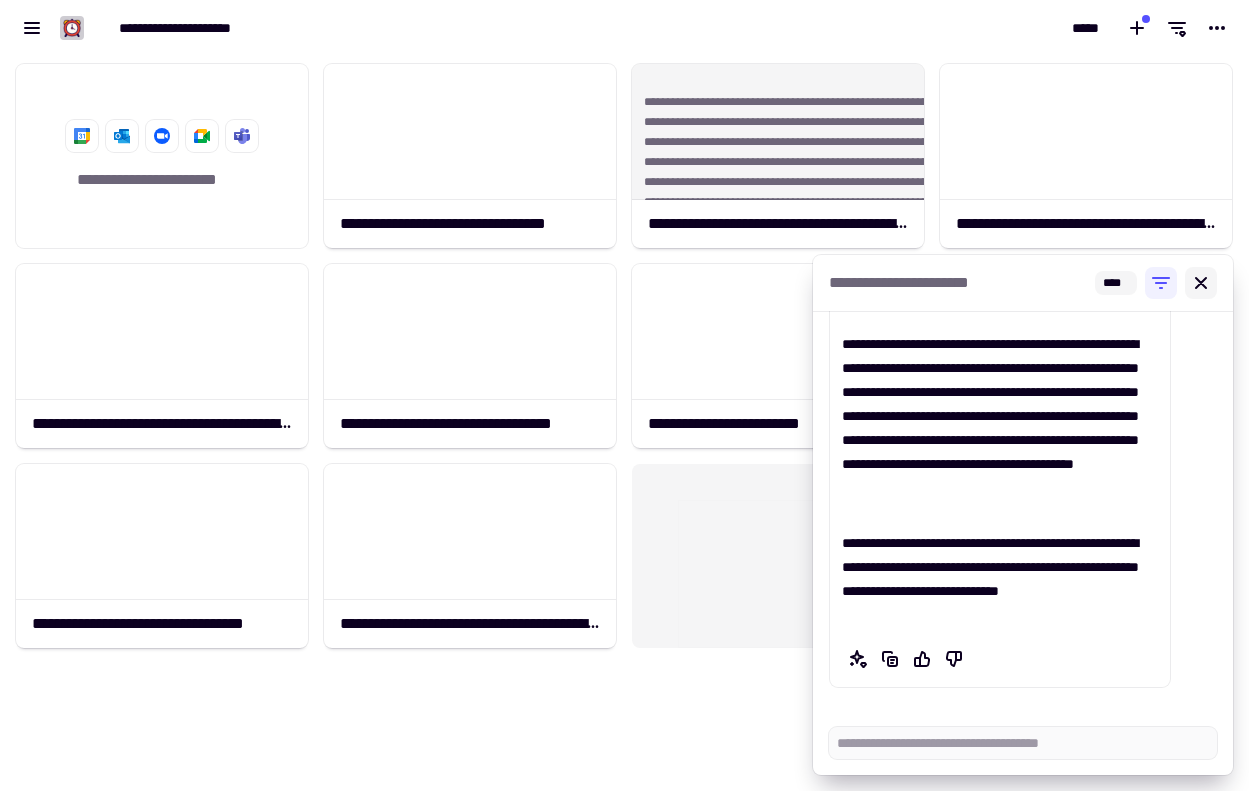 click 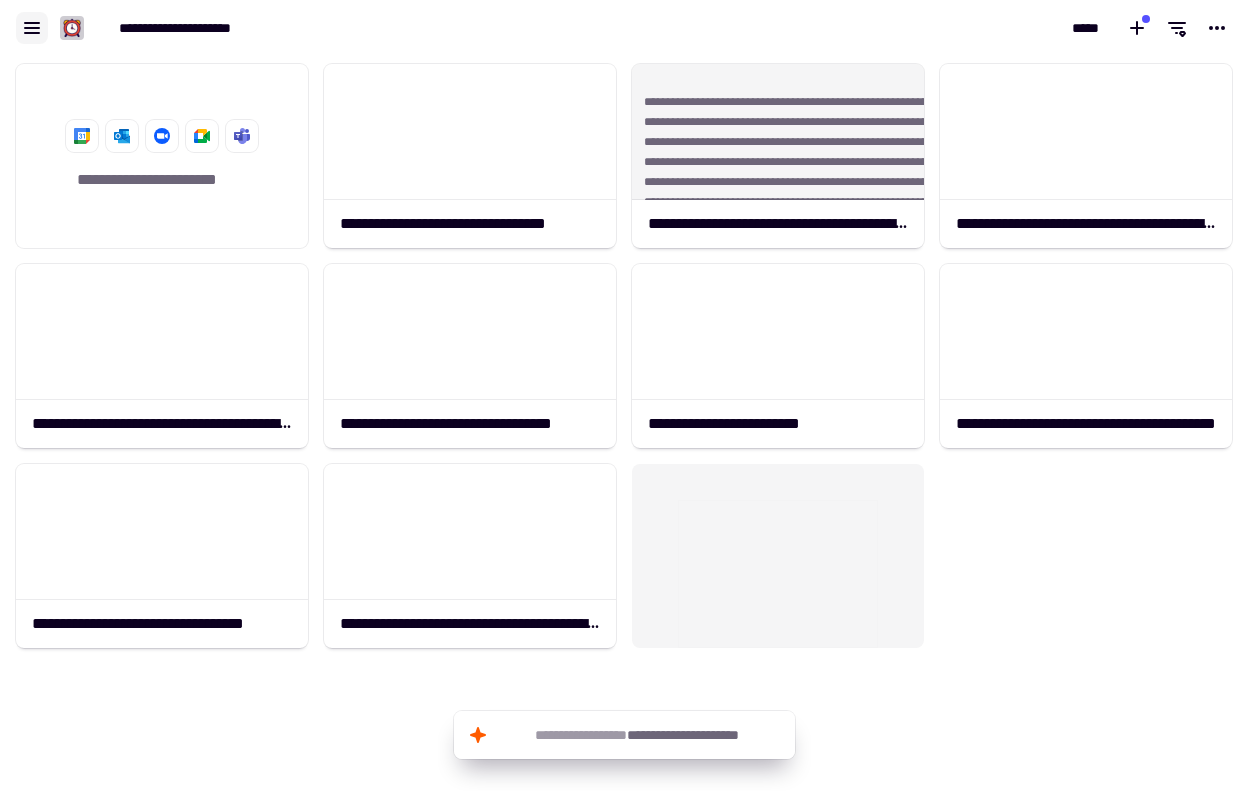 click 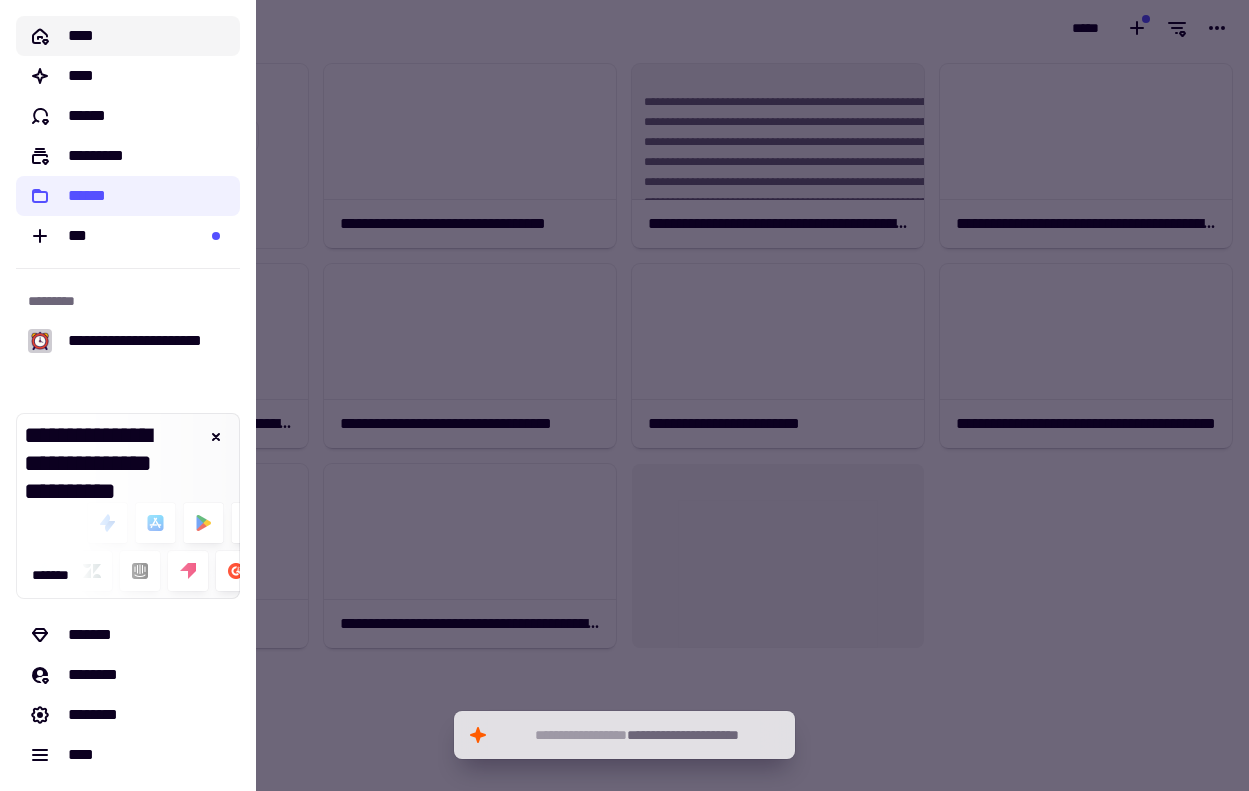 click on "****" 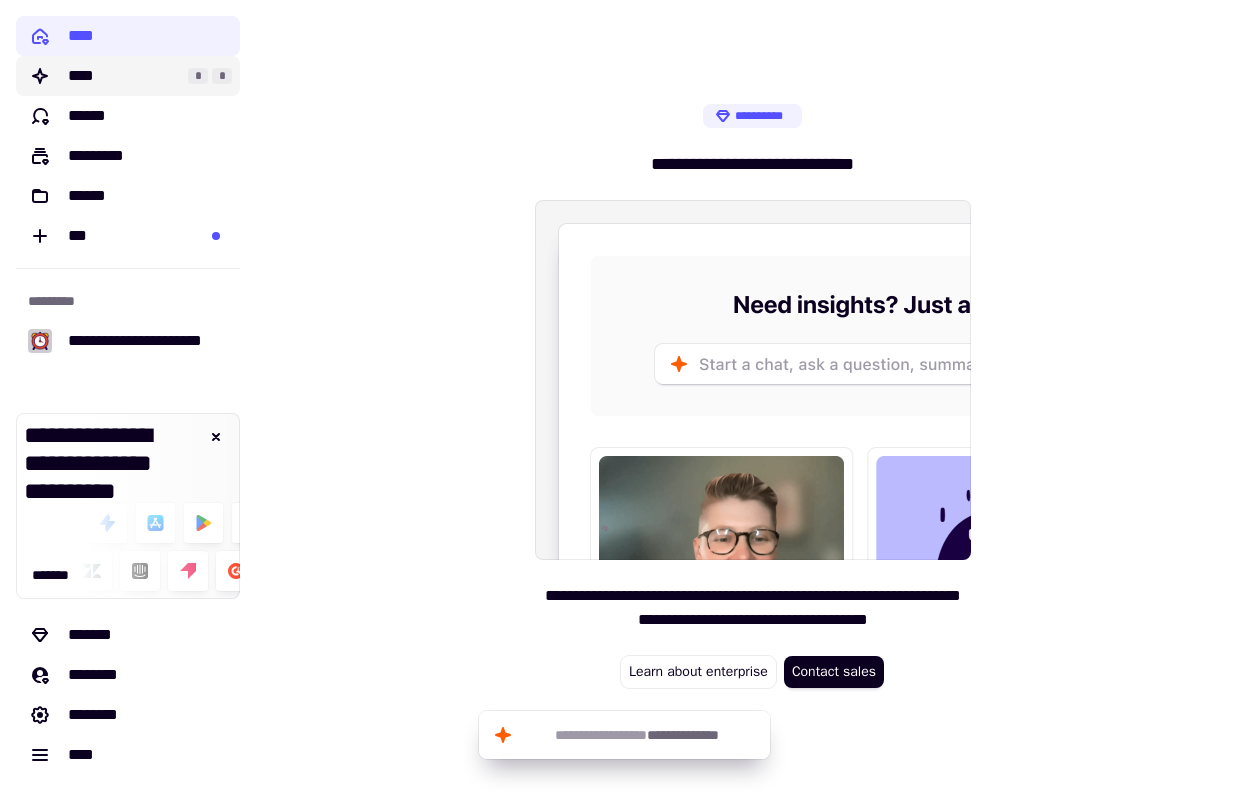 click on "****" 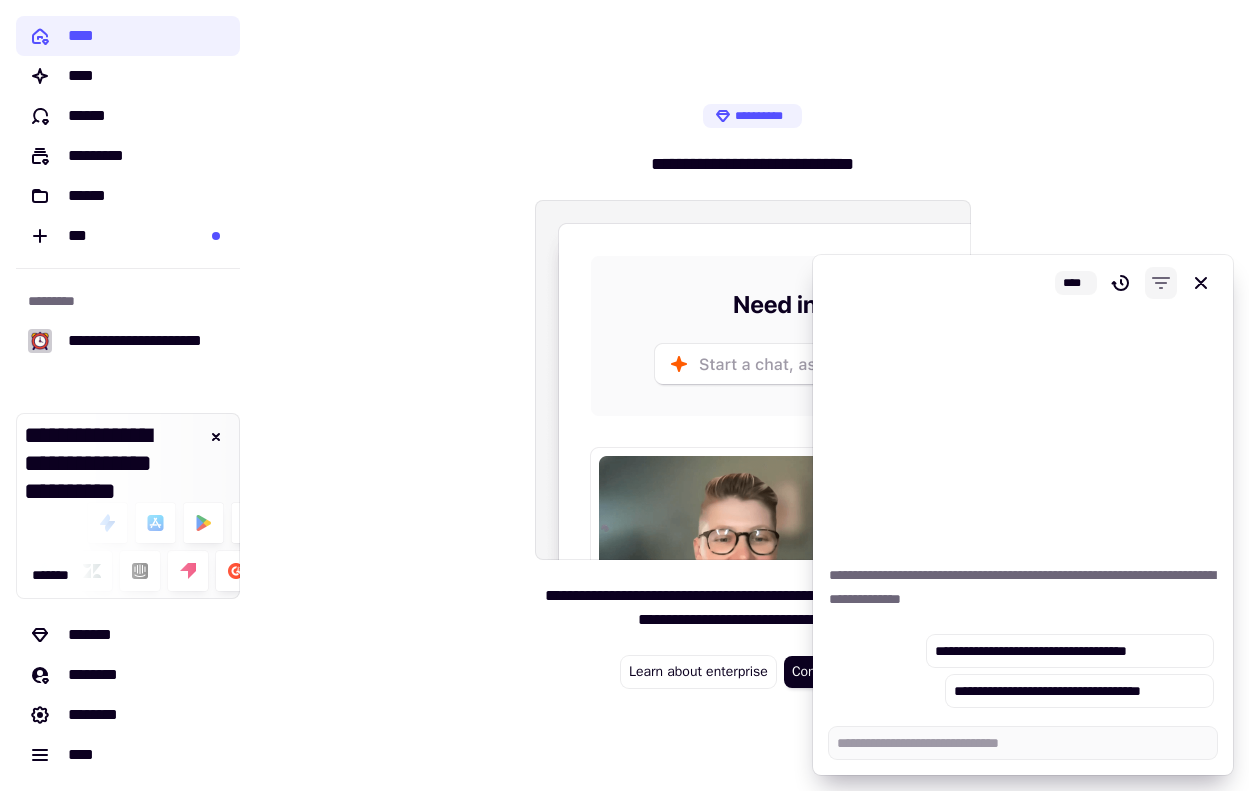 click 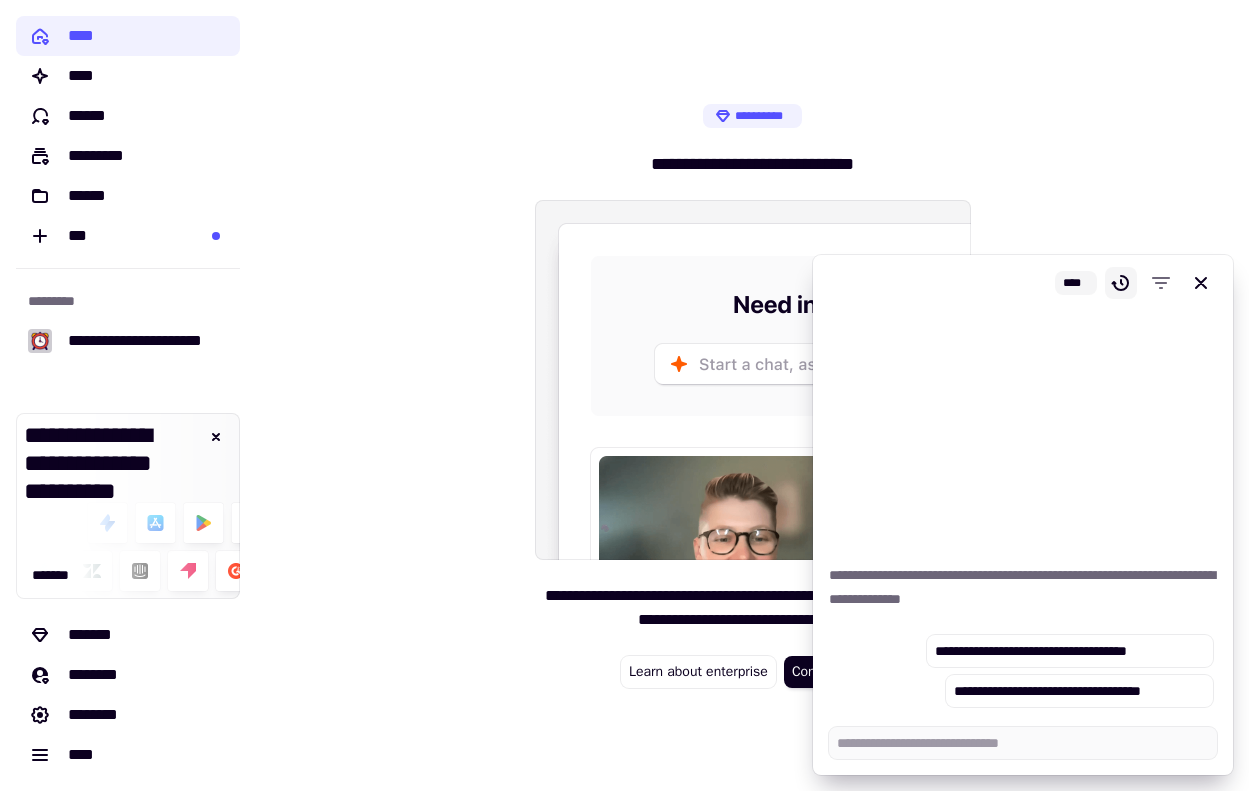 click 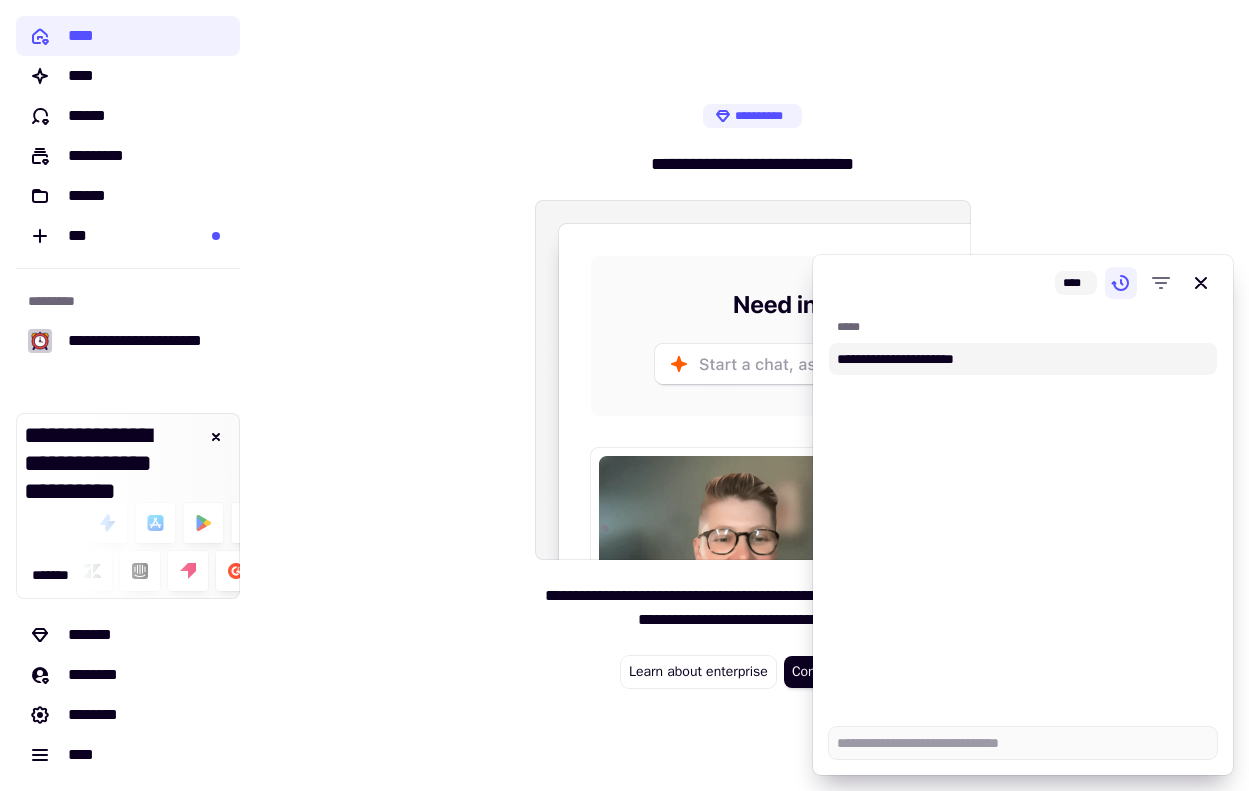 click on "**********" at bounding box center (917, 359) 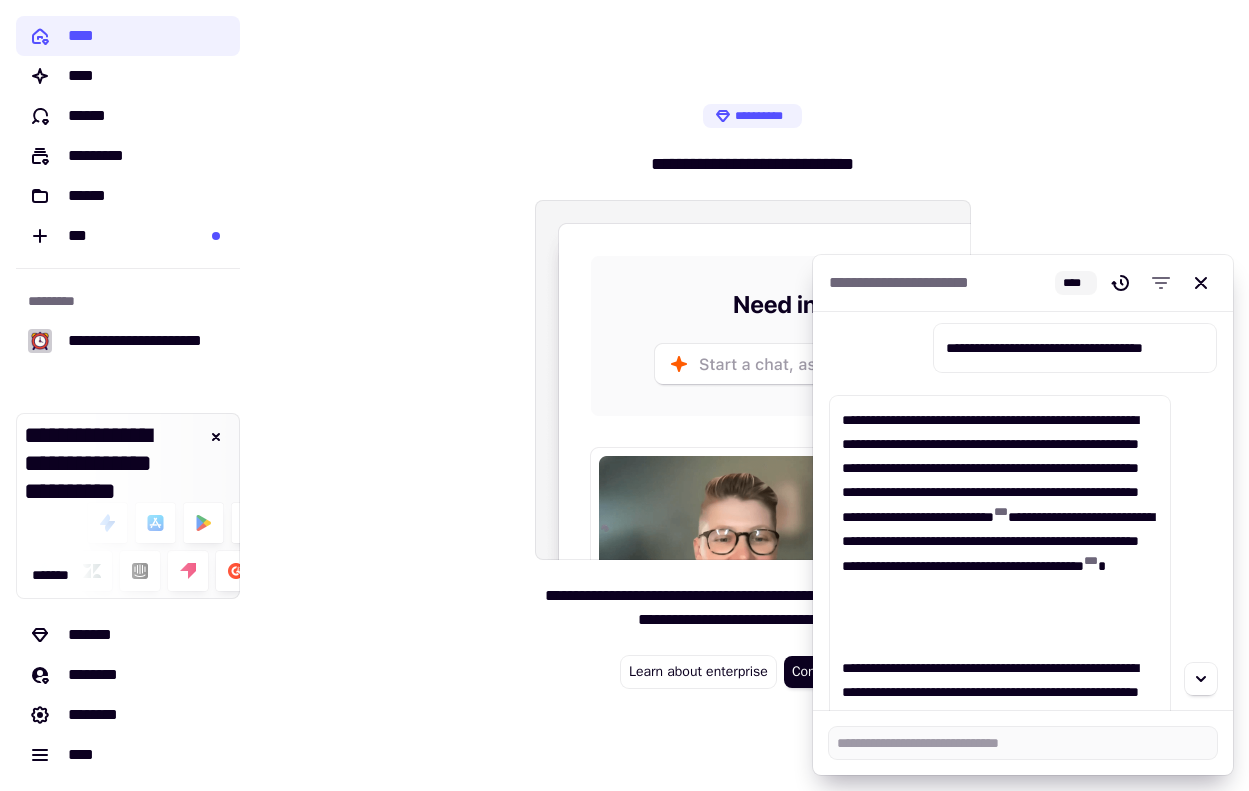 scroll, scrollTop: 44, scrollLeft: 0, axis: vertical 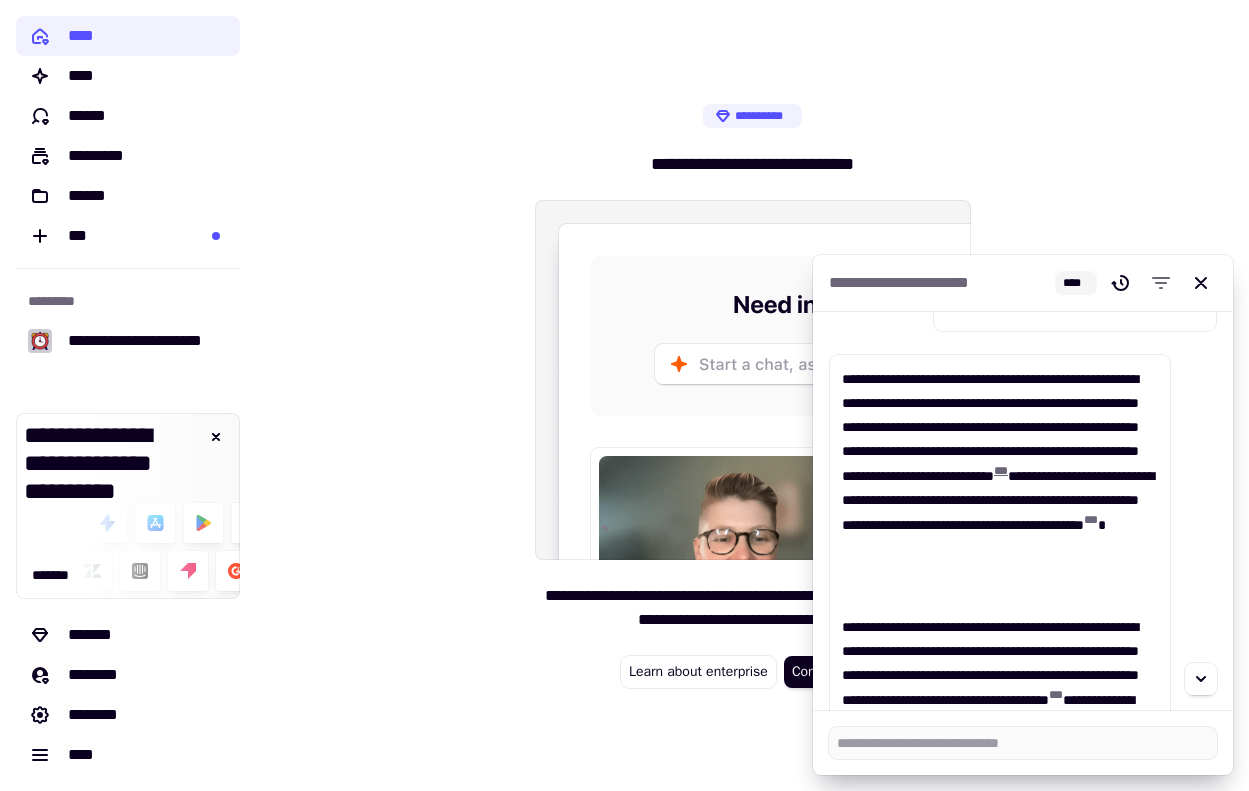 click on "* * *" at bounding box center (1001, 471) 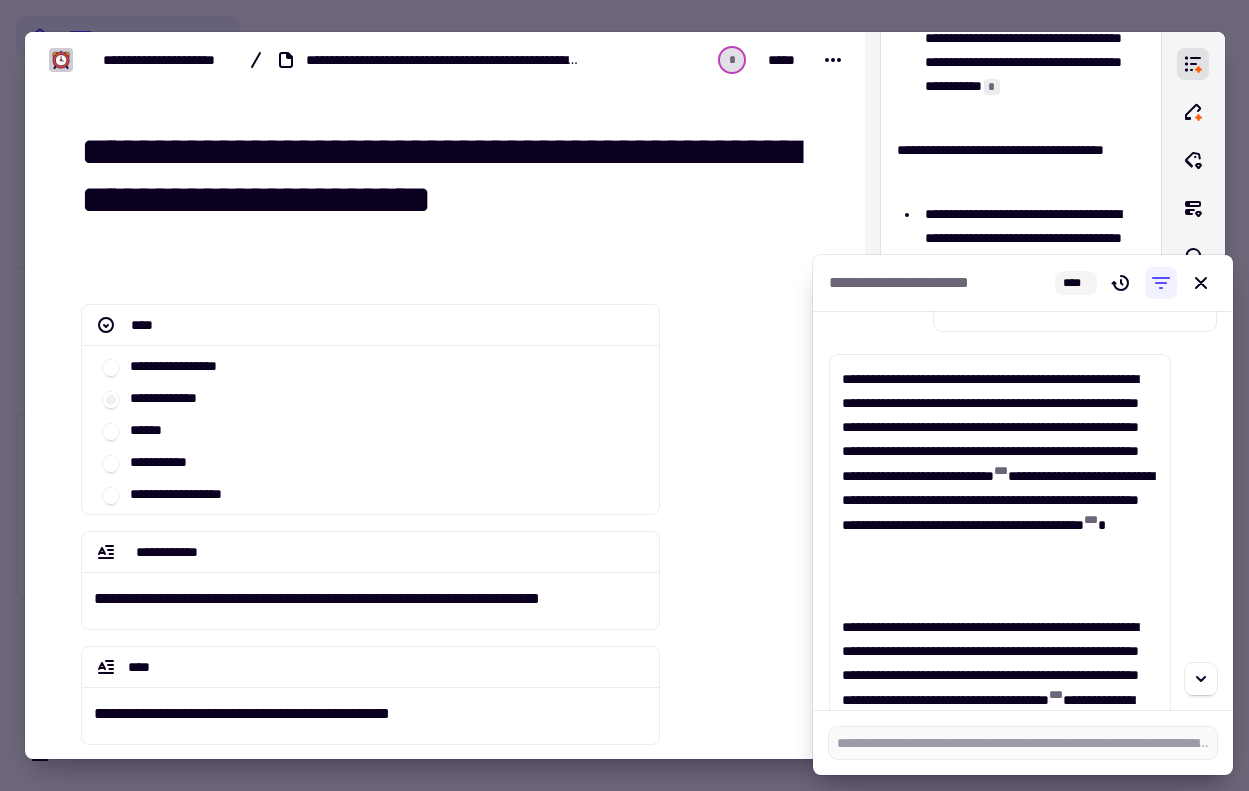scroll, scrollTop: 409, scrollLeft: 0, axis: vertical 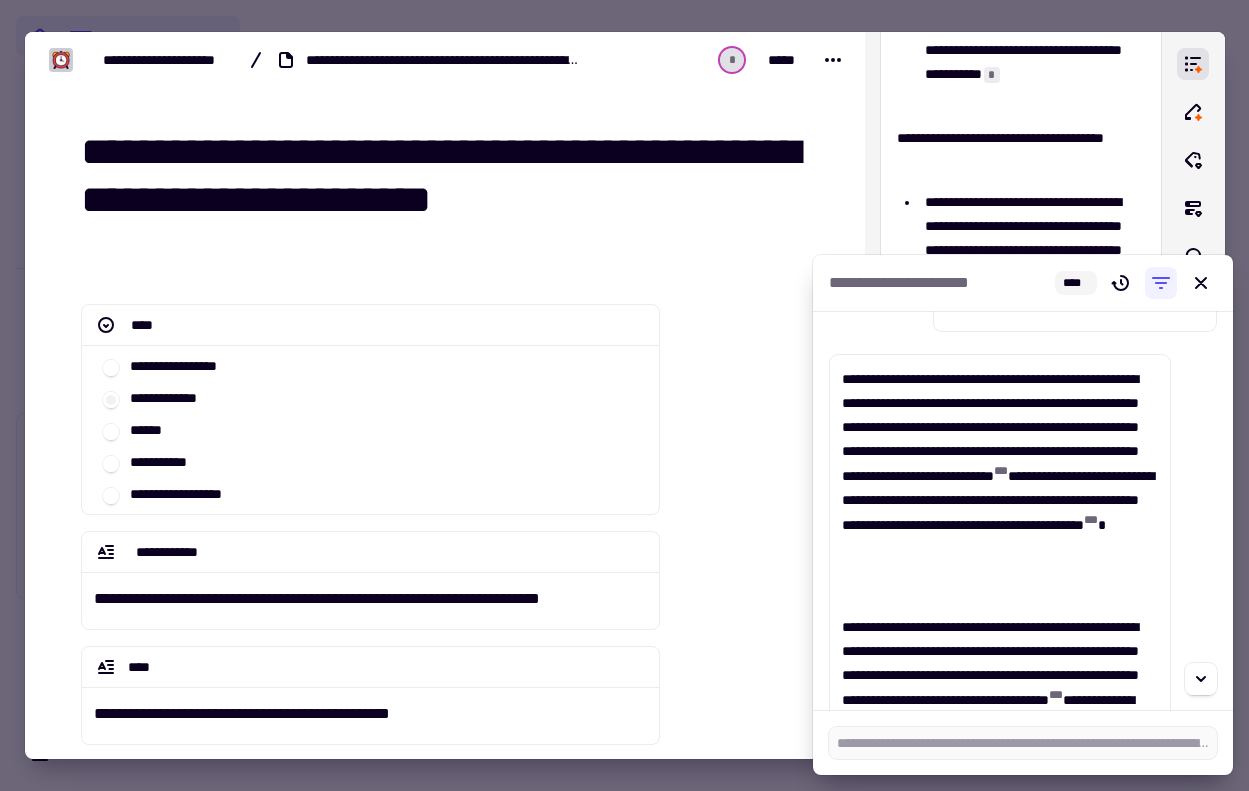click at bounding box center [624, 395] 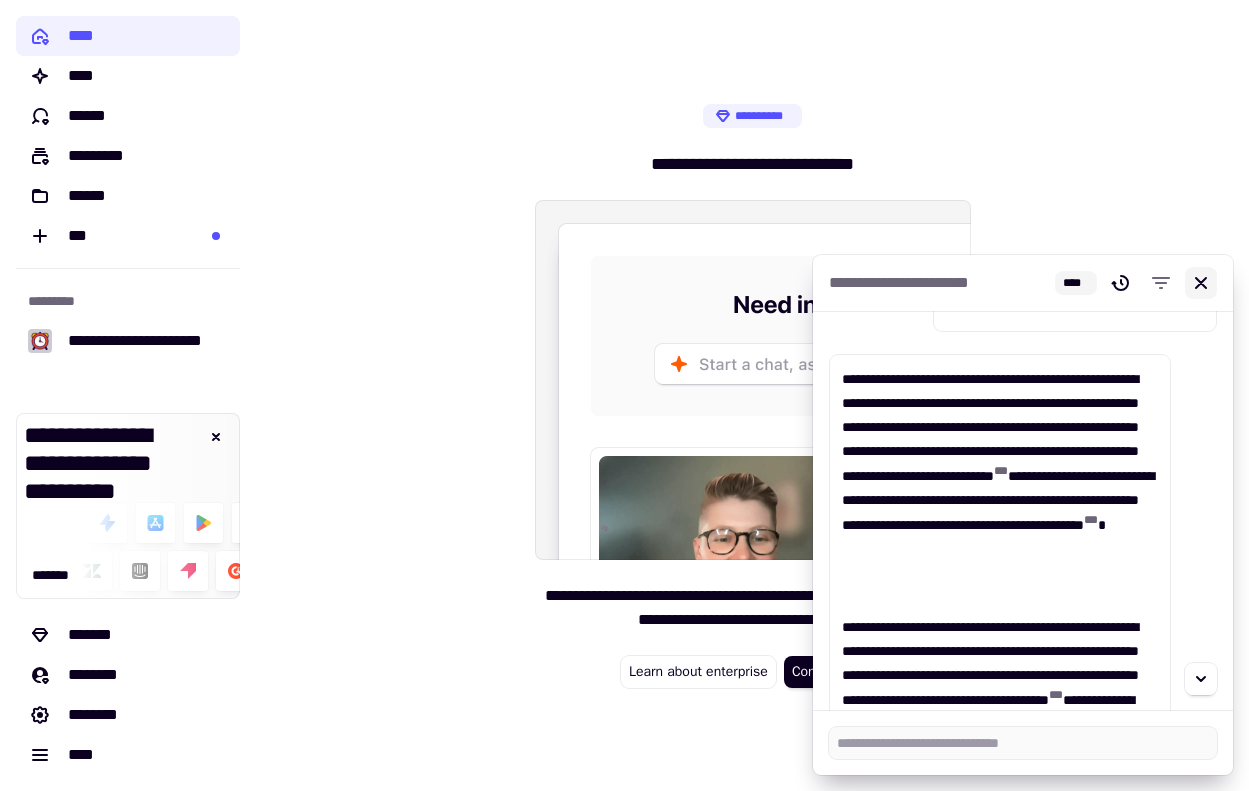 click 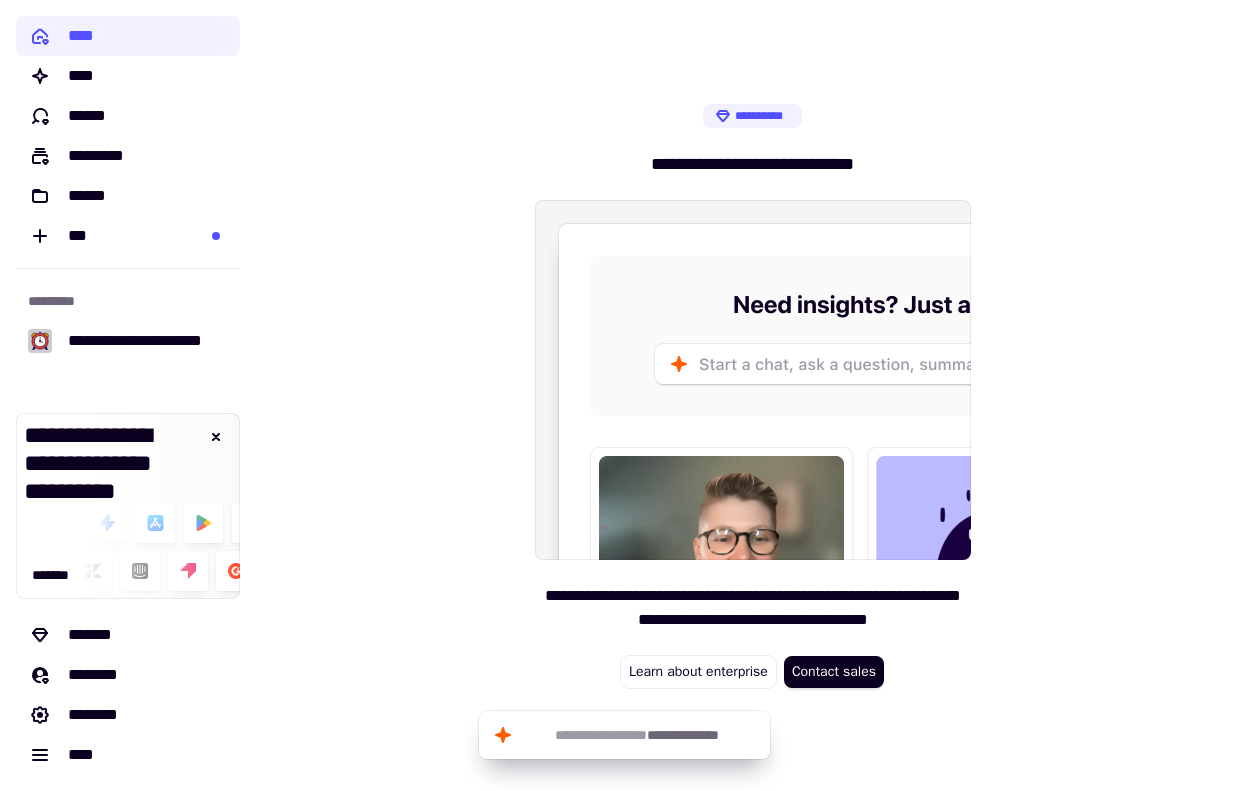 click on "**********" at bounding box center [752, 395] 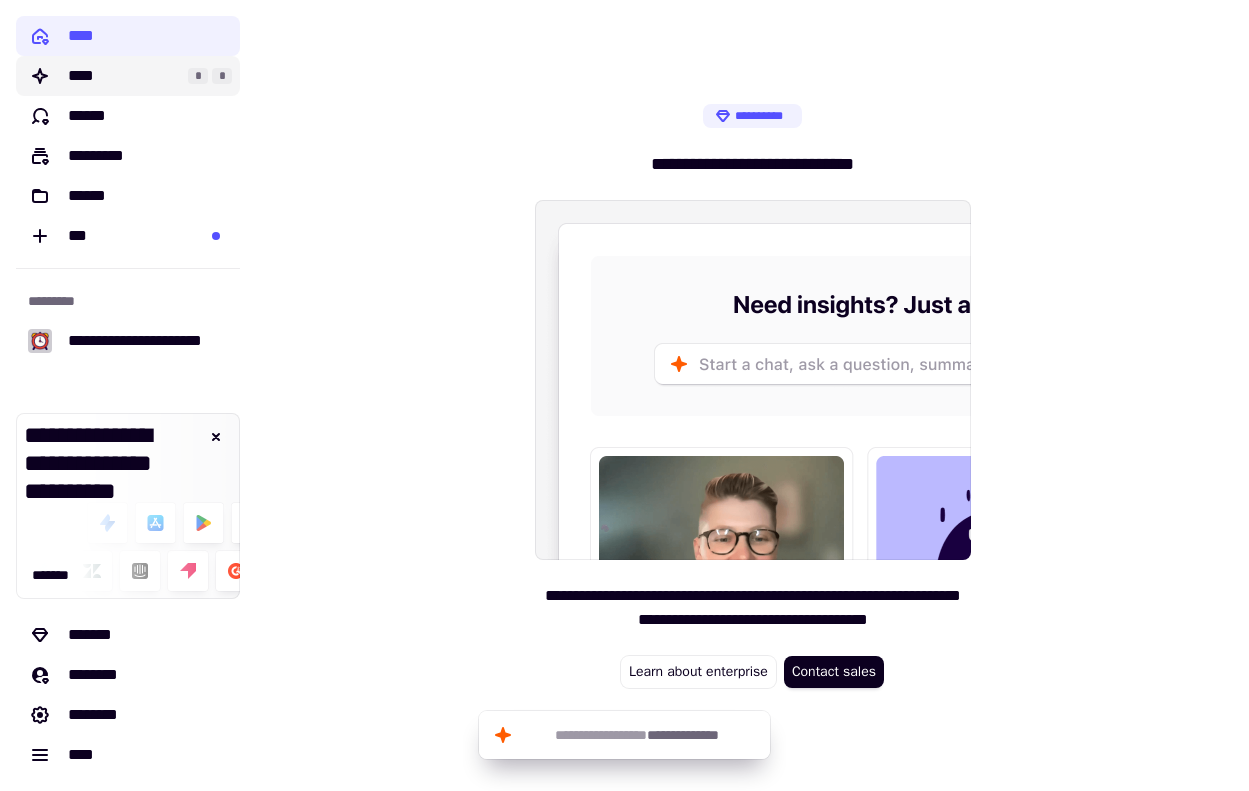 click on "****" 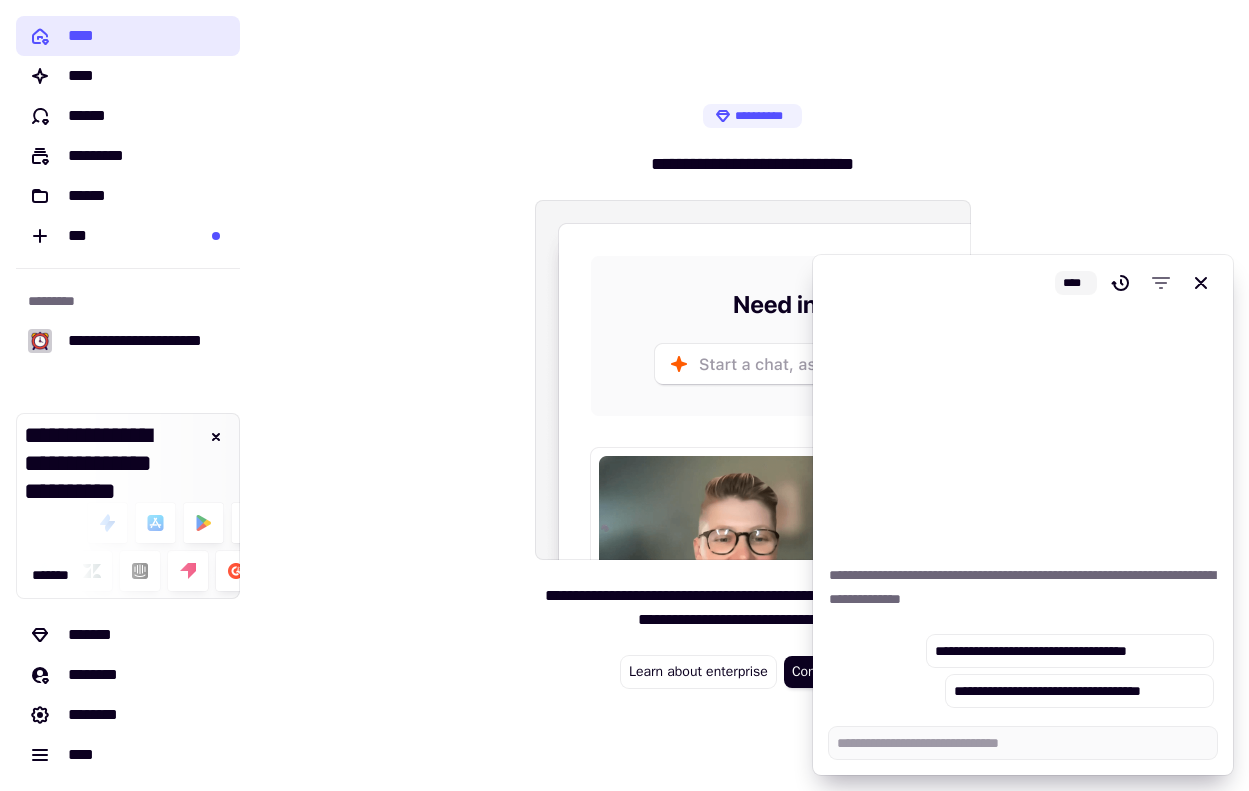 click on "****" 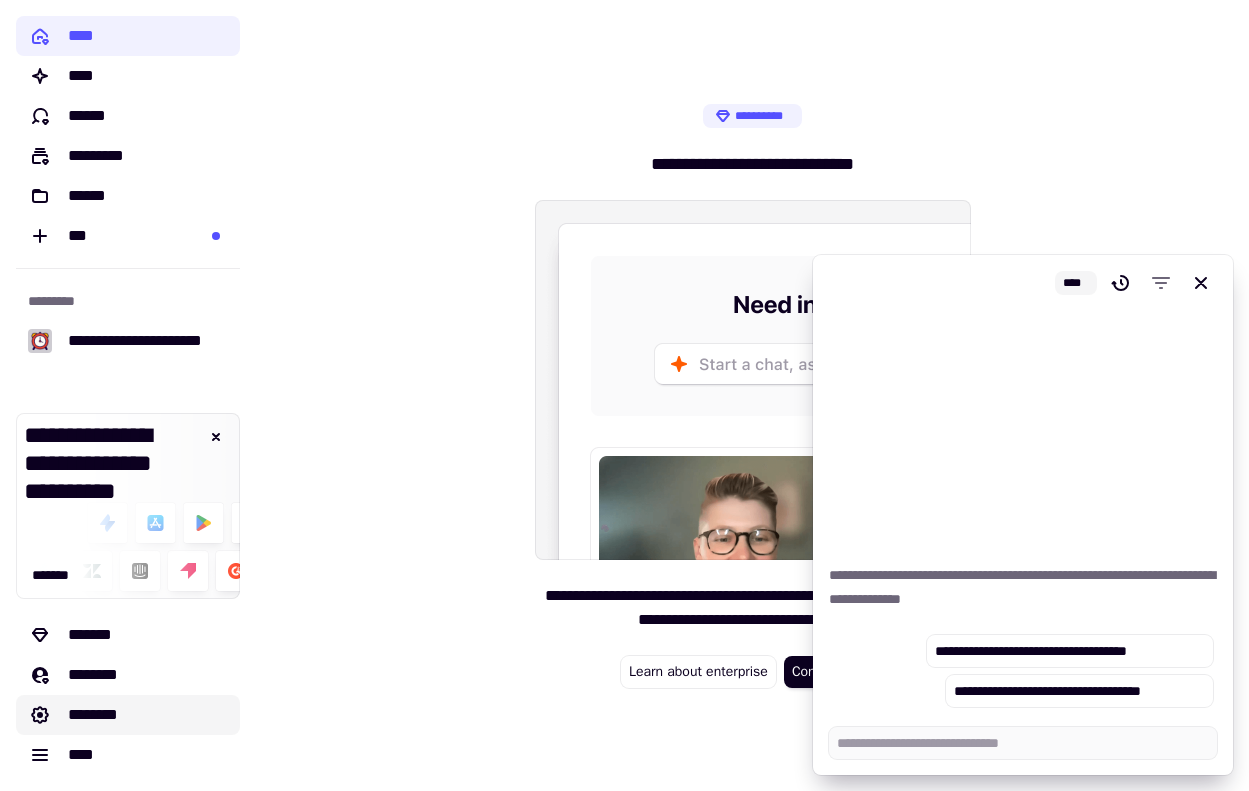 click on "********" 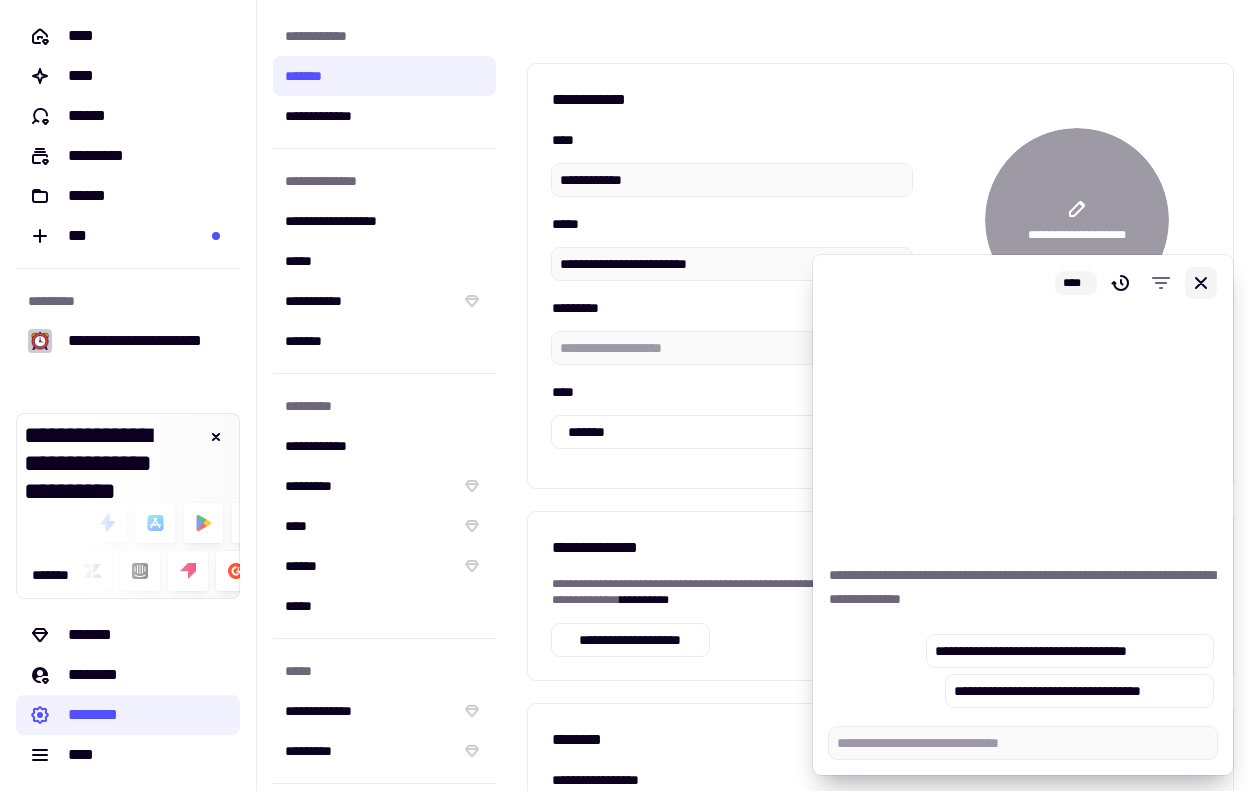 click 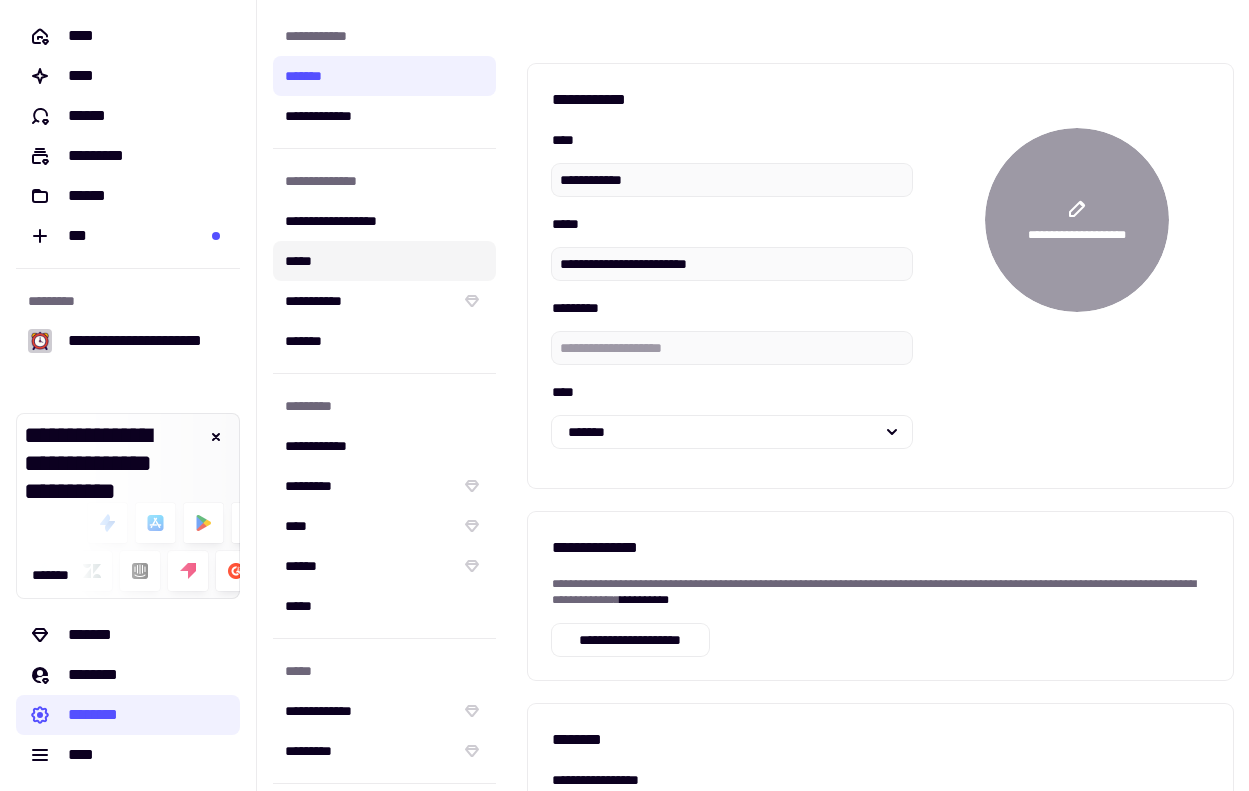 click on "*****" 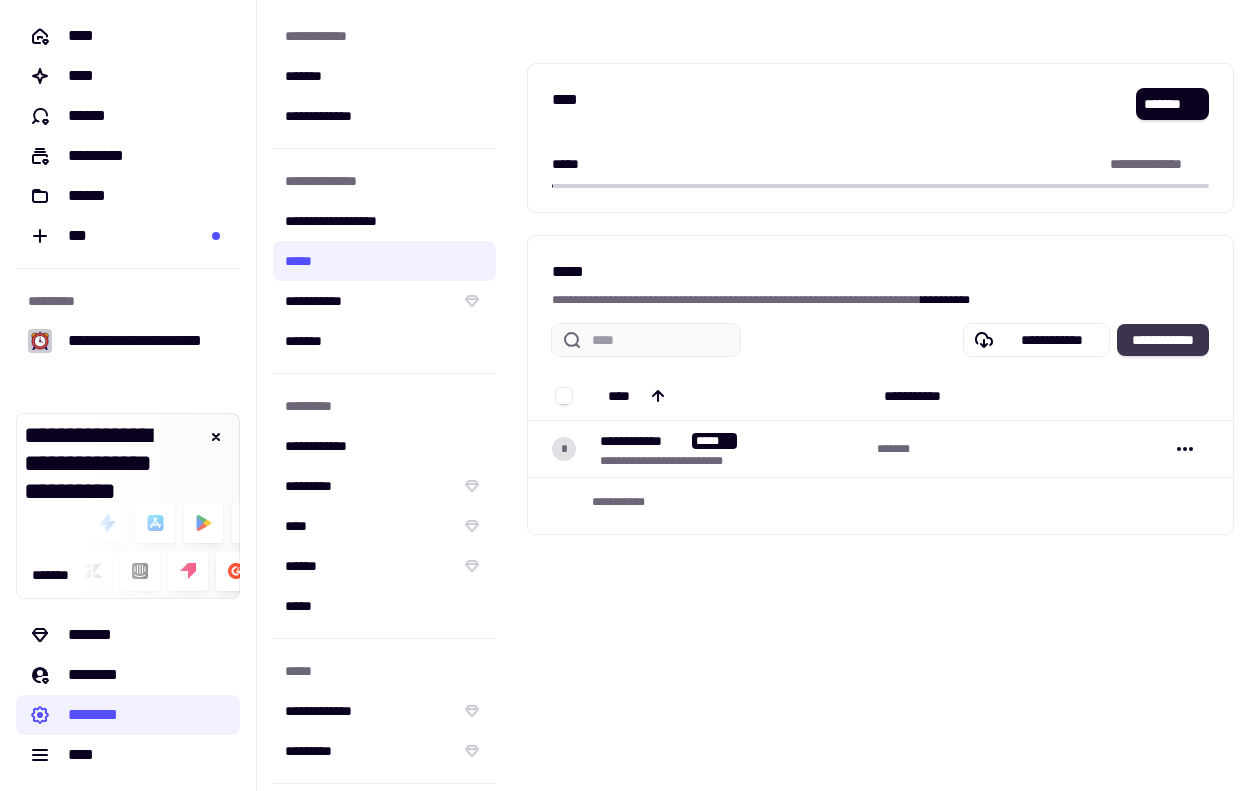 click on "**********" 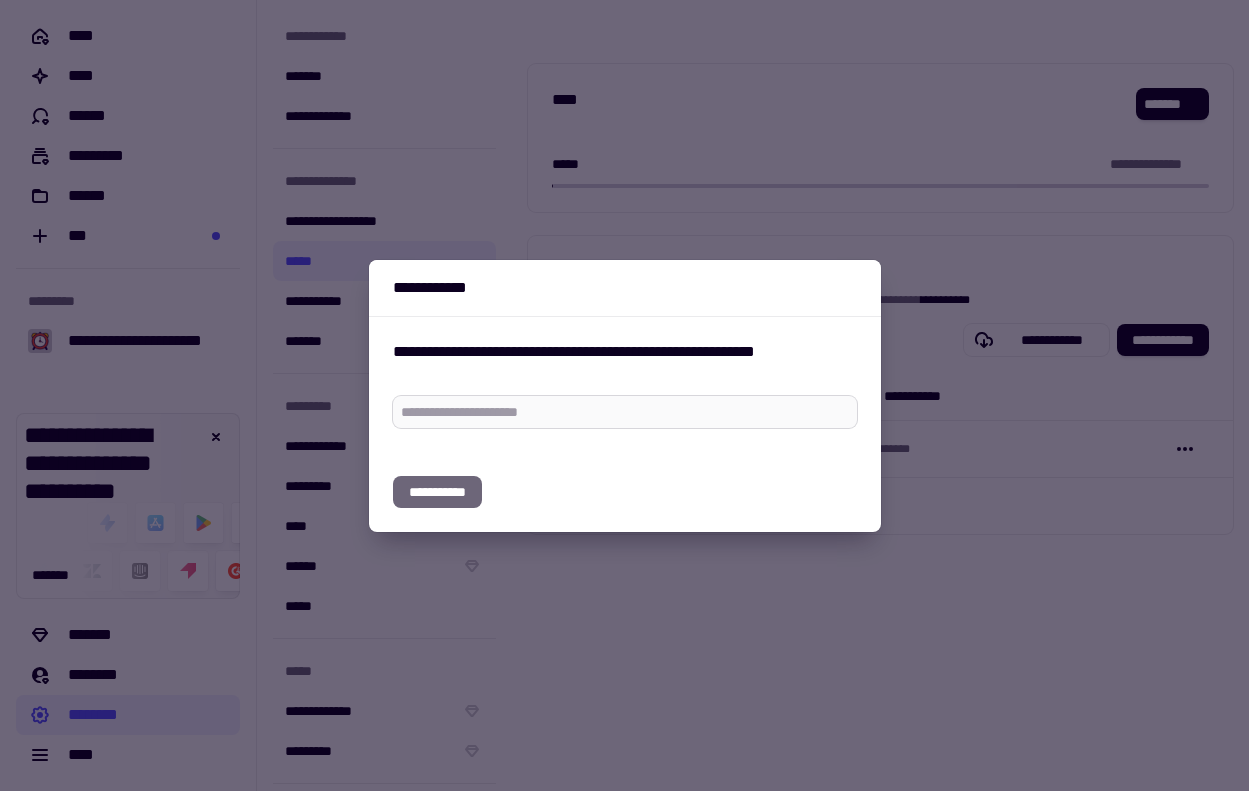 click at bounding box center [625, 412] 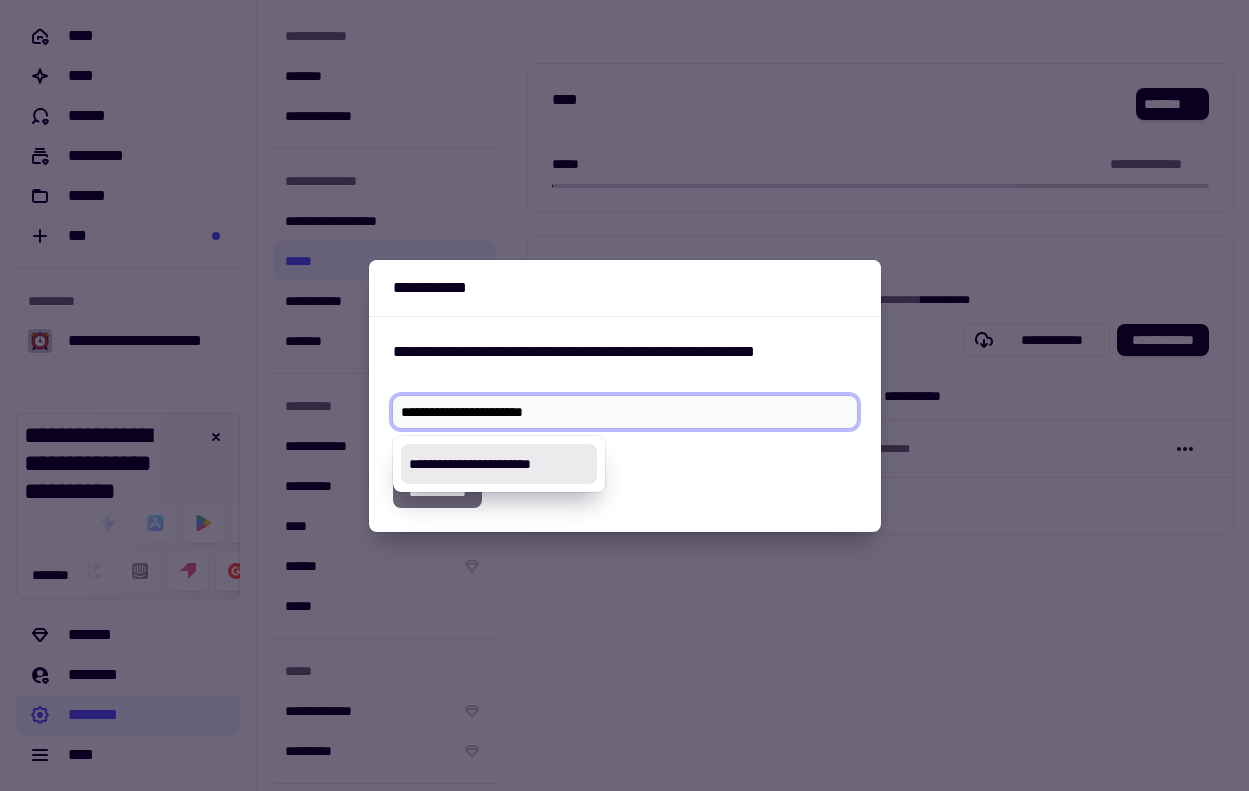 click on "**********" at bounding box center (499, 464) 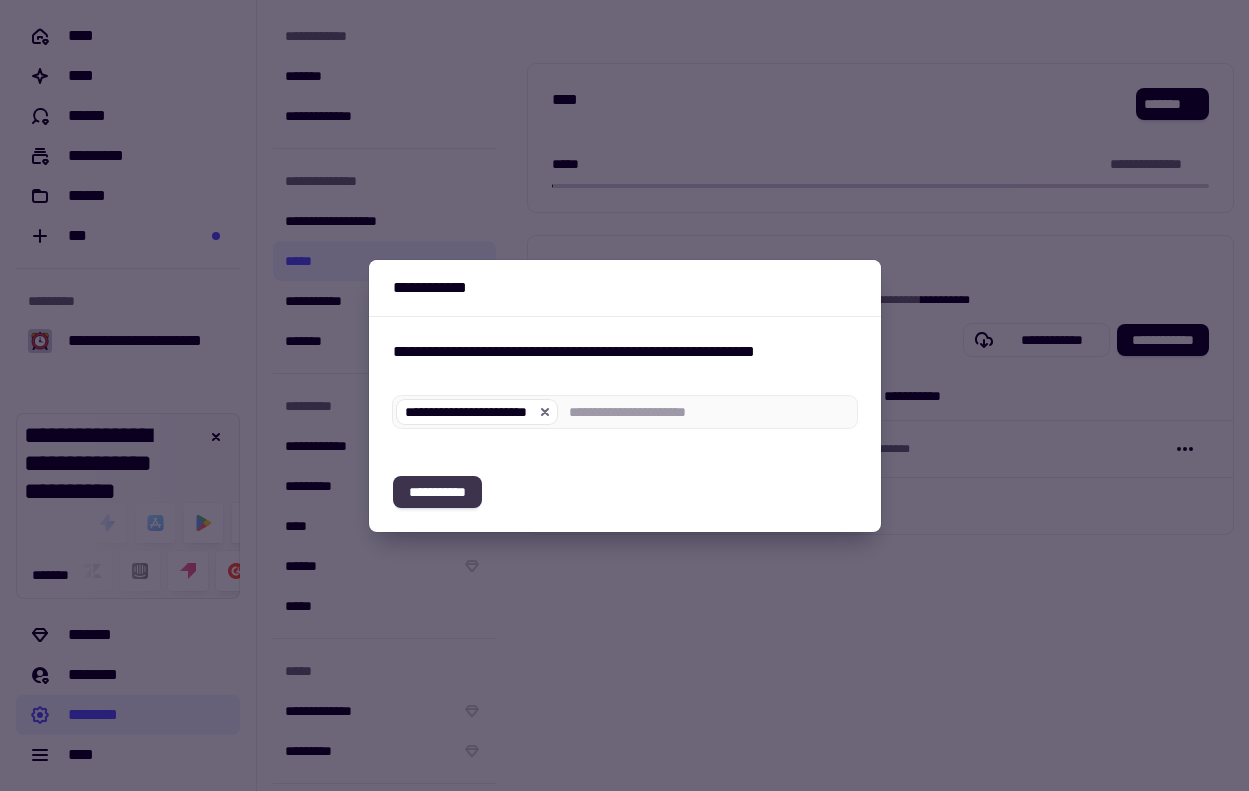 click on "**********" 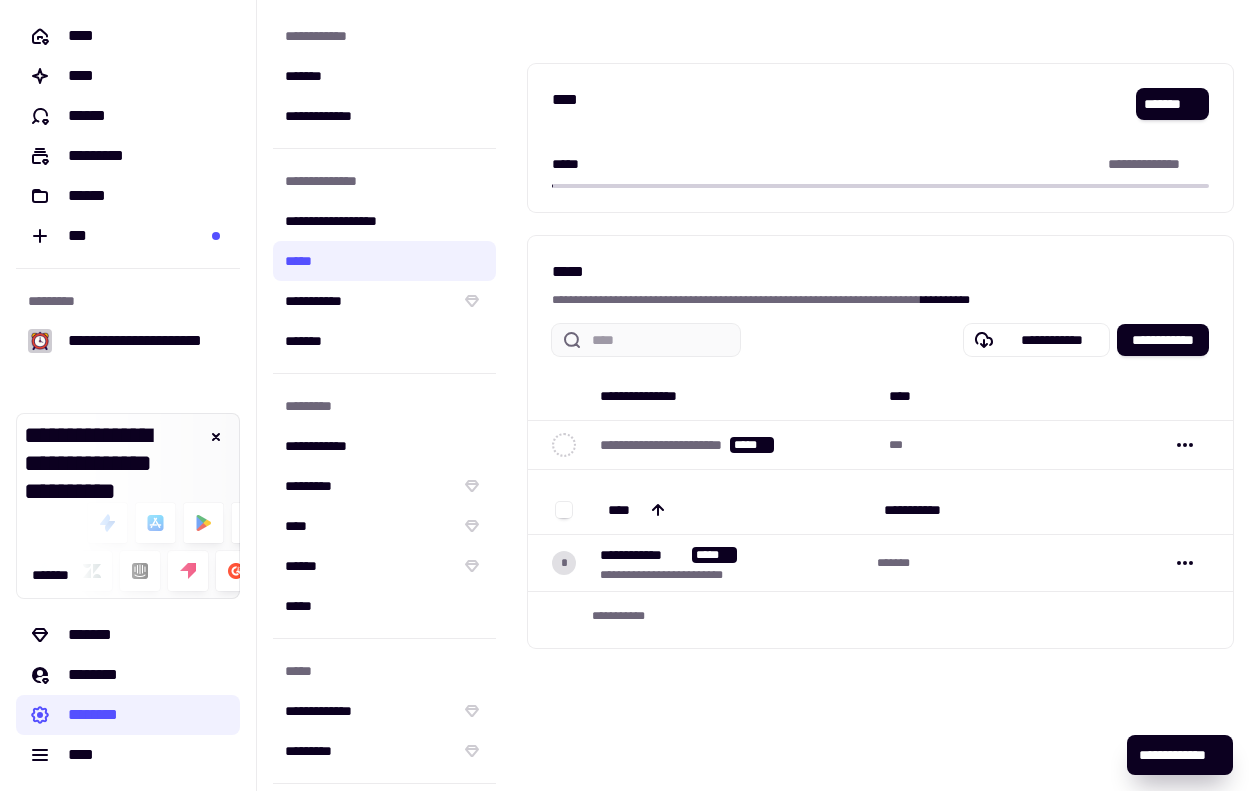 click on "**********" at bounding box center [880, 395] 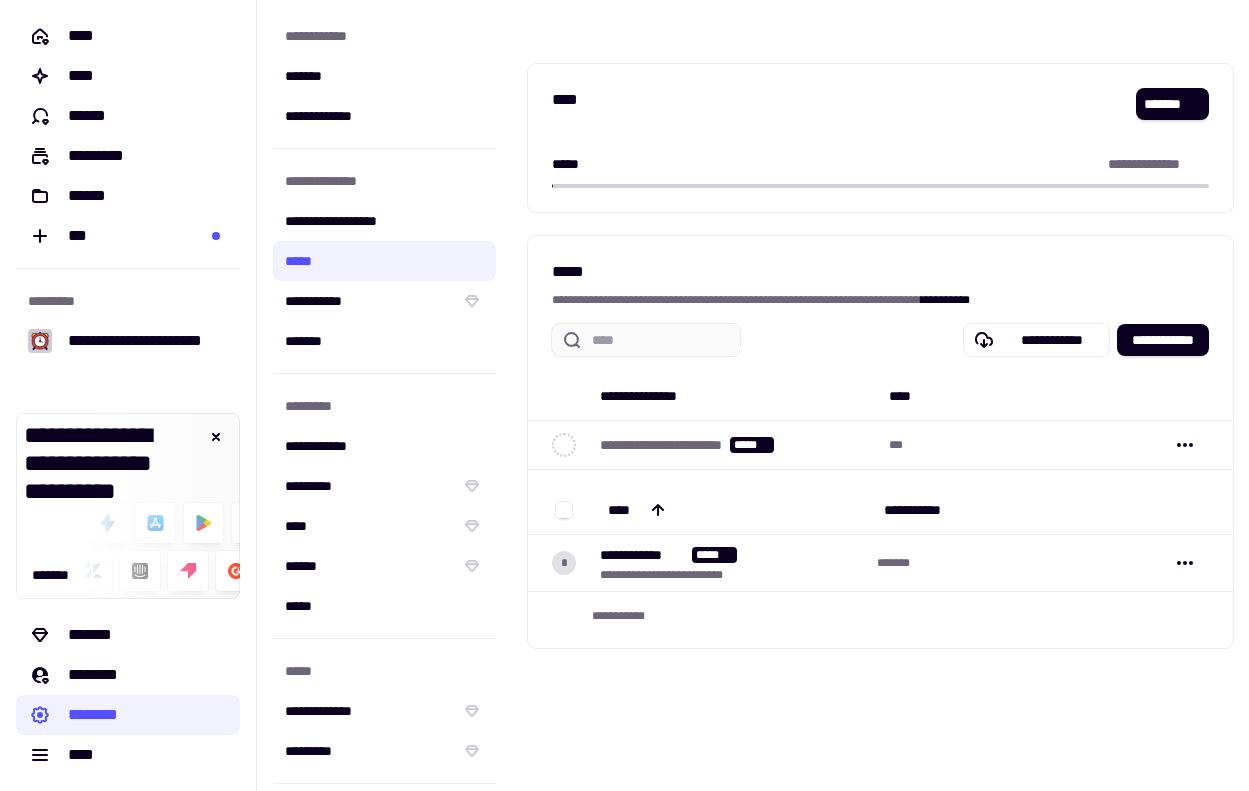 click on "**** ******* ***** * ** **** ****" at bounding box center [880, 138] 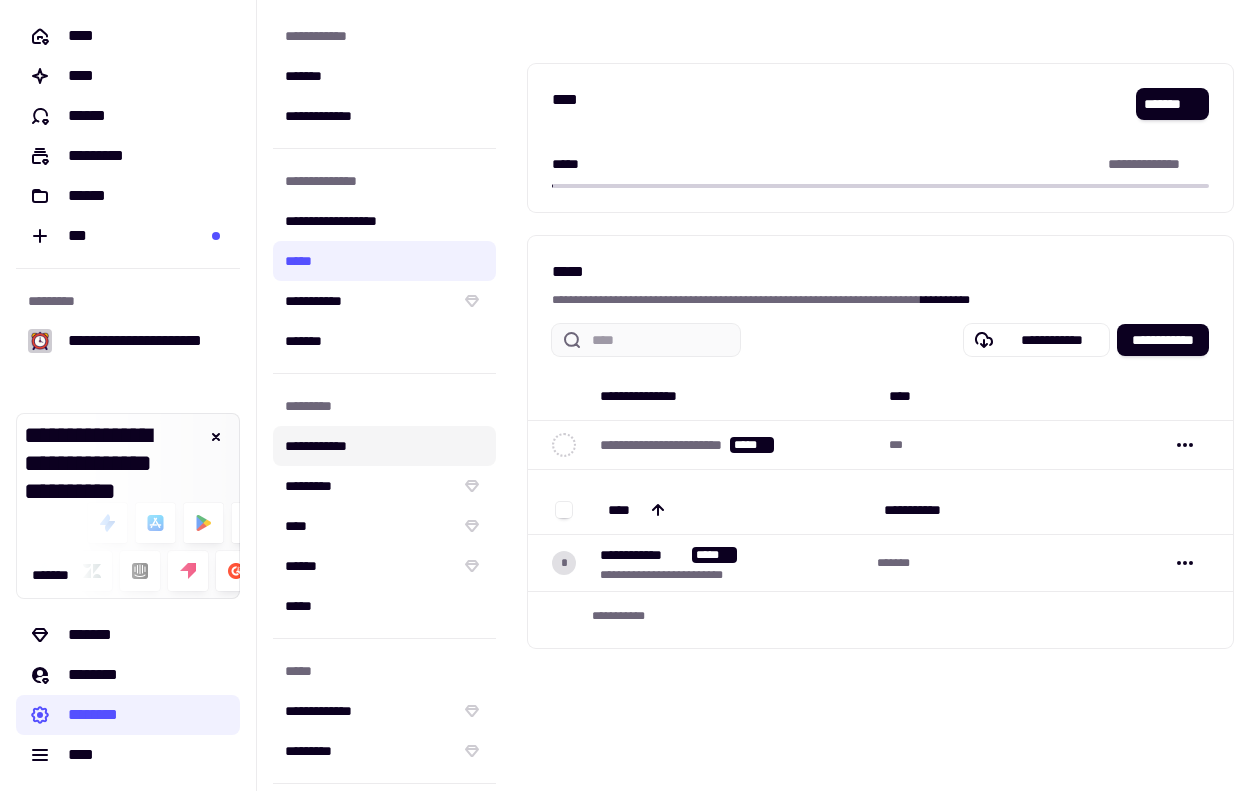click on "**********" 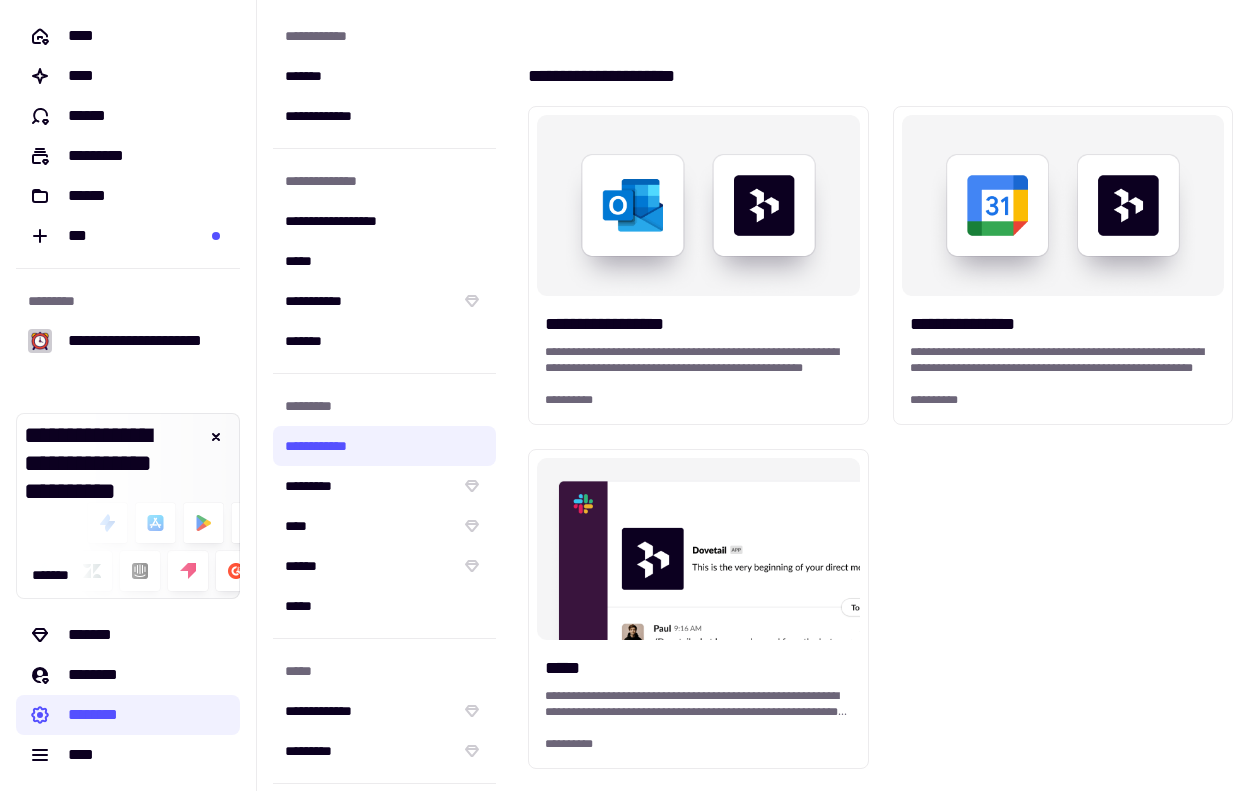 click on "**********" at bounding box center [880, 437] 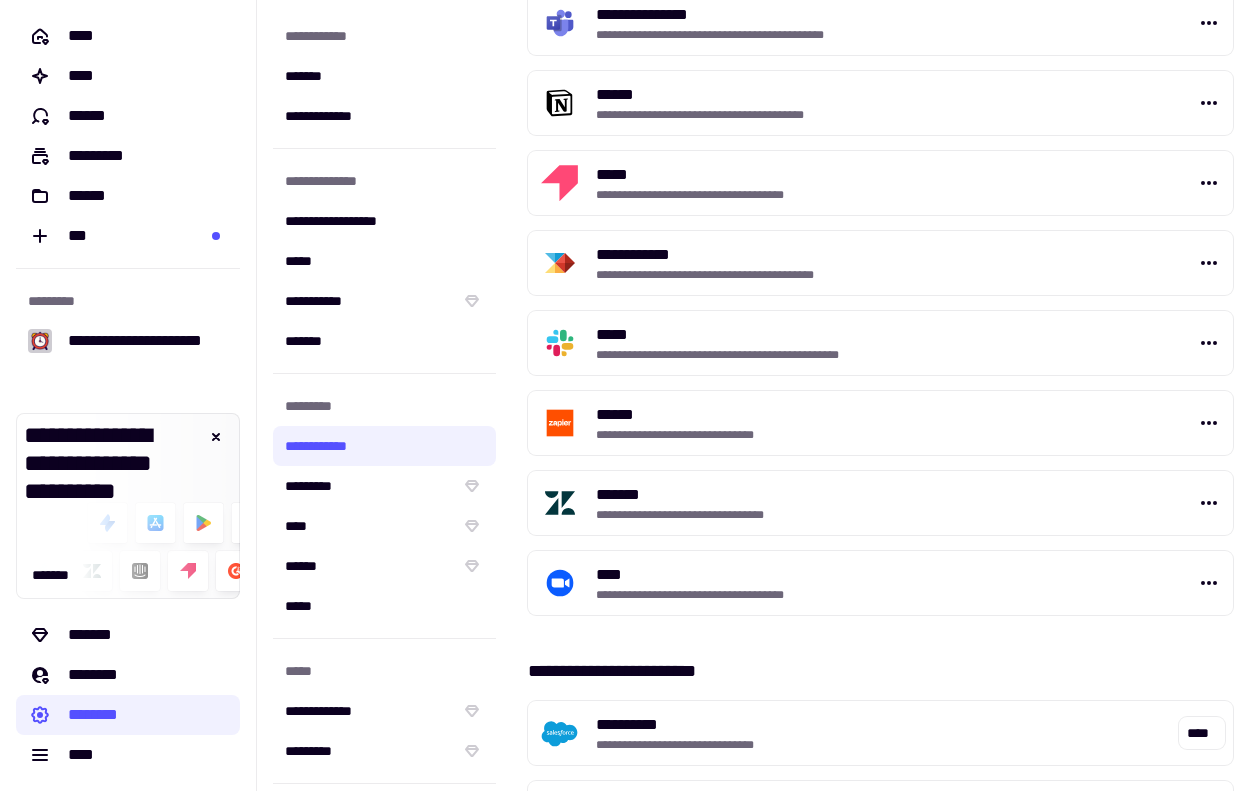 scroll, scrollTop: 2110, scrollLeft: 0, axis: vertical 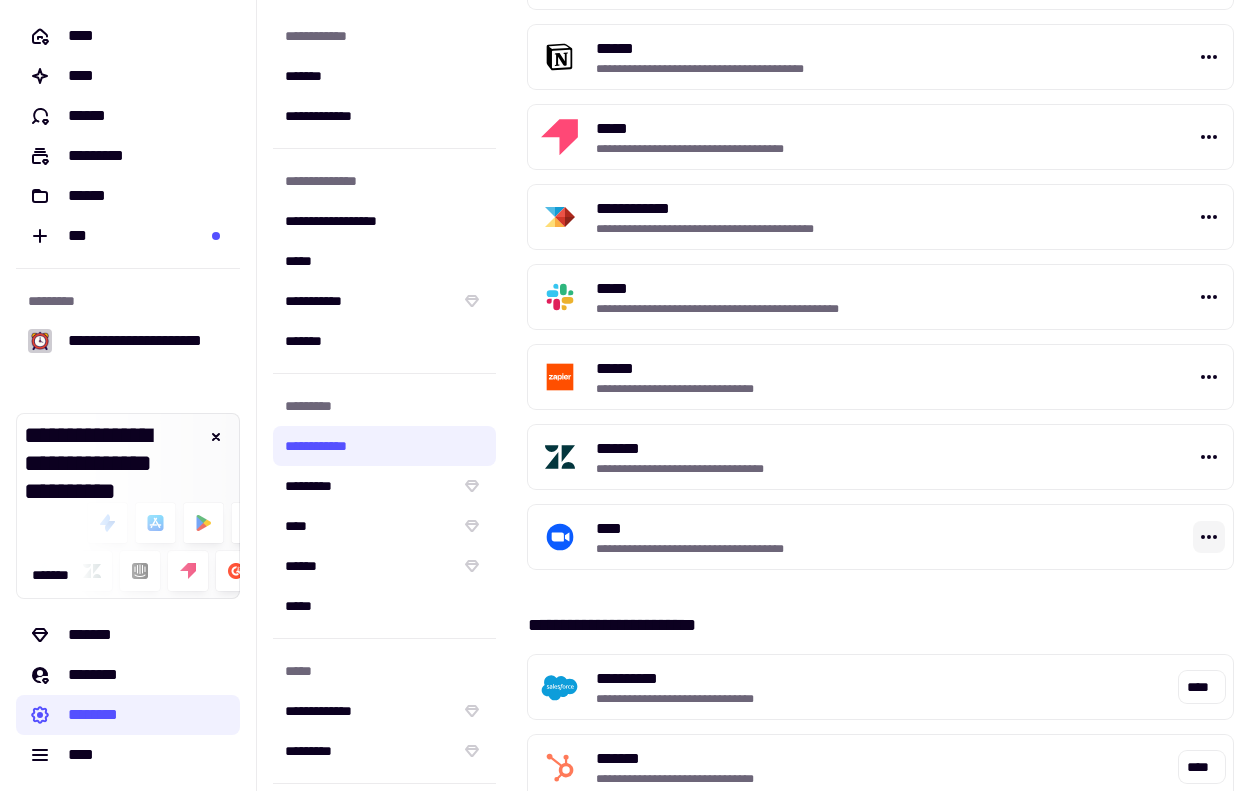 click 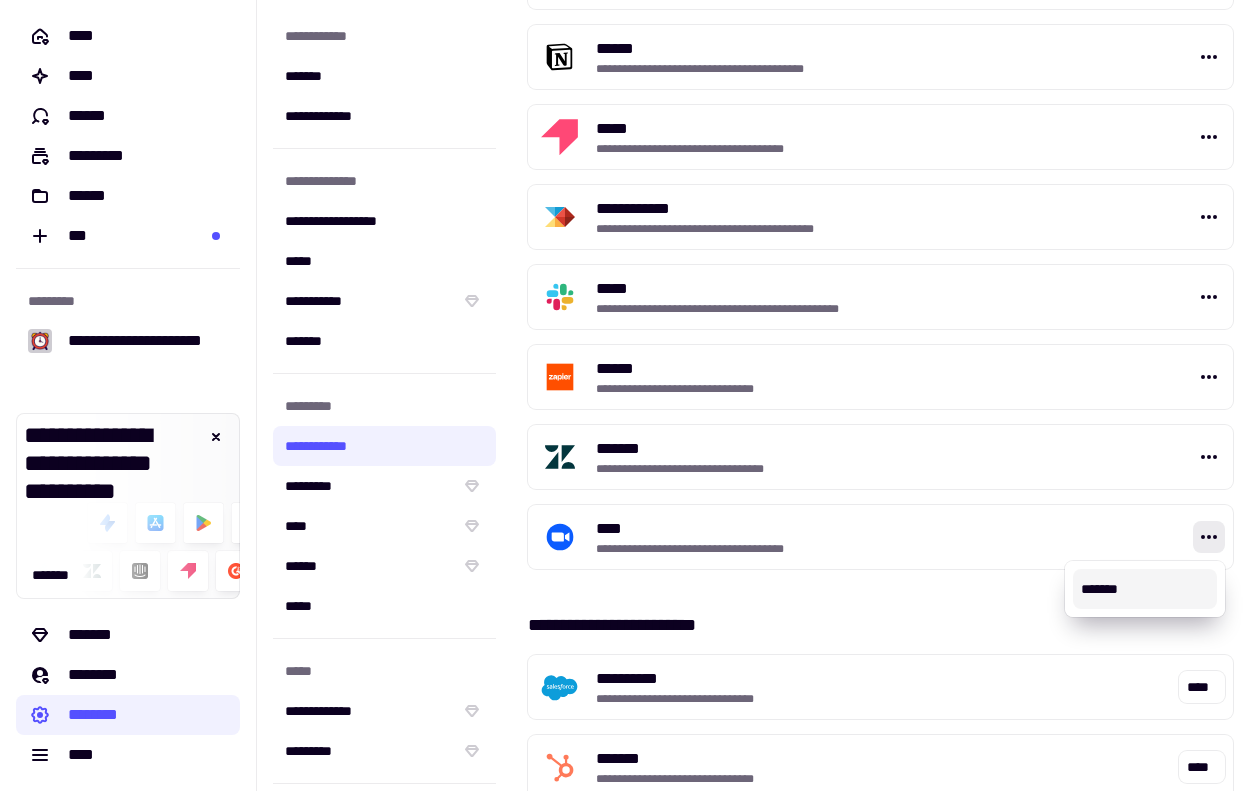 click on "*******" at bounding box center [1145, 589] 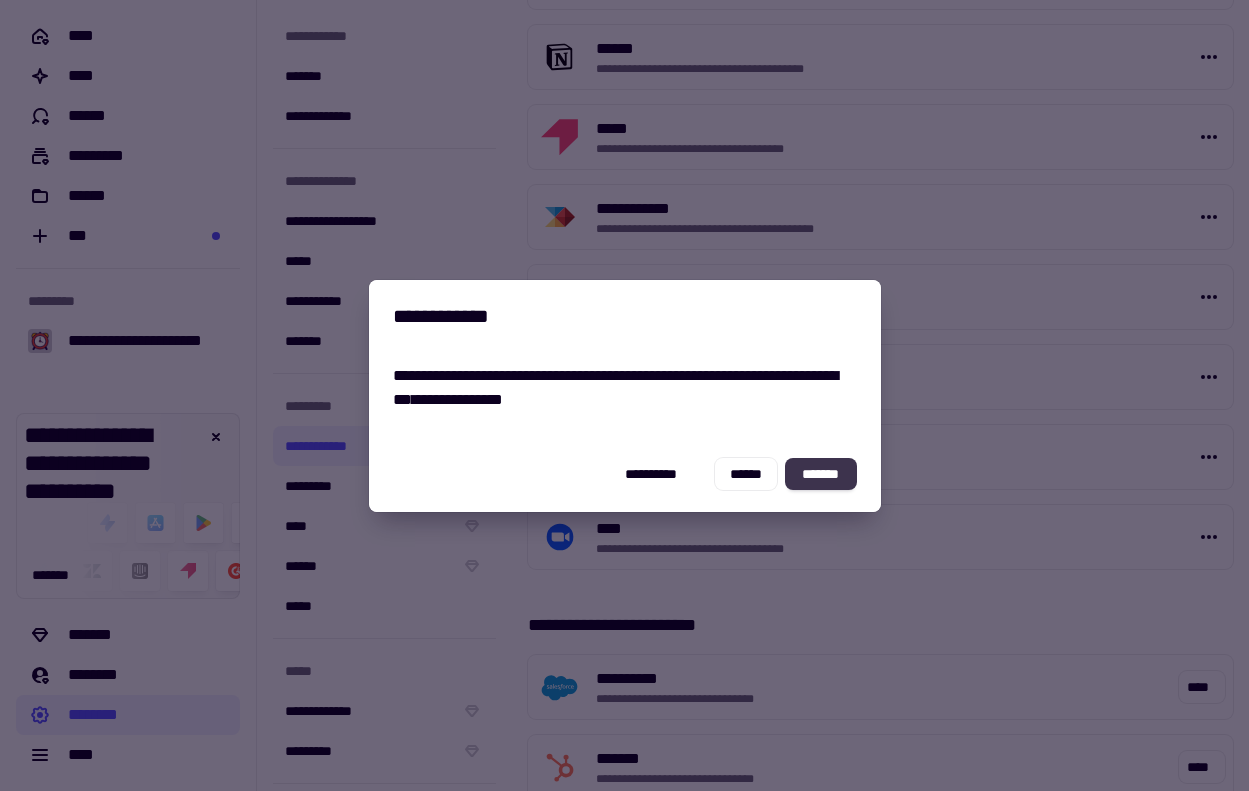 click on "*******" 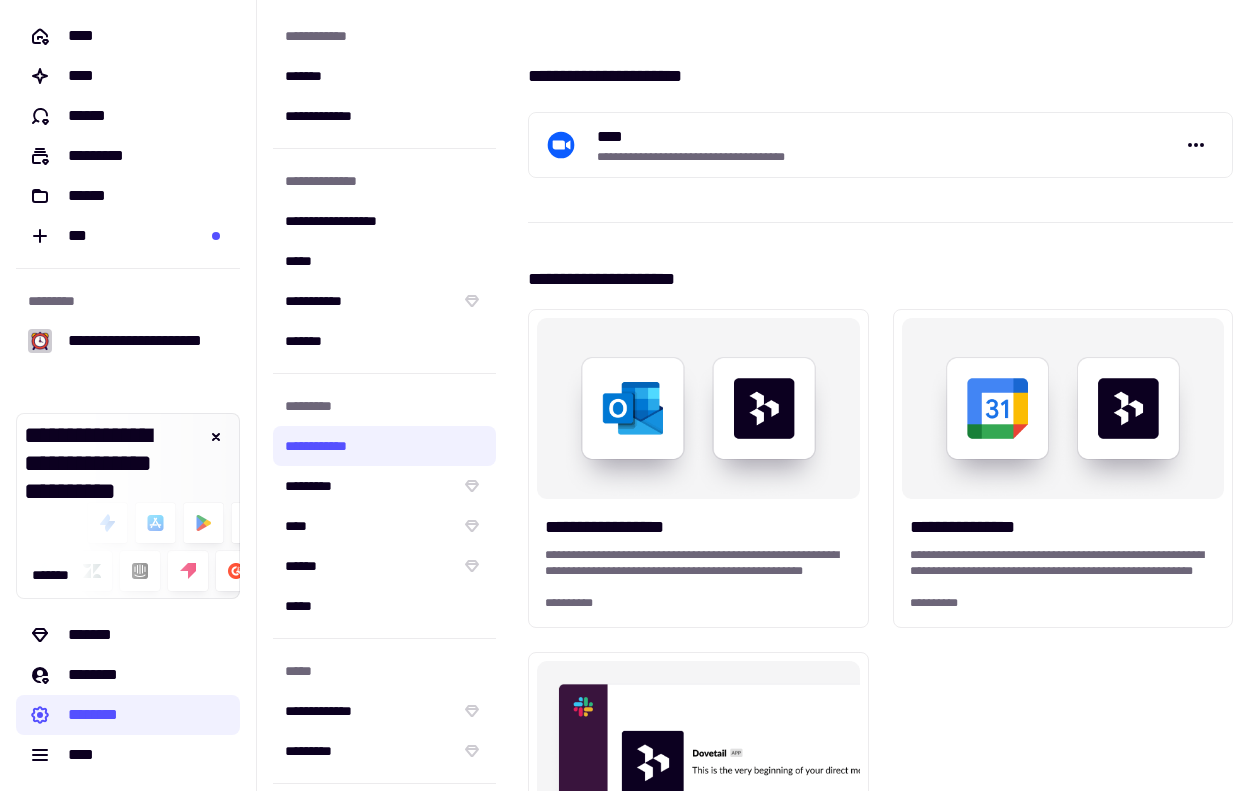 scroll, scrollTop: 0, scrollLeft: 0, axis: both 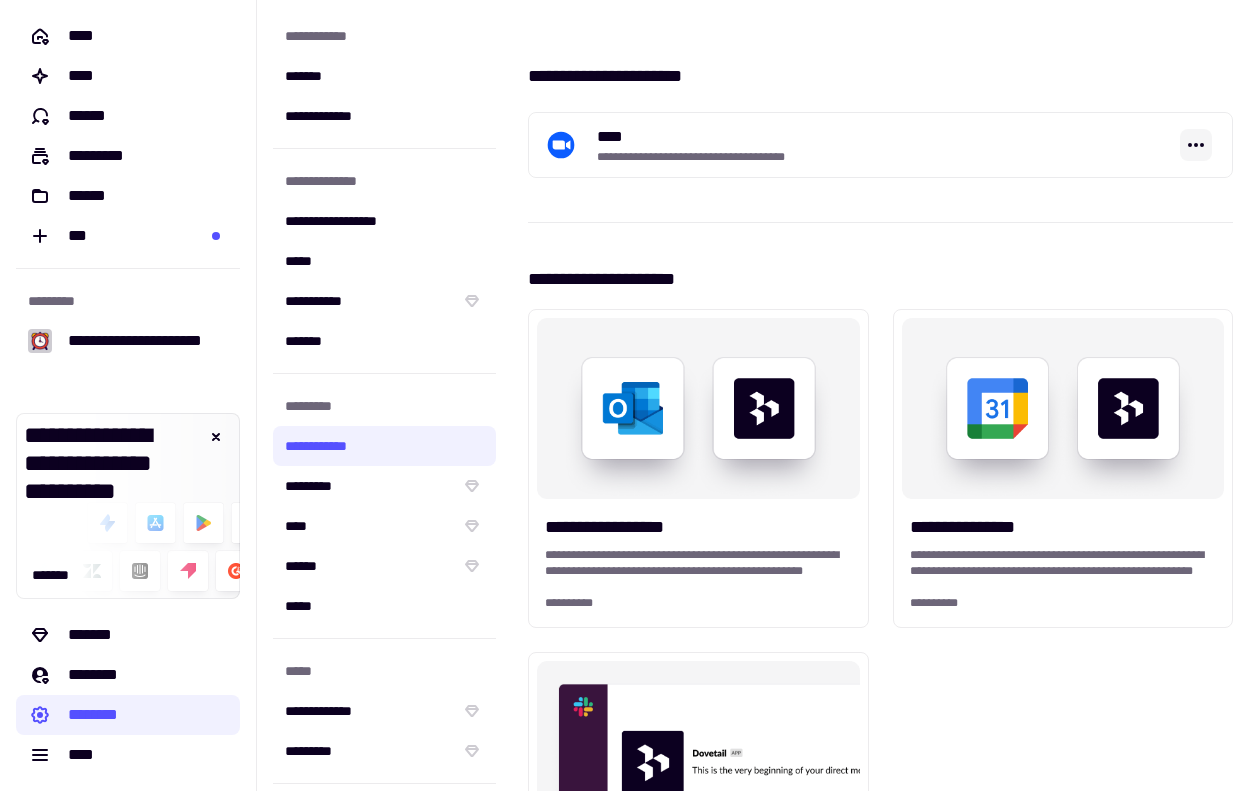 click 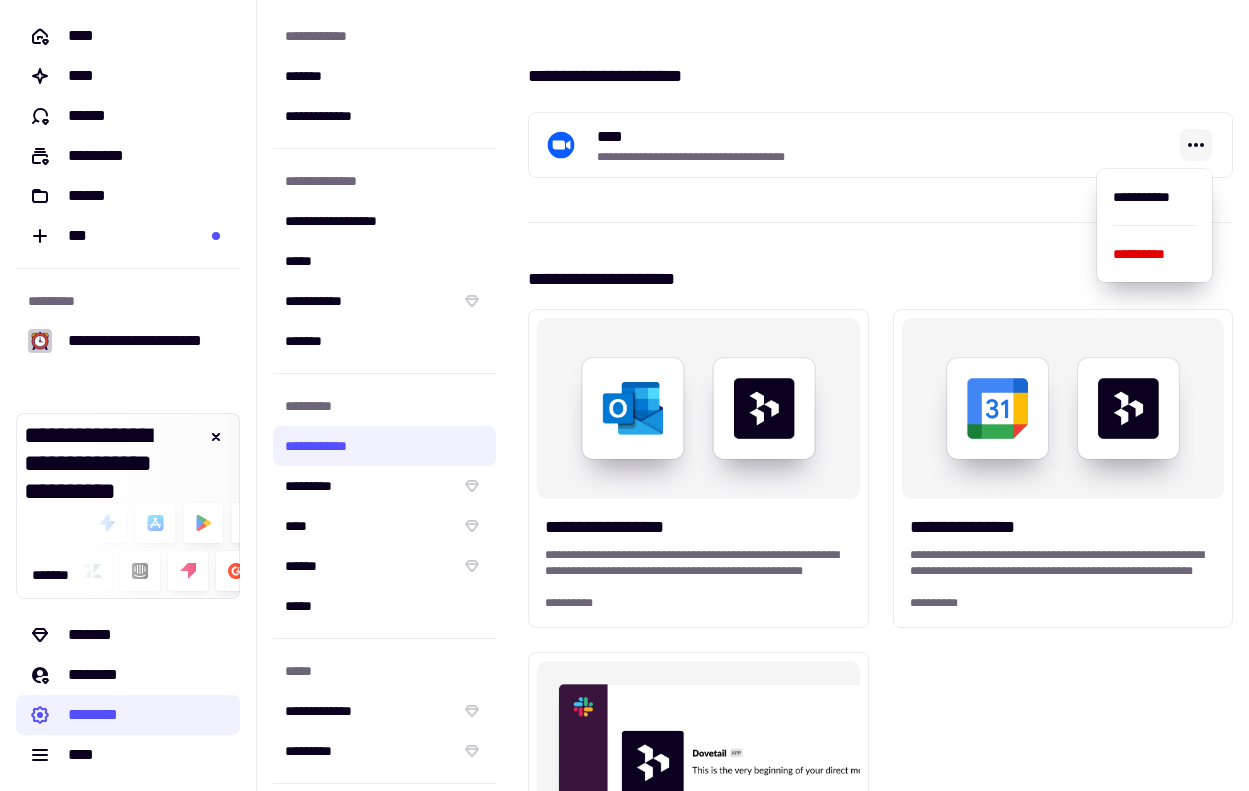 click 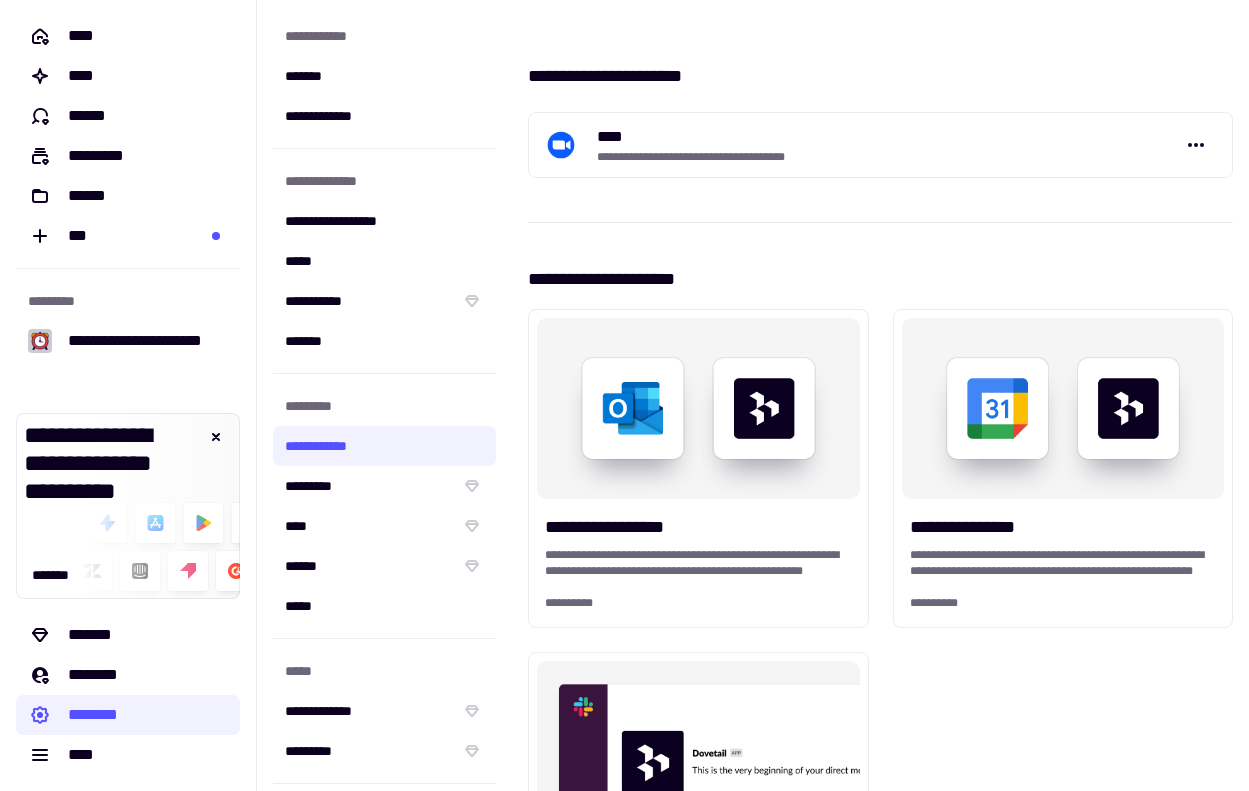 click on "****" at bounding box center (833, 137) 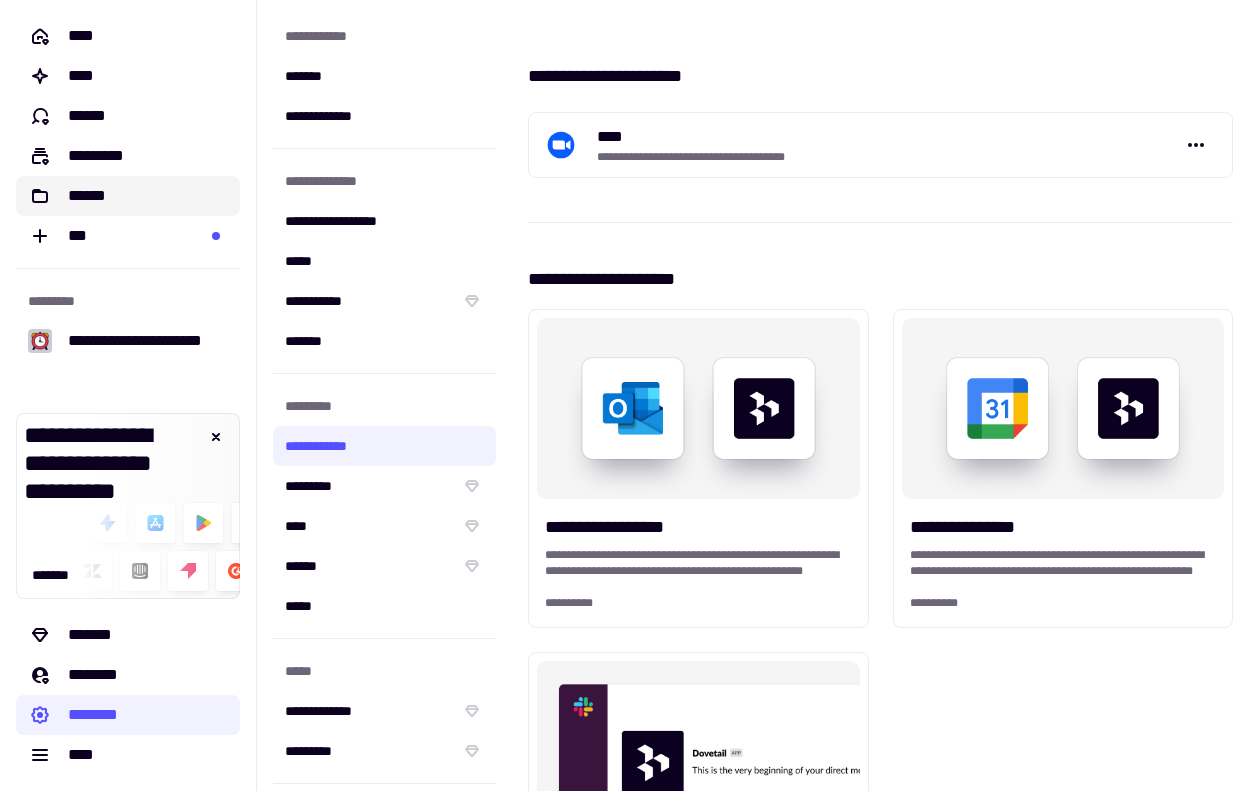 click on "******" 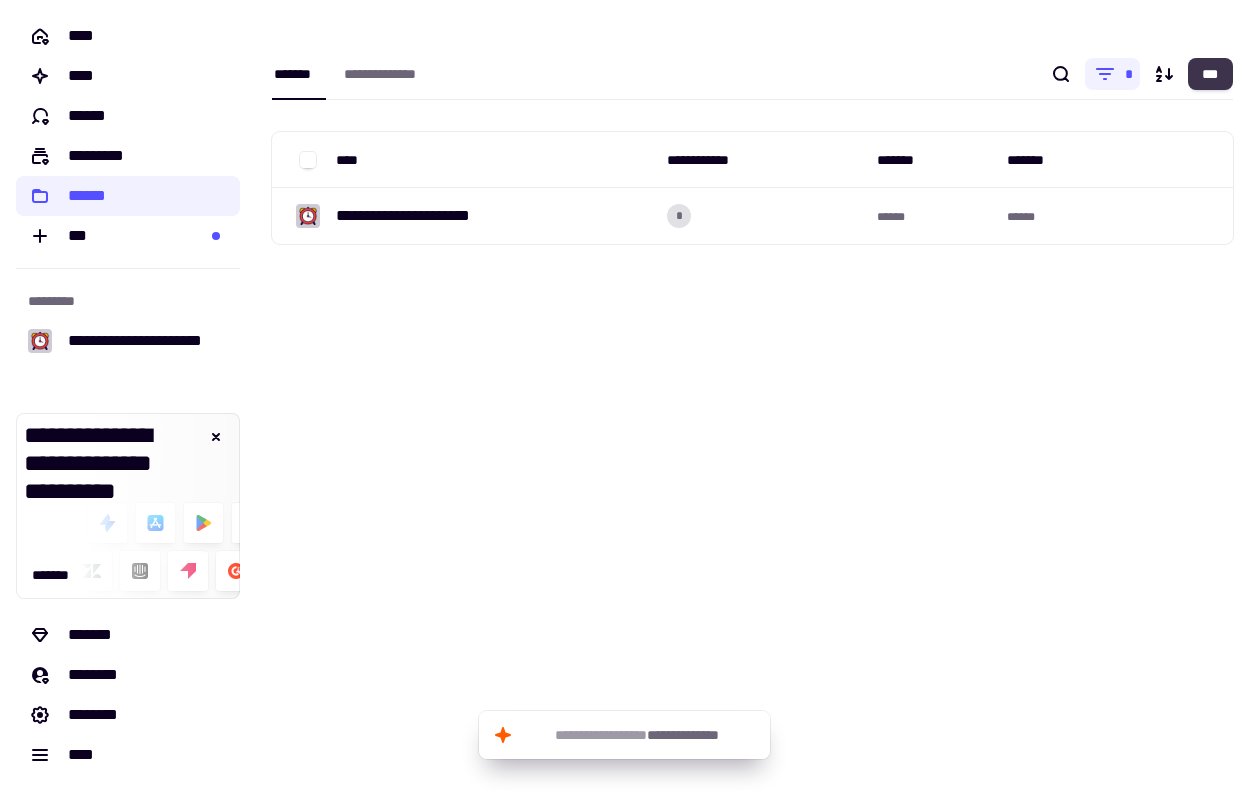 click on "***" 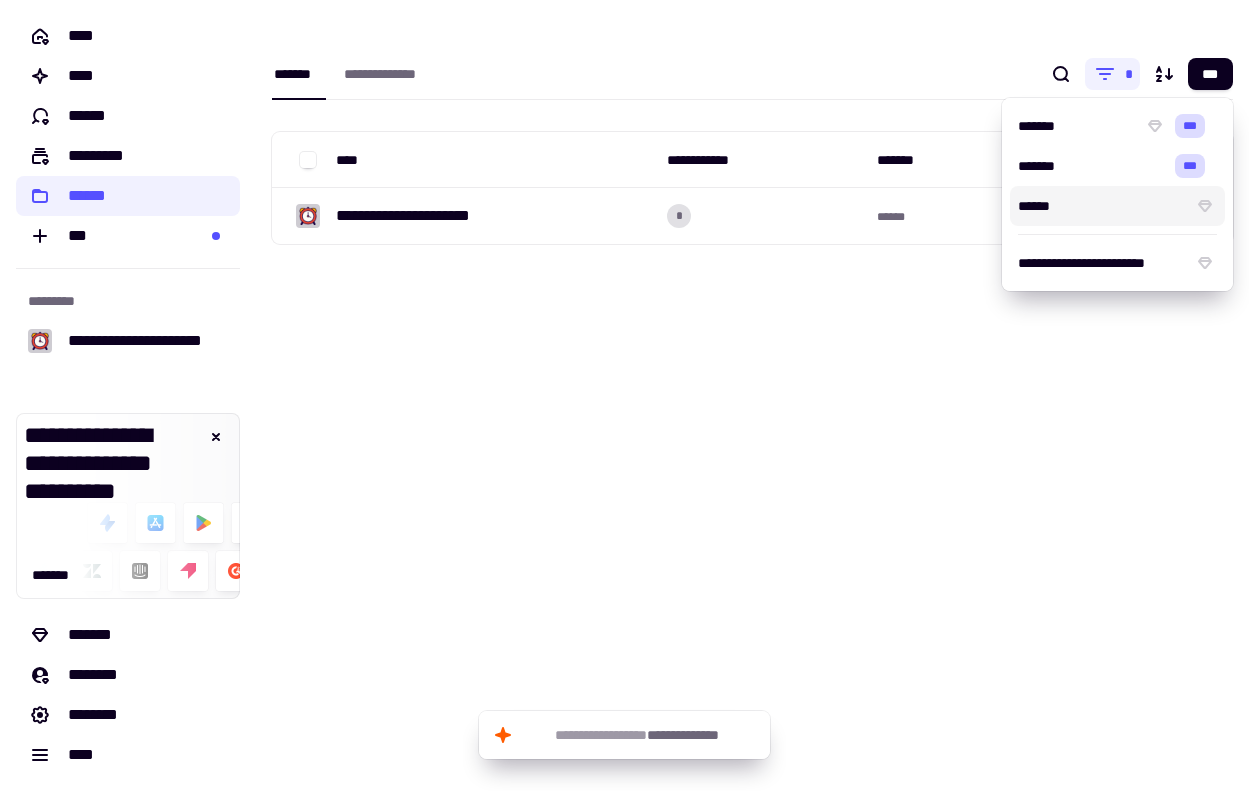 click on "**********" at bounding box center (752, 395) 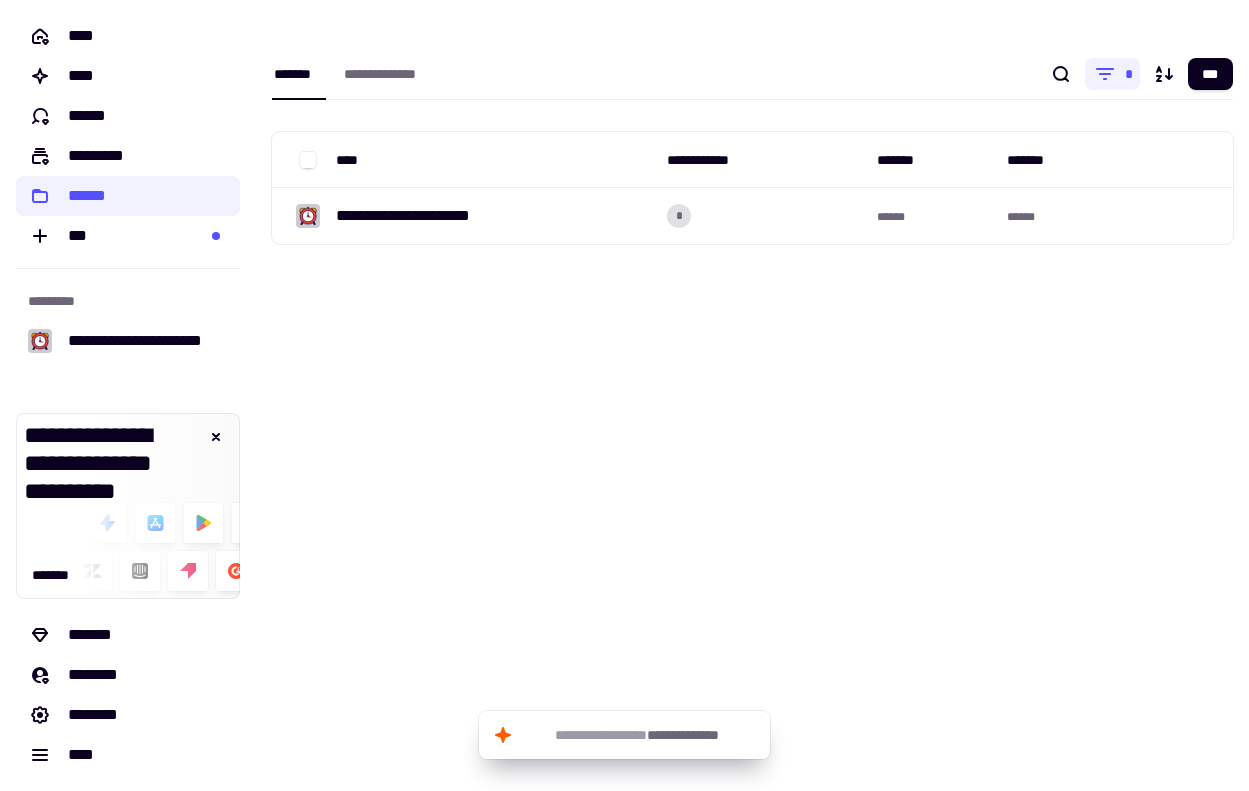 click on "**********" at bounding box center (752, 395) 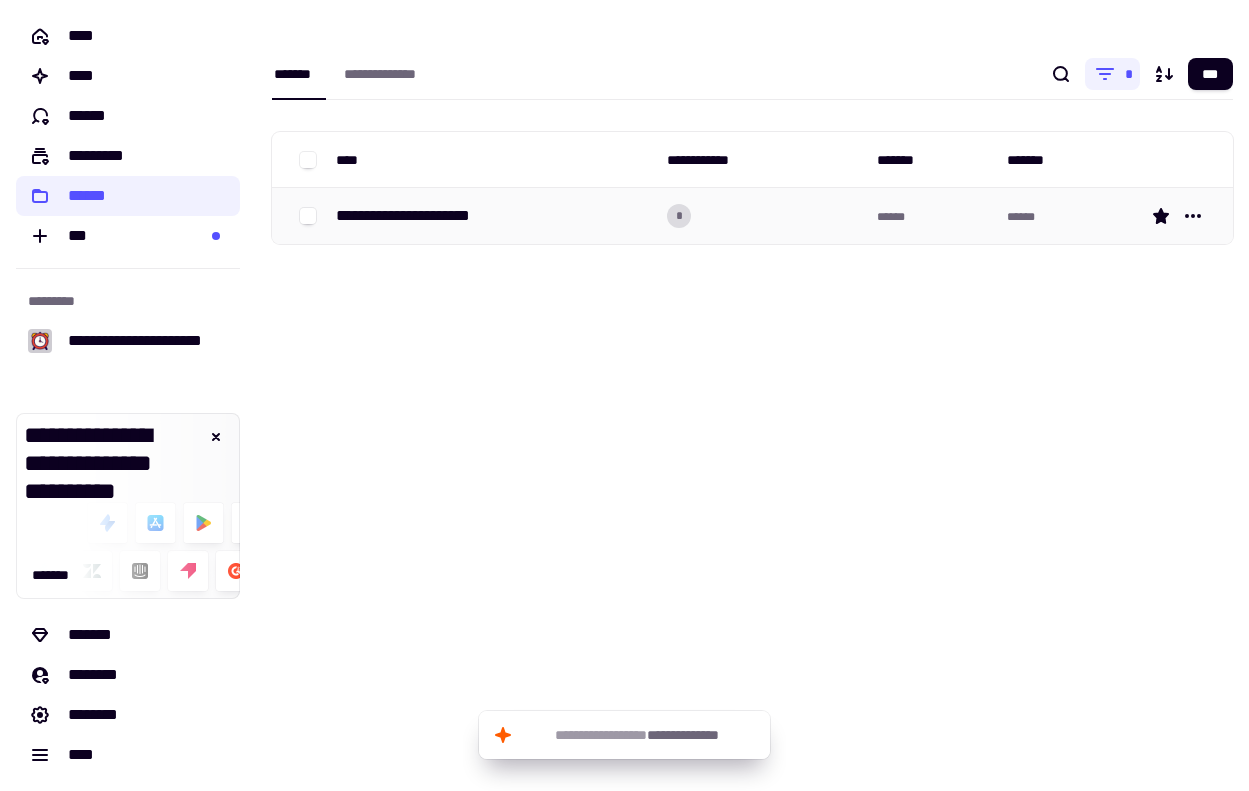 click on "**********" at bounding box center [493, 216] 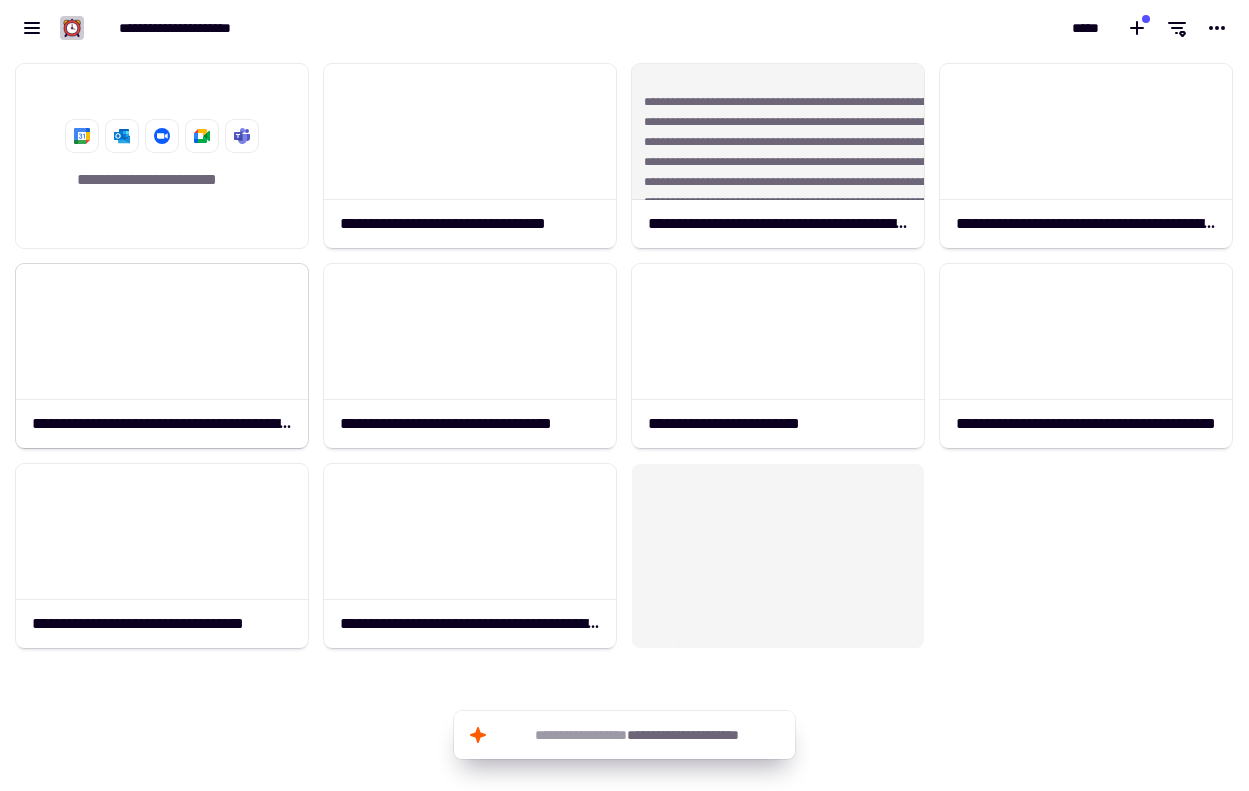 scroll, scrollTop: 1, scrollLeft: 1, axis: both 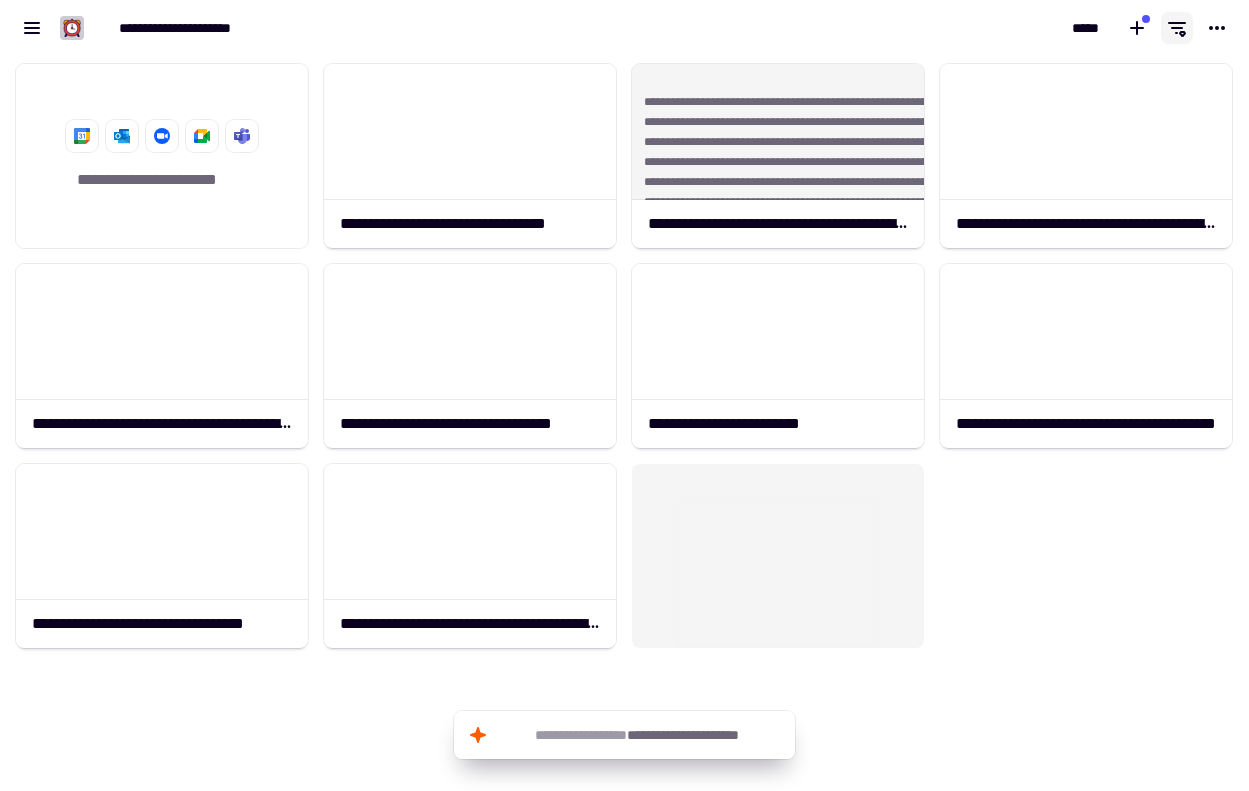 click 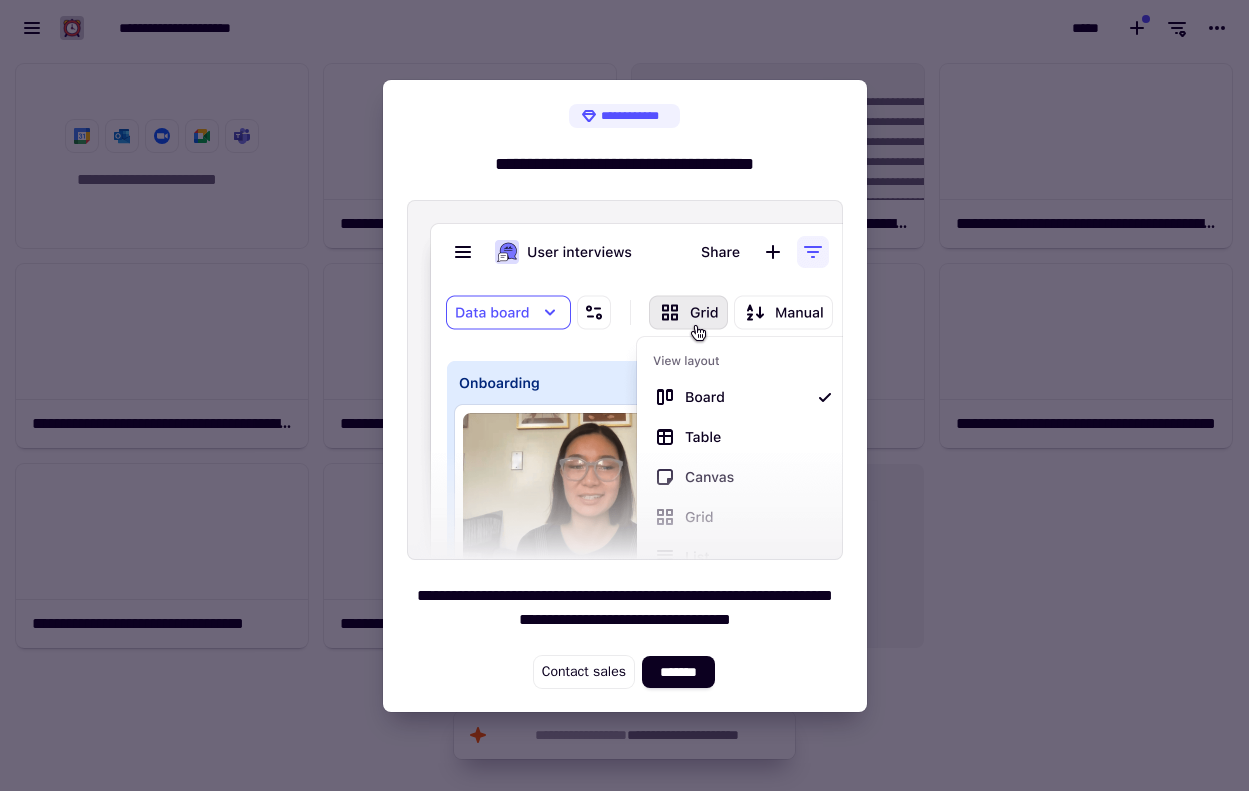 click at bounding box center (624, 395) 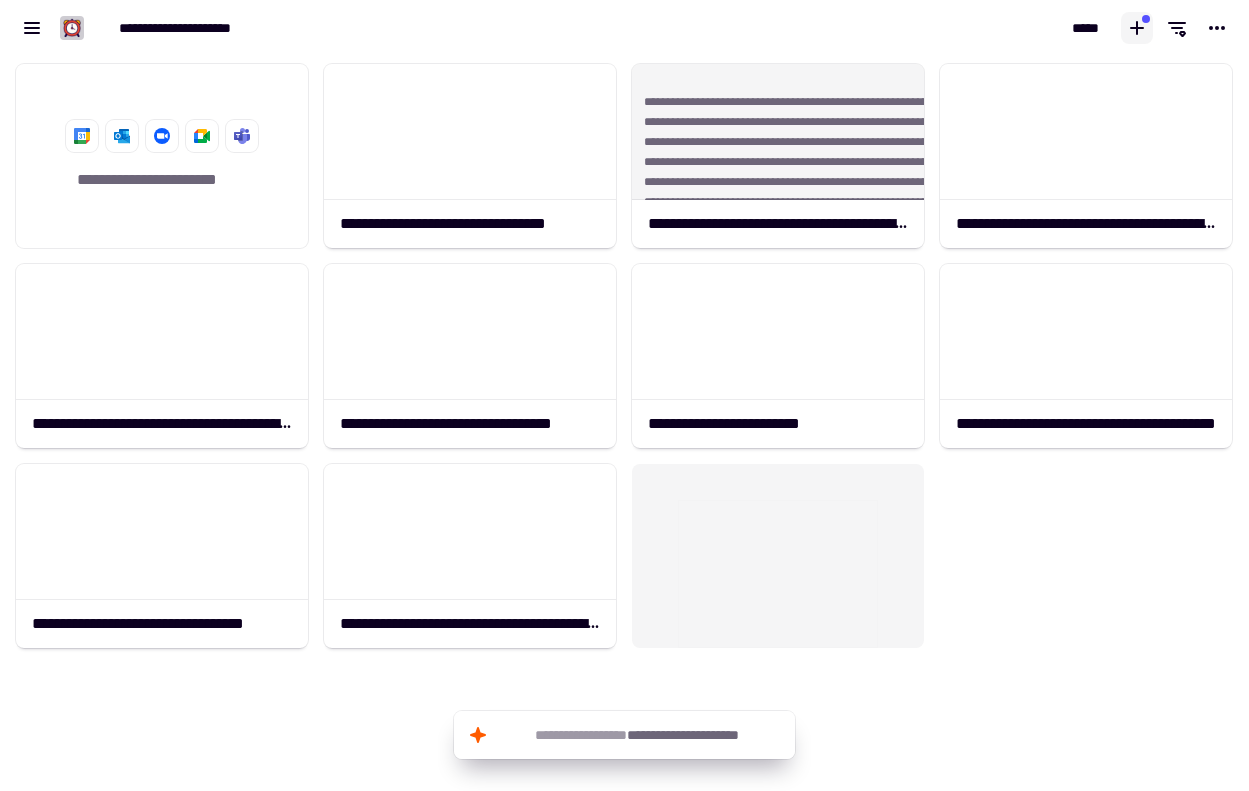 click 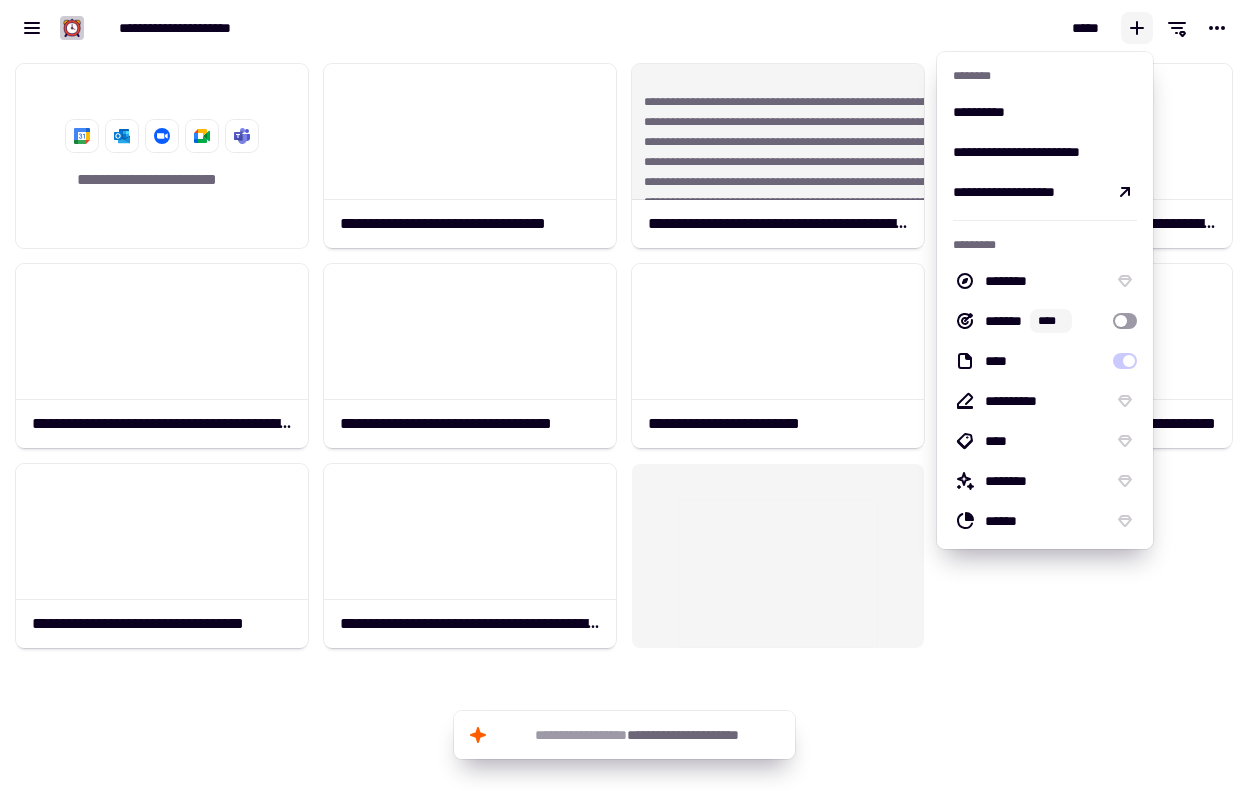 click 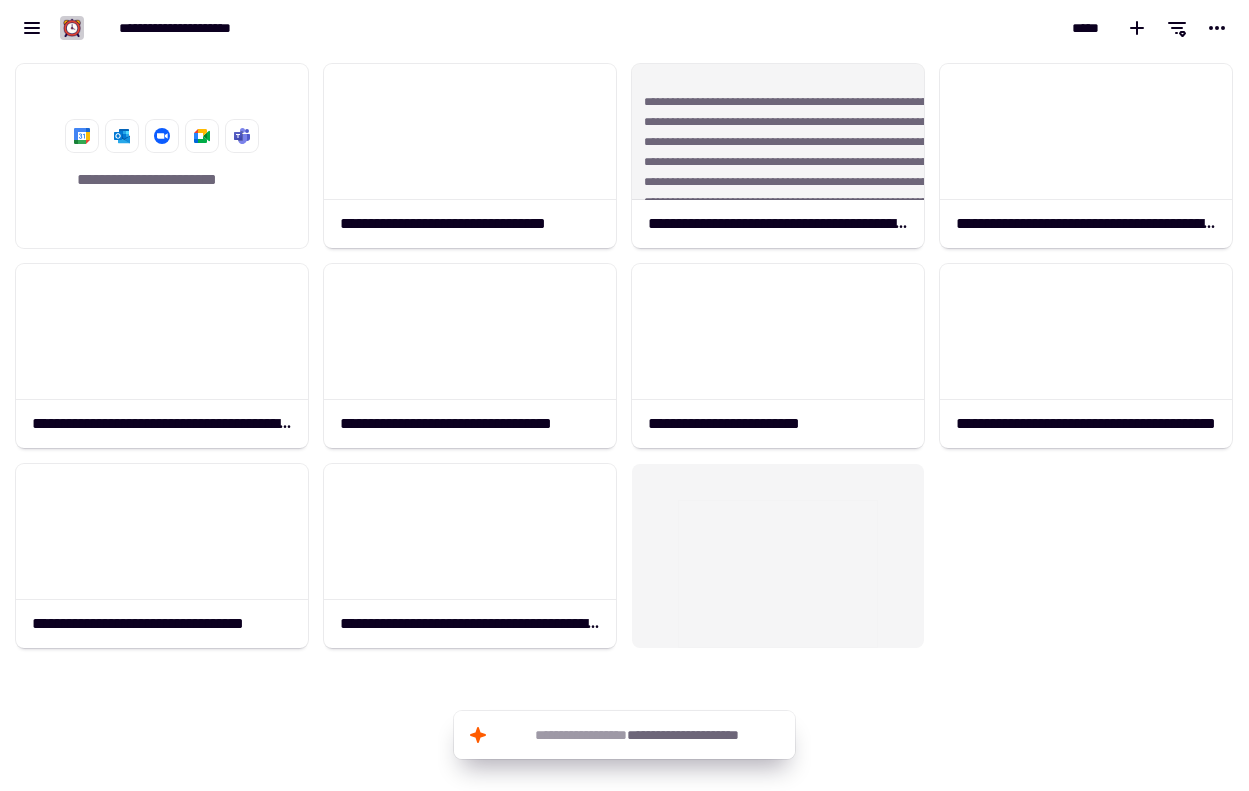 click on "*****" at bounding box center [937, 28] 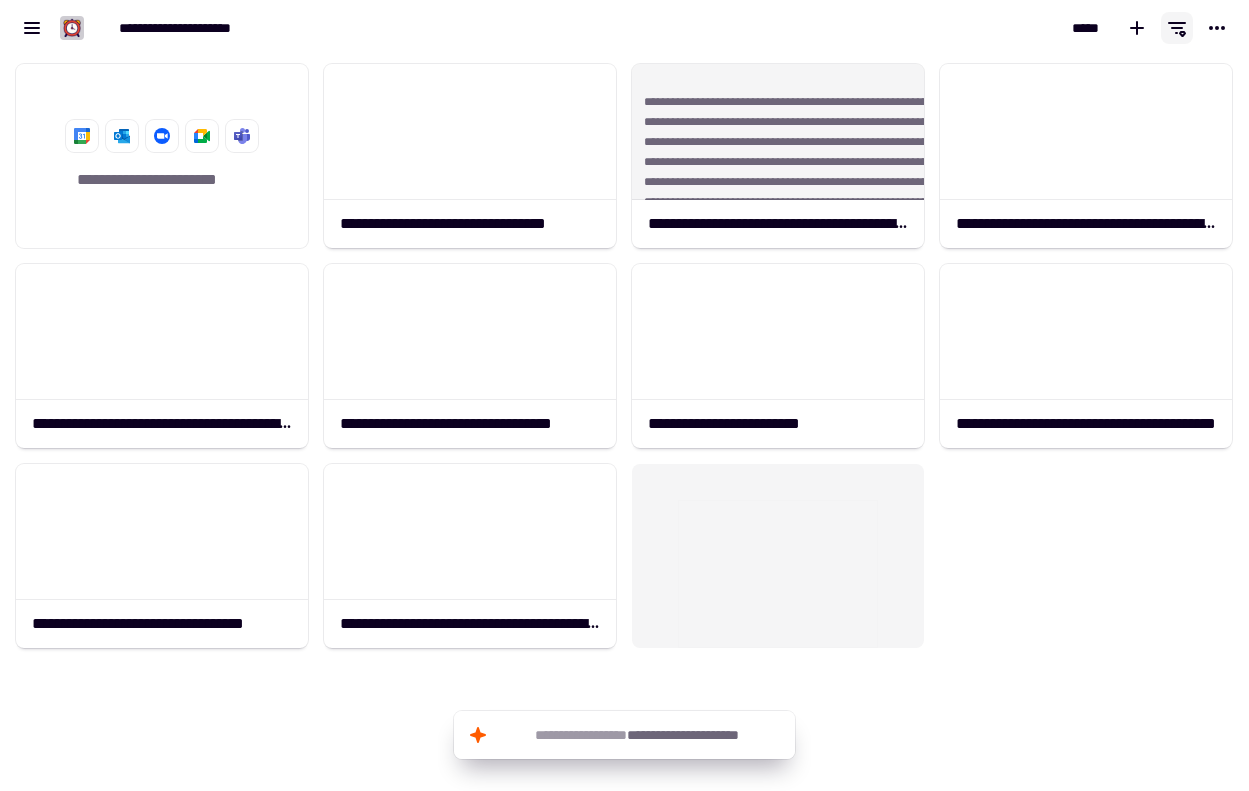 click 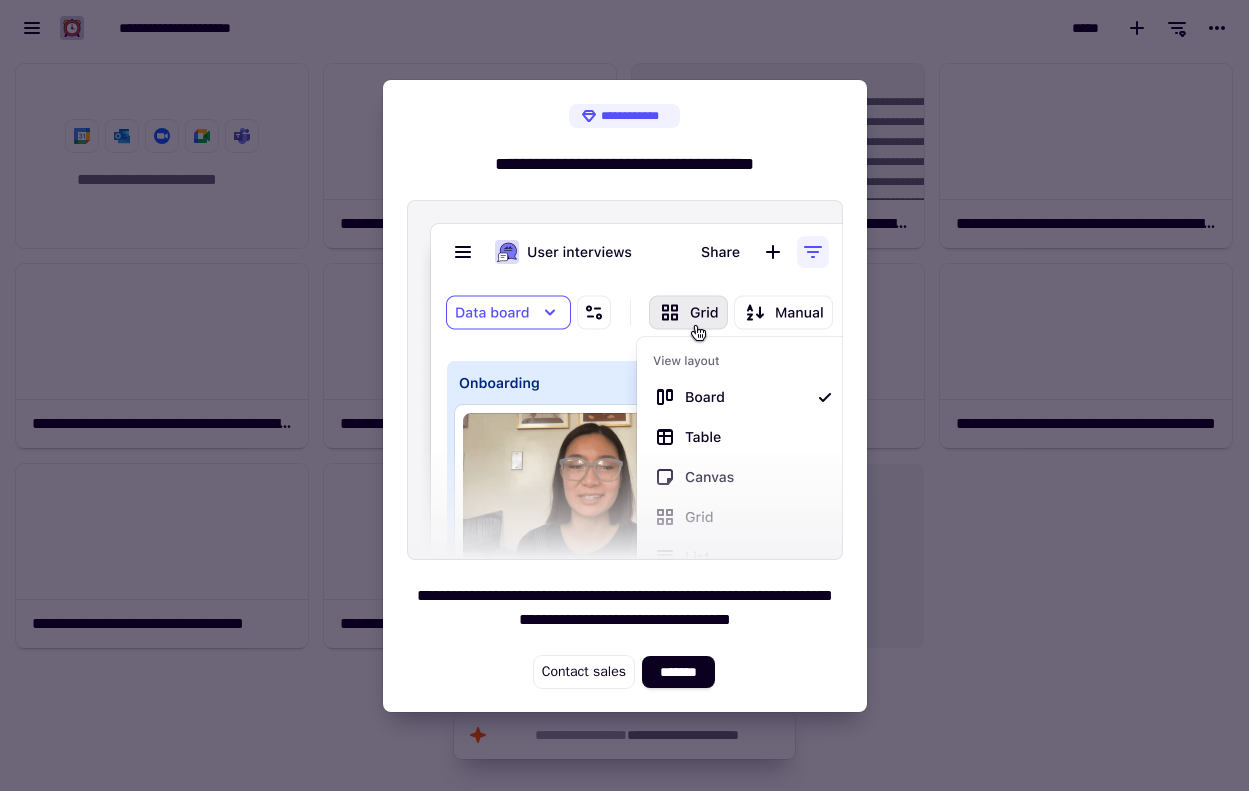 click at bounding box center [624, 395] 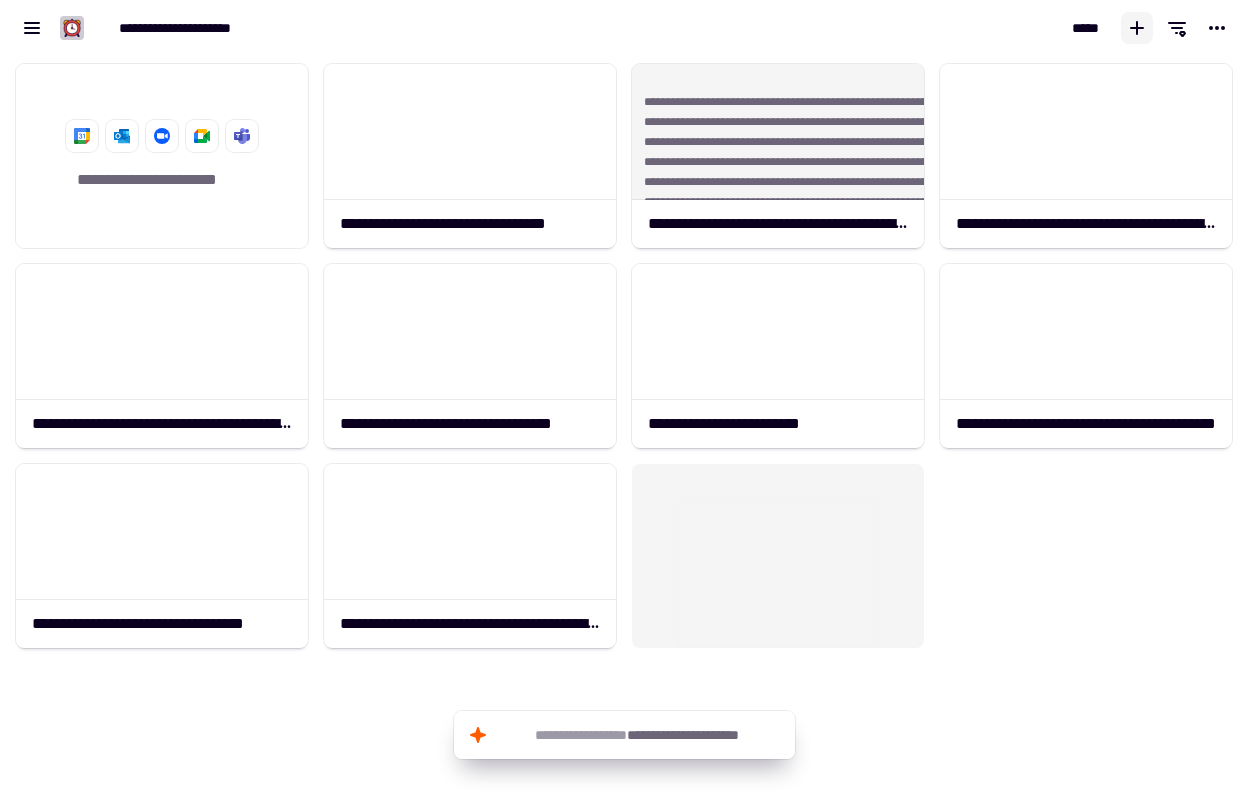 click 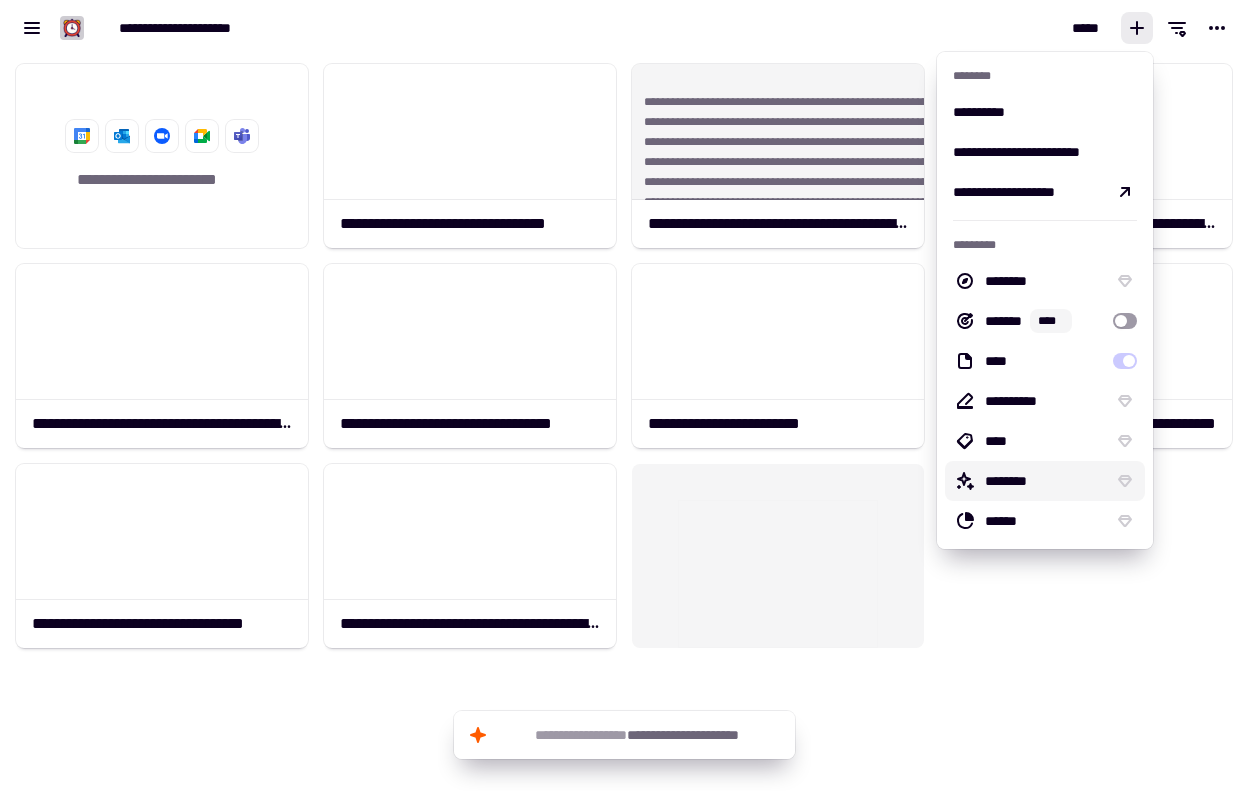 click on "**********" 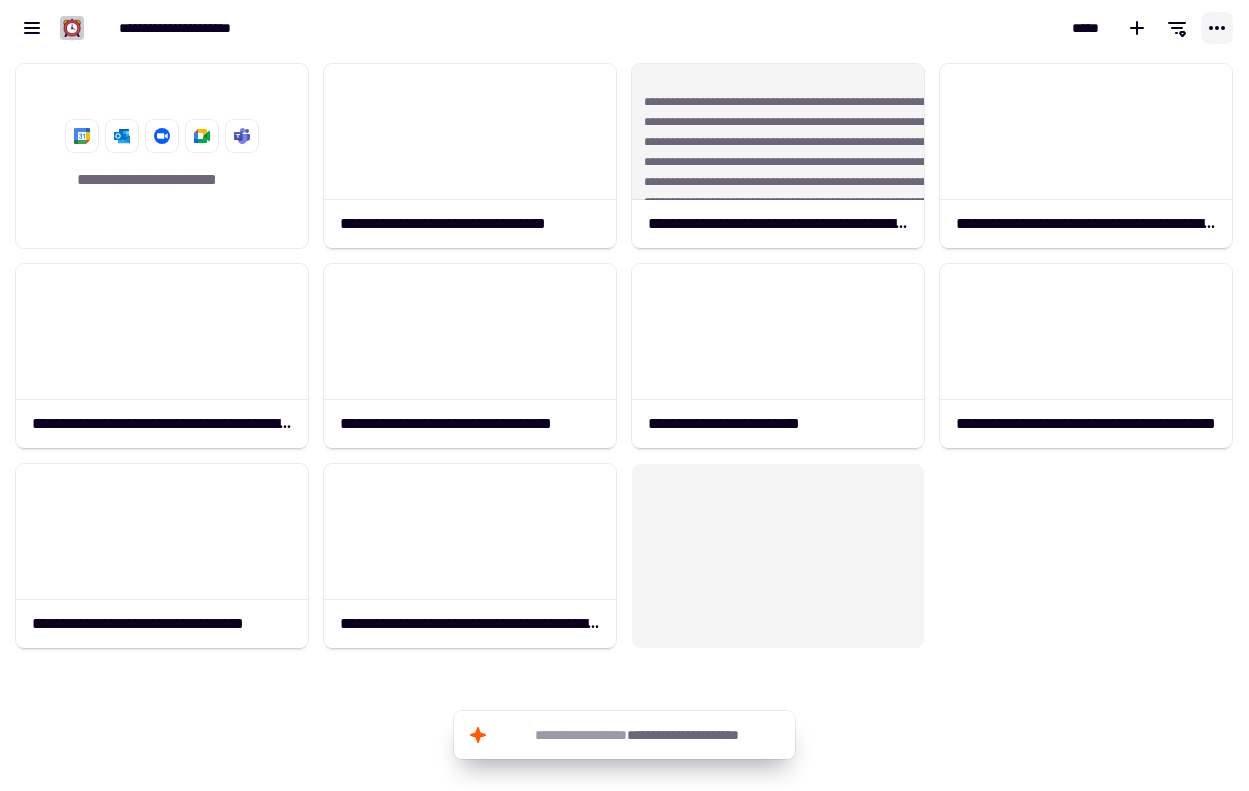 click 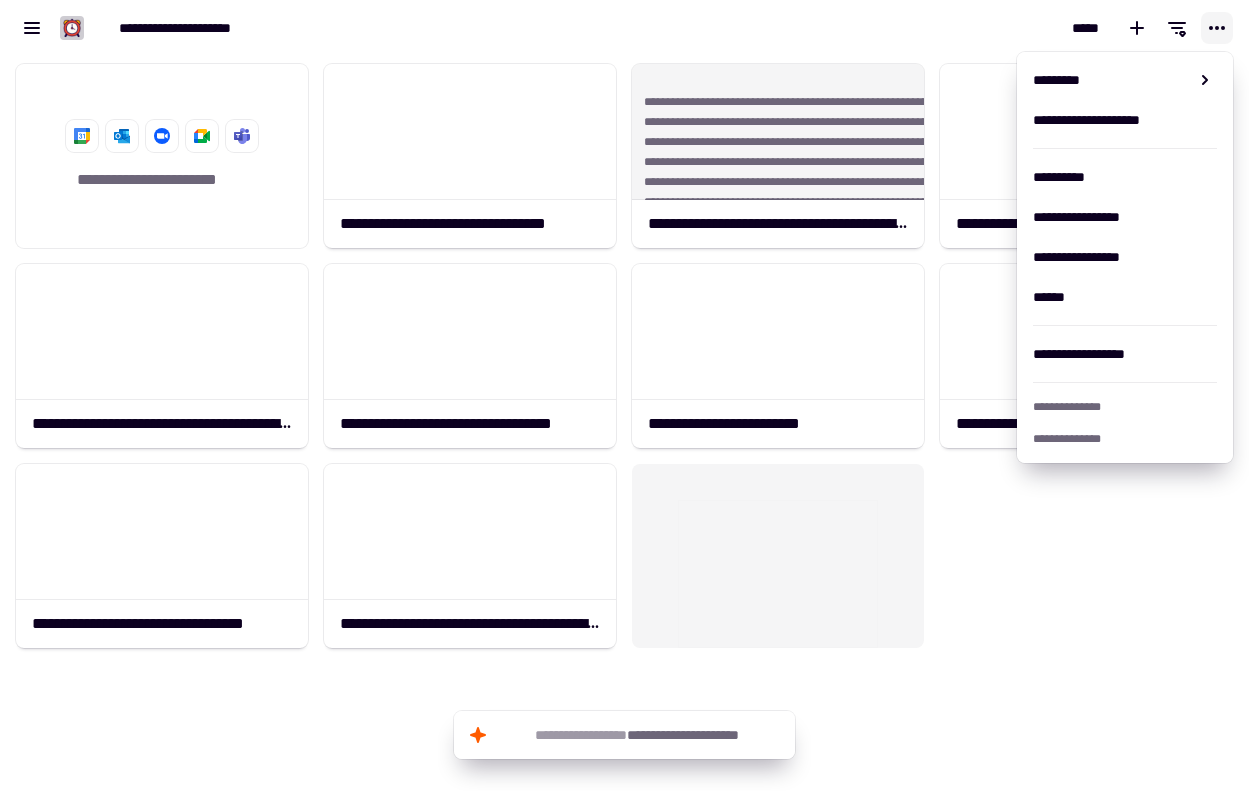 click 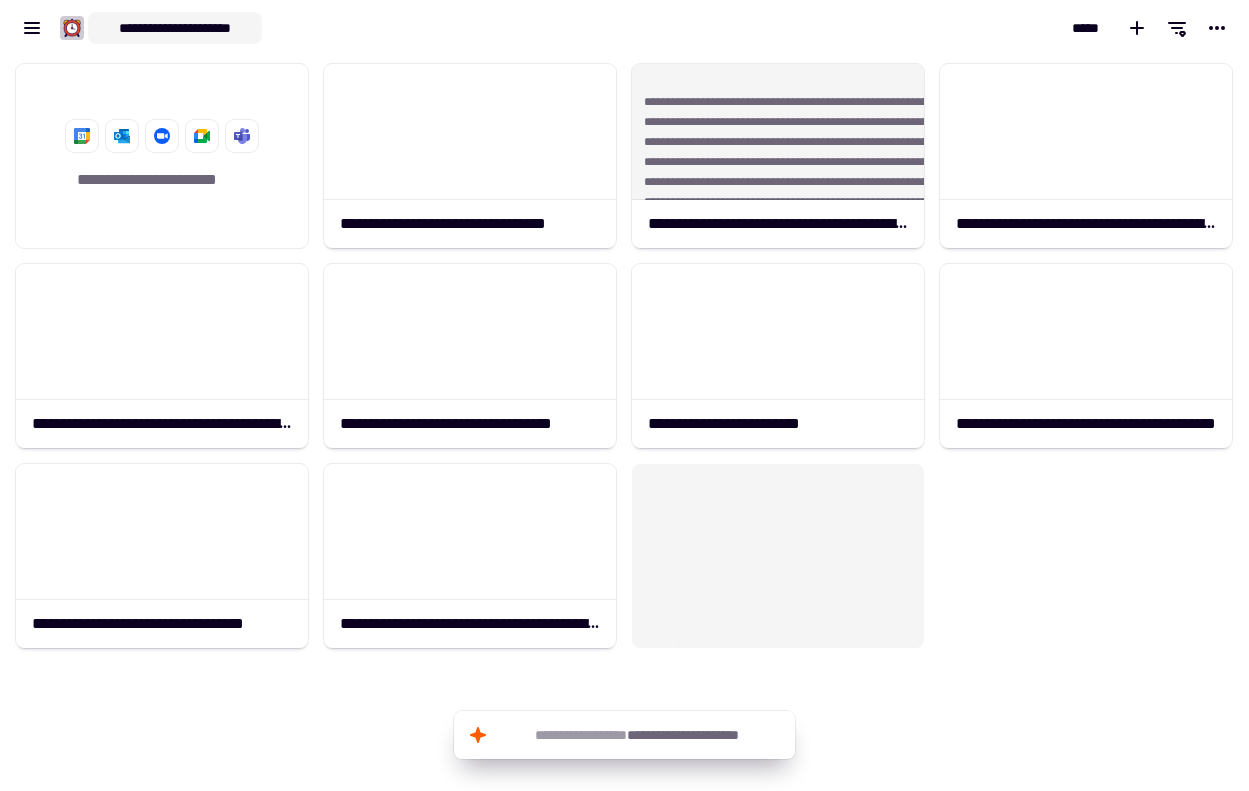 click on "**********" 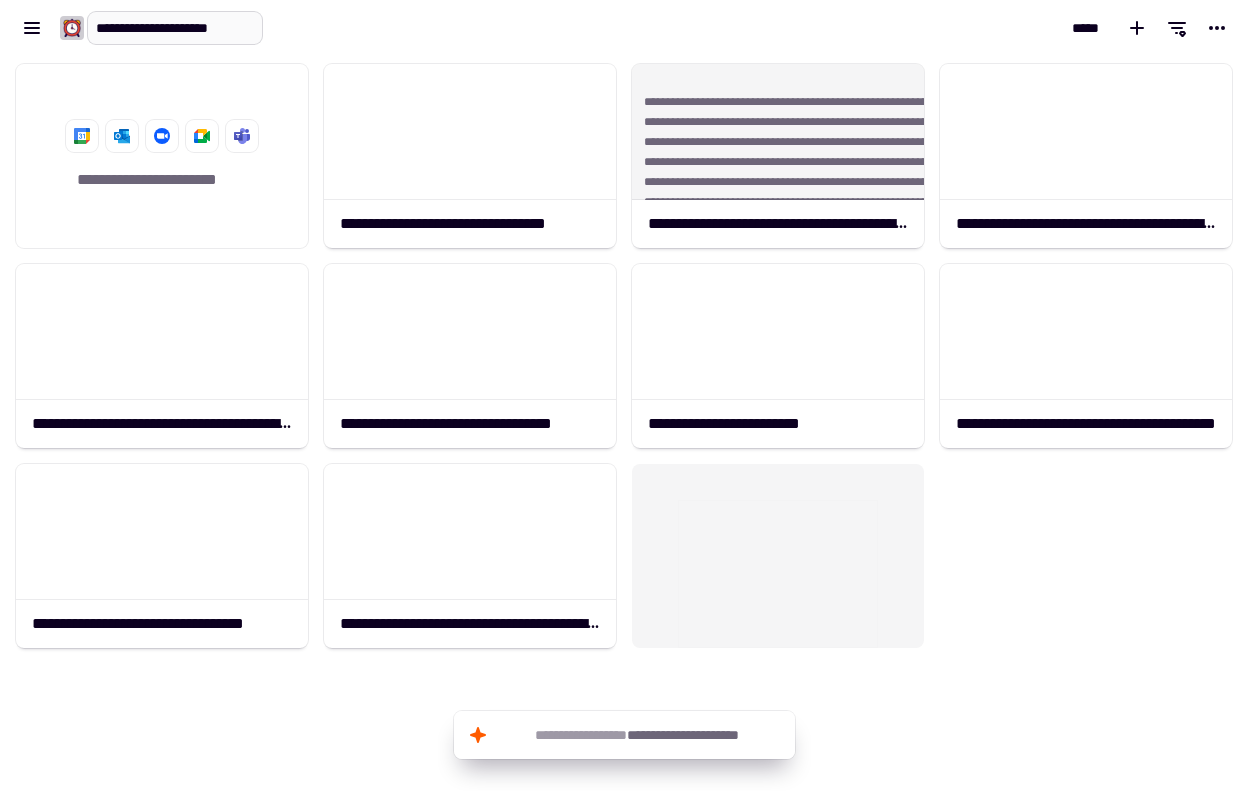 click on "**********" at bounding box center [175, 28] 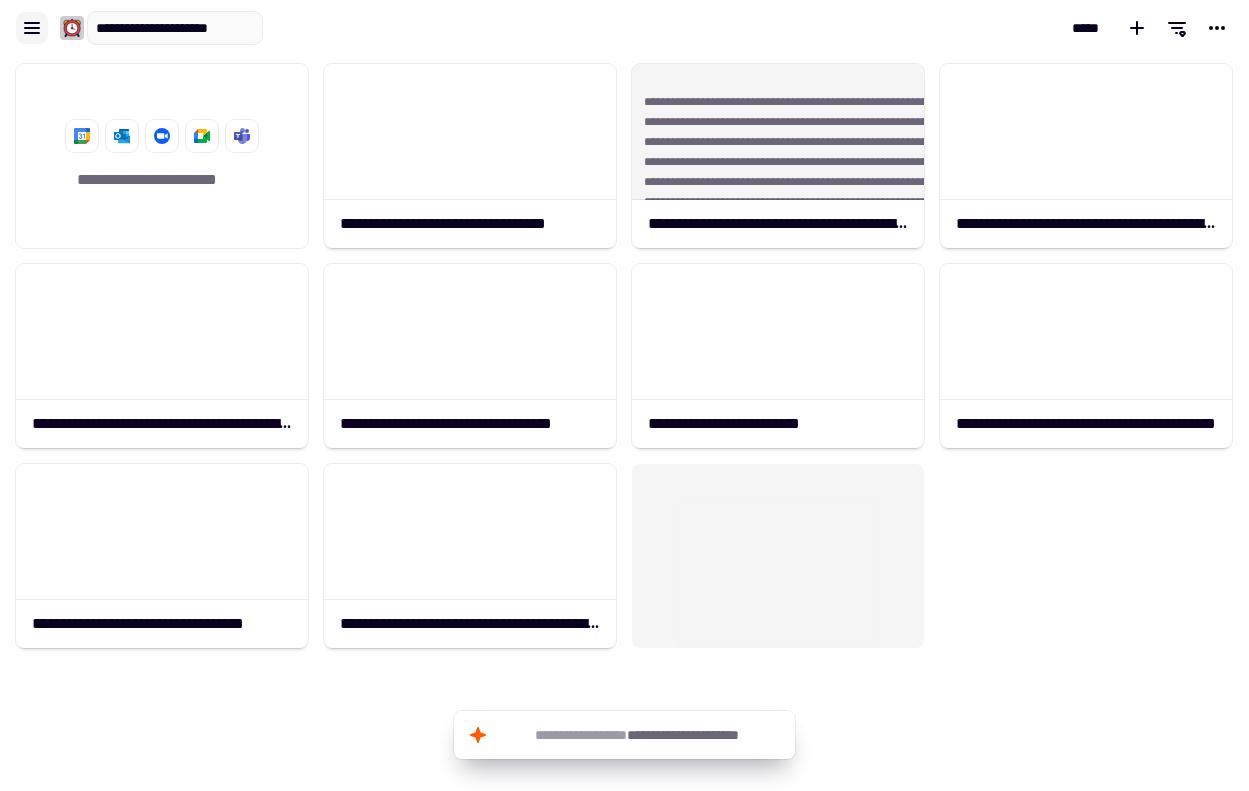 drag, startPoint x: 209, startPoint y: 28, endPoint x: 17, endPoint y: 24, distance: 192.04166 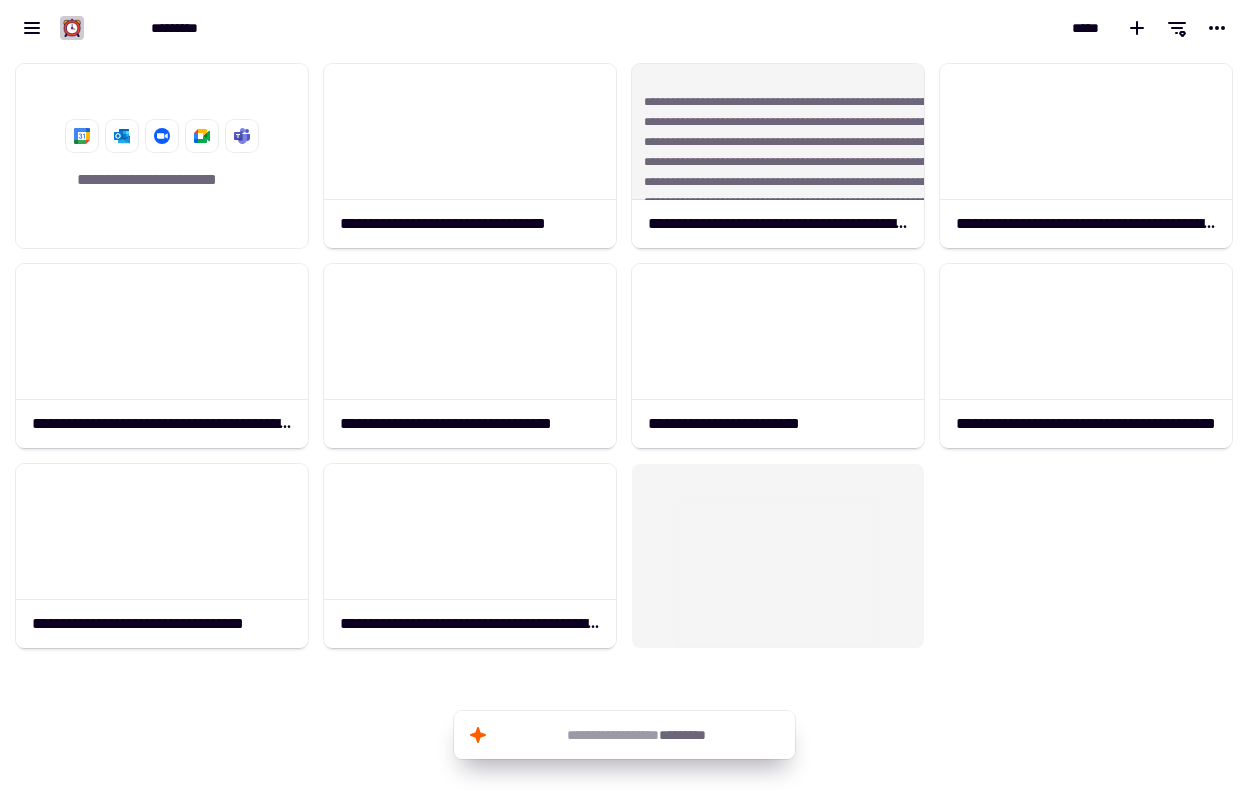 click on "**********" at bounding box center (312, 28) 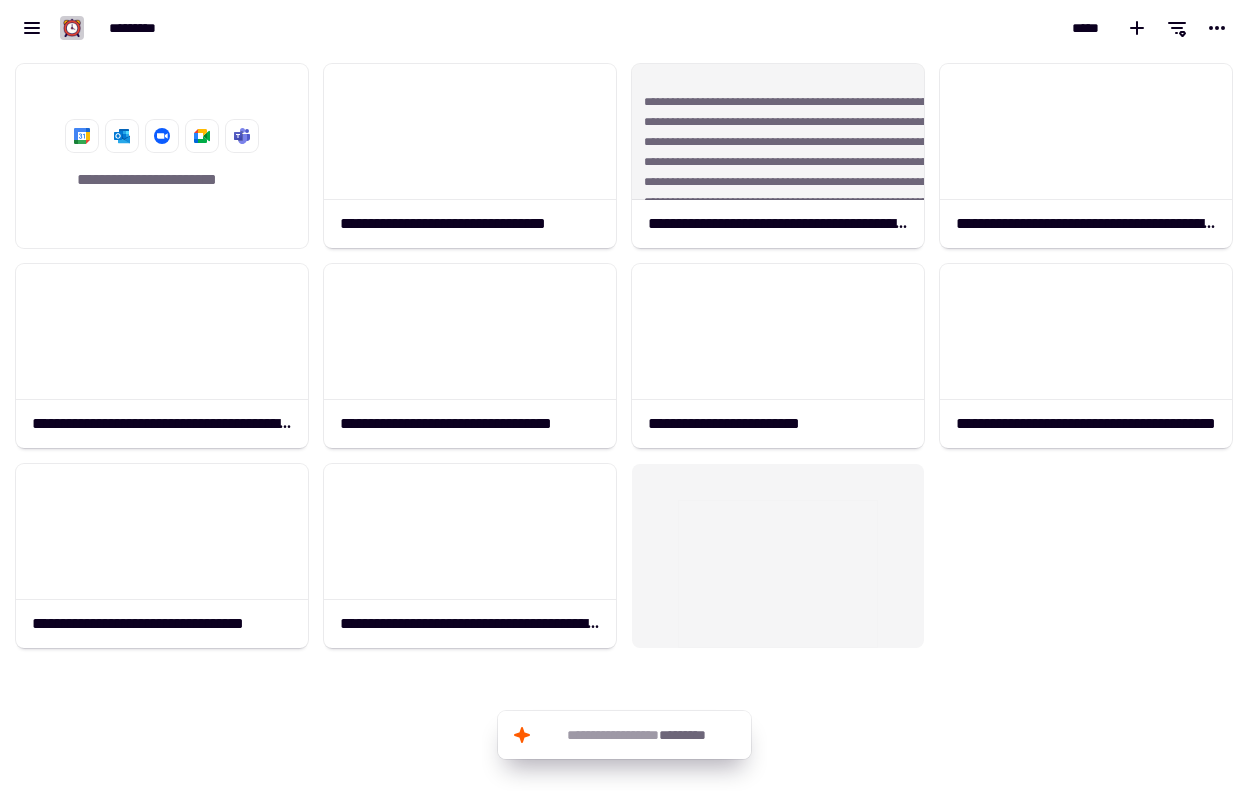 click on "**********" at bounding box center [624, 28] 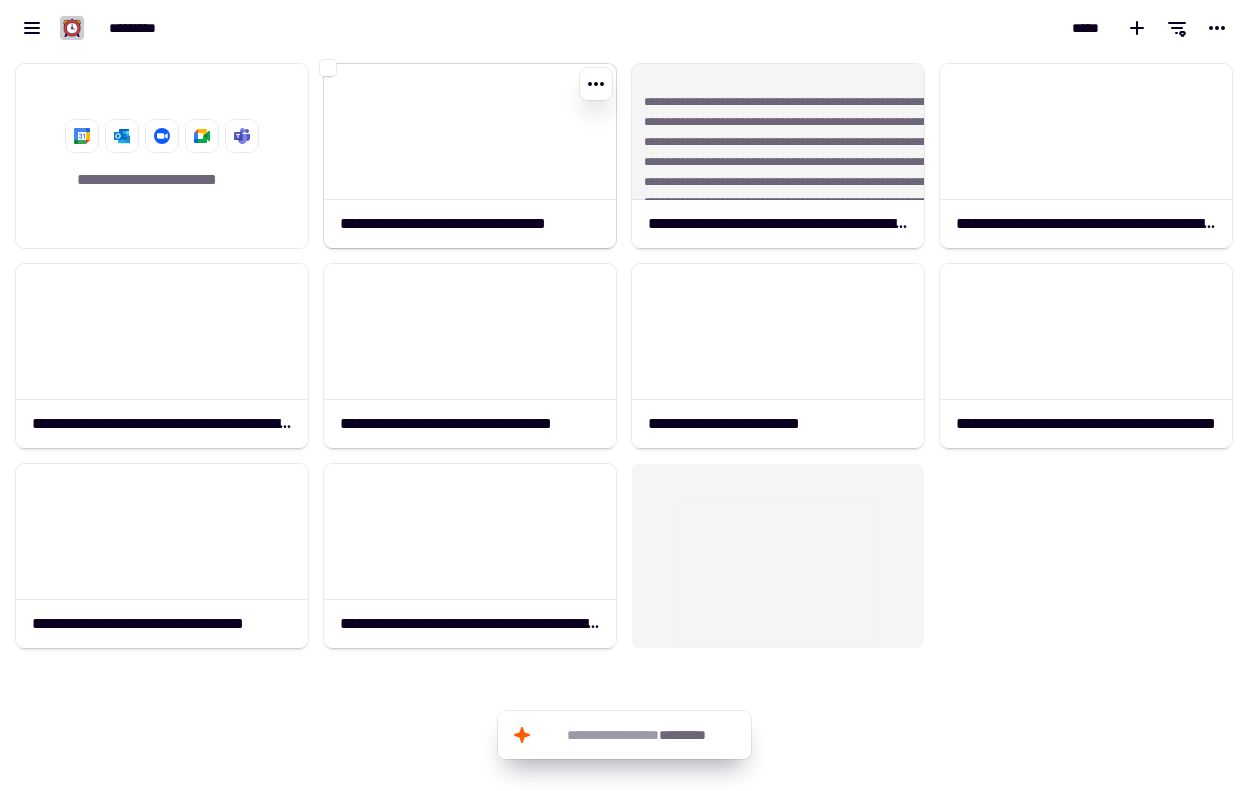 click 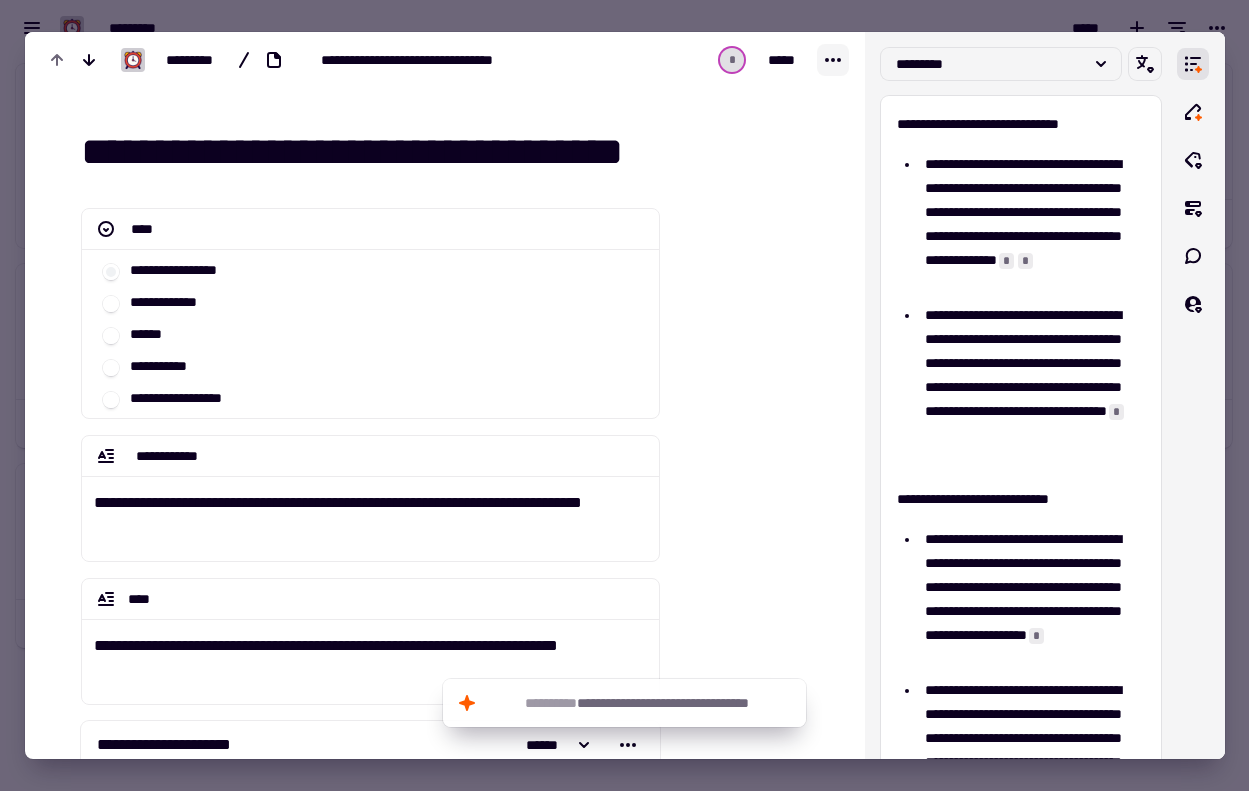 click 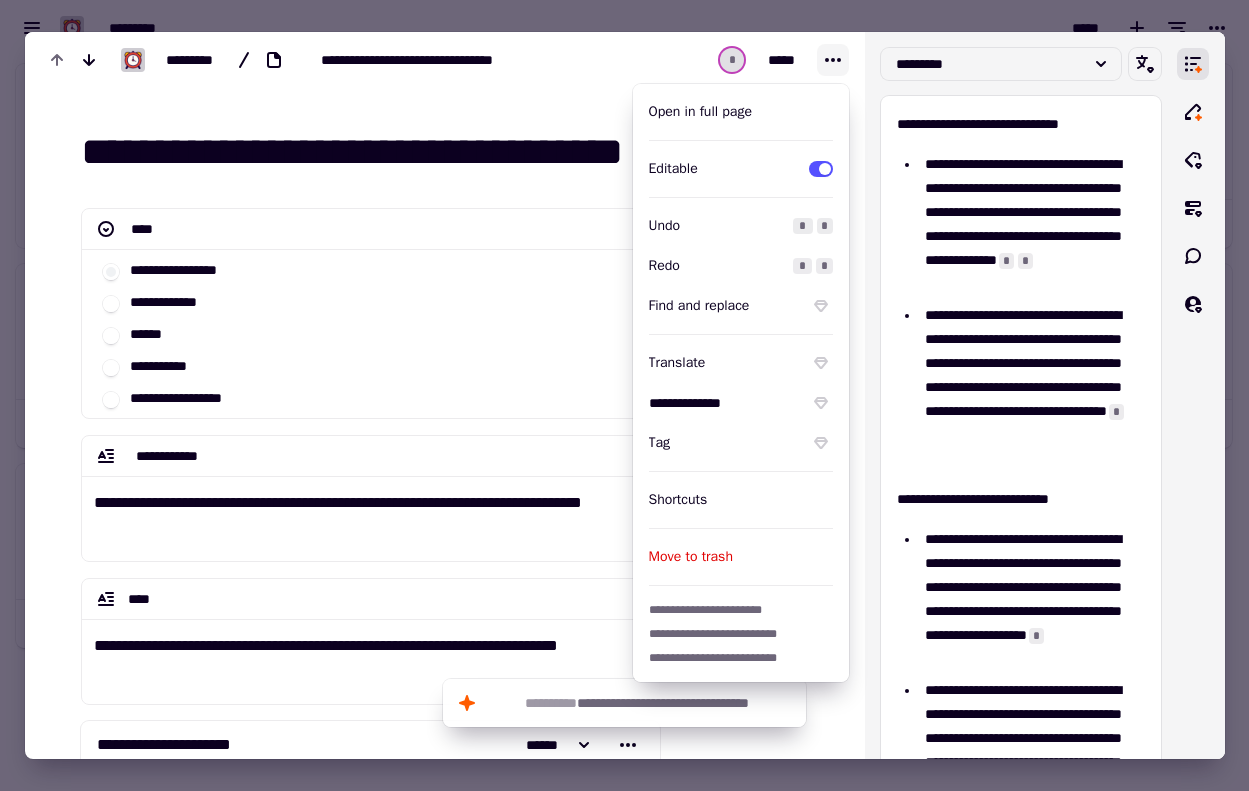 click 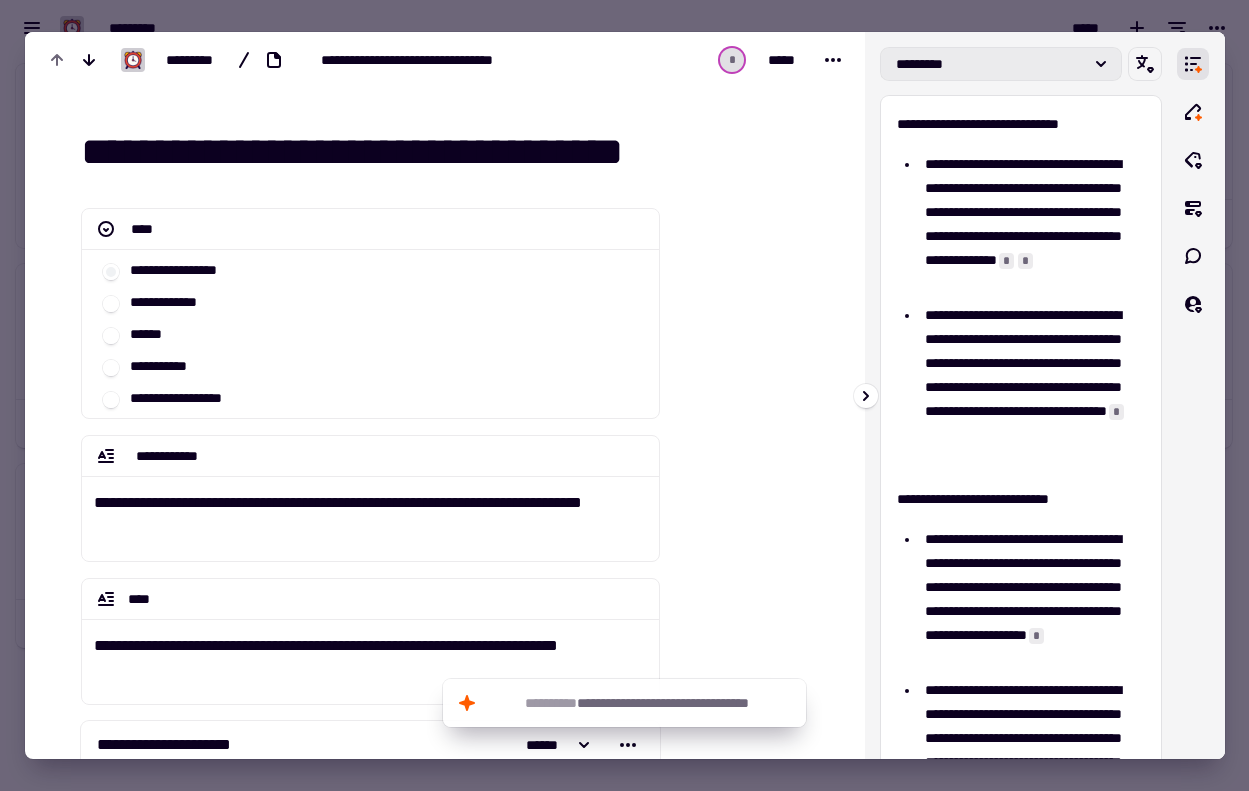 click 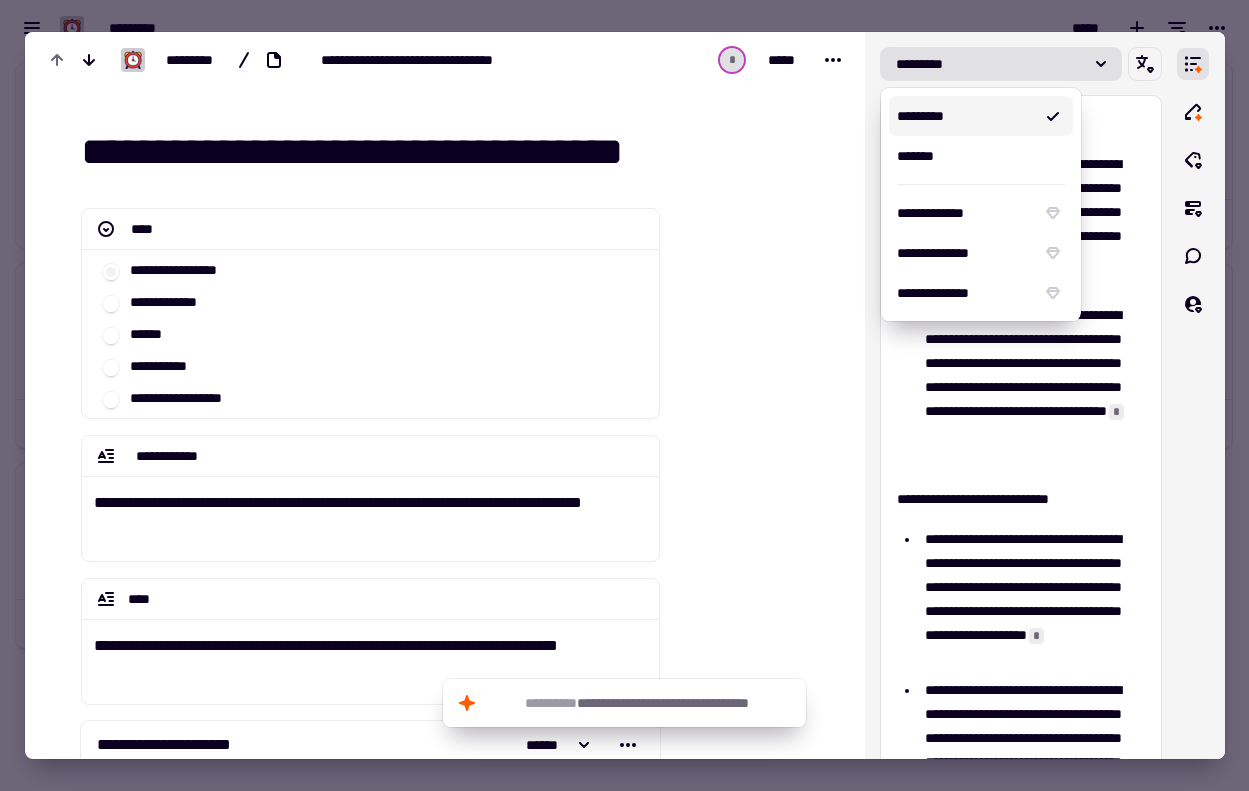 click at bounding box center [624, 395] 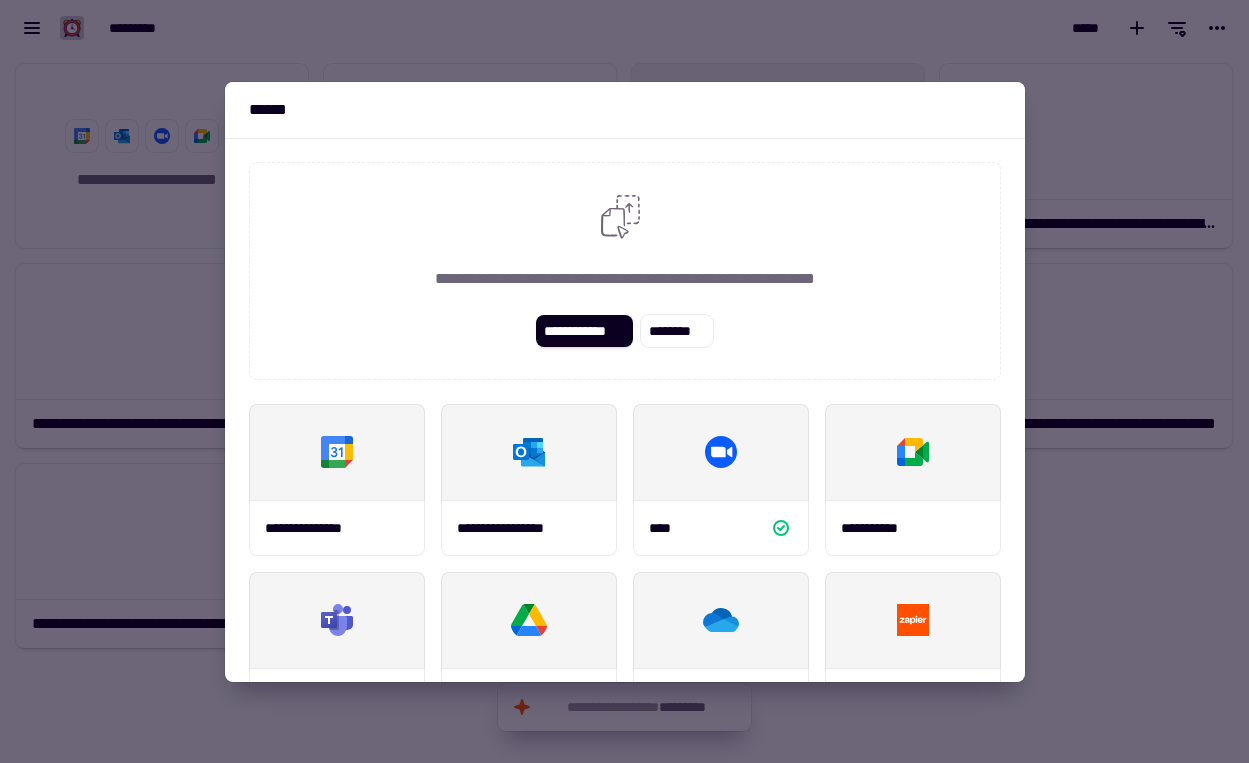 scroll, scrollTop: 707, scrollLeft: 1249, axis: both 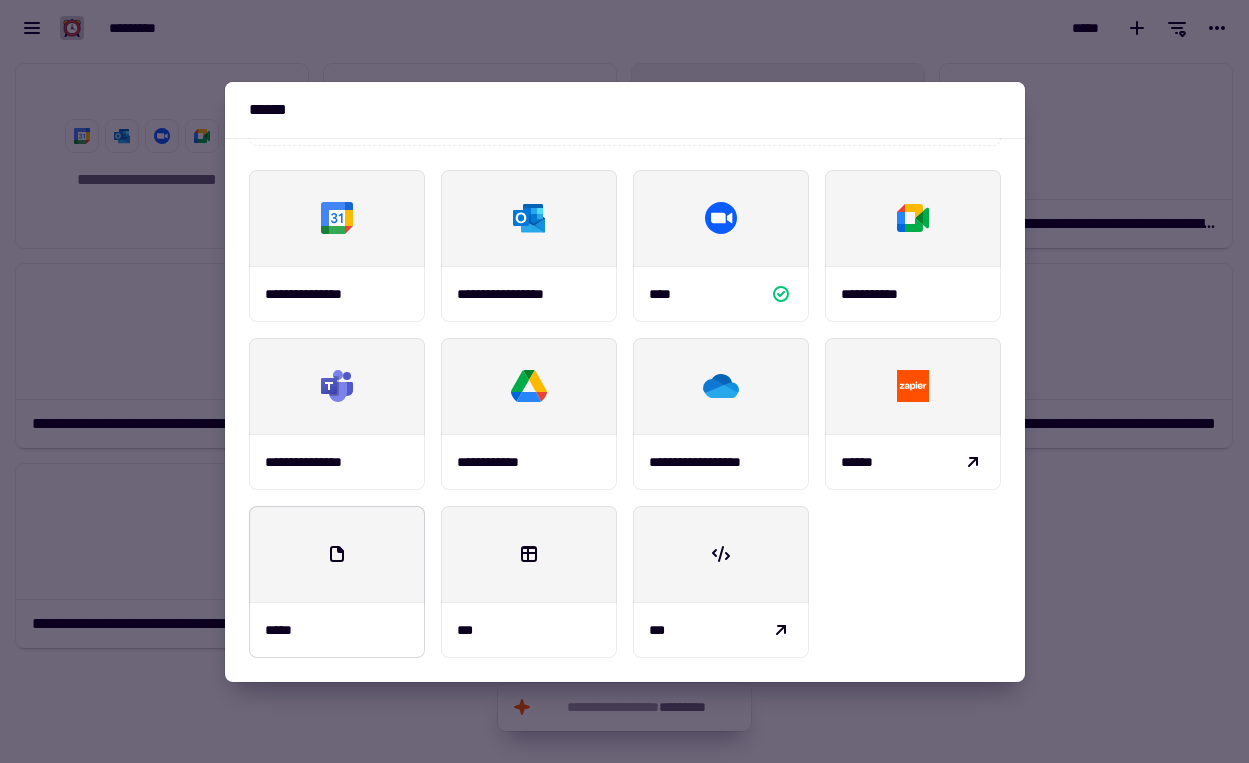 click at bounding box center [337, 554] 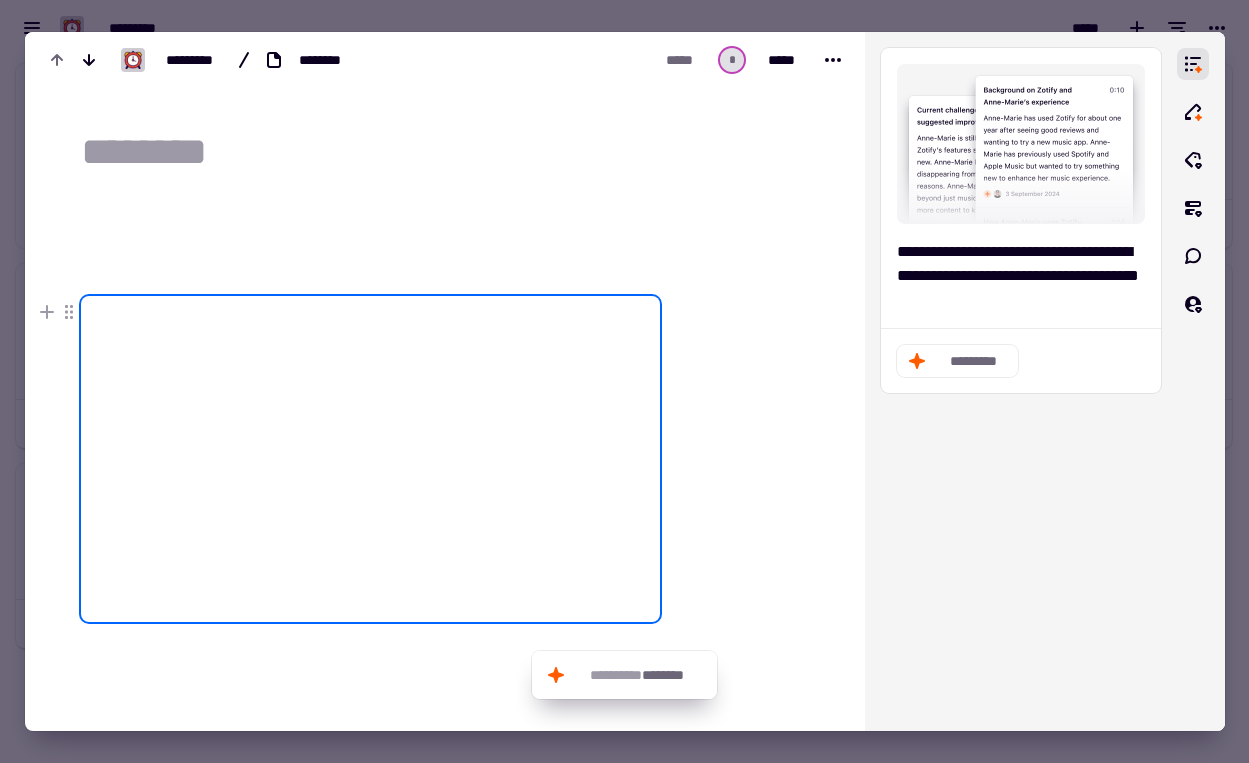 click at bounding box center (748, 521) 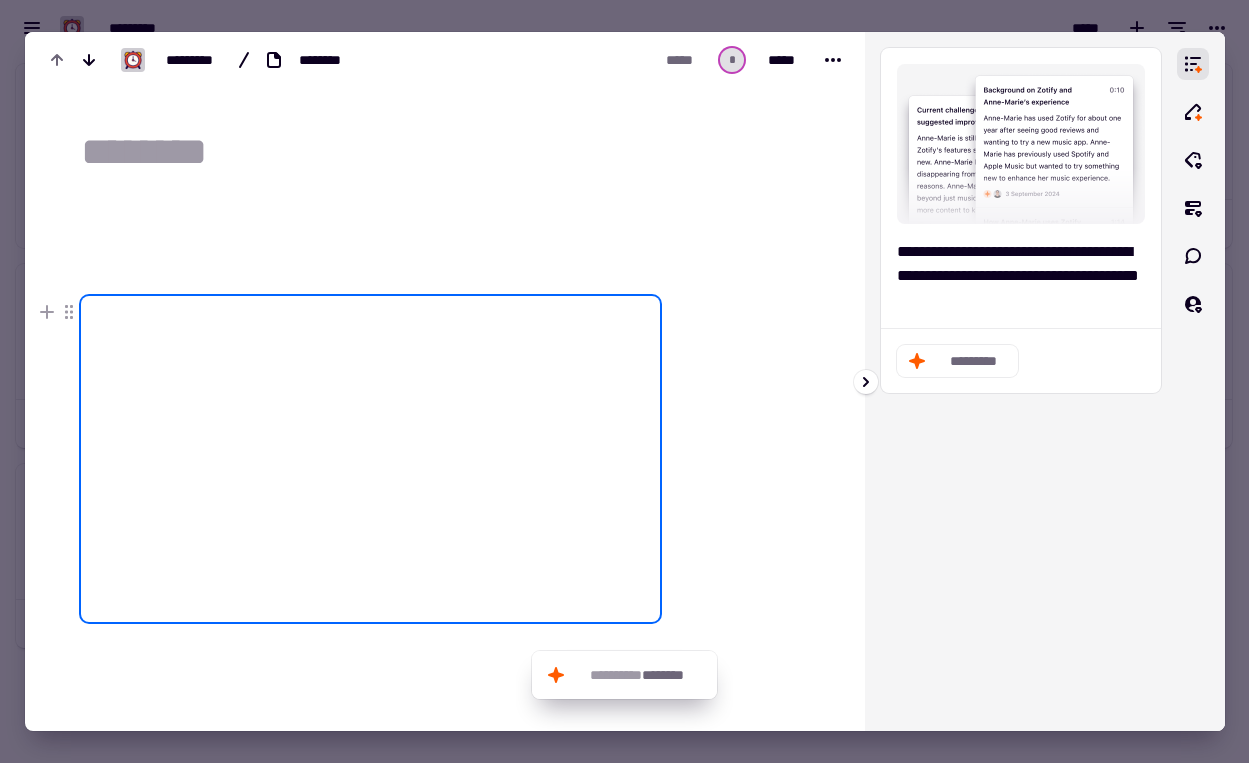 click on "*********" 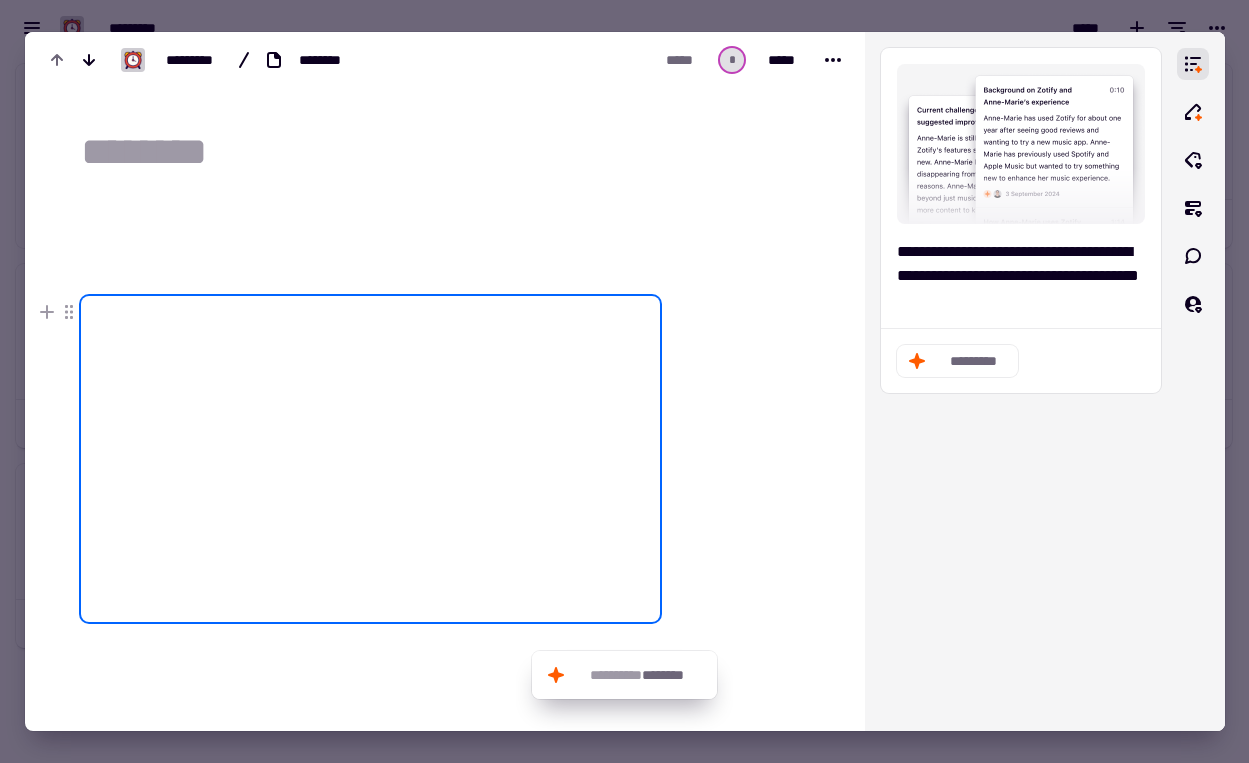 click at bounding box center (748, 521) 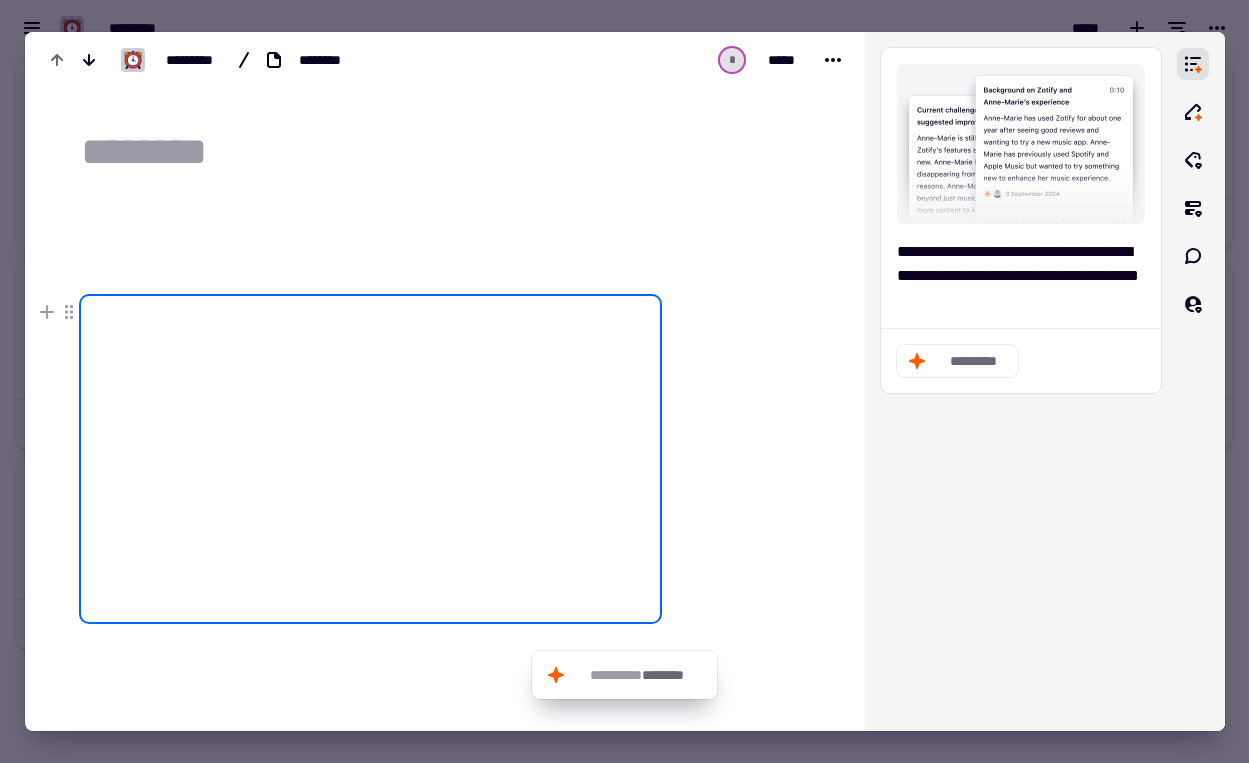 click at bounding box center (748, 521) 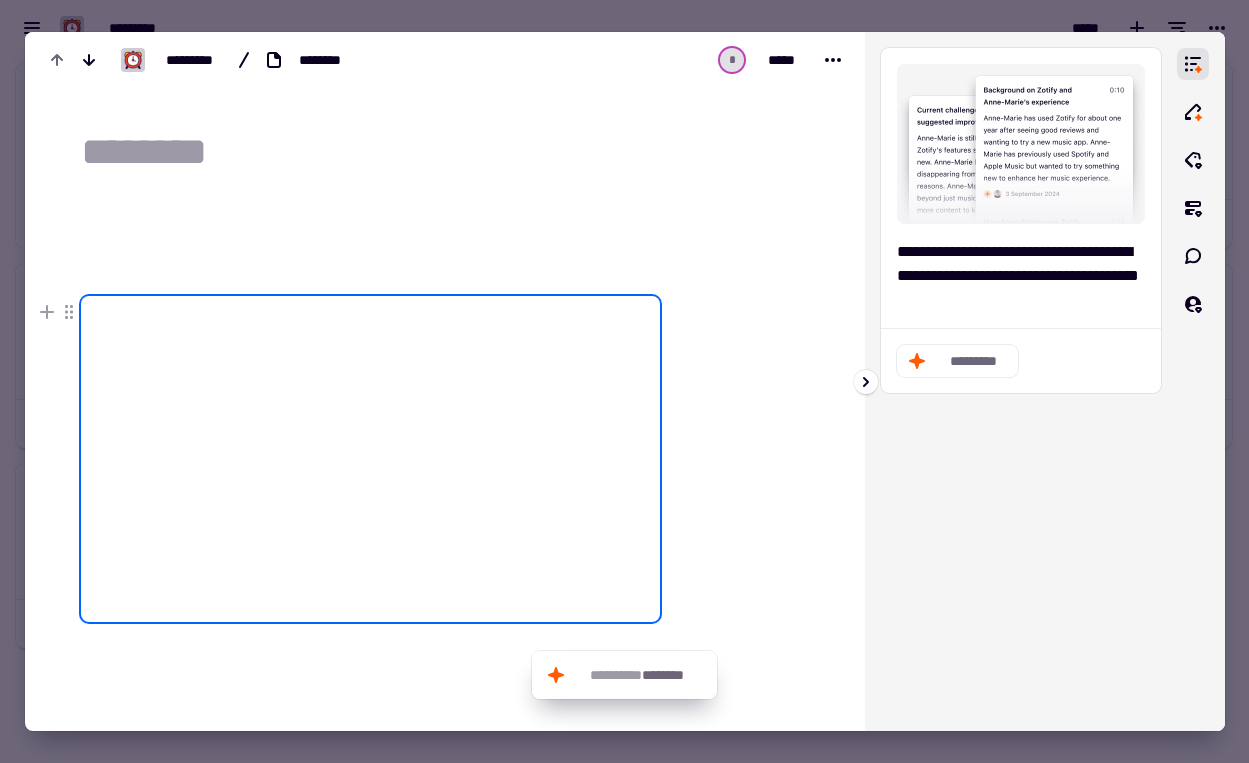 click on "*********" 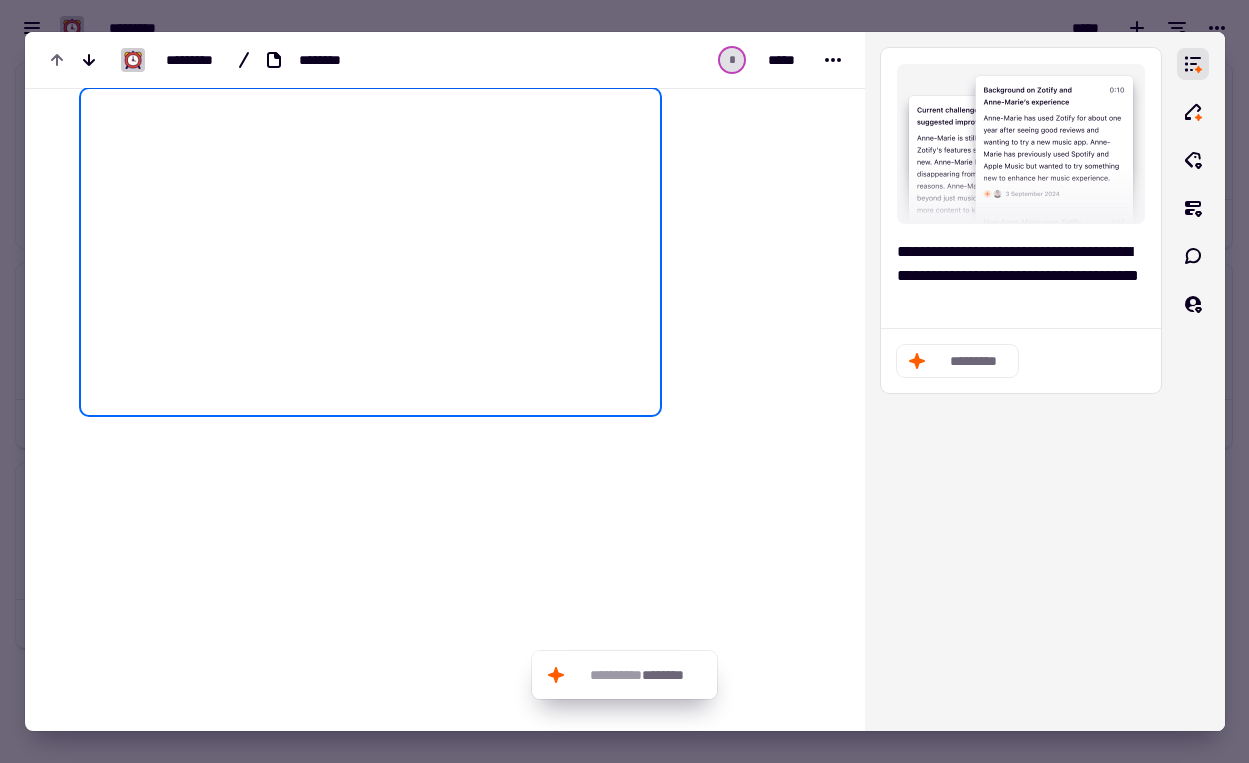 scroll, scrollTop: 206, scrollLeft: 0, axis: vertical 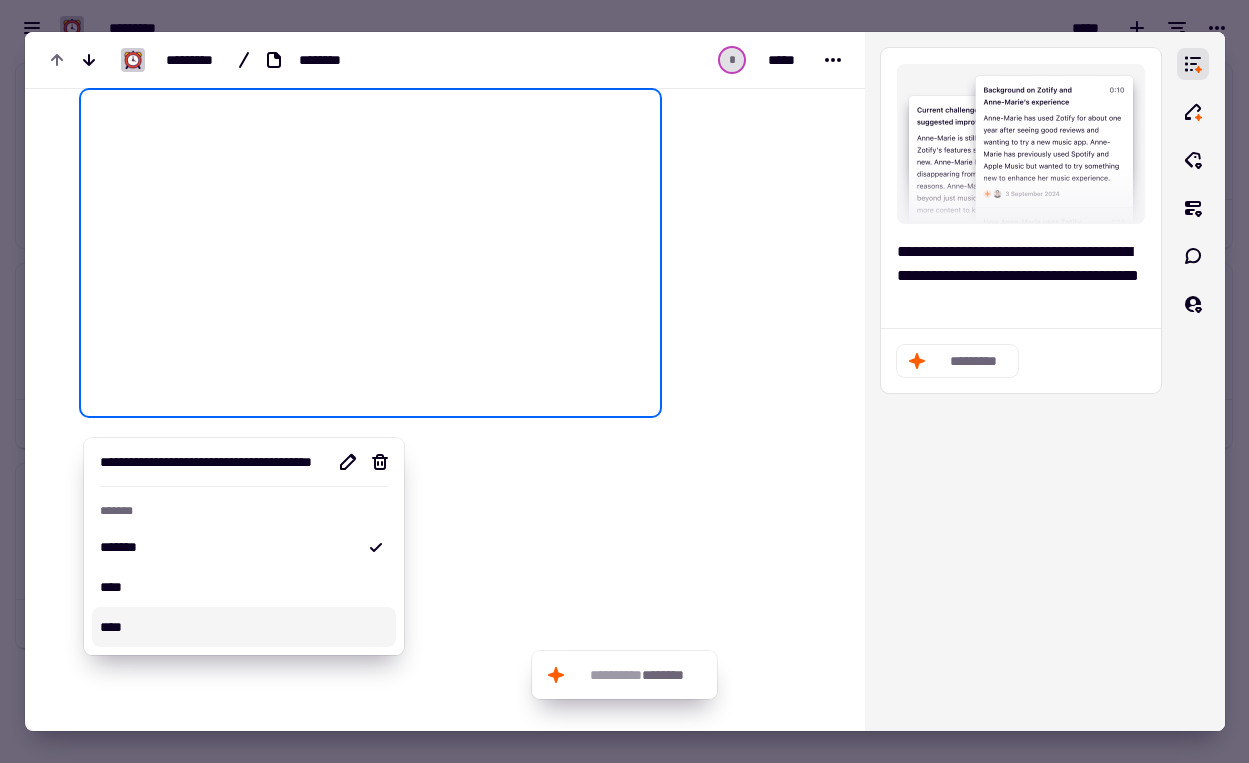 click on "****" at bounding box center (244, 627) 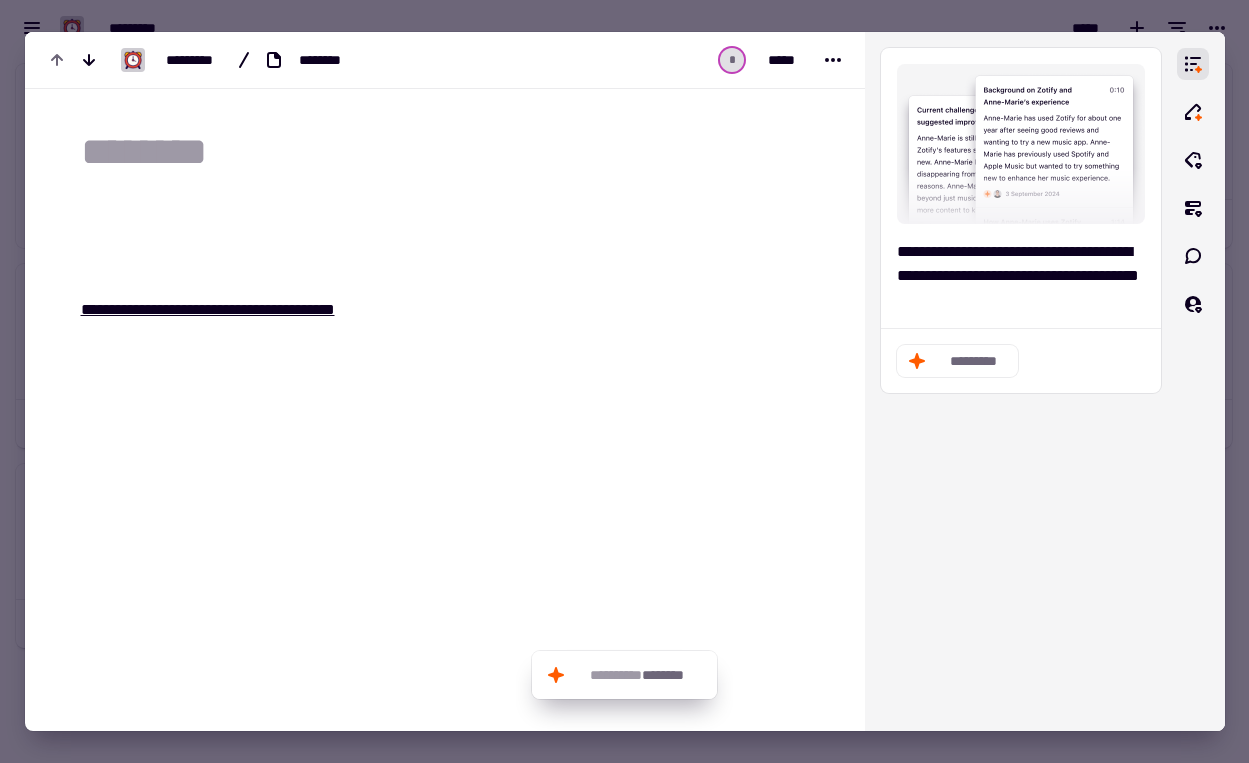 scroll, scrollTop: 0, scrollLeft: 0, axis: both 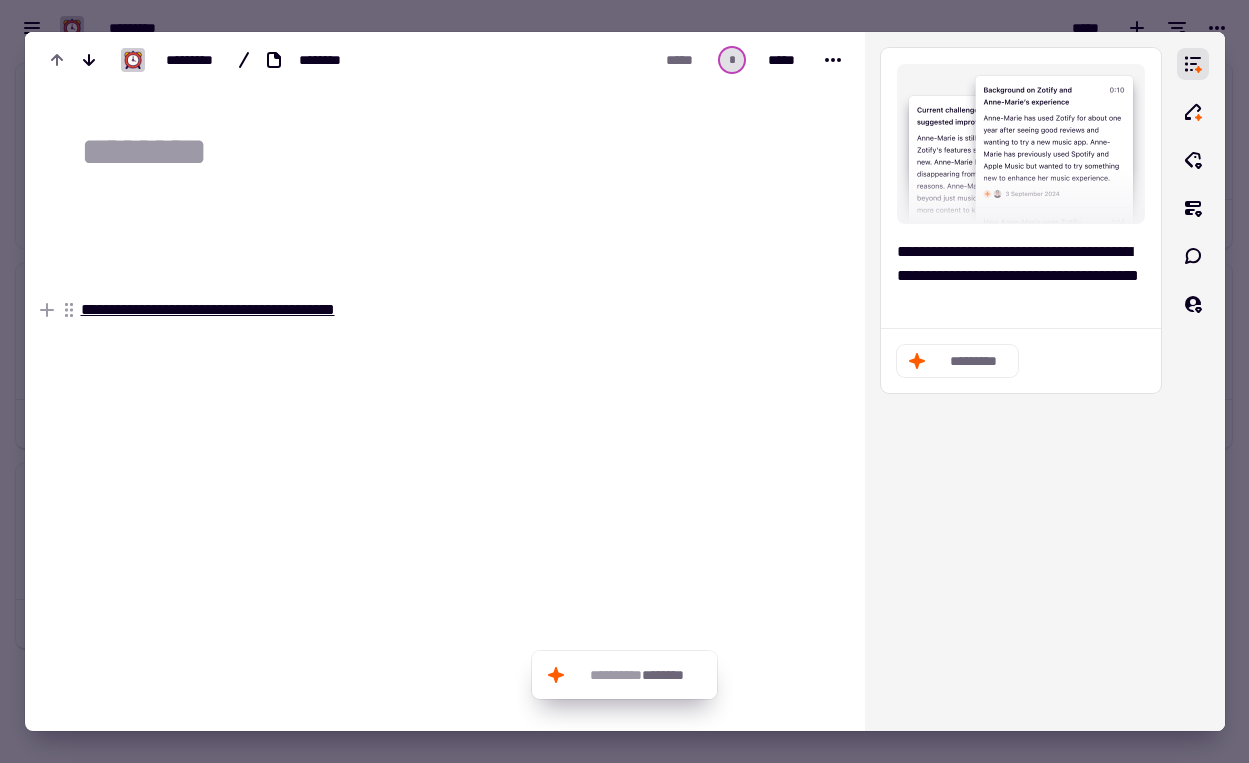 click on "**********" at bounding box center (370, 310) 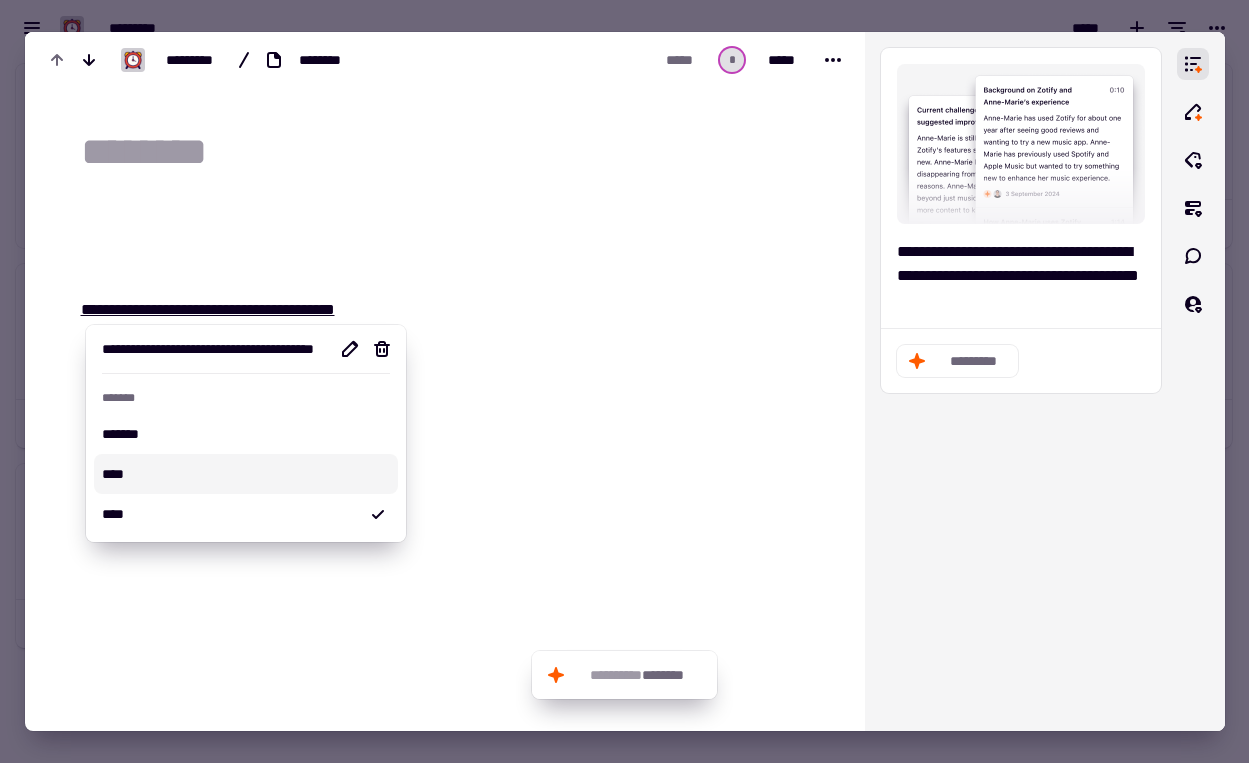 click on "****" at bounding box center [246, 474] 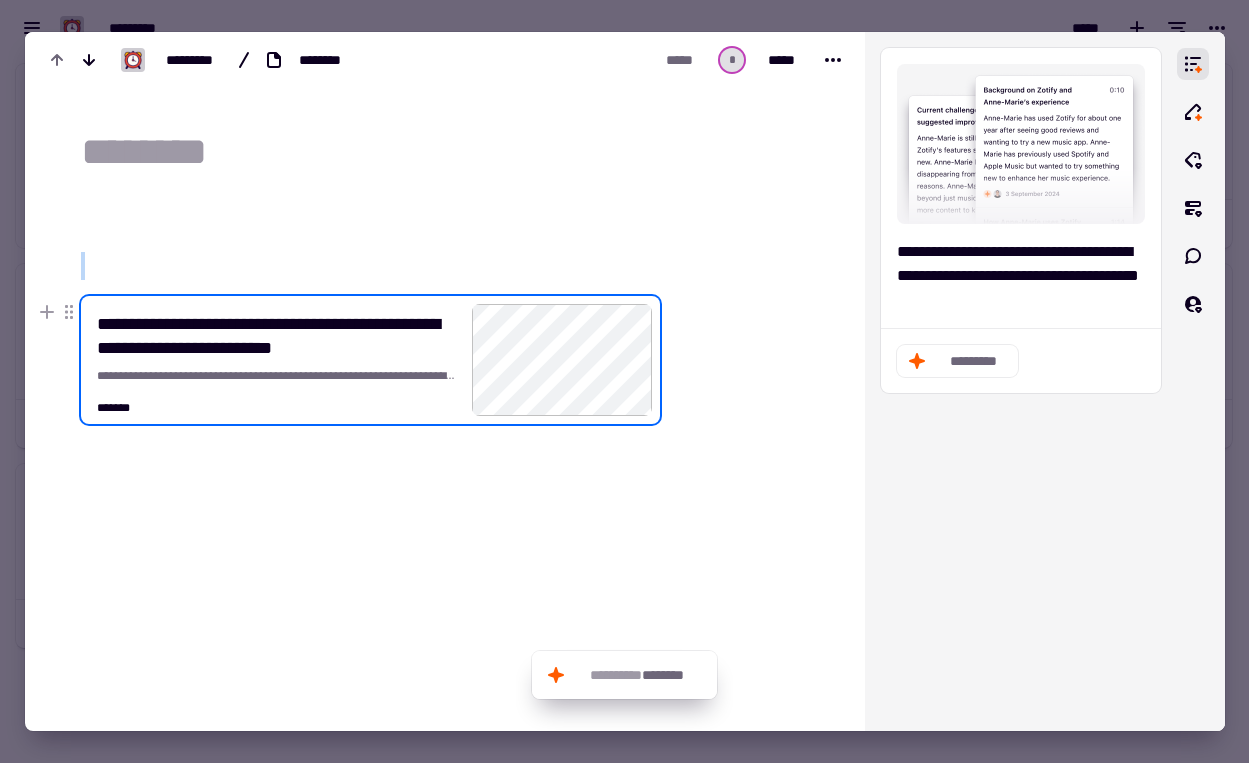 click on "*******" at bounding box center (276, 400) 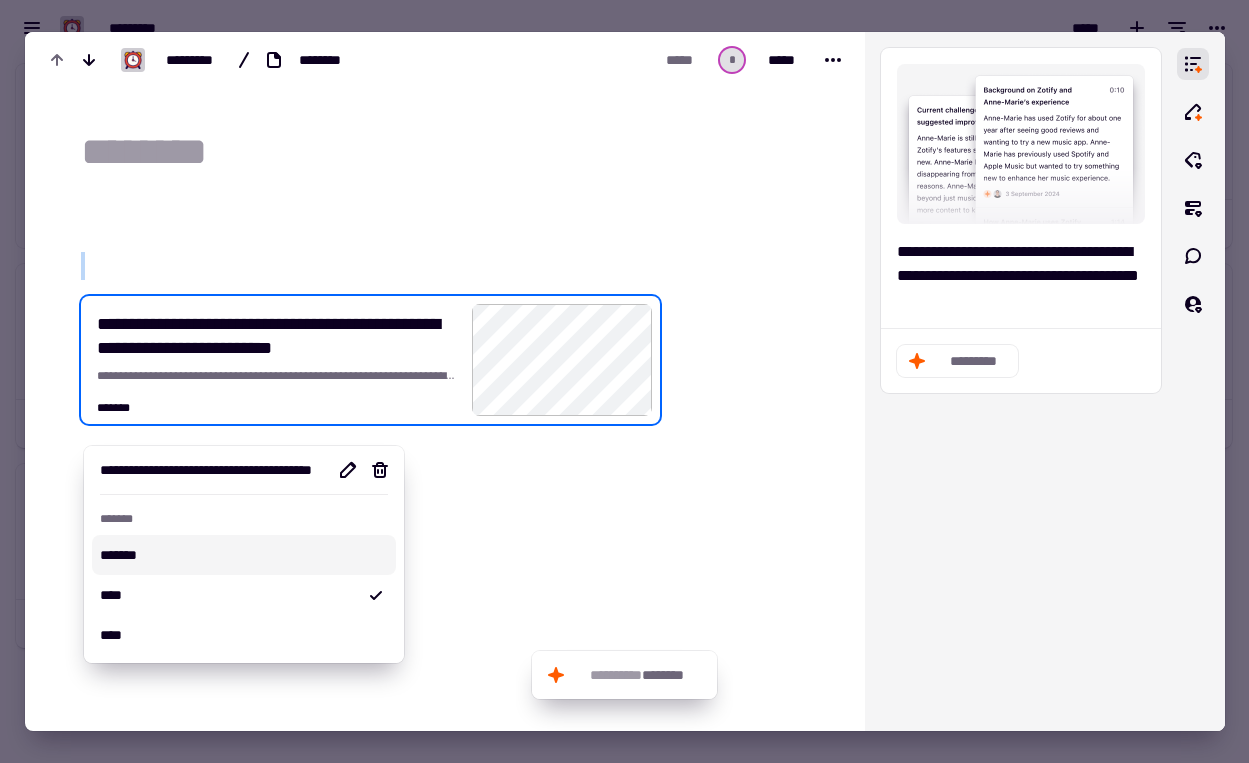 click on "*******" at bounding box center [244, 555] 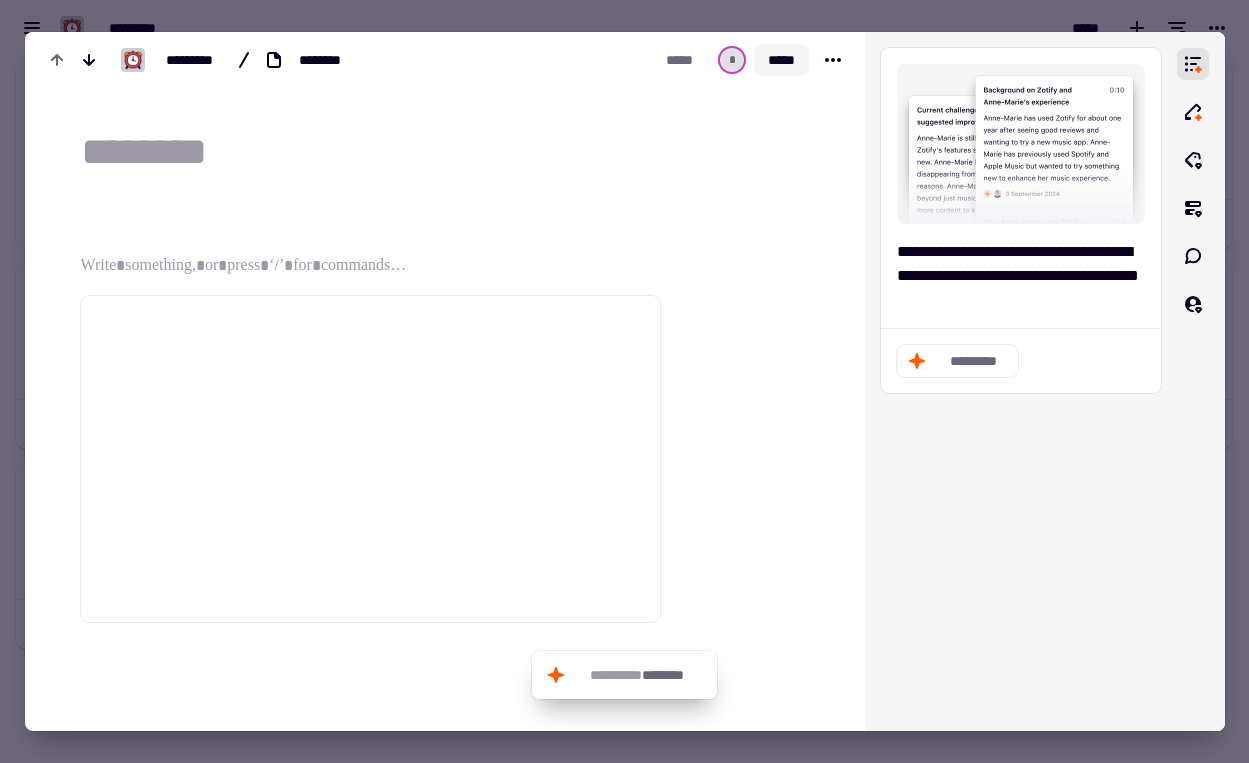 click on "*****" 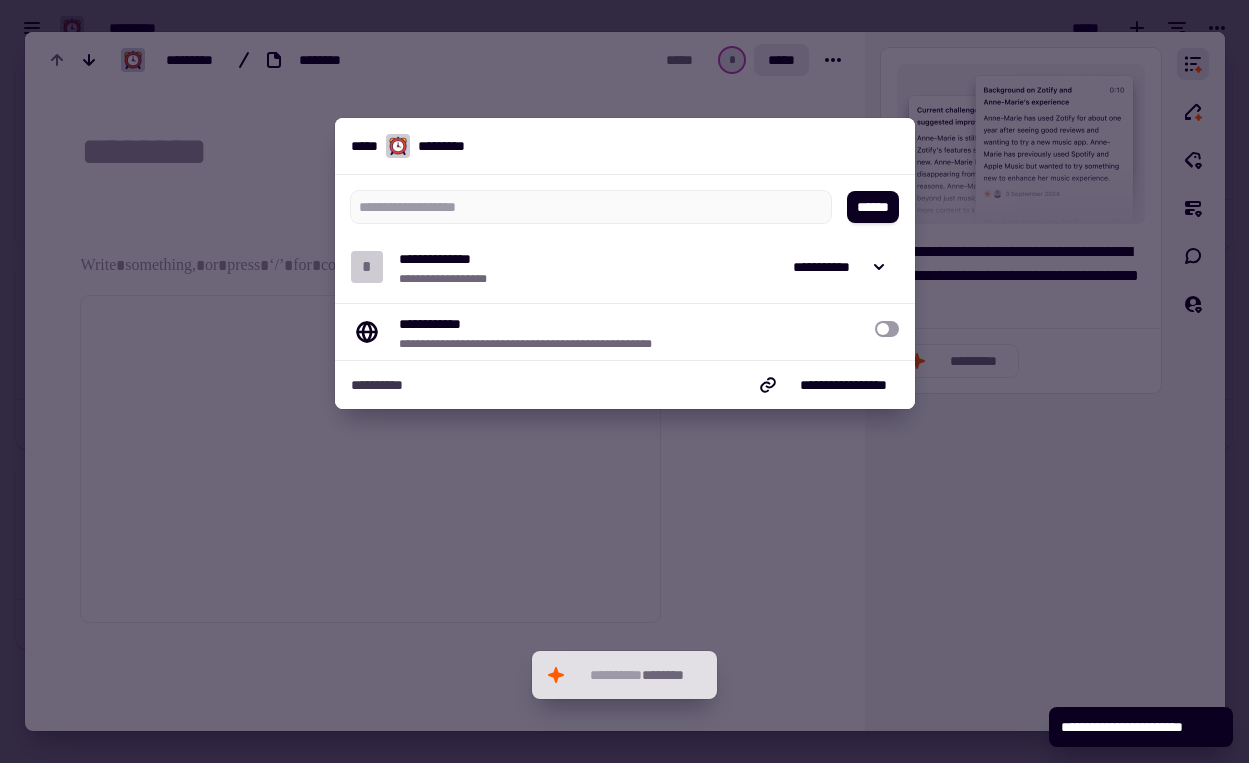 click at bounding box center (624, 381) 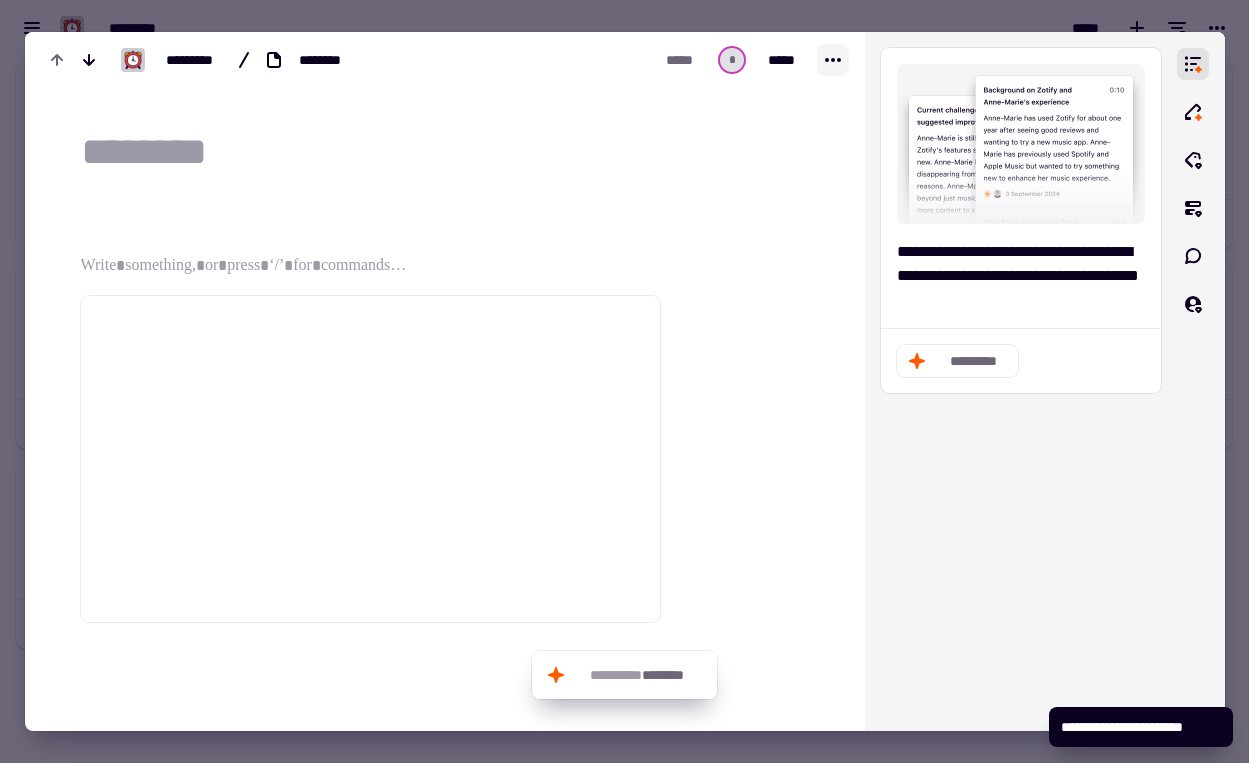 click 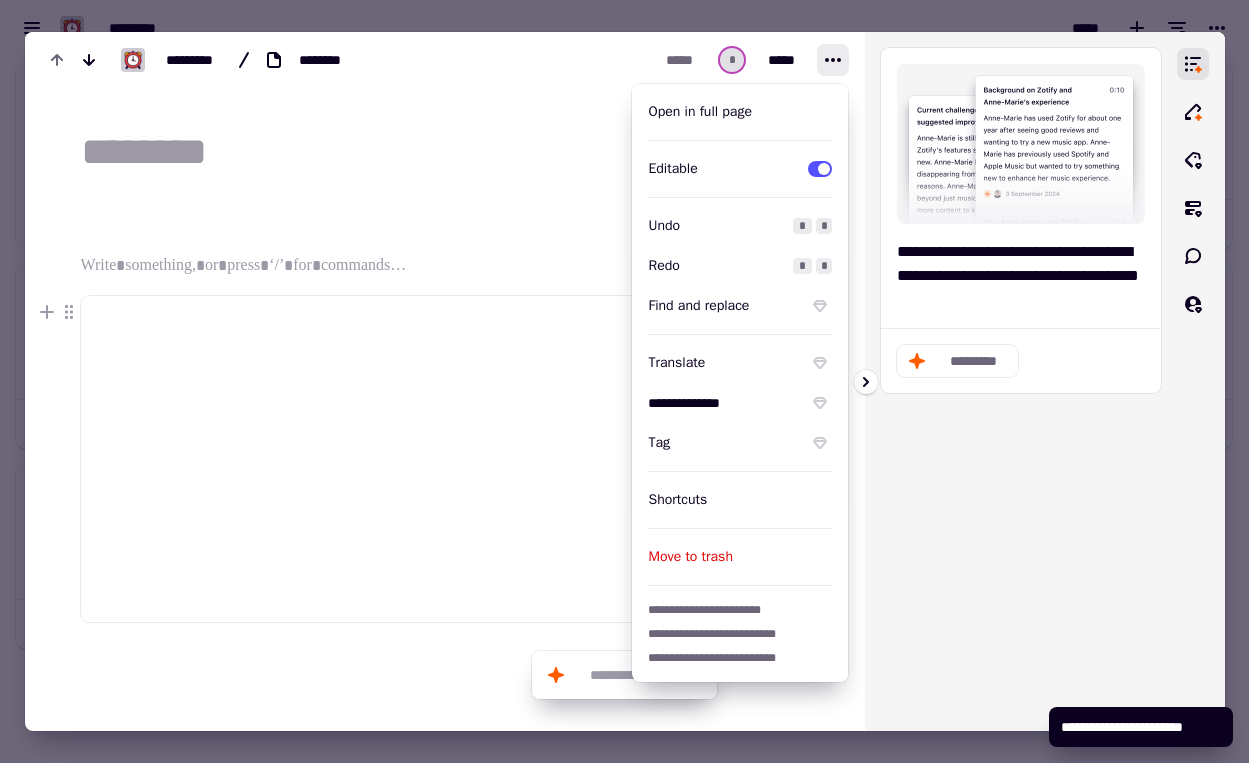 click on "**********" at bounding box center (1021, 381) 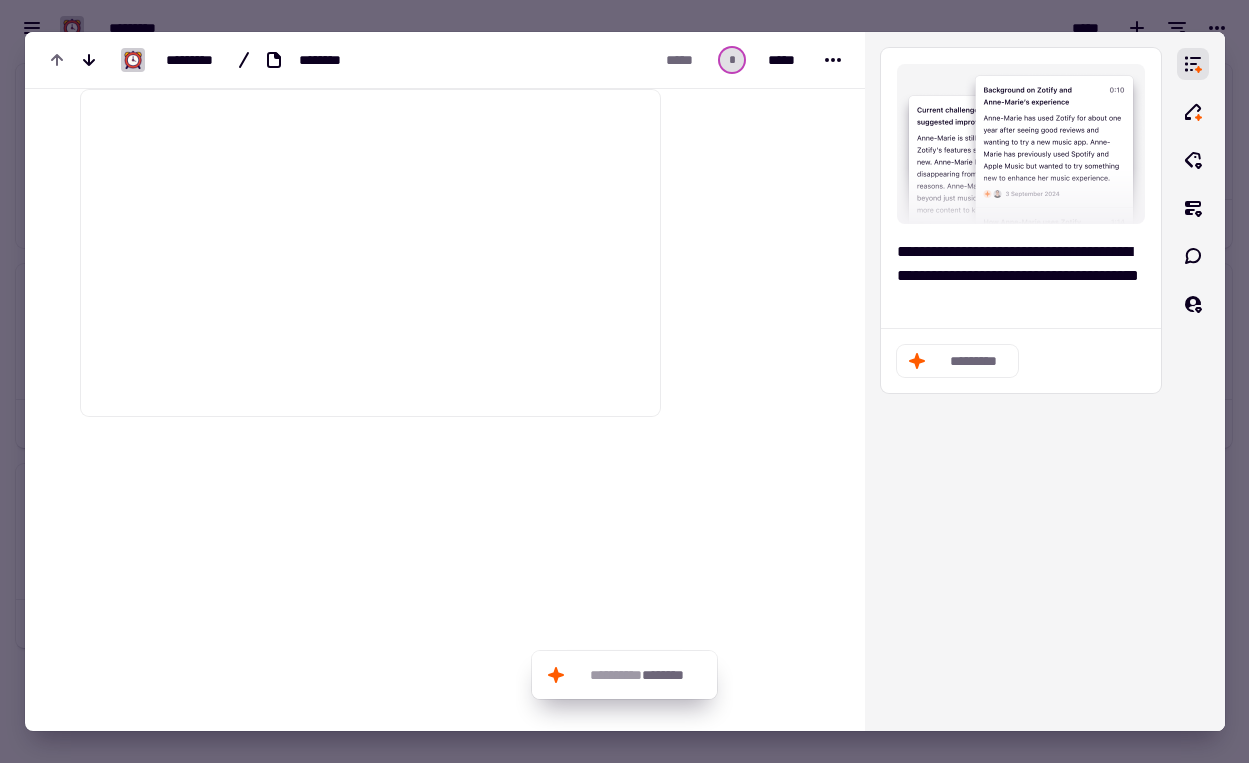 scroll, scrollTop: 0, scrollLeft: 0, axis: both 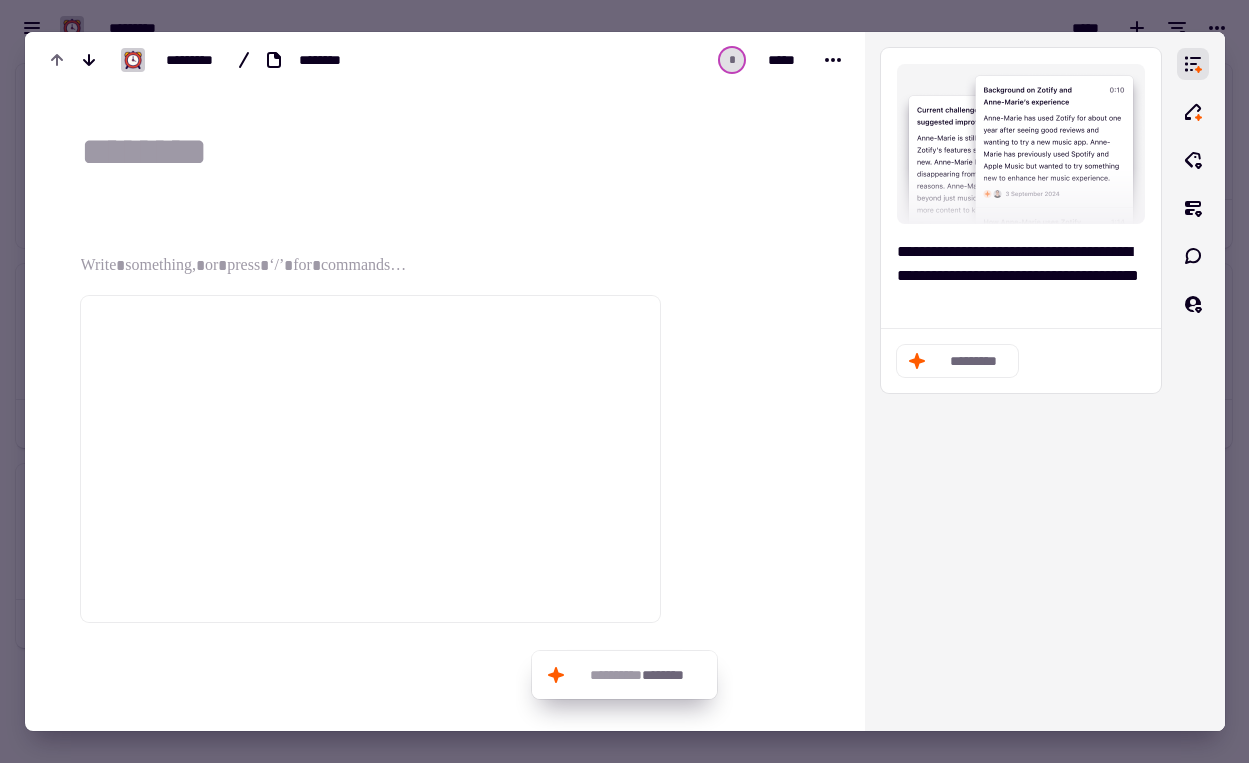 click at bounding box center [457, 152] 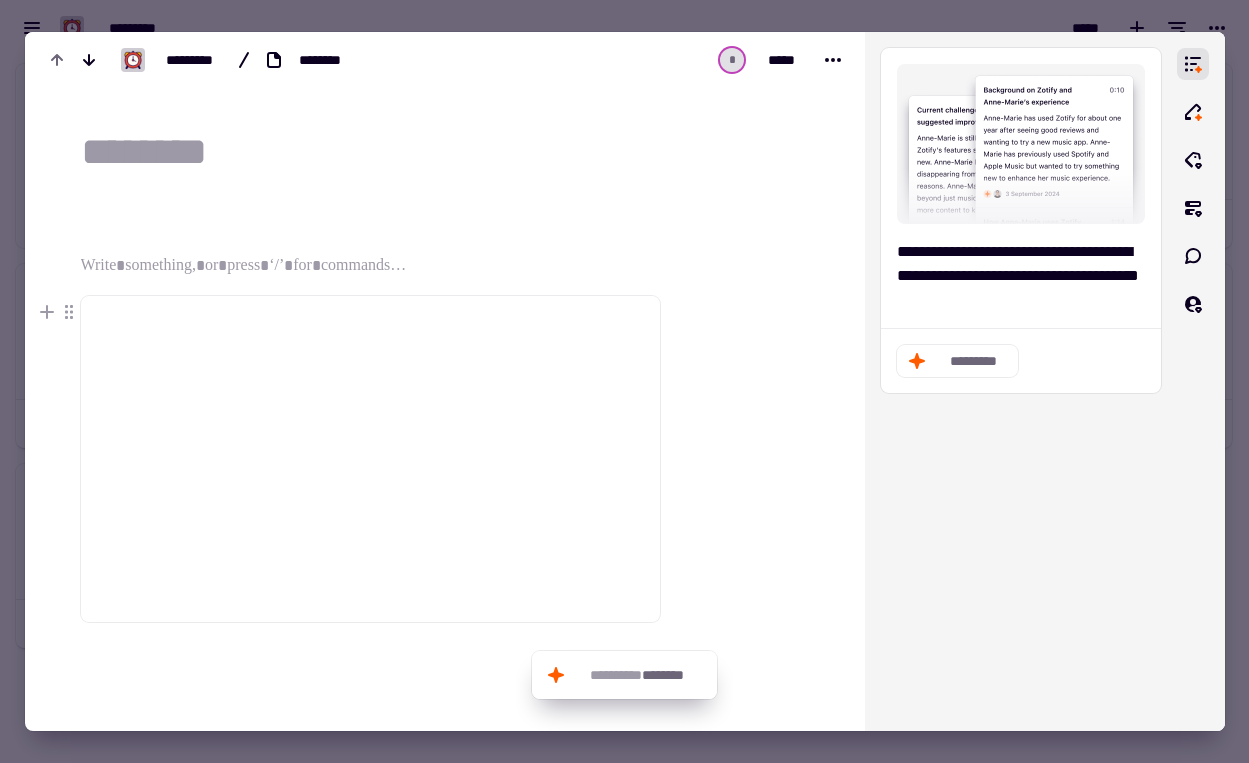 click at bounding box center (748, 521) 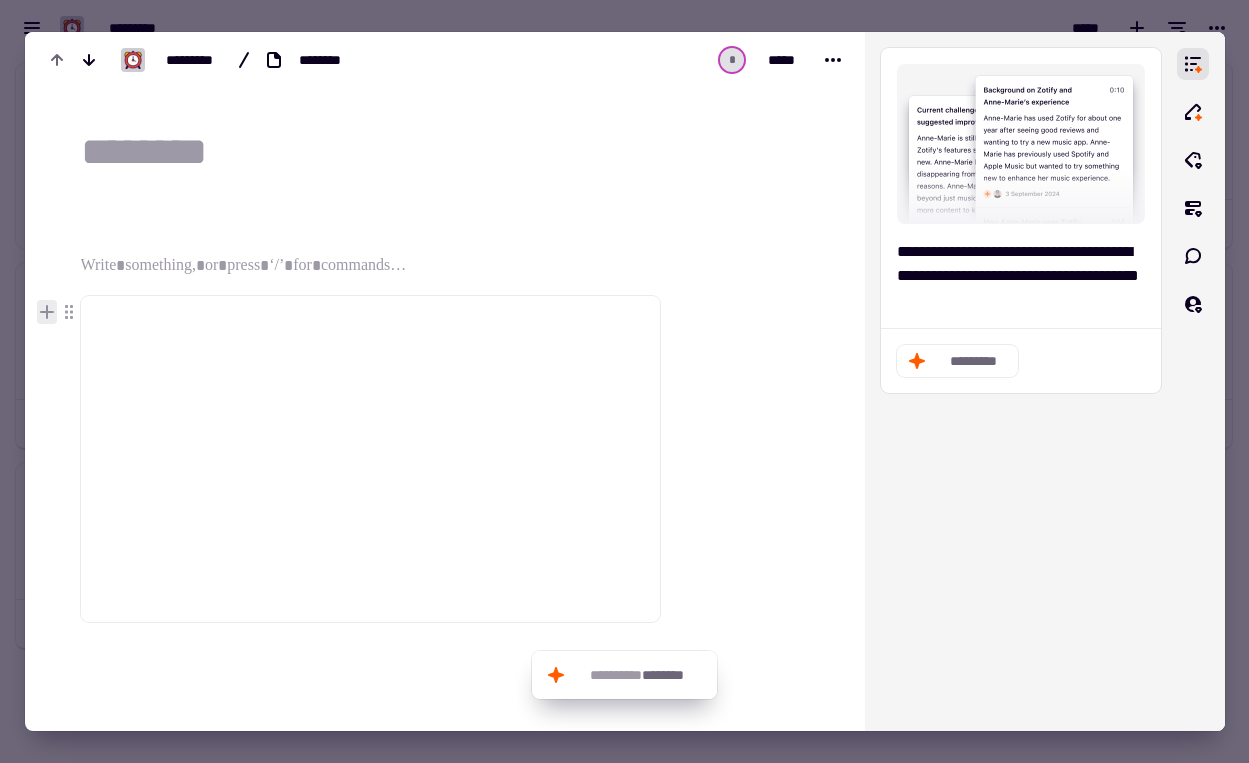 click 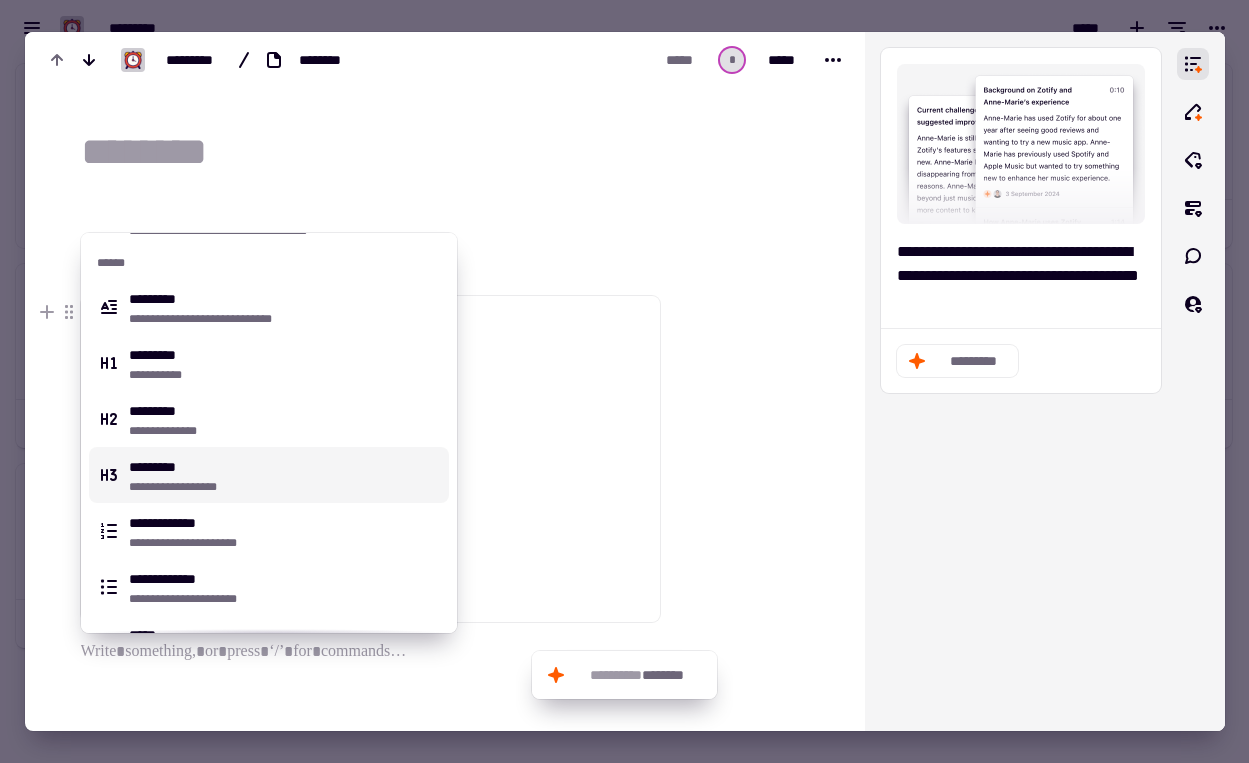 scroll, scrollTop: 752, scrollLeft: 0, axis: vertical 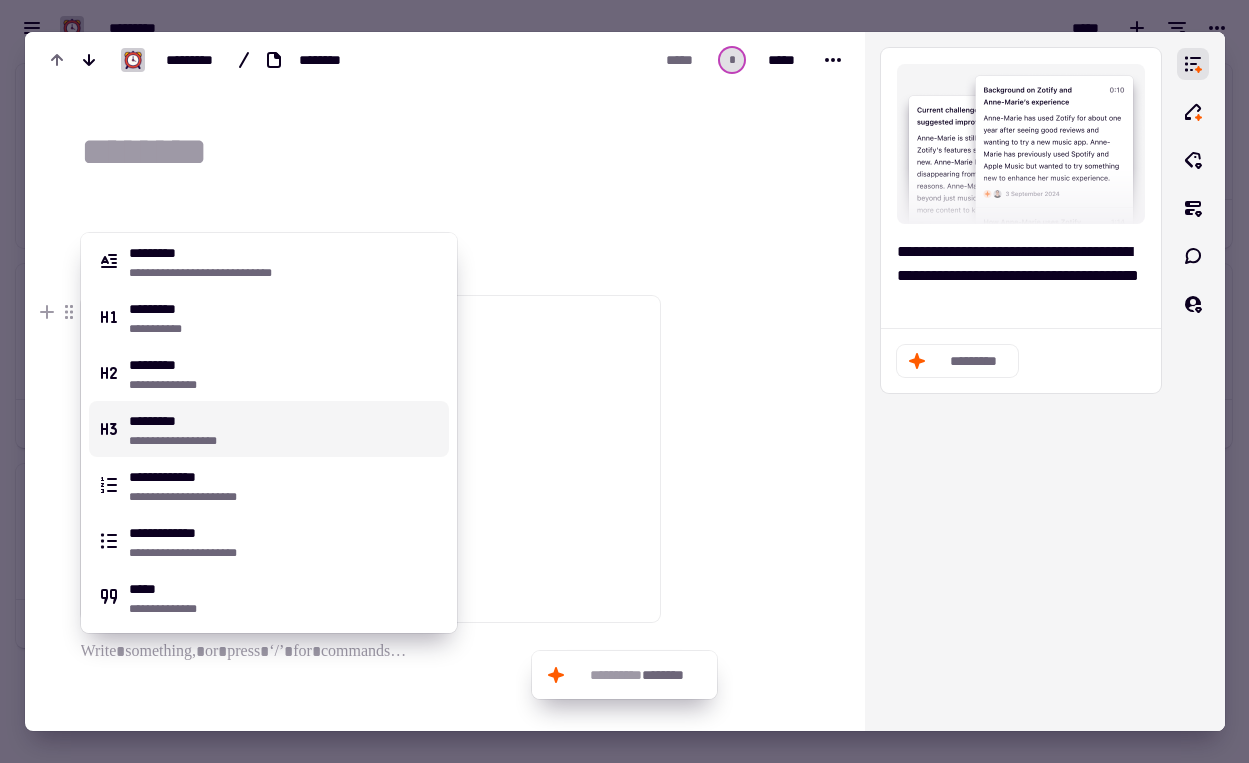 click at bounding box center (748, 543) 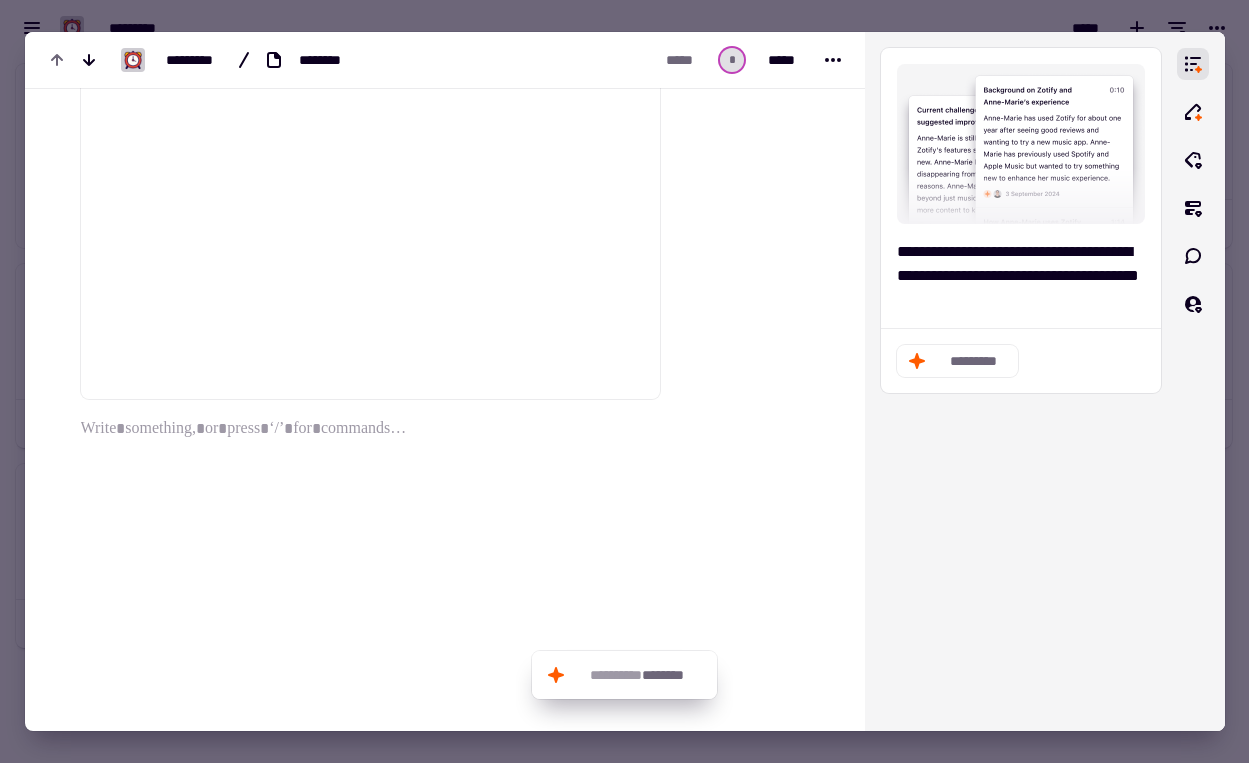 scroll, scrollTop: 239, scrollLeft: 0, axis: vertical 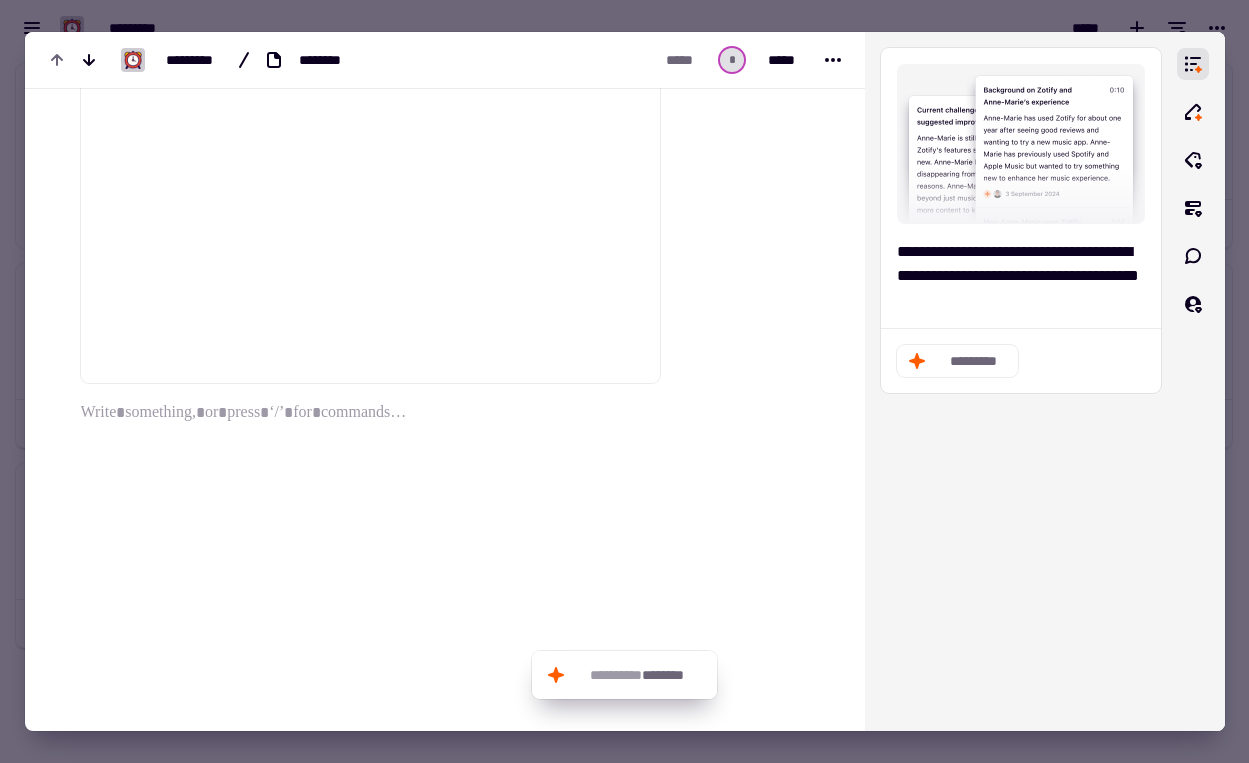 click at bounding box center (370, 557) 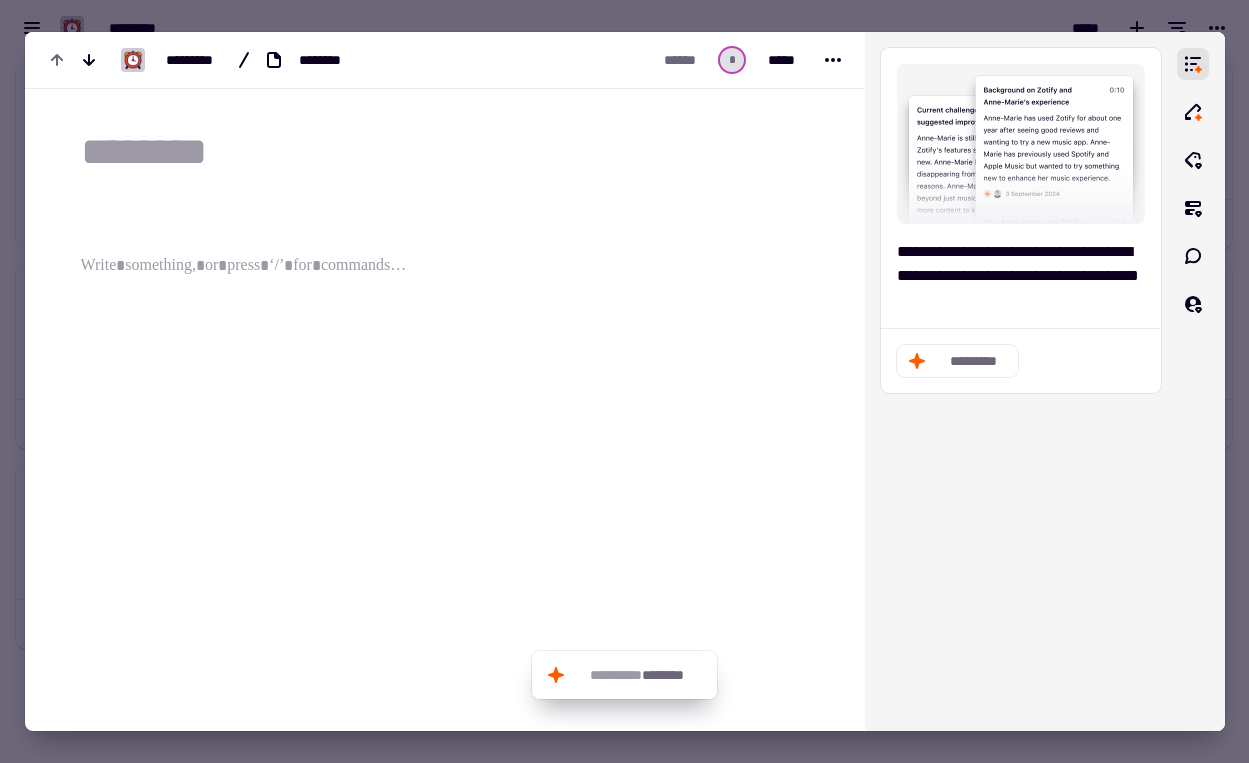 scroll, scrollTop: 0, scrollLeft: 0, axis: both 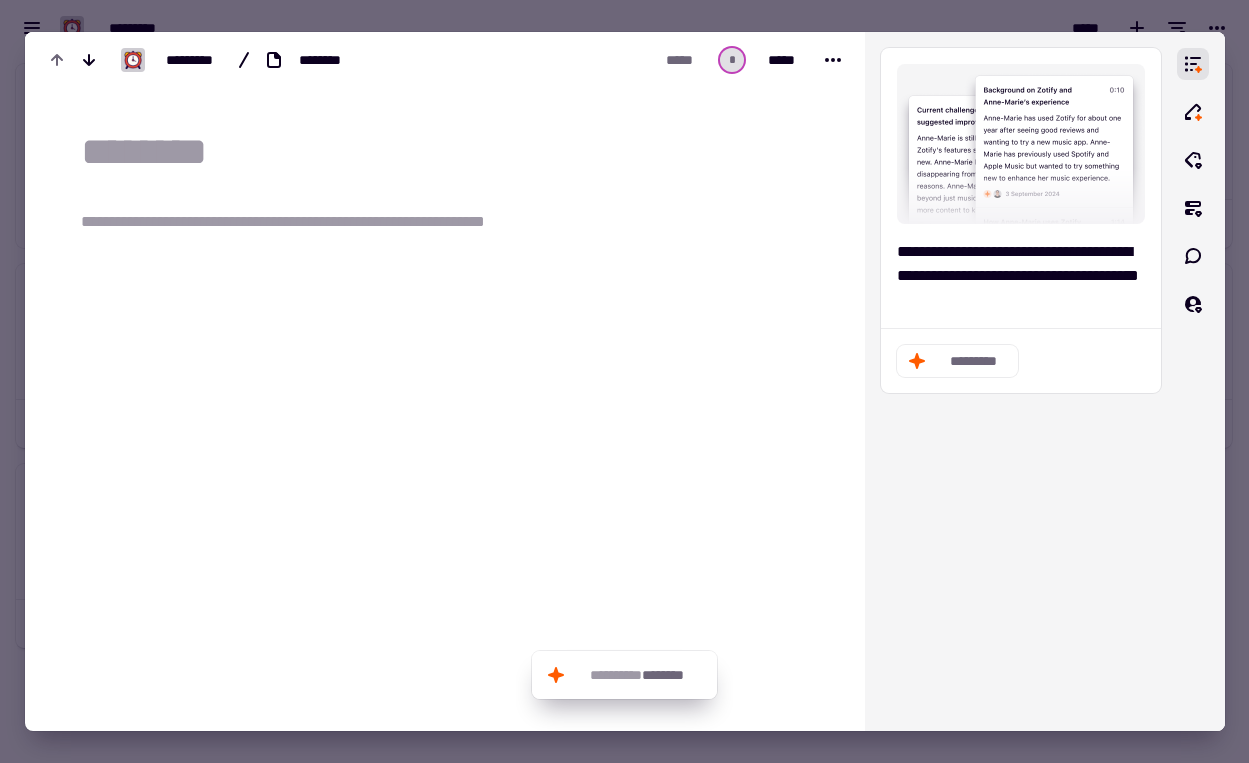 click at bounding box center [457, 152] 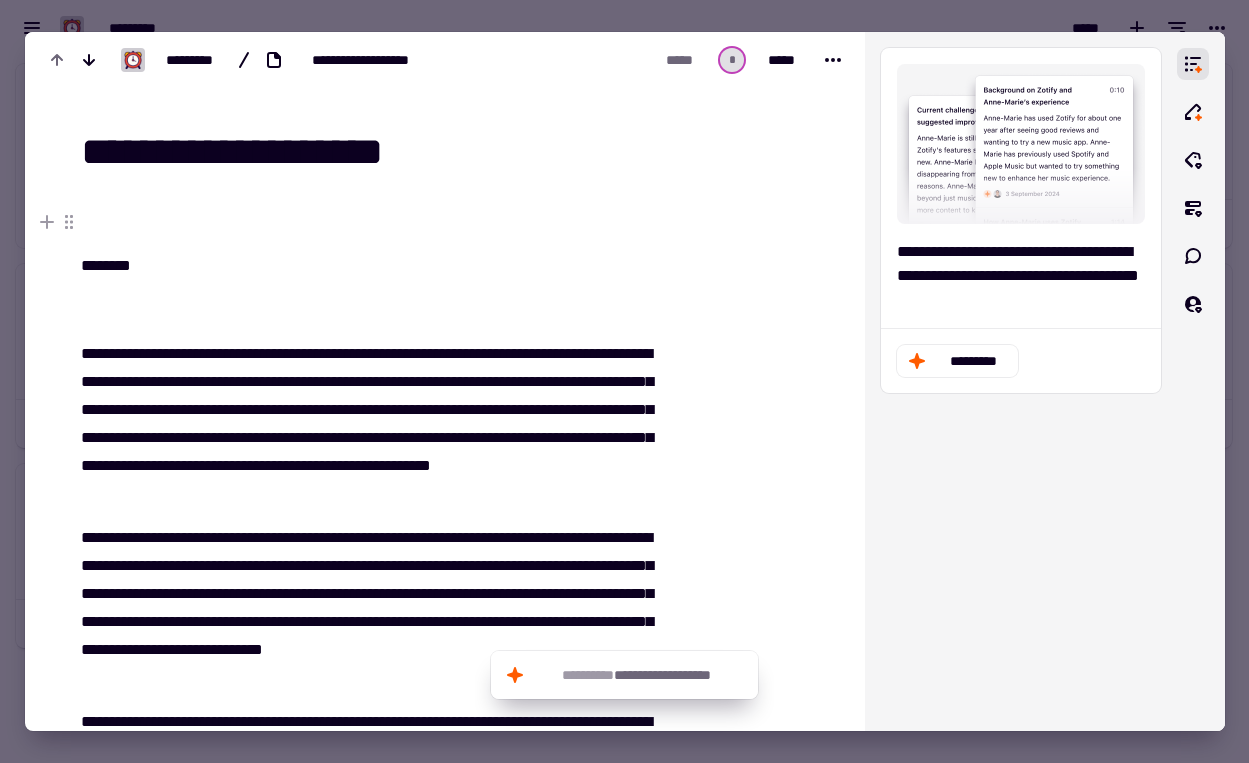 scroll, scrollTop: 0, scrollLeft: 0, axis: both 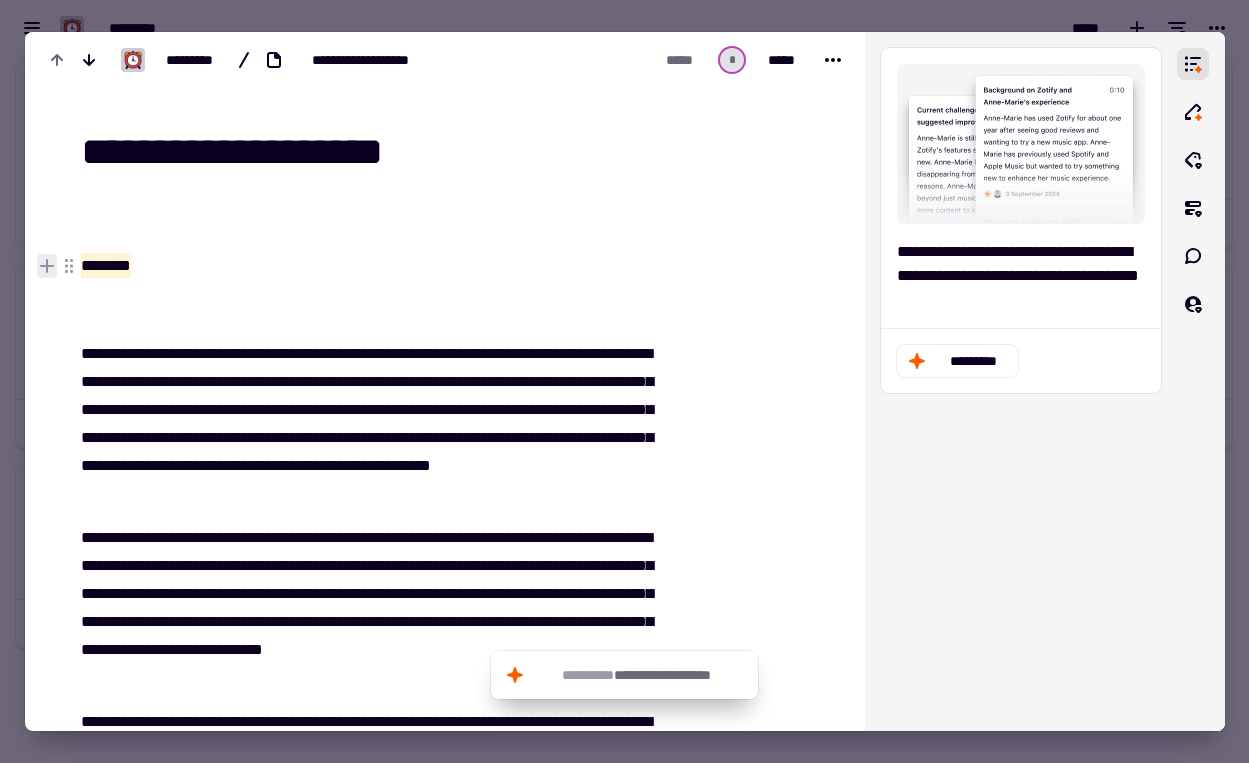 drag, startPoint x: 180, startPoint y: 263, endPoint x: 41, endPoint y: 265, distance: 139.01439 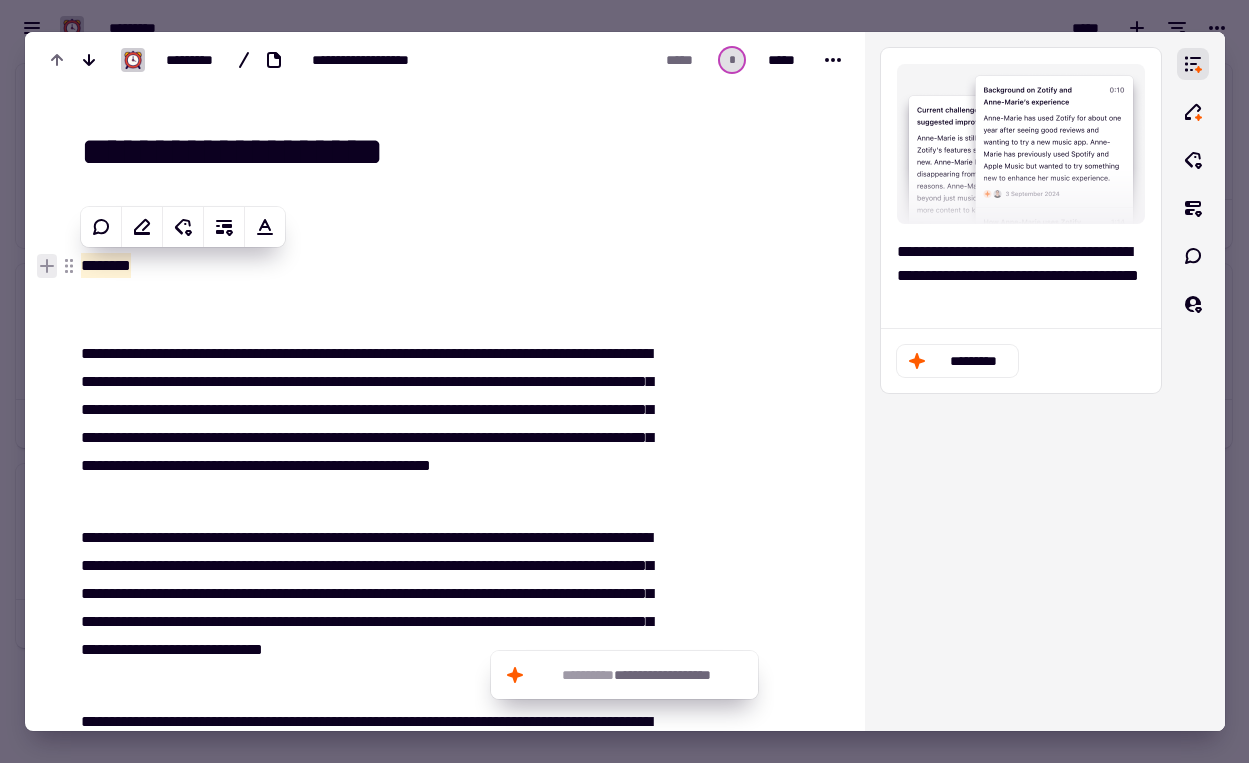 click 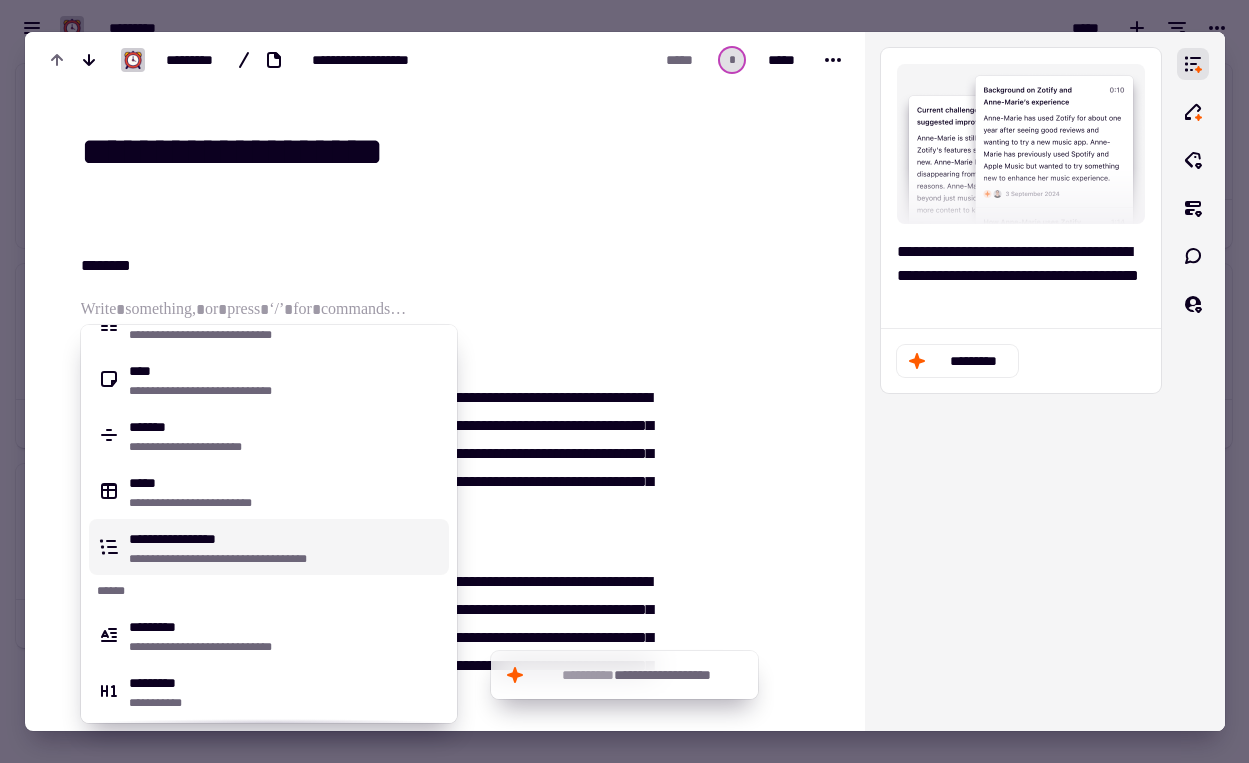 scroll, scrollTop: 754, scrollLeft: 0, axis: vertical 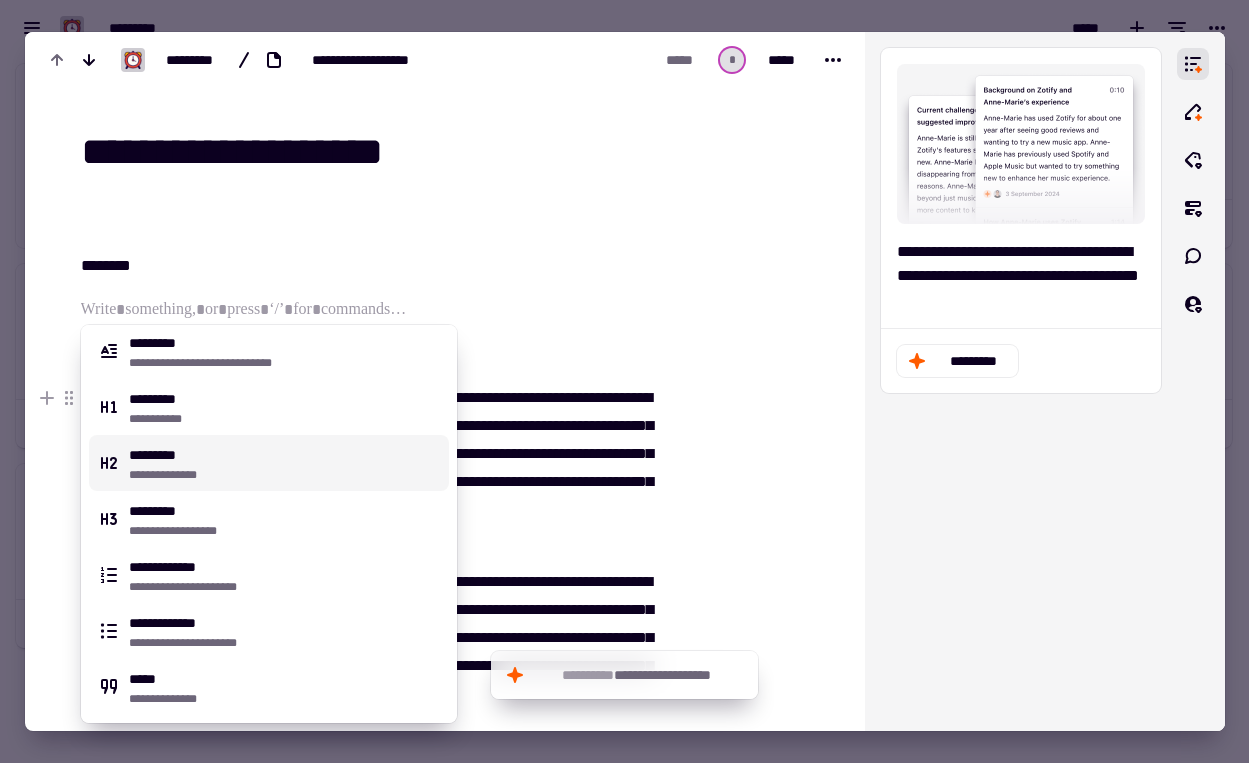 click on "**********" at bounding box center (285, 463) 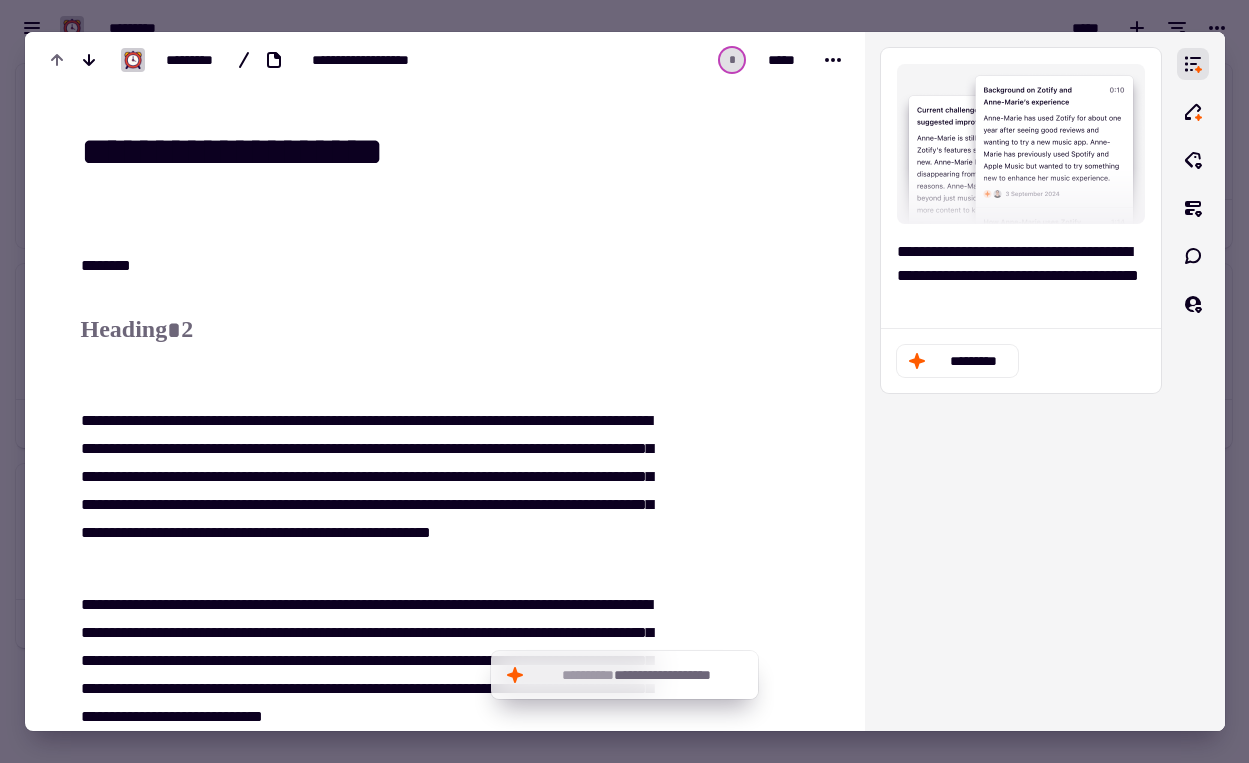 click at bounding box center [624, 381] 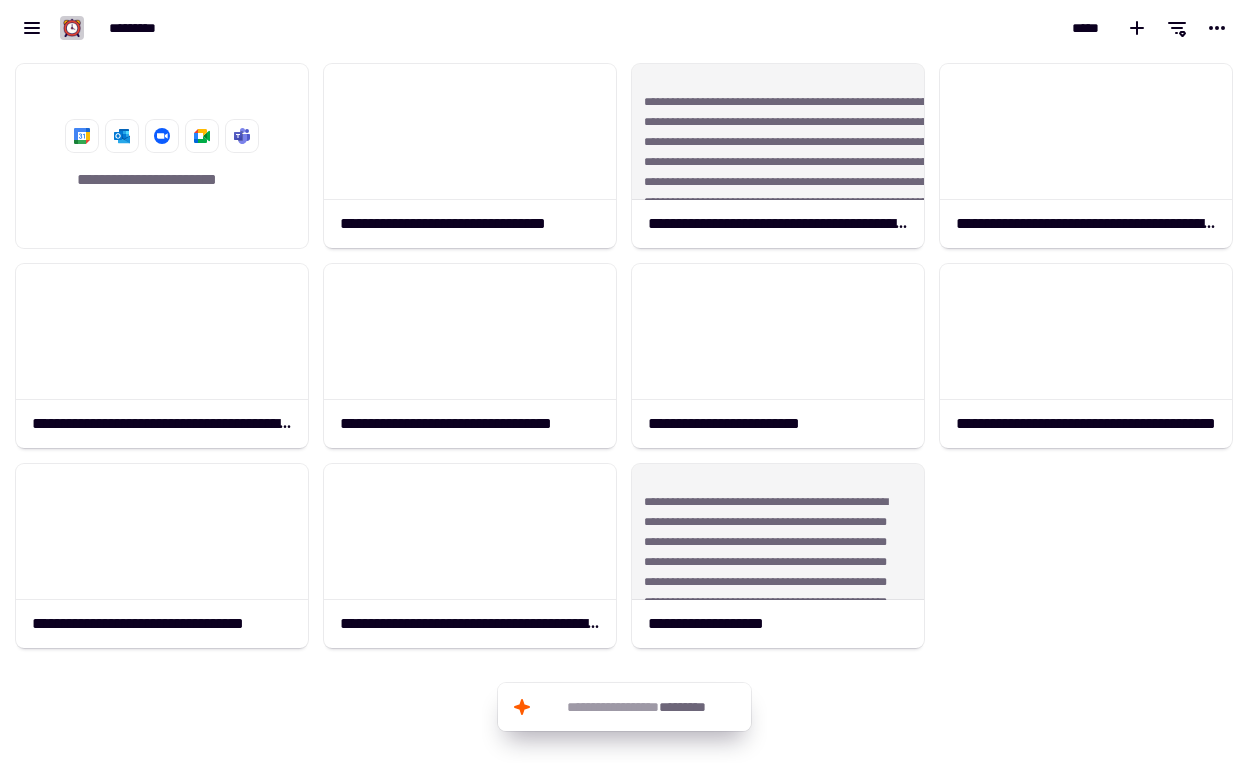 click on "**********" 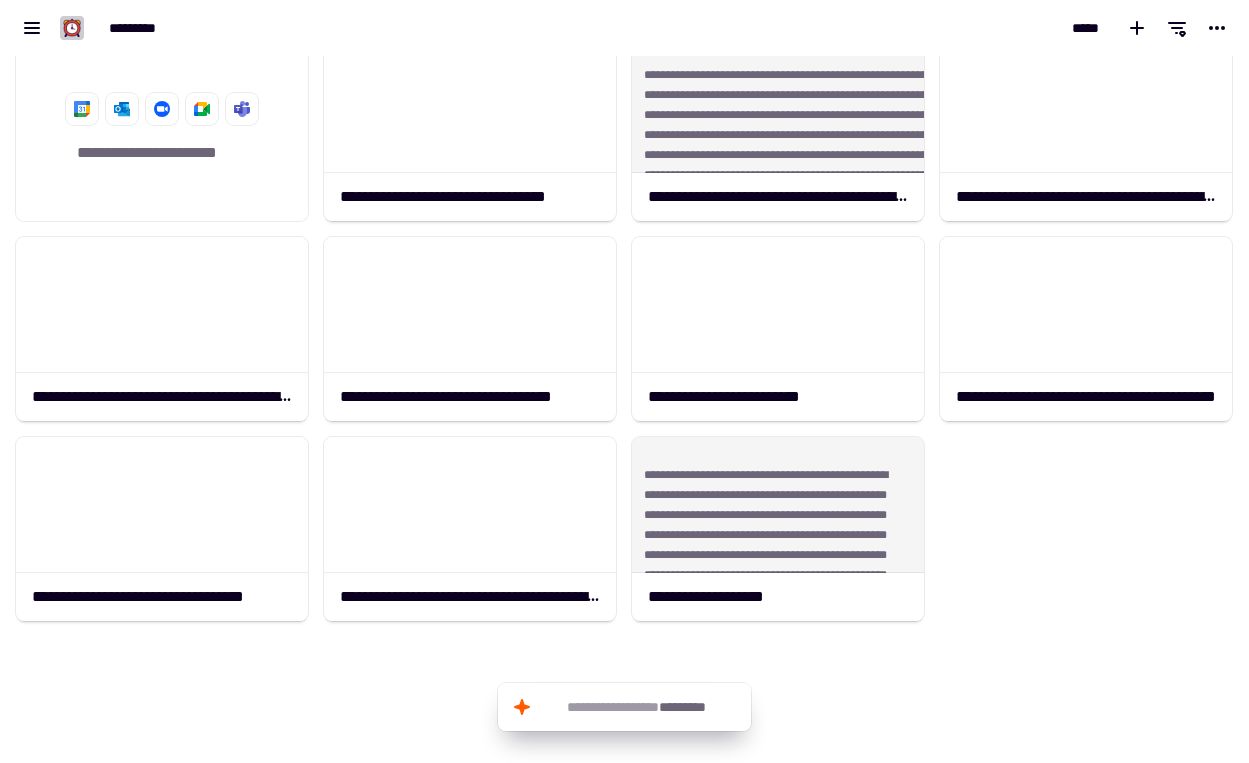 scroll, scrollTop: 27, scrollLeft: 0, axis: vertical 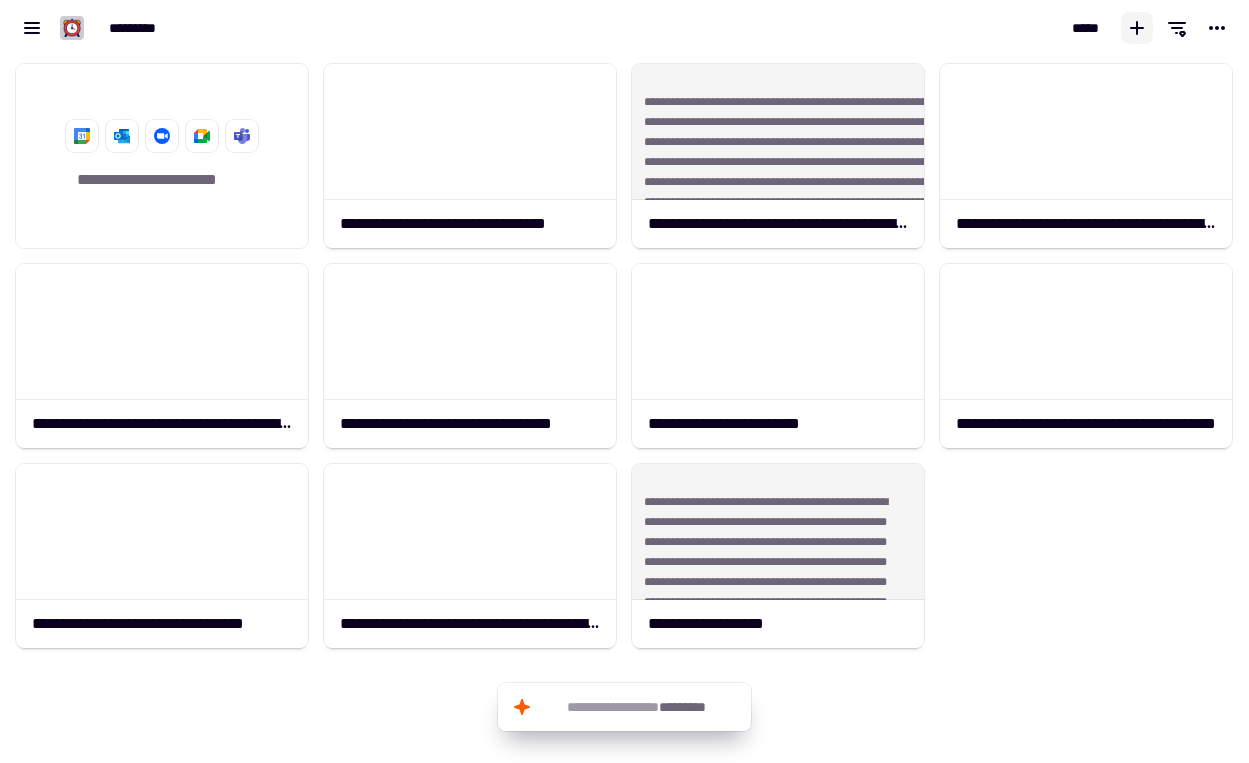 click 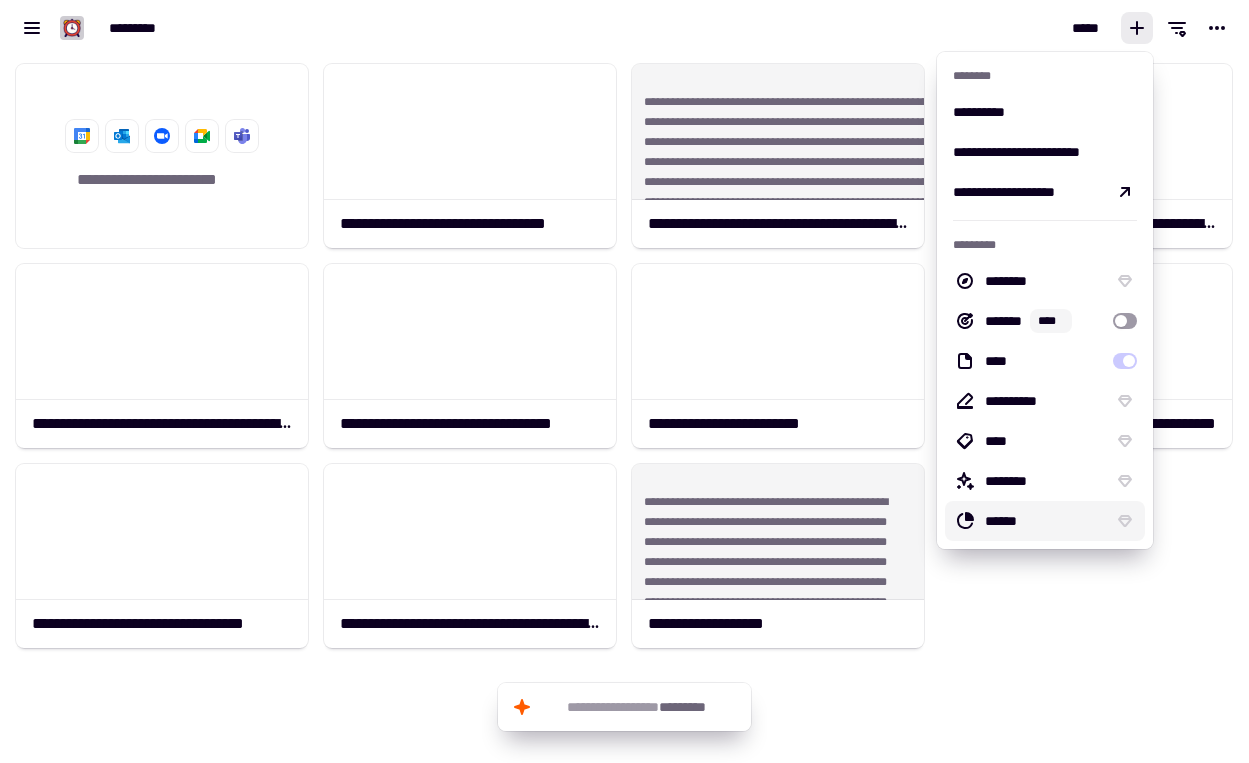 click on "**********" 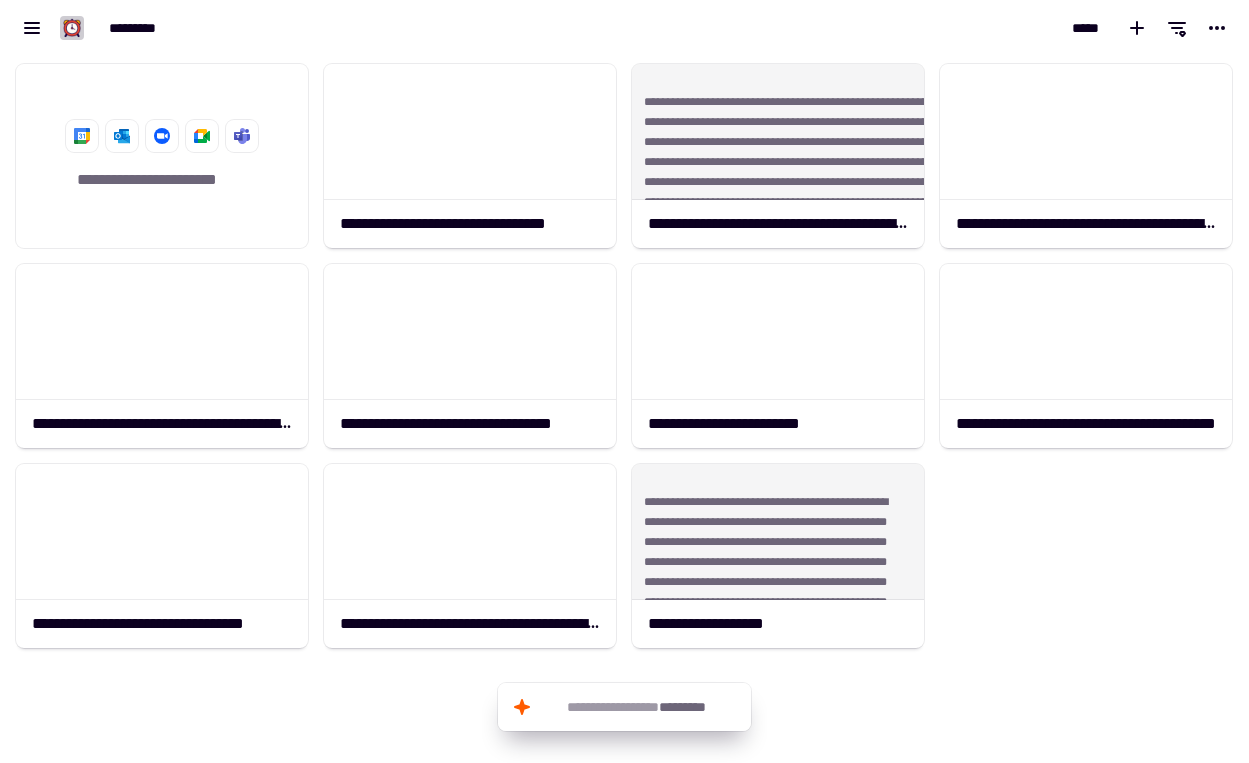 click on "**********" 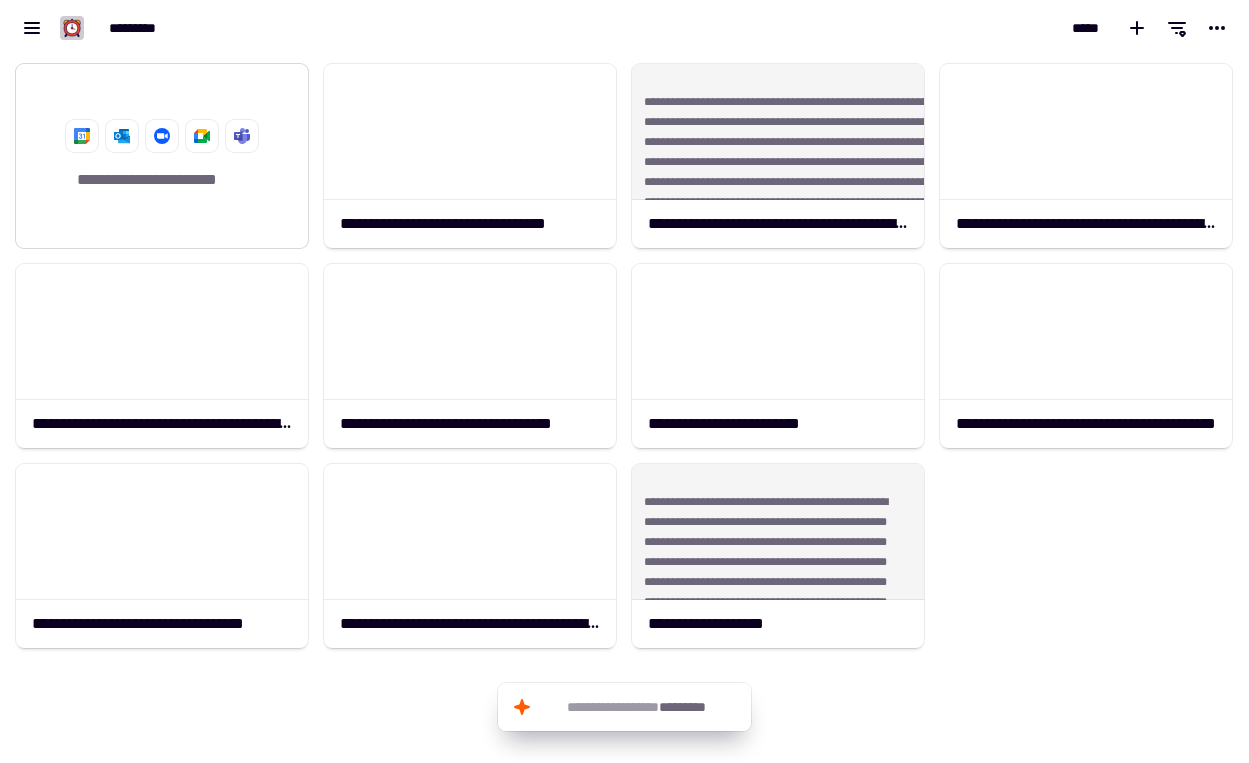 click on "**********" 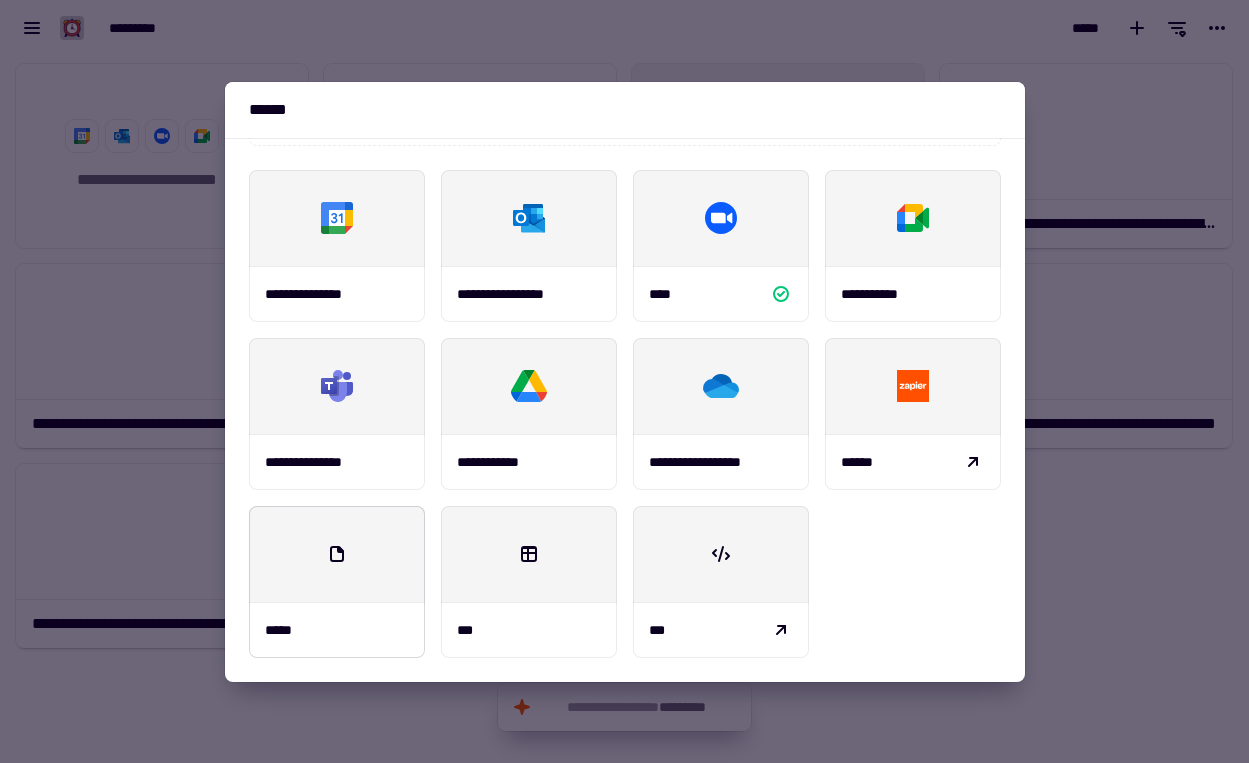 scroll, scrollTop: 234, scrollLeft: 0, axis: vertical 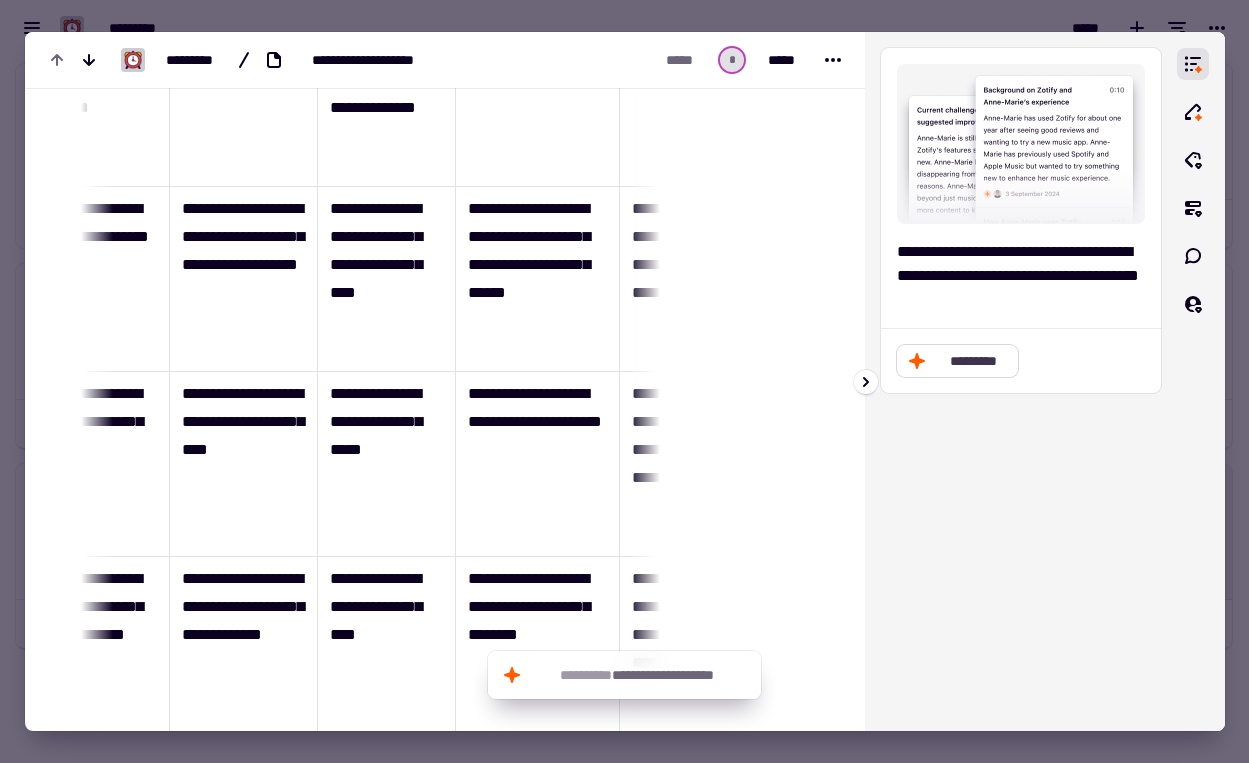 click on "*********" 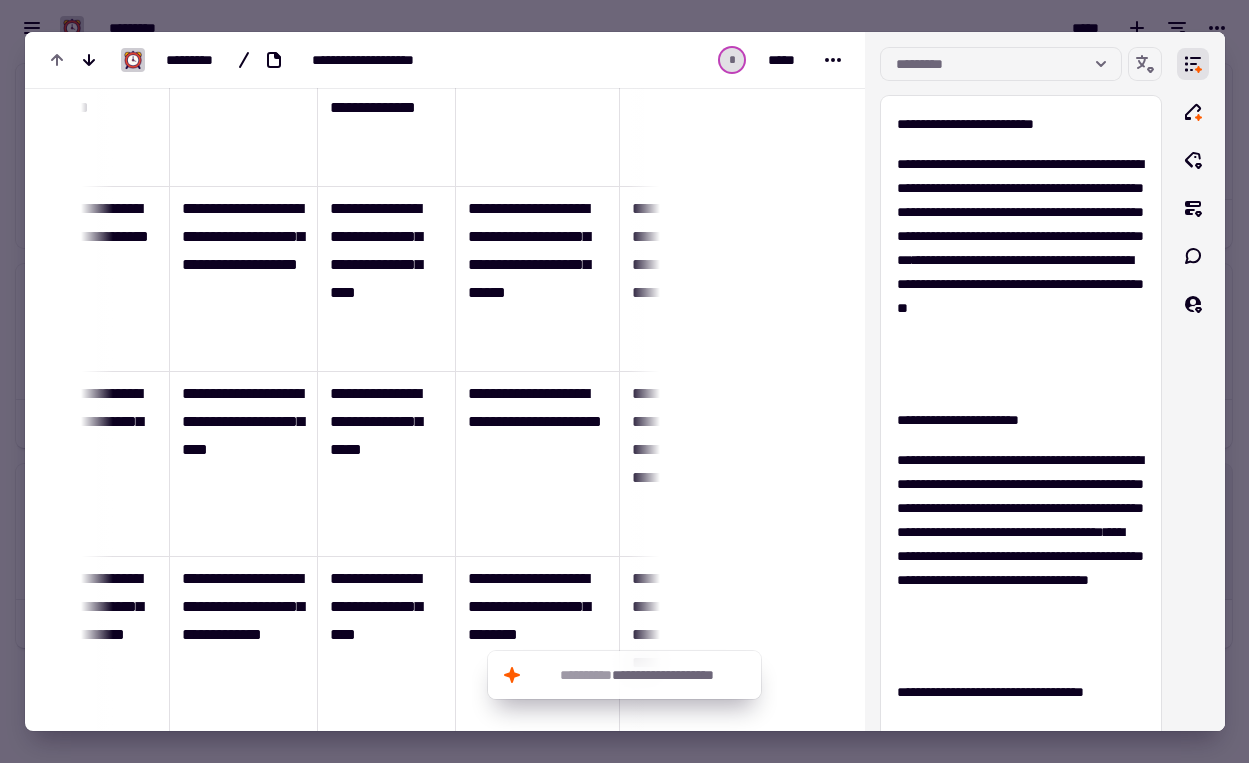 click at bounding box center (624, 381) 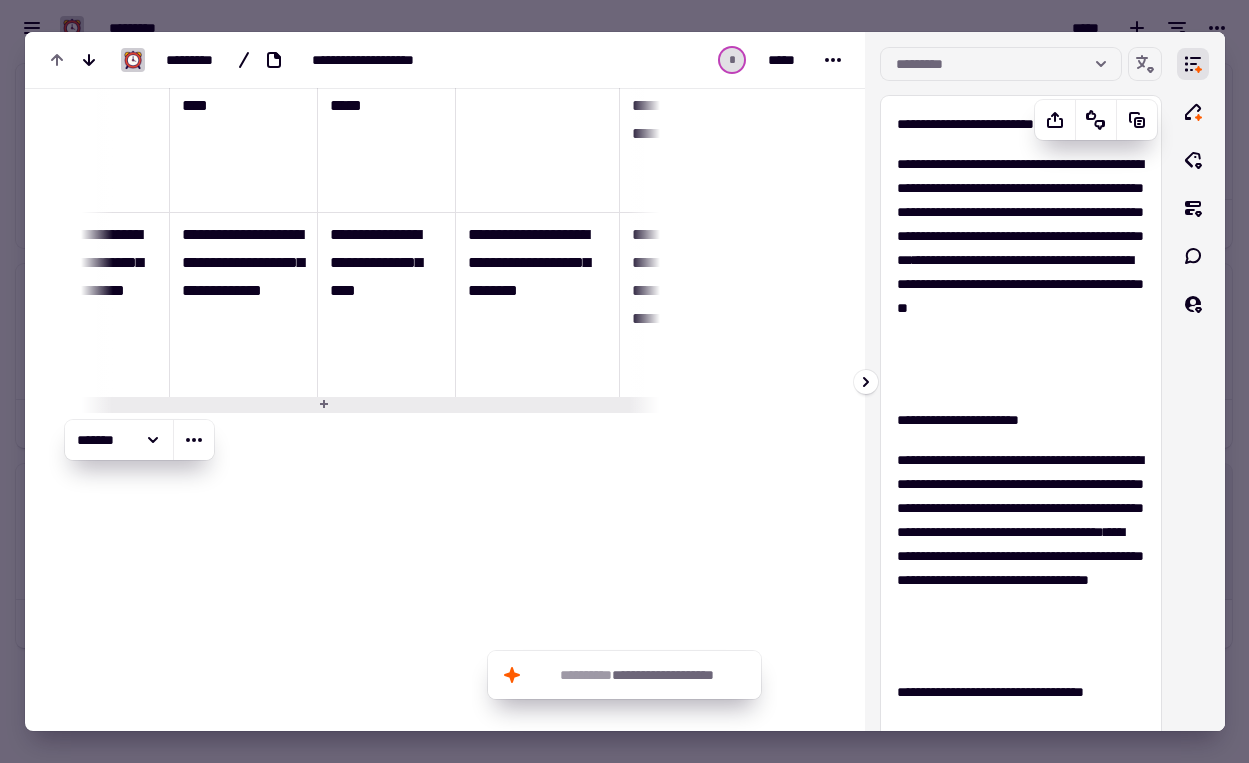 scroll, scrollTop: 1147, scrollLeft: 0, axis: vertical 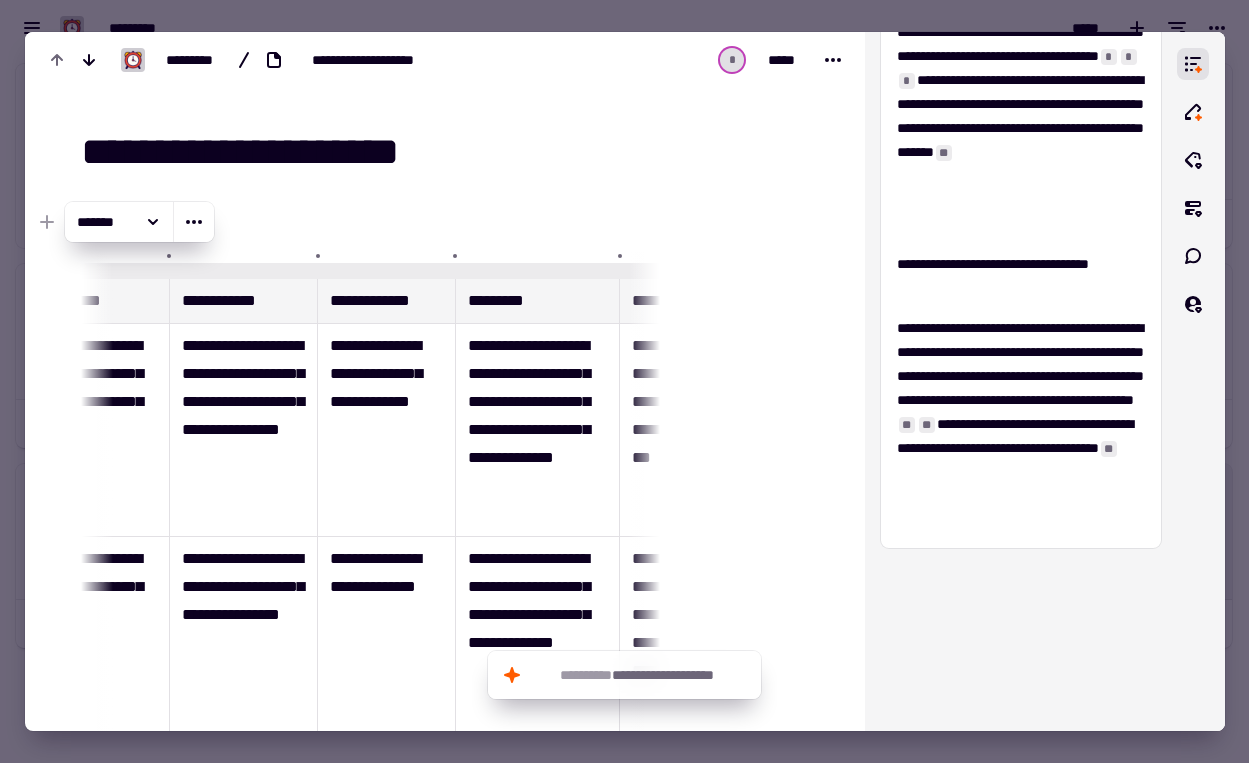 click at bounding box center [370, 222] 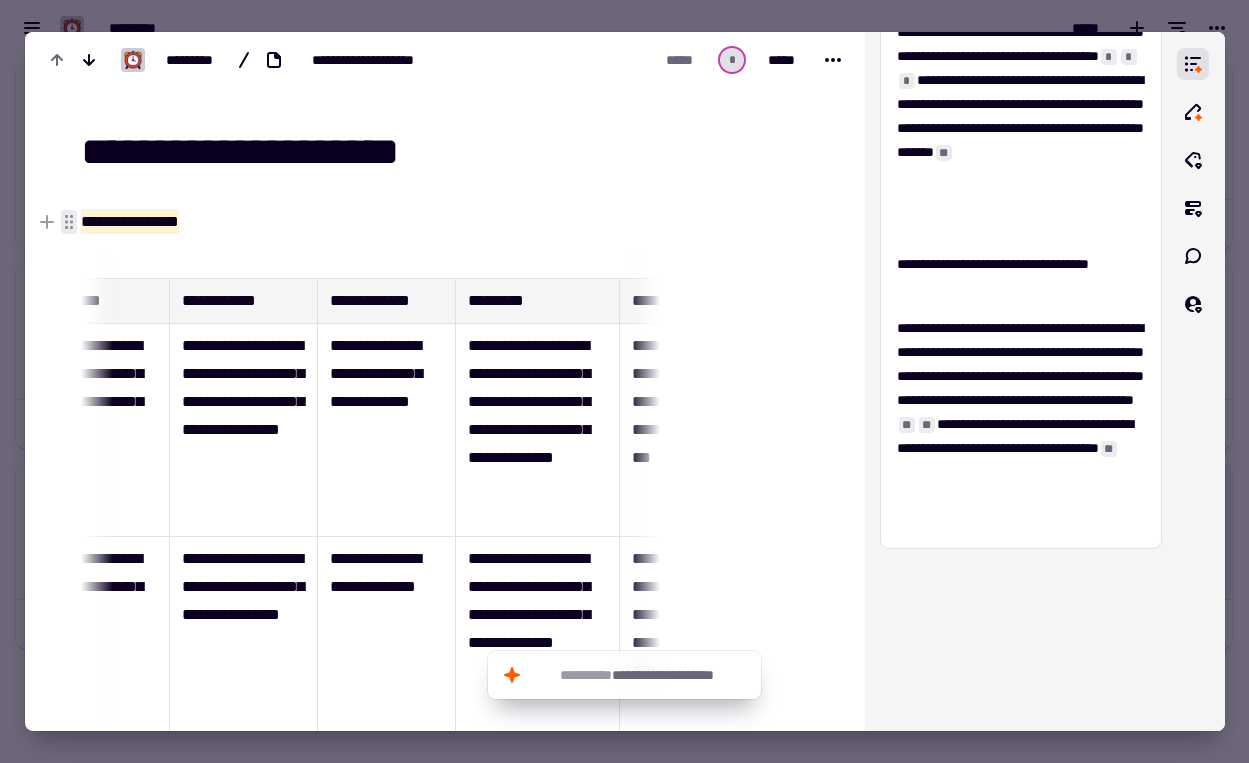 drag, startPoint x: 241, startPoint y: 224, endPoint x: 72, endPoint y: 218, distance: 169.10648 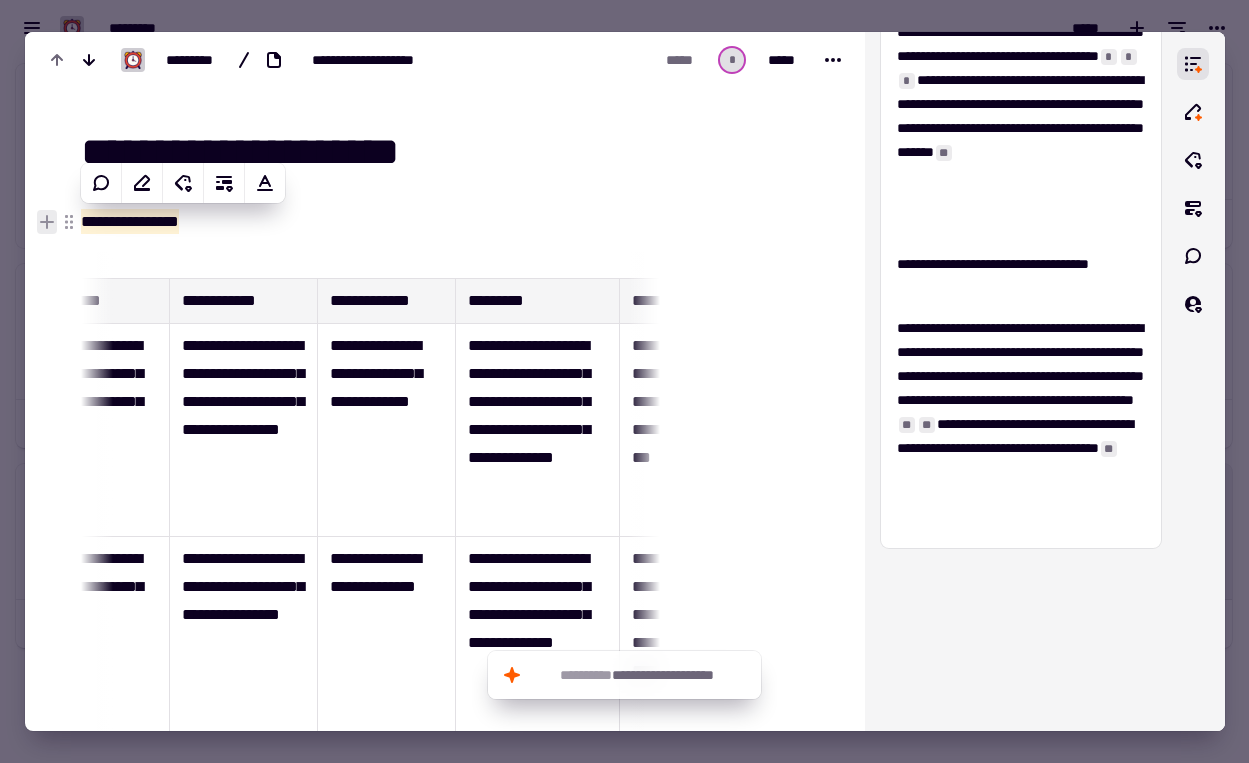 click 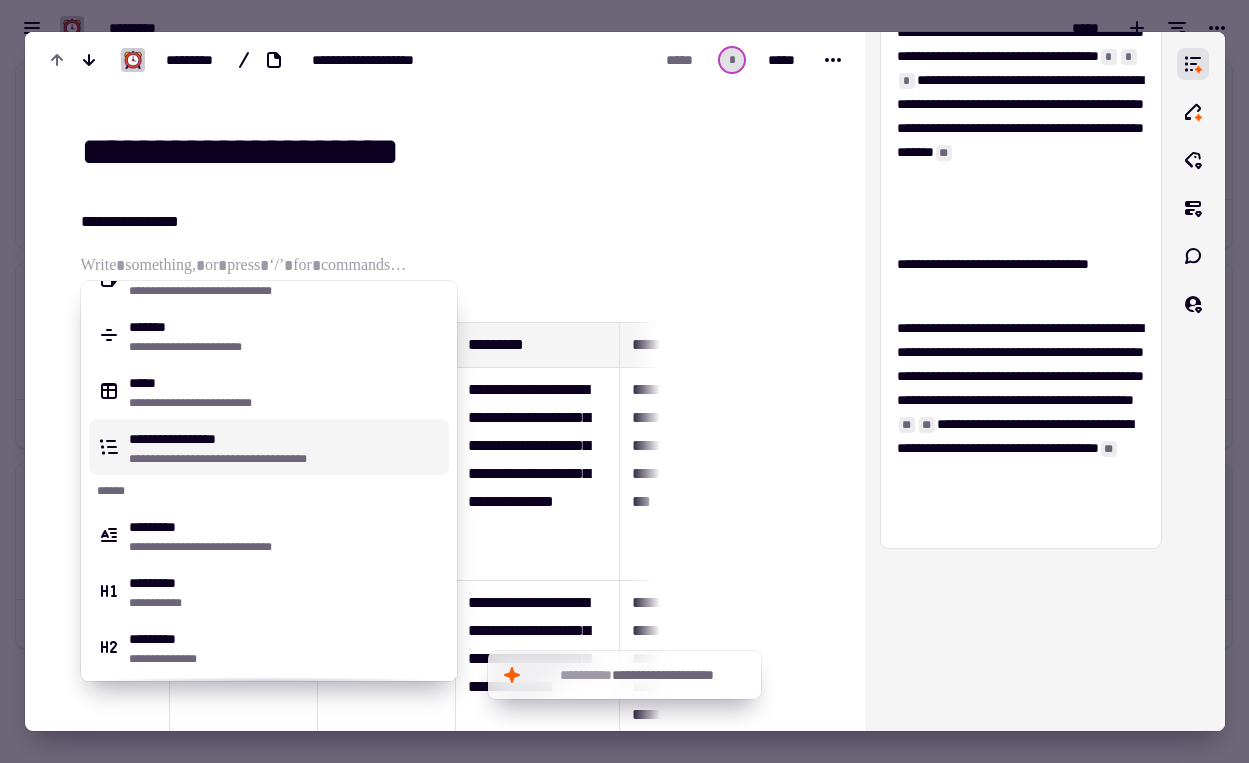 scroll, scrollTop: 613, scrollLeft: 0, axis: vertical 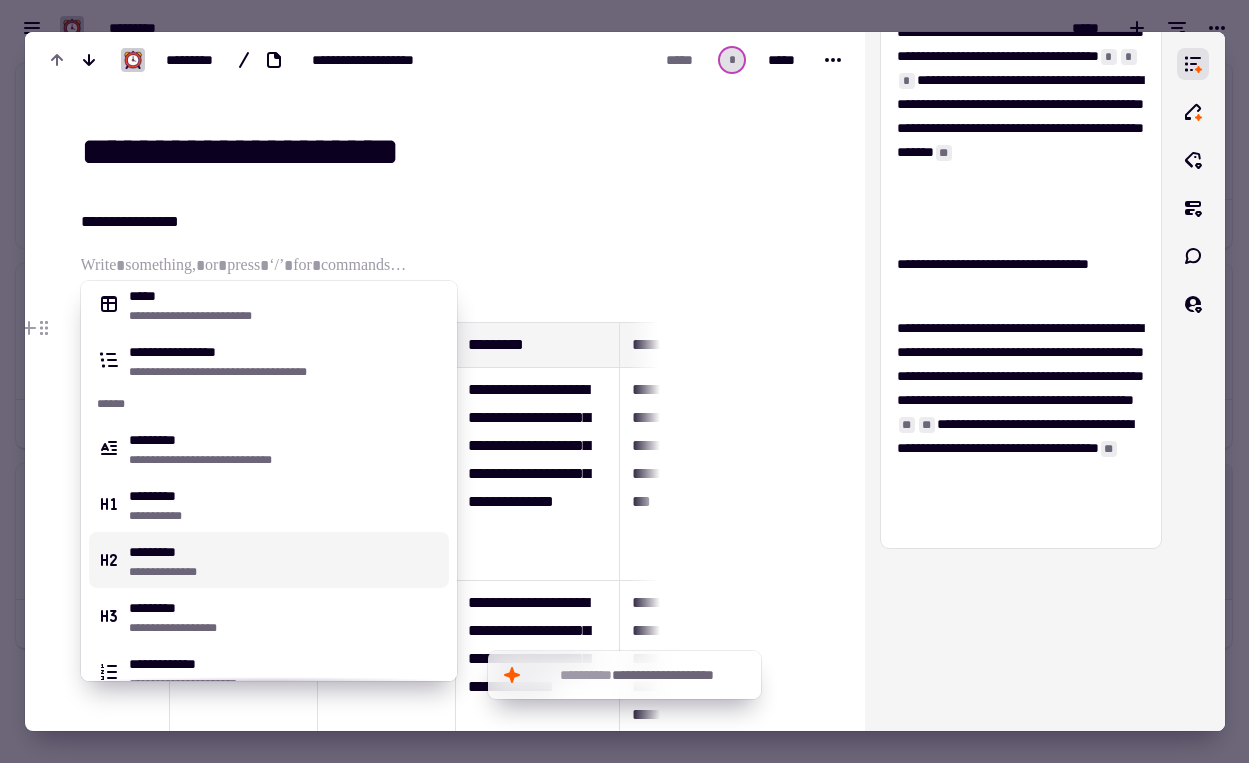 click on "**********" at bounding box center [285, 572] 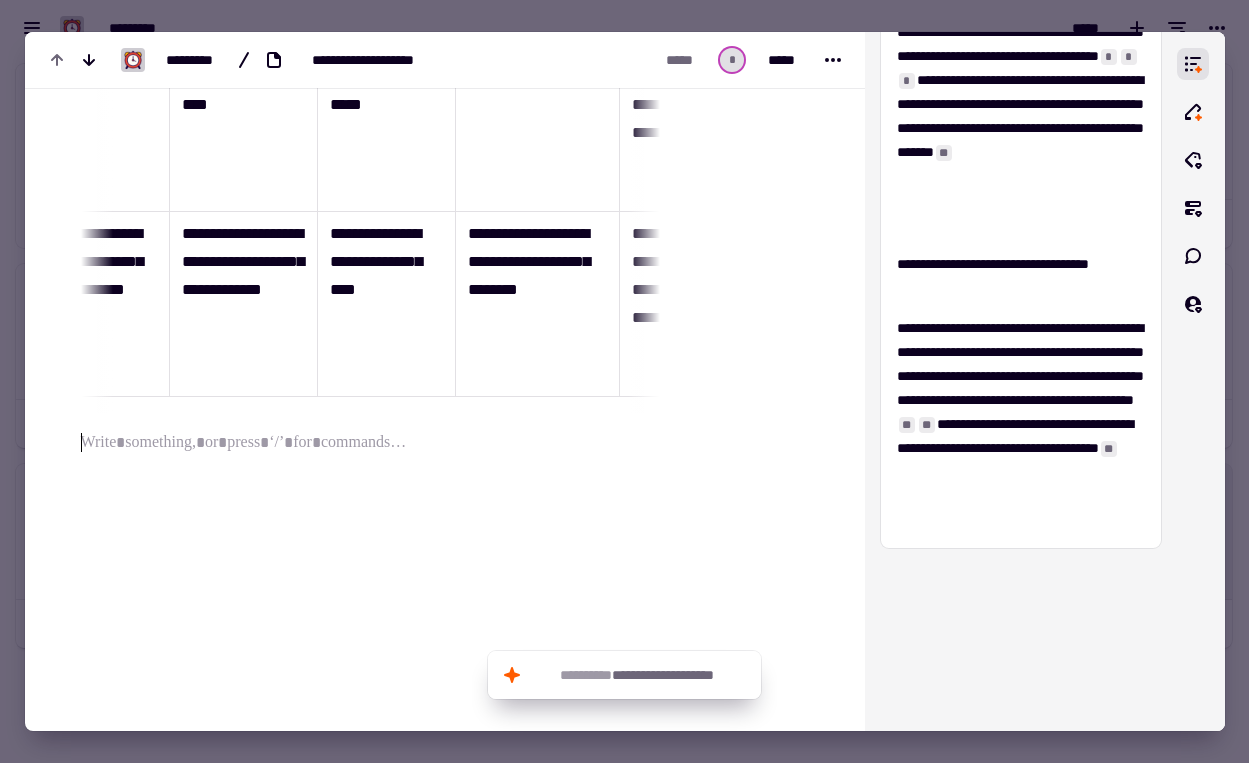 scroll, scrollTop: 1217, scrollLeft: 0, axis: vertical 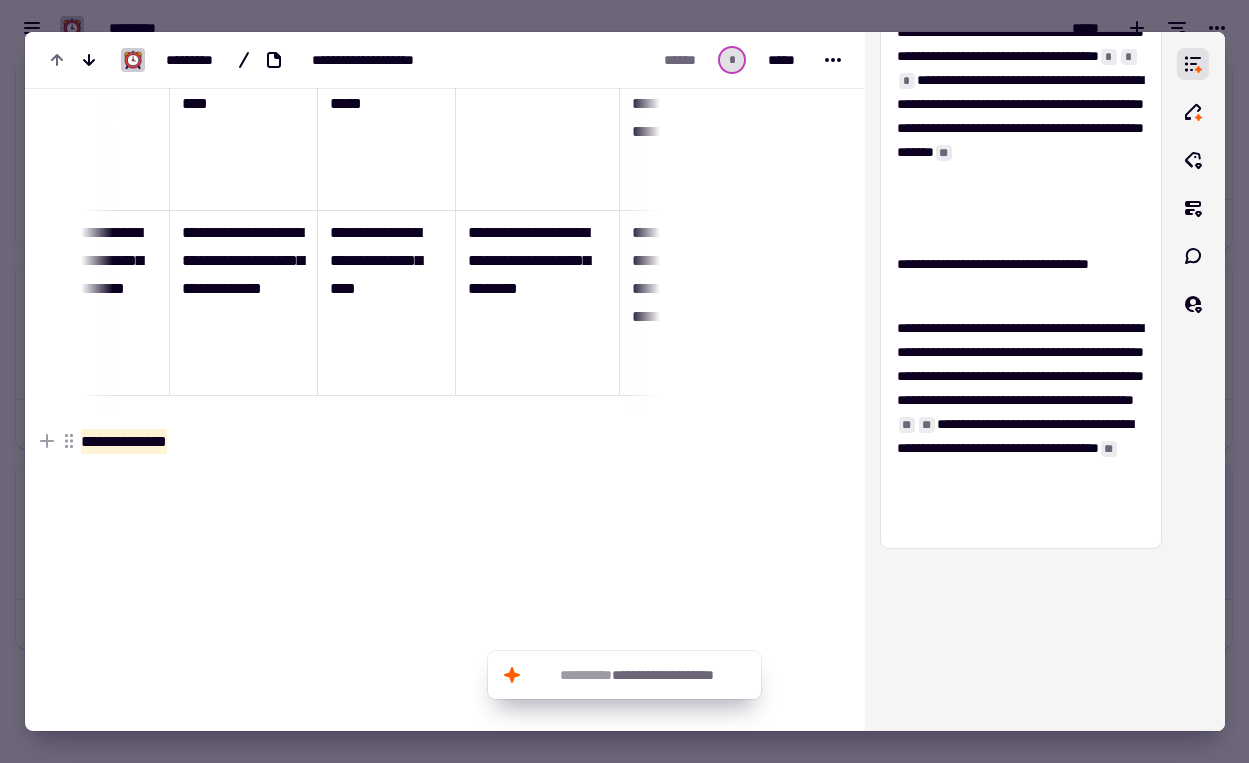 drag, startPoint x: 209, startPoint y: 444, endPoint x: 21, endPoint y: 444, distance: 188 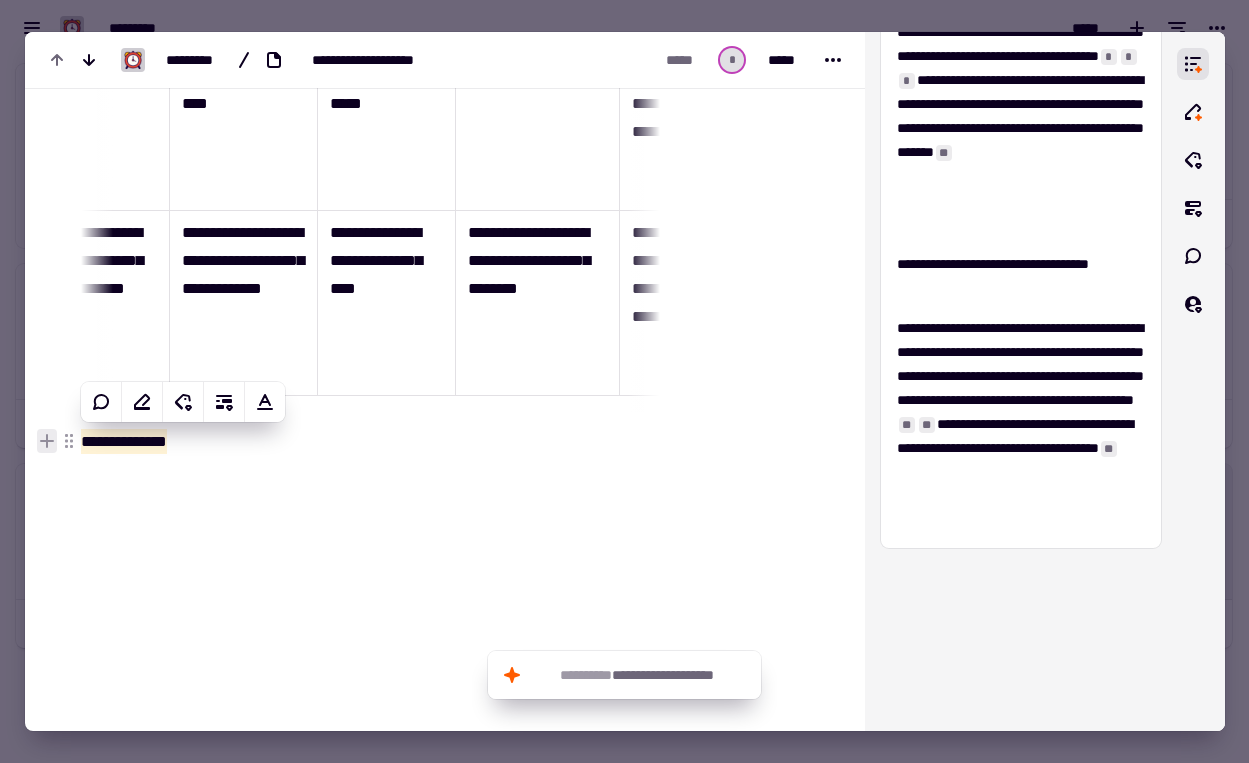 click 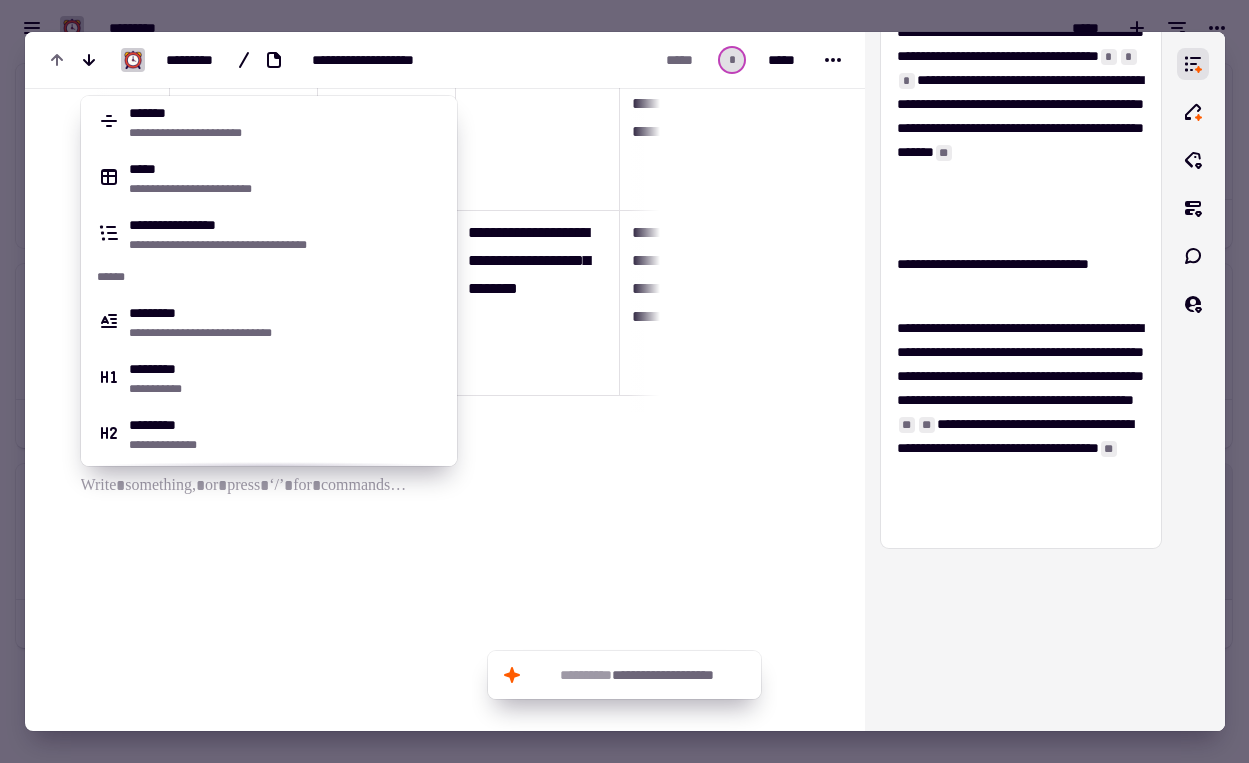 scroll, scrollTop: 698, scrollLeft: 0, axis: vertical 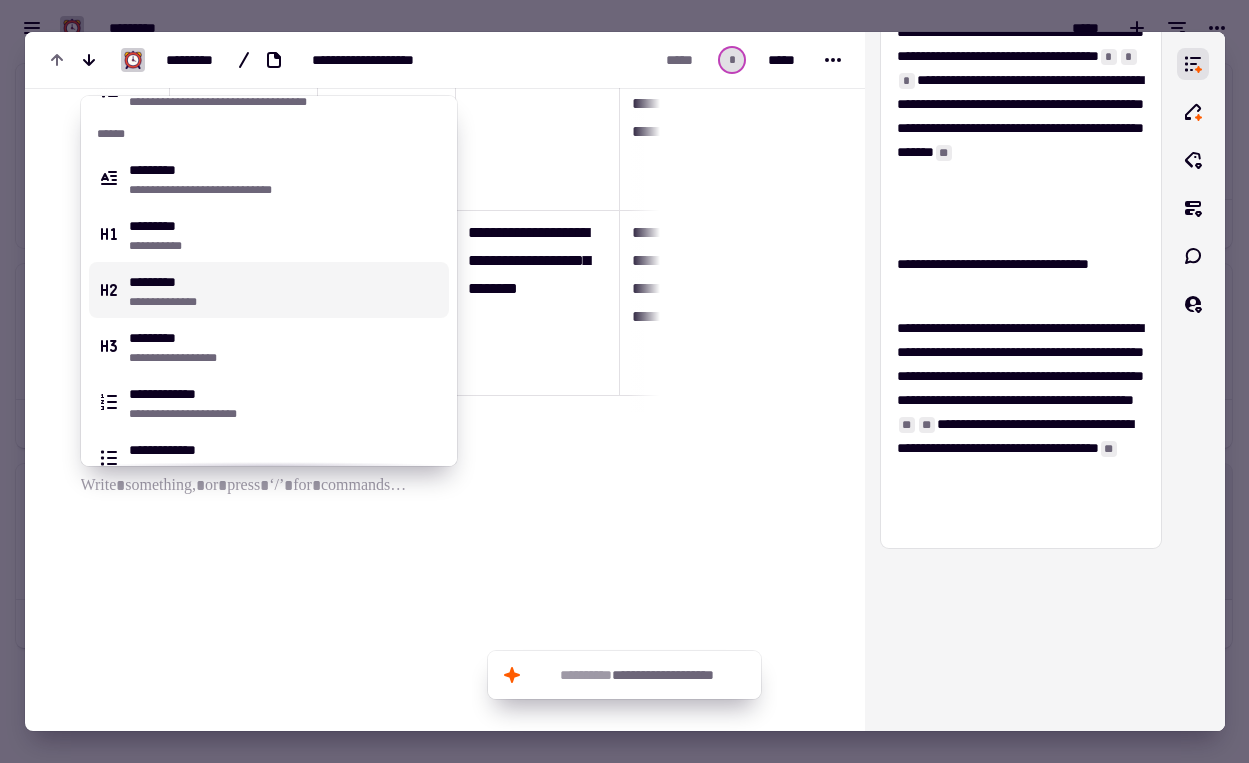 click on "**********" at bounding box center (285, 302) 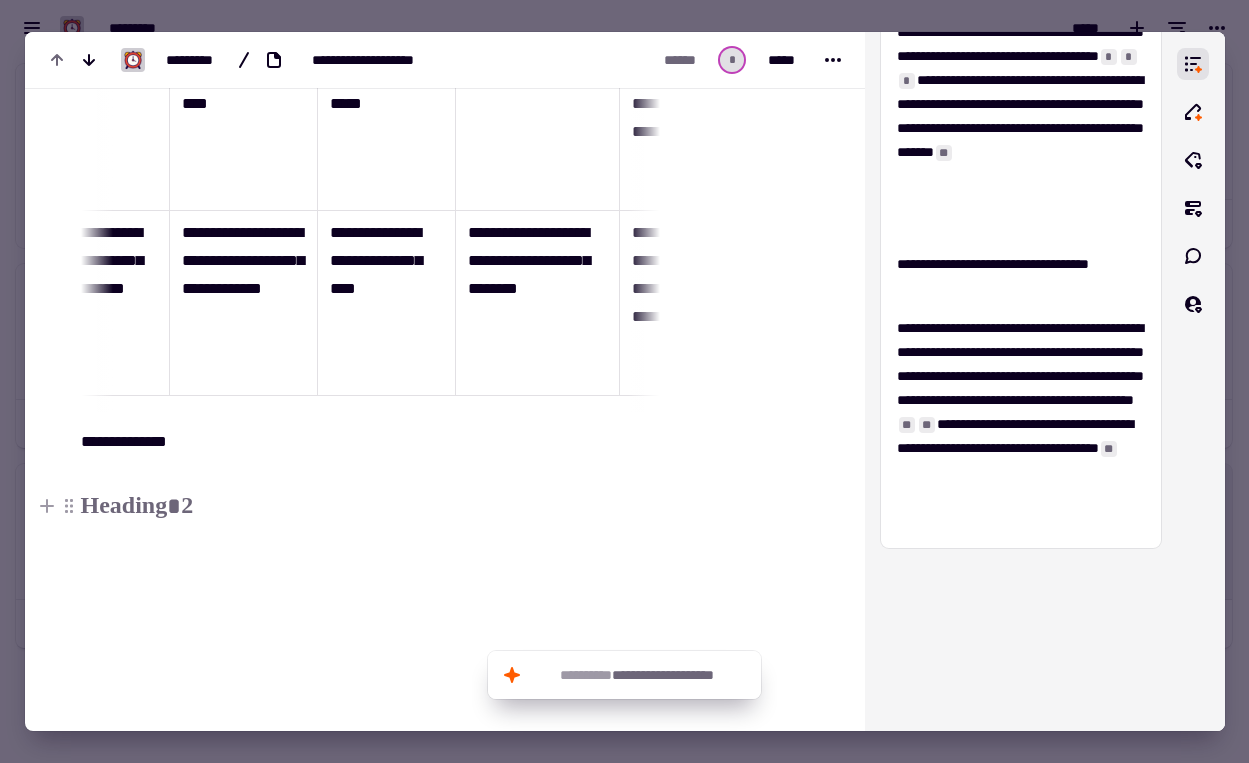 click on "**********" at bounding box center (358, -121) 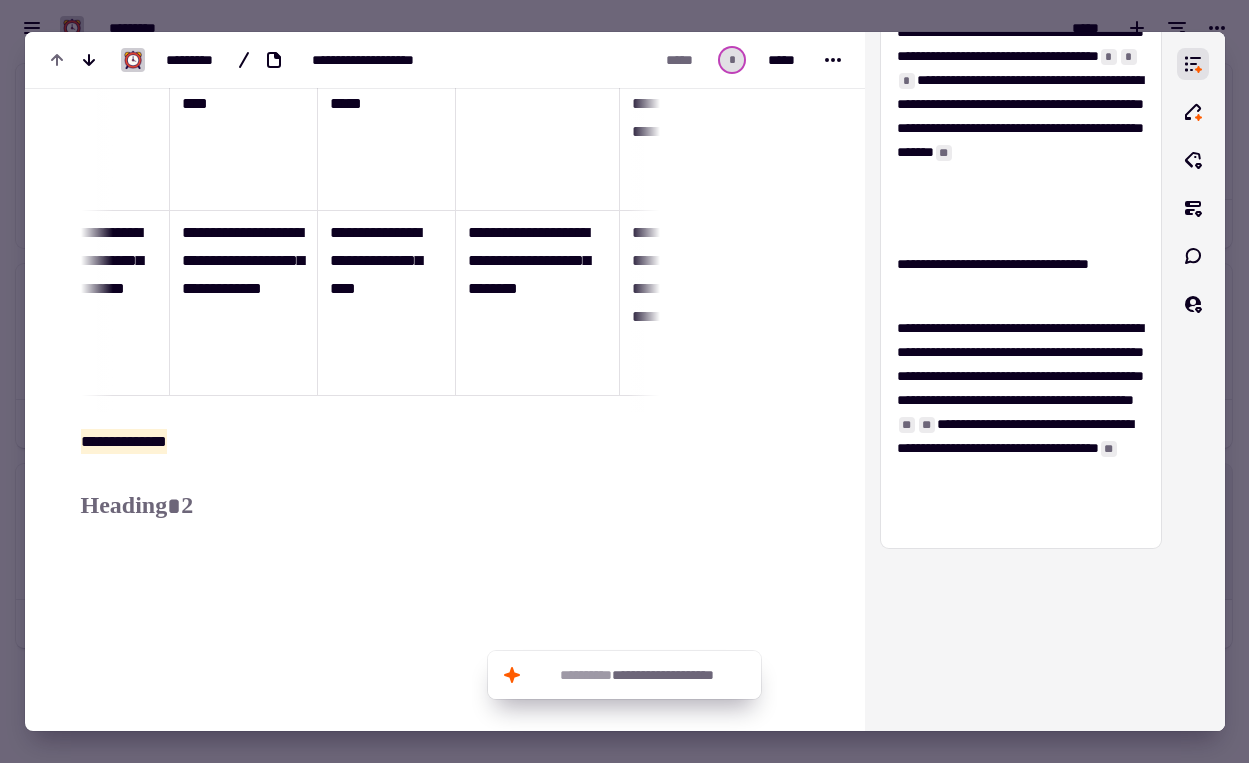 drag, startPoint x: 220, startPoint y: 434, endPoint x: 31, endPoint y: 424, distance: 189.26436 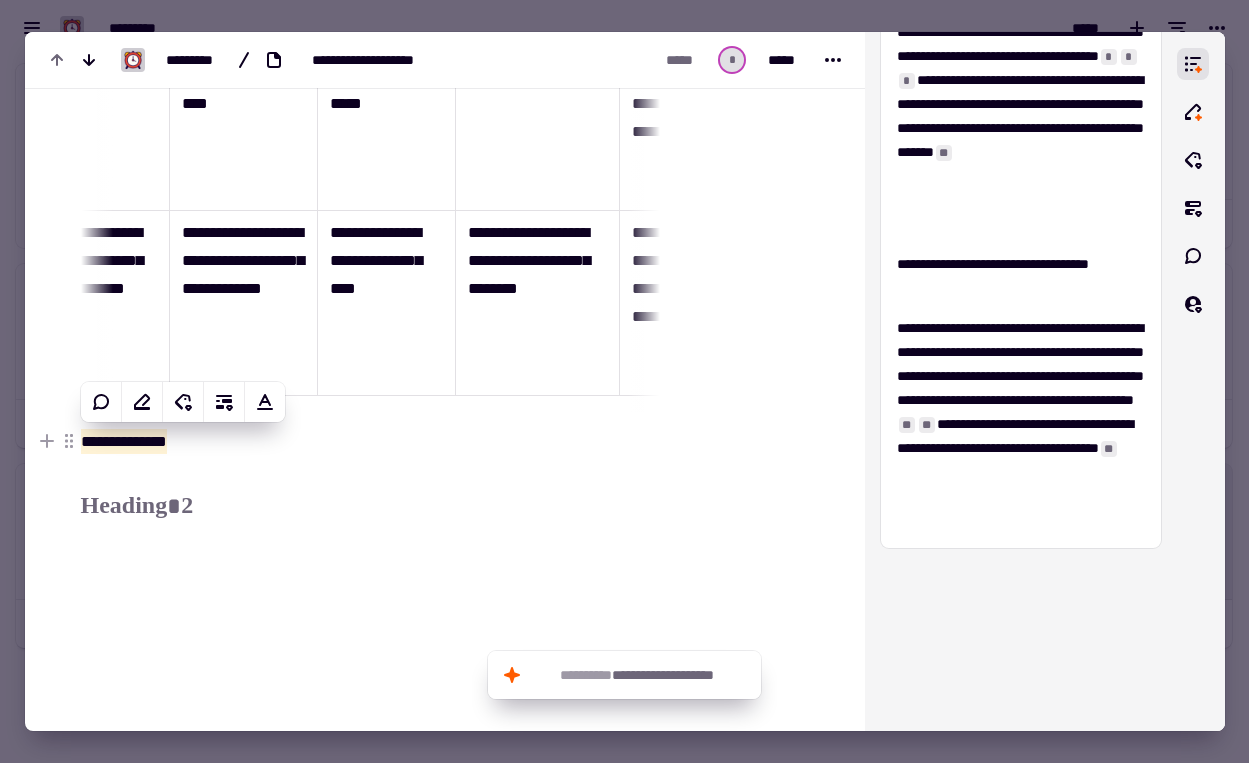 click 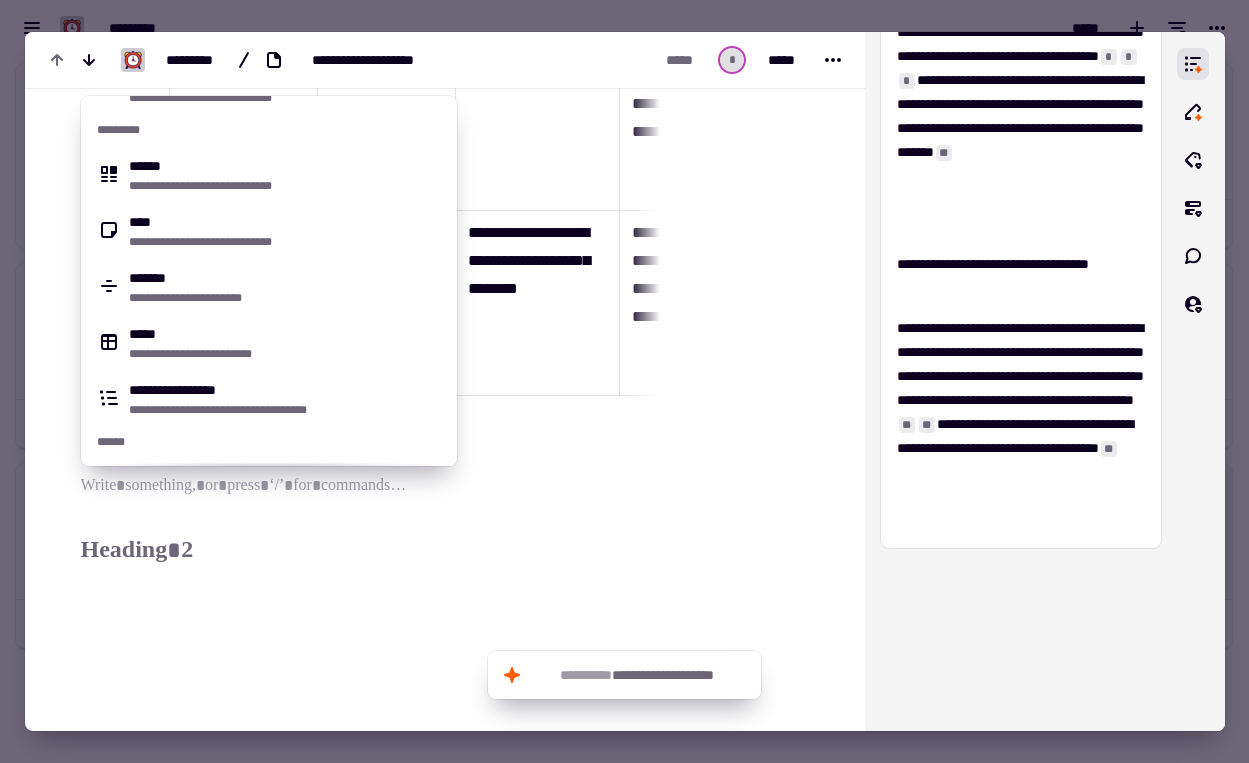scroll, scrollTop: 522, scrollLeft: 0, axis: vertical 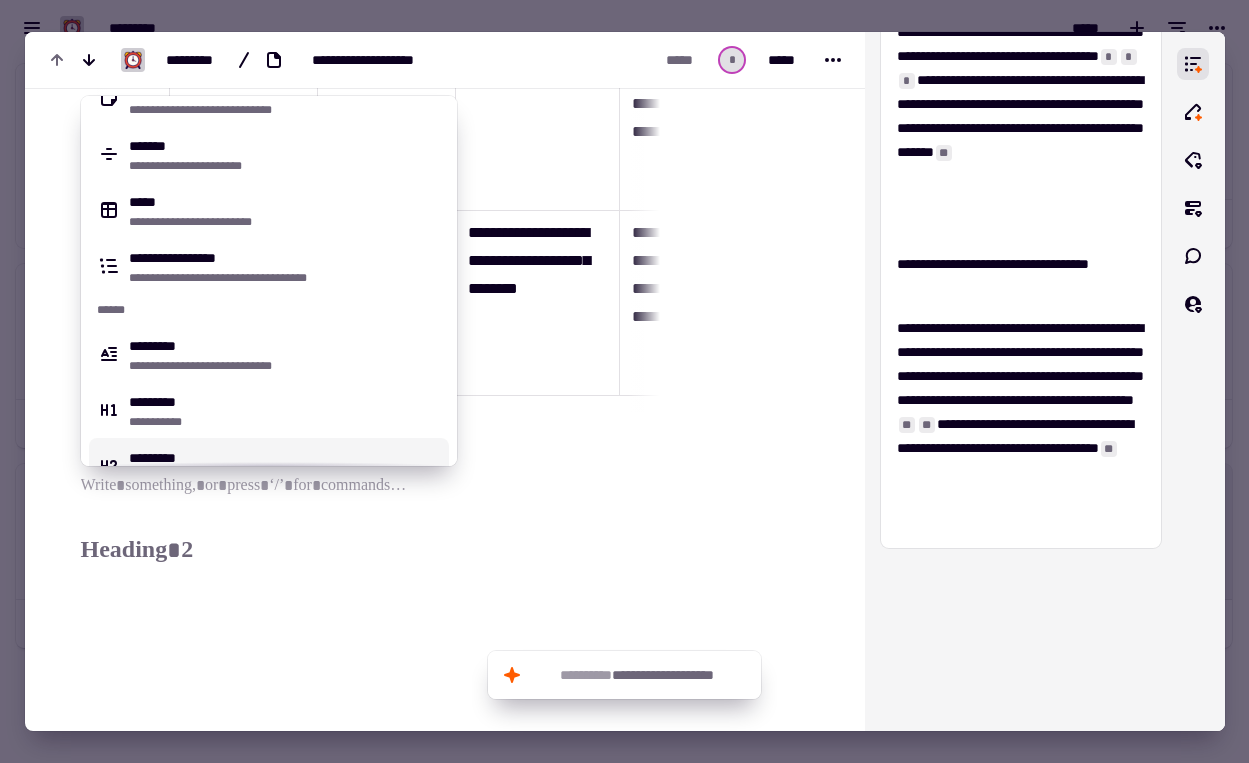 click on "**********" at bounding box center (285, 466) 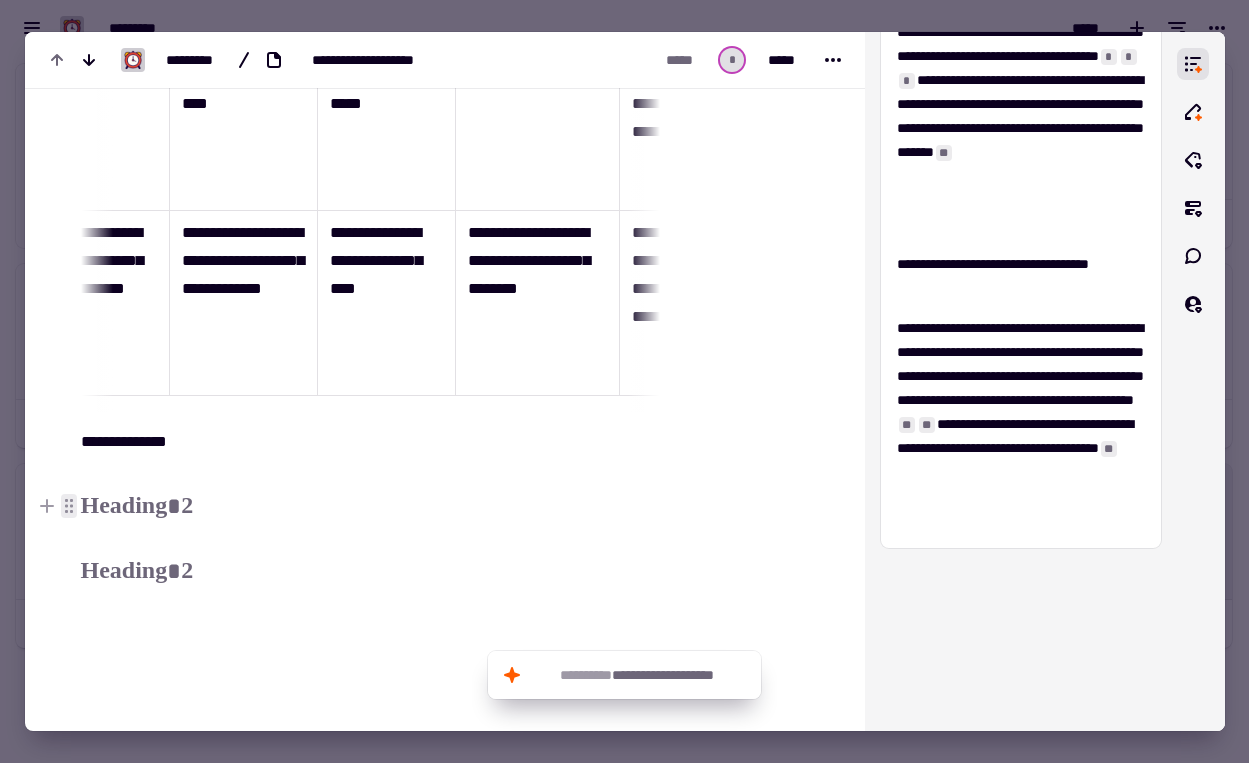 drag, startPoint x: 211, startPoint y: 494, endPoint x: 64, endPoint y: 494, distance: 147 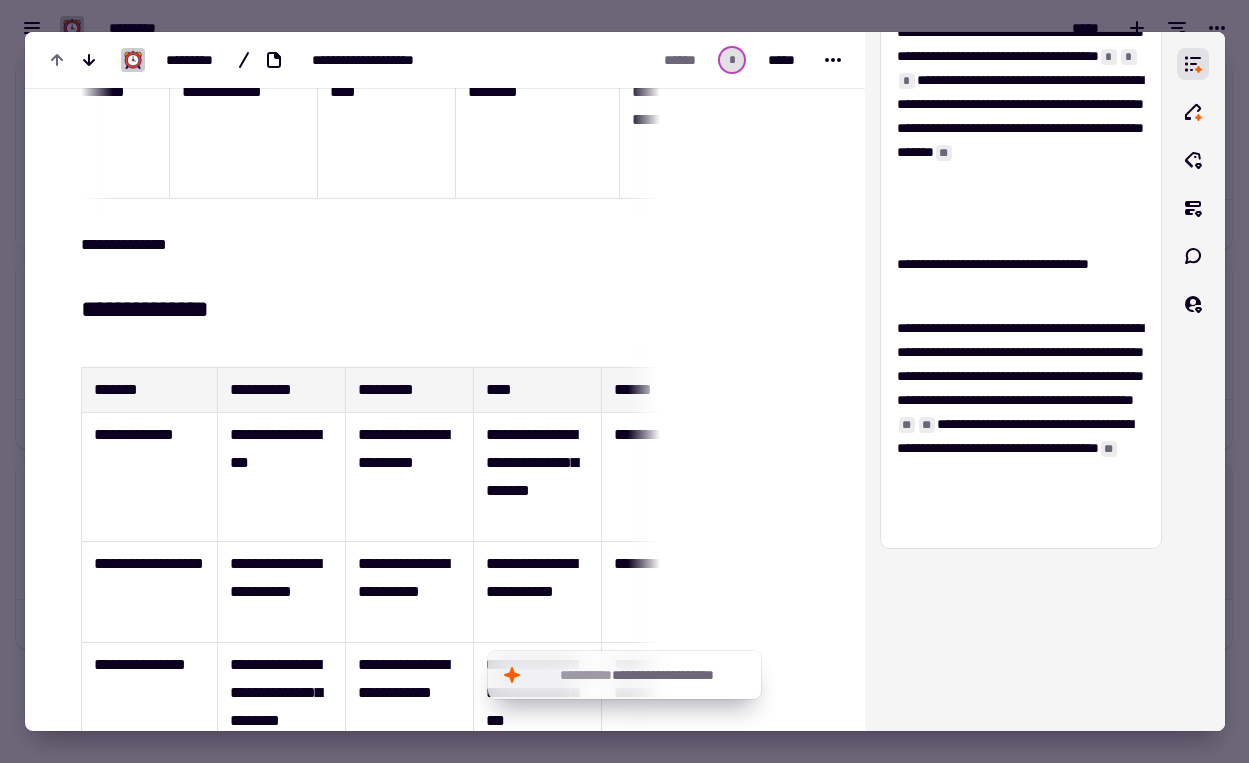 scroll, scrollTop: 1307, scrollLeft: 0, axis: vertical 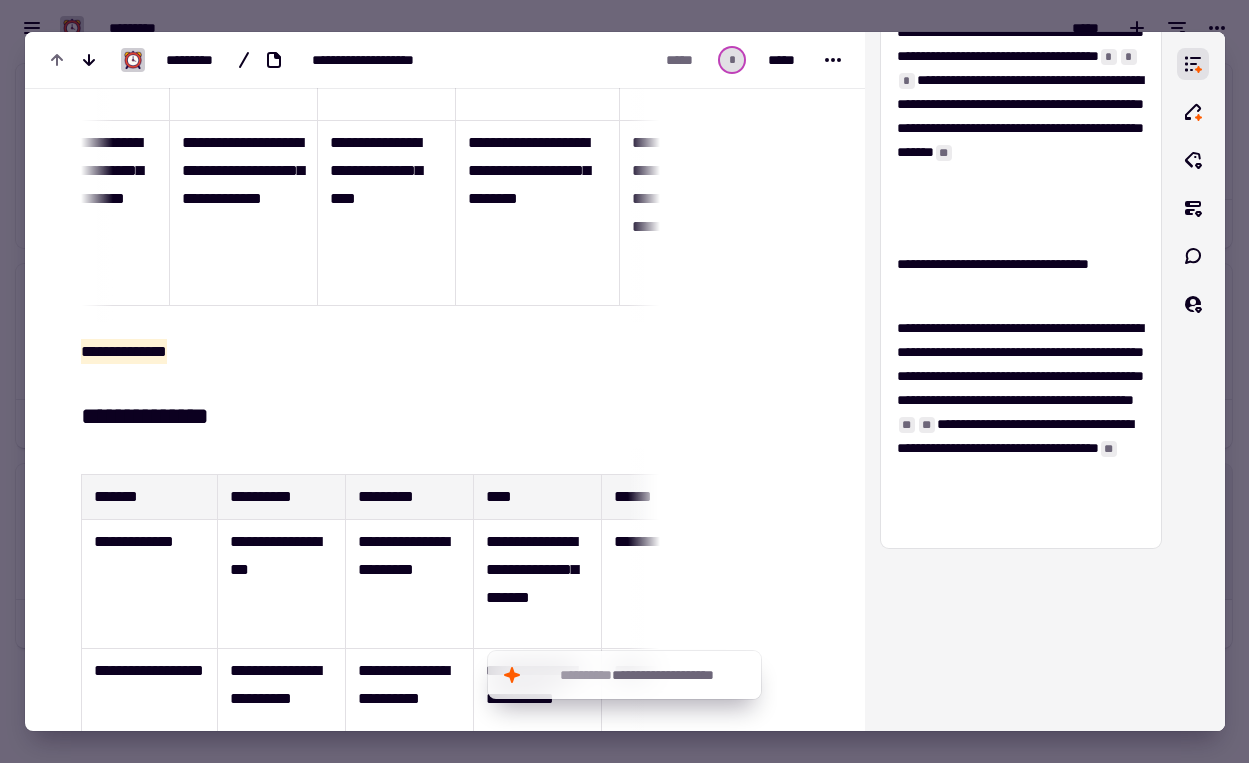 drag, startPoint x: 227, startPoint y: 356, endPoint x: 8, endPoint y: 328, distance: 220.7827 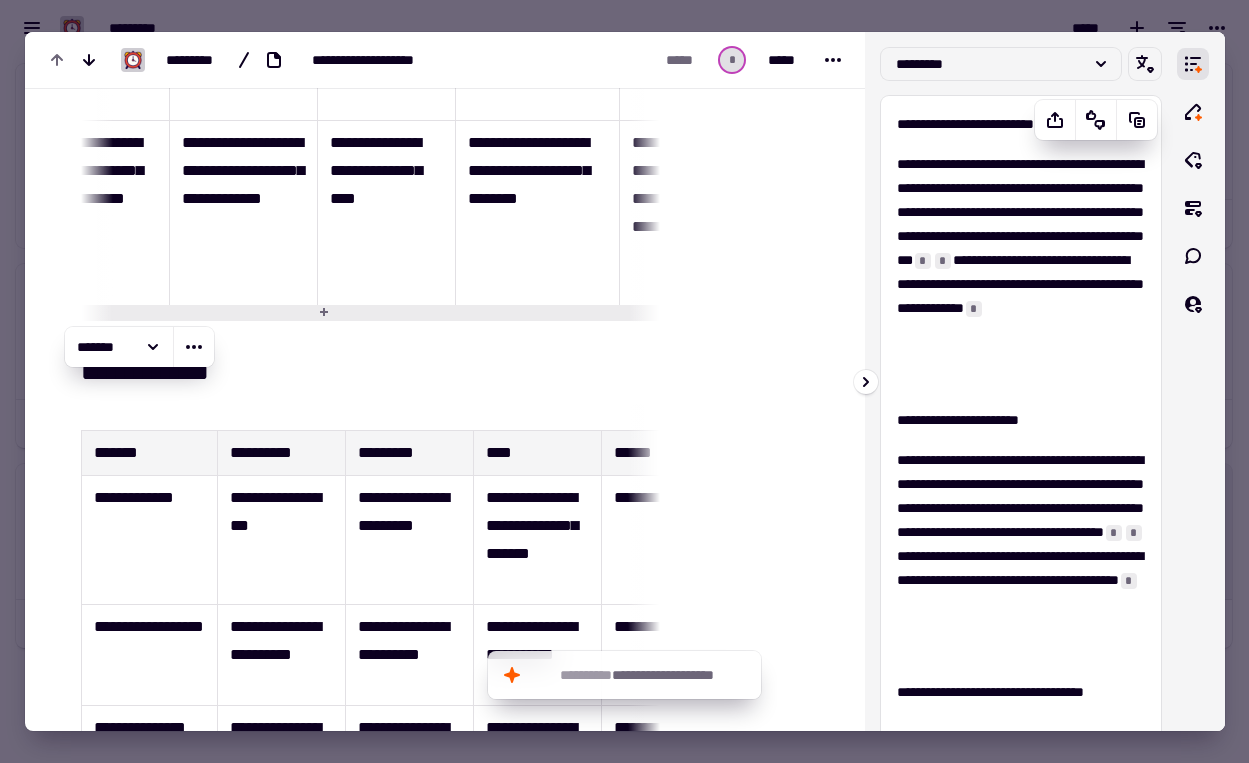 scroll, scrollTop: 0, scrollLeft: 0, axis: both 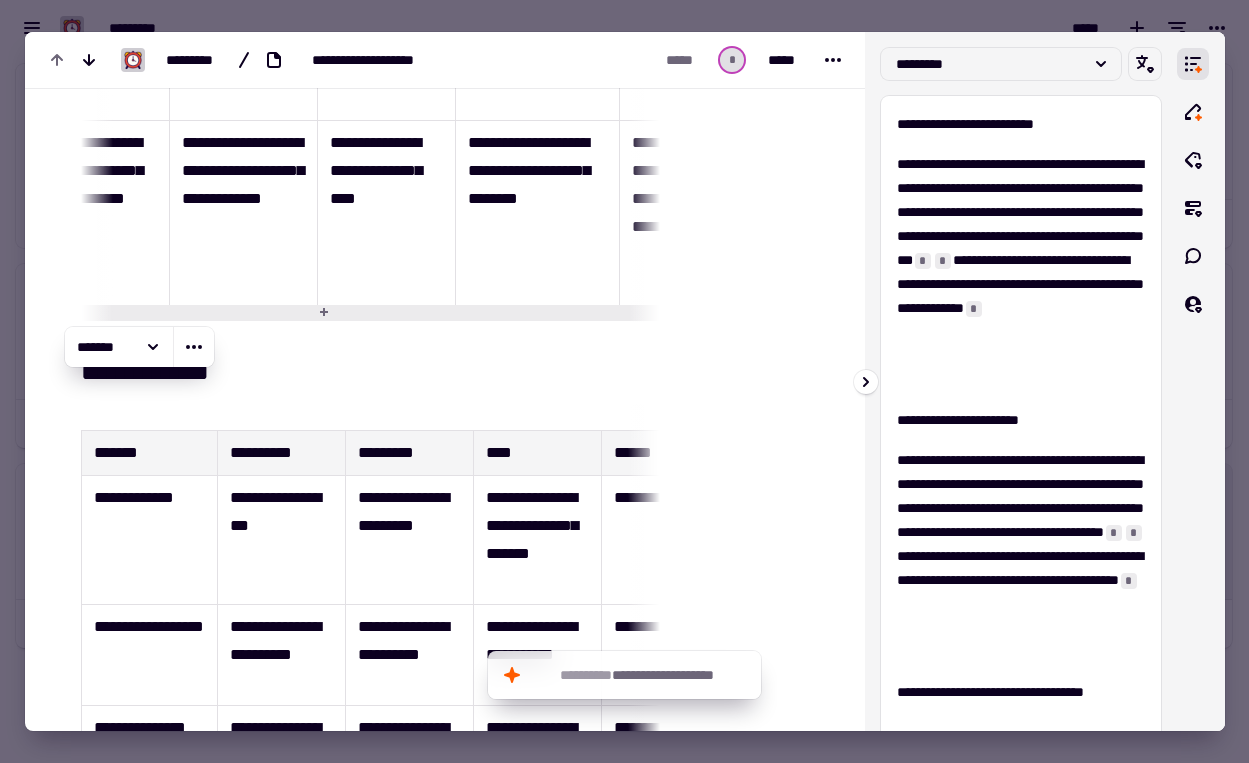 click on "**********" at bounding box center [1021, 720] 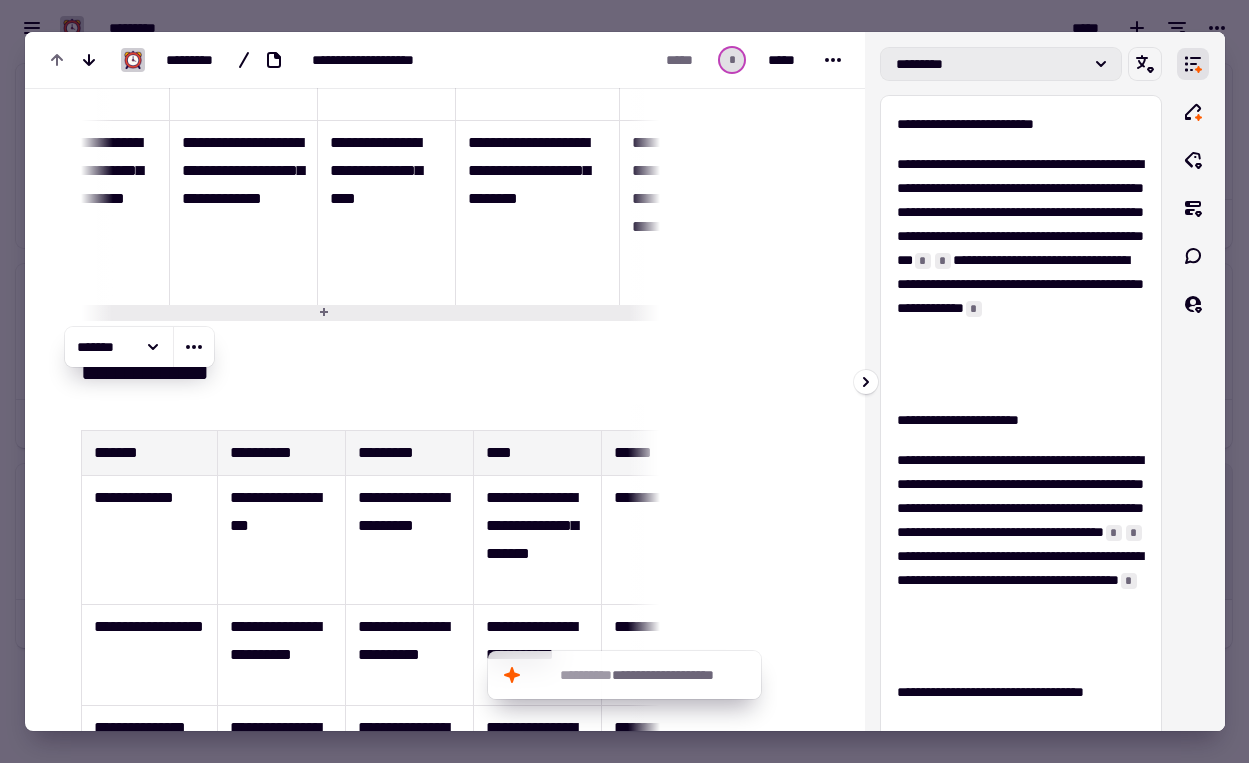 click 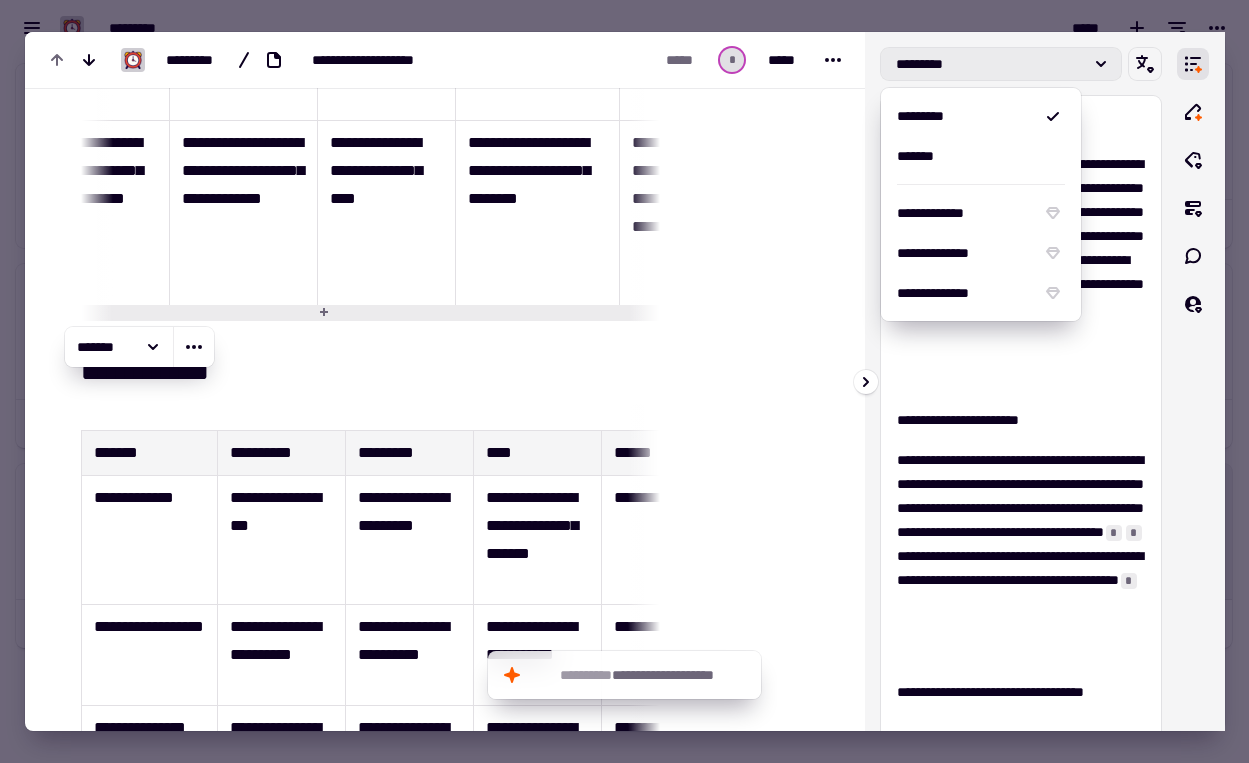 click 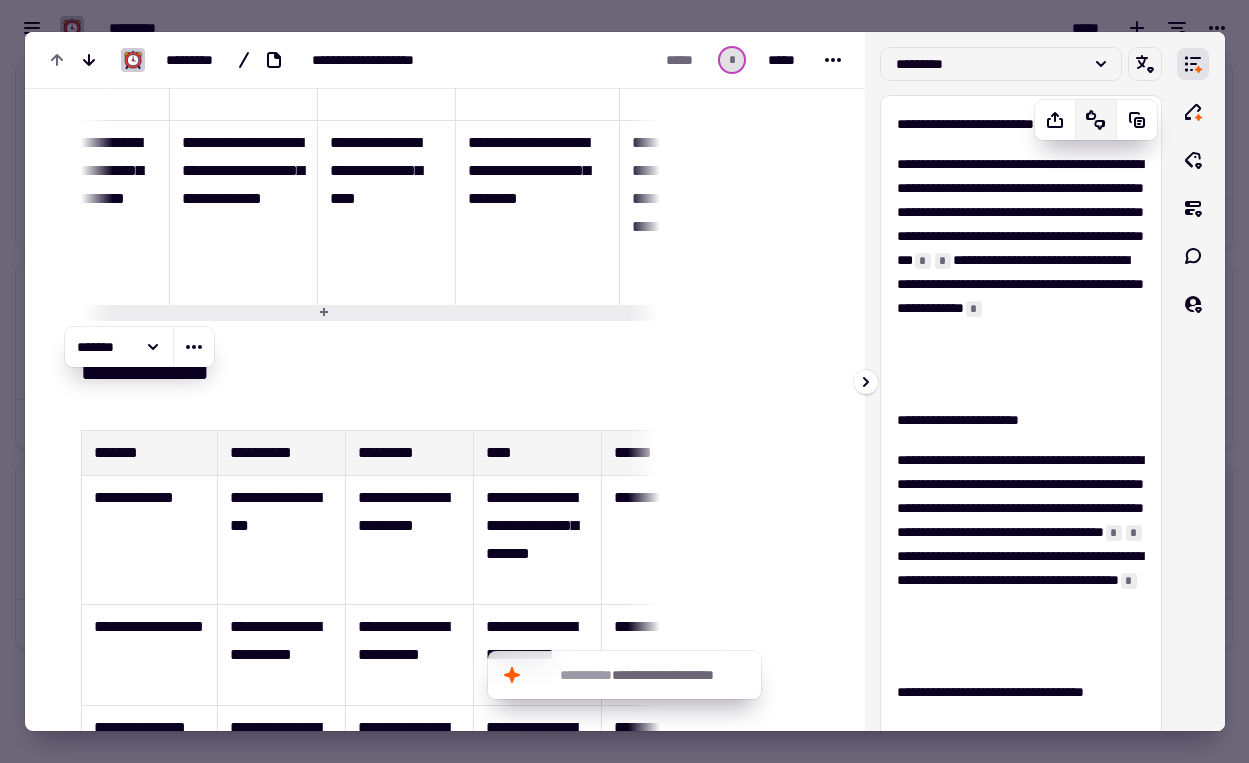 scroll, scrollTop: 0, scrollLeft: 0, axis: both 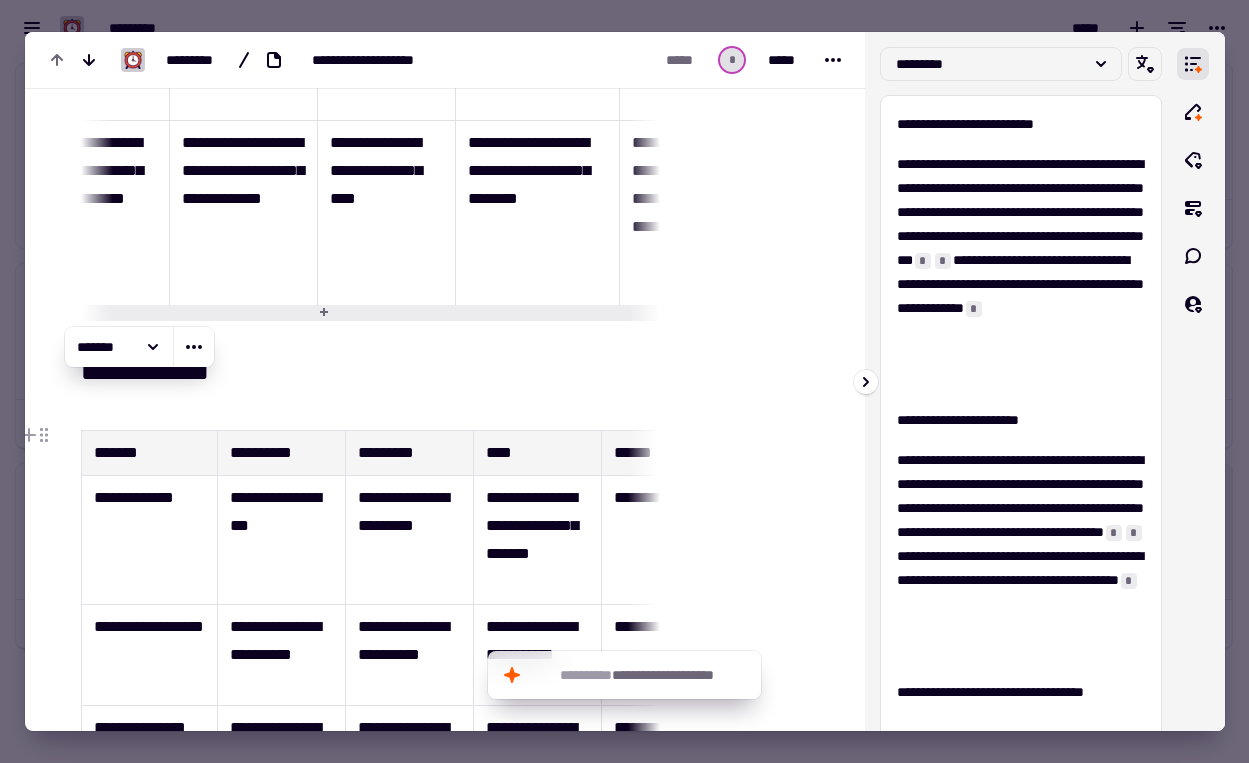 click at bounding box center (1193, 381) 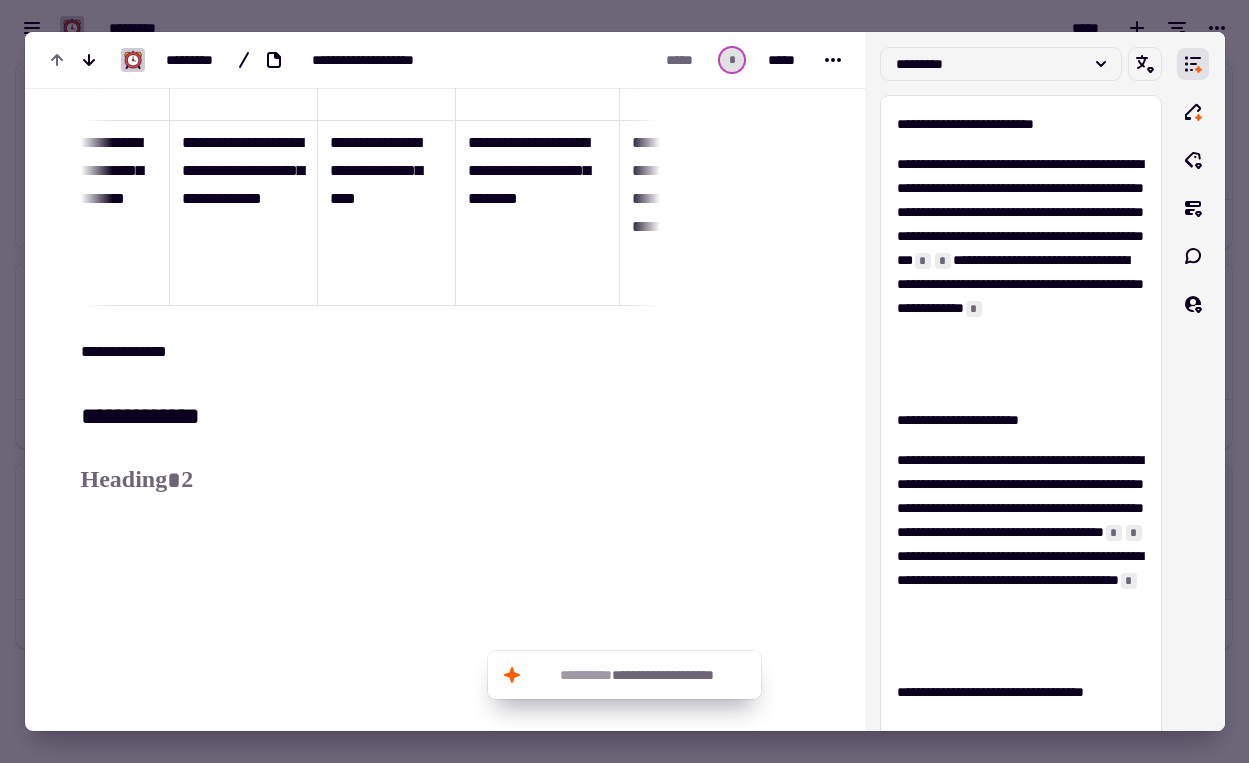 click at bounding box center [624, 381] 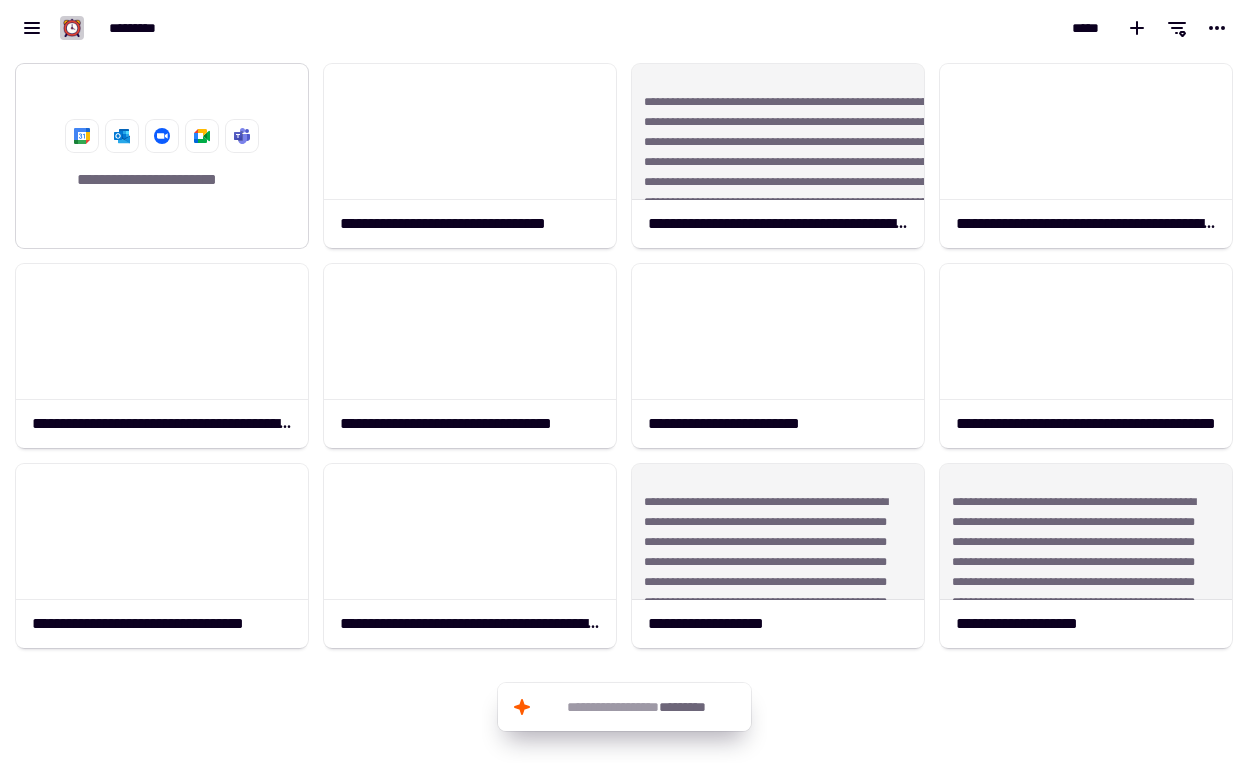 click 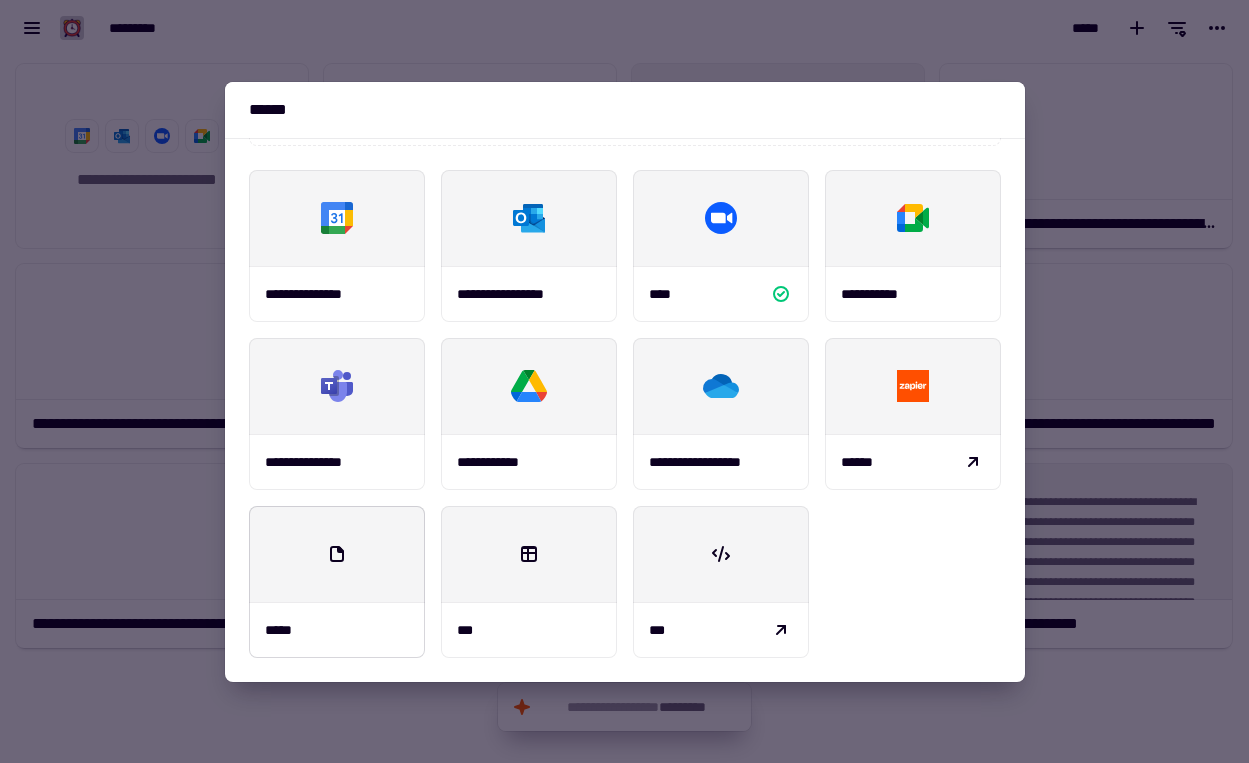 click at bounding box center [337, 554] 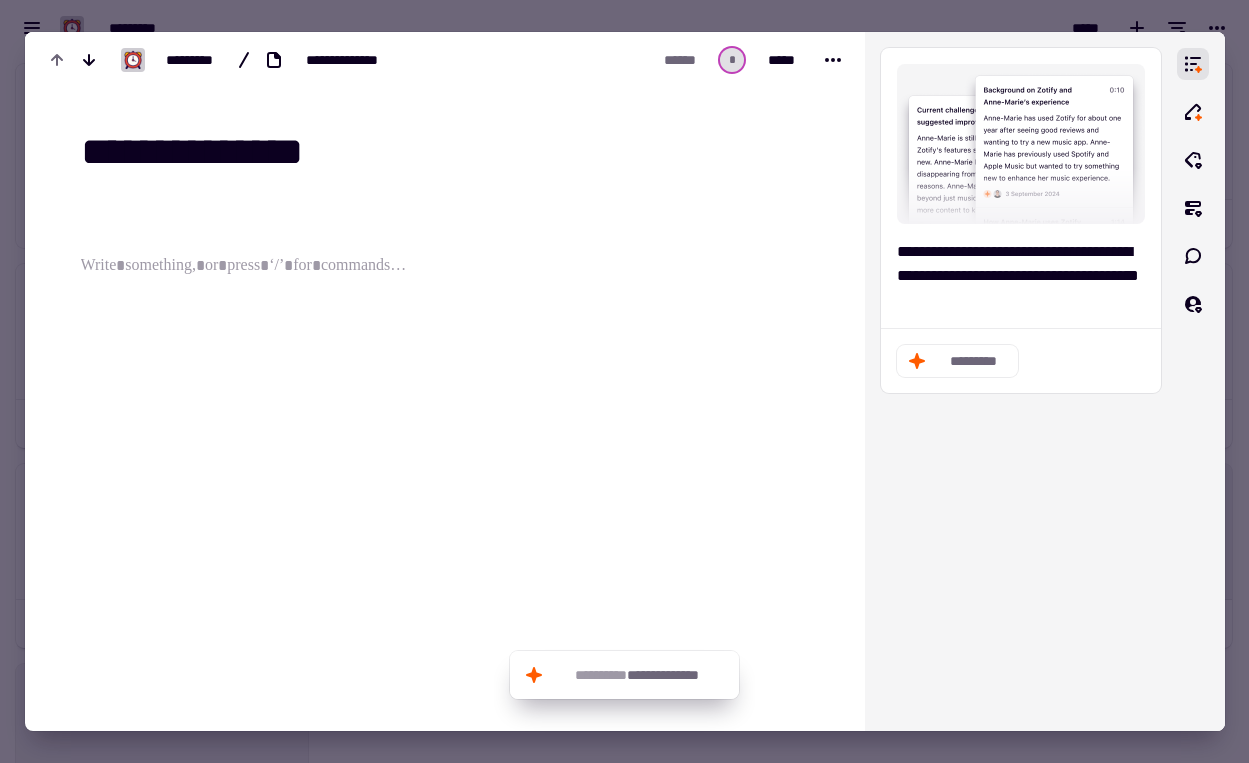 scroll, scrollTop: 1153, scrollLeft: 0, axis: vertical 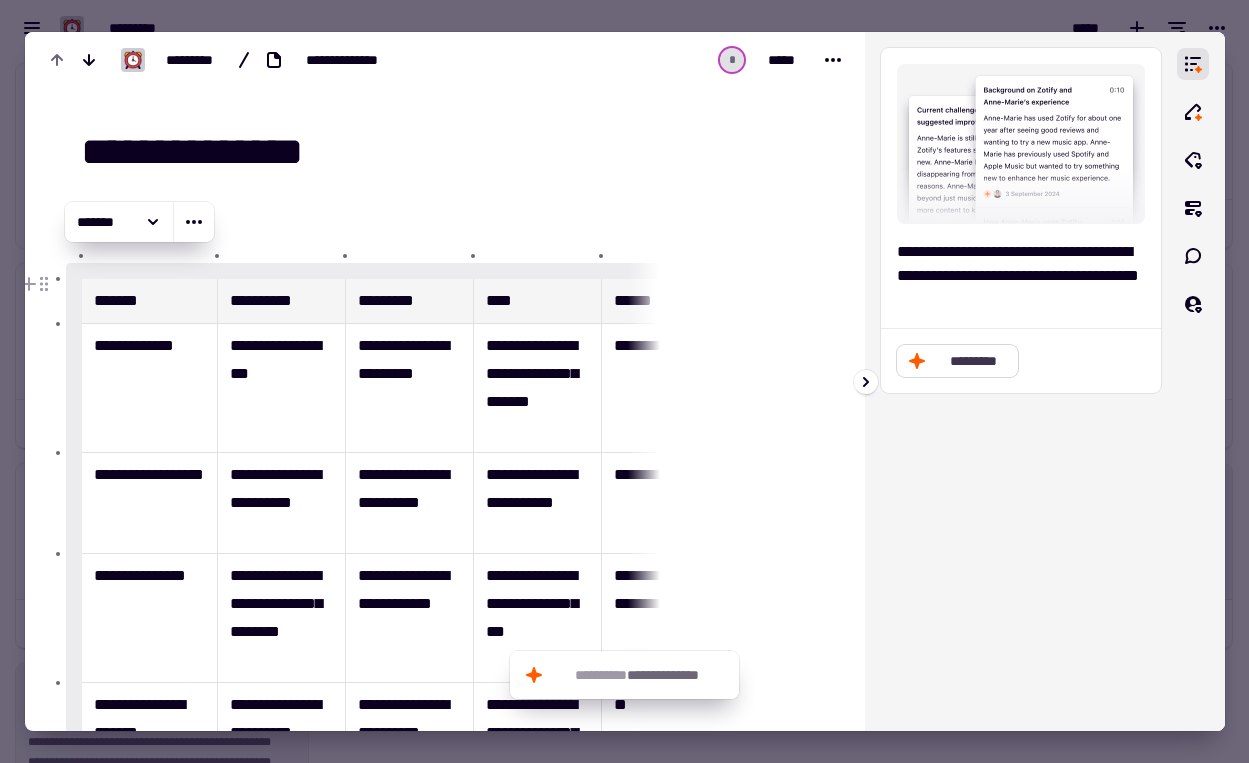 click on "*********" 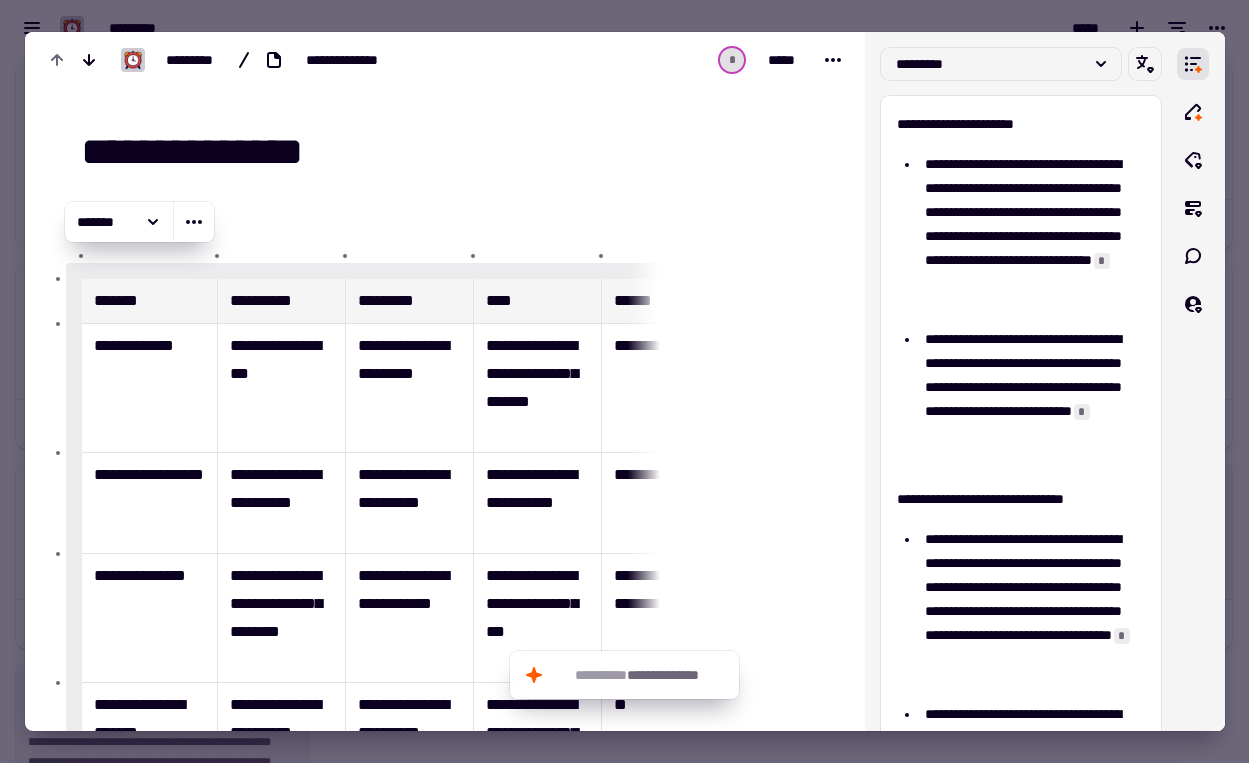 click at bounding box center [624, 381] 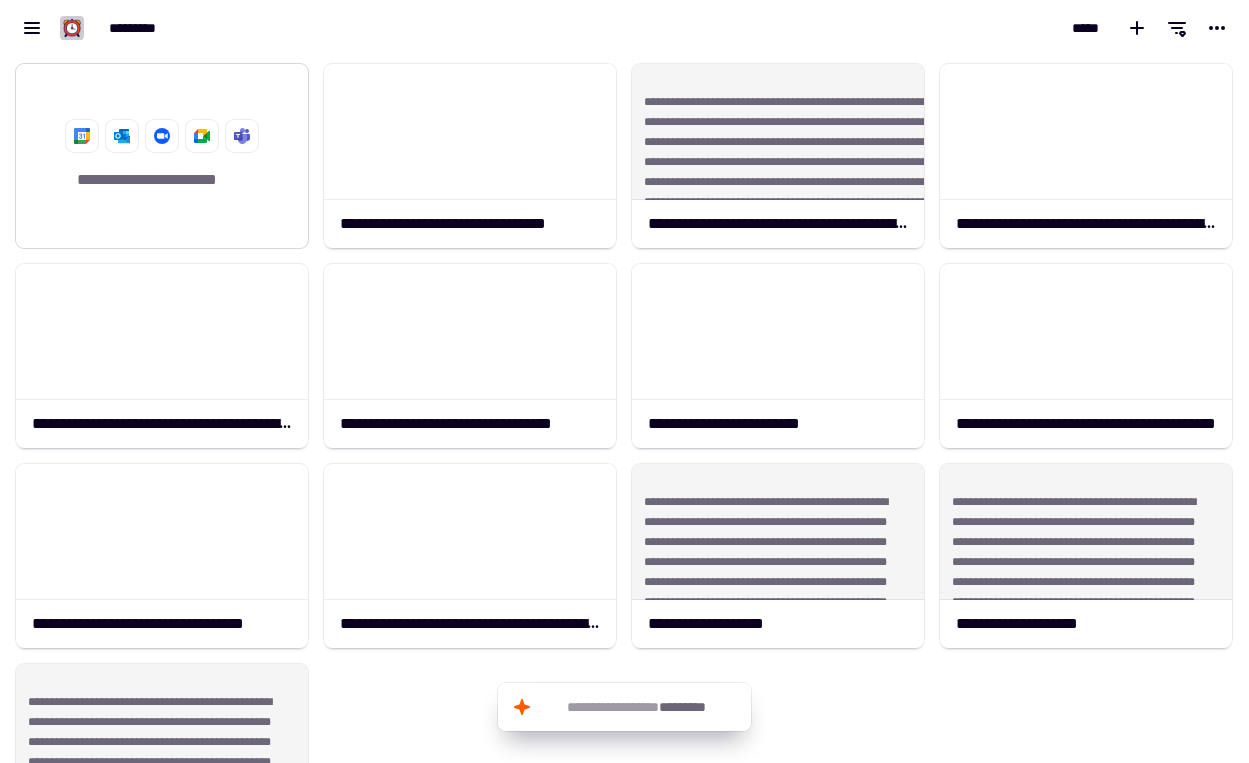 click 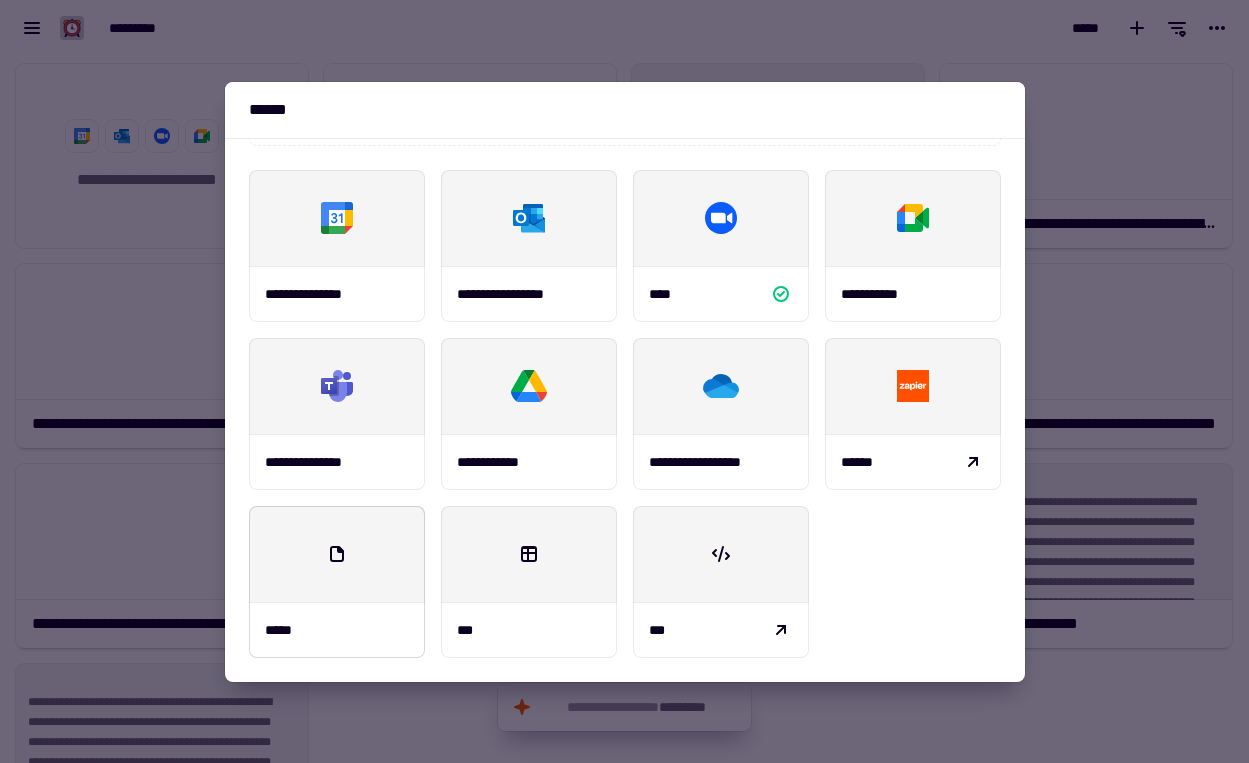 click at bounding box center [337, 554] 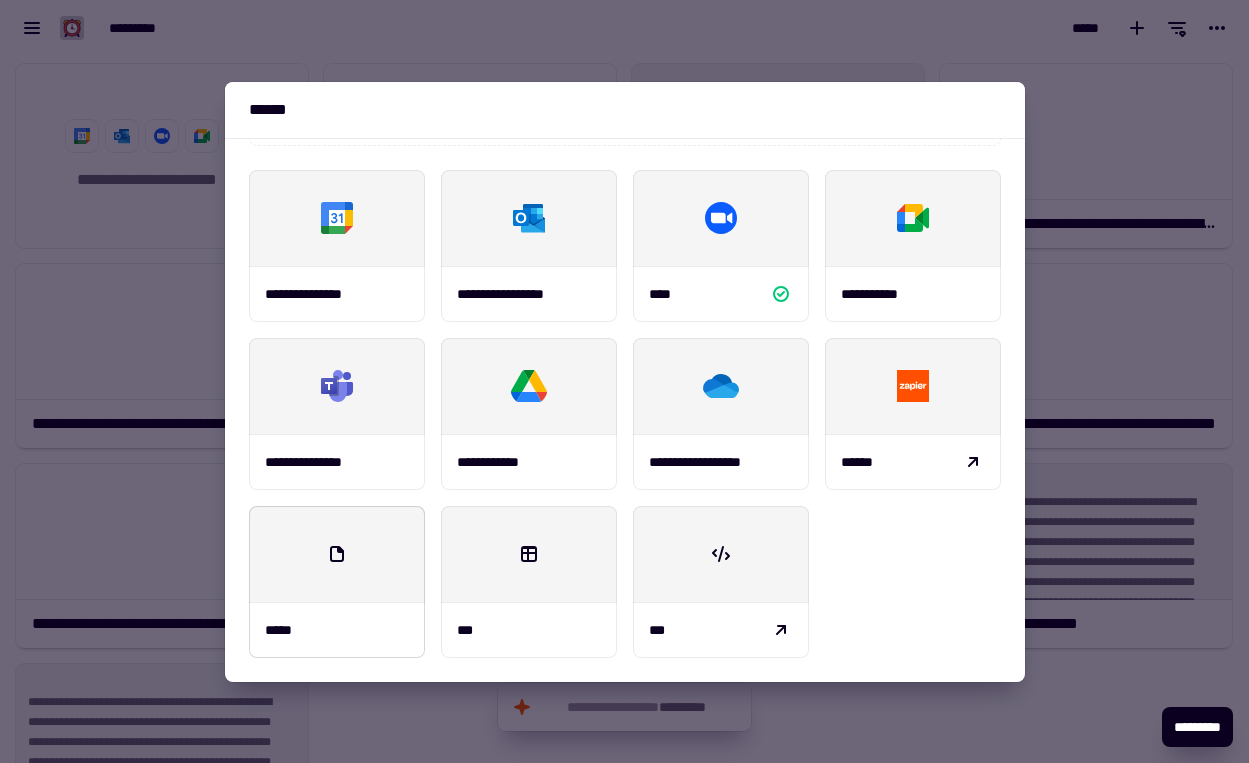 scroll, scrollTop: 234, scrollLeft: 0, axis: vertical 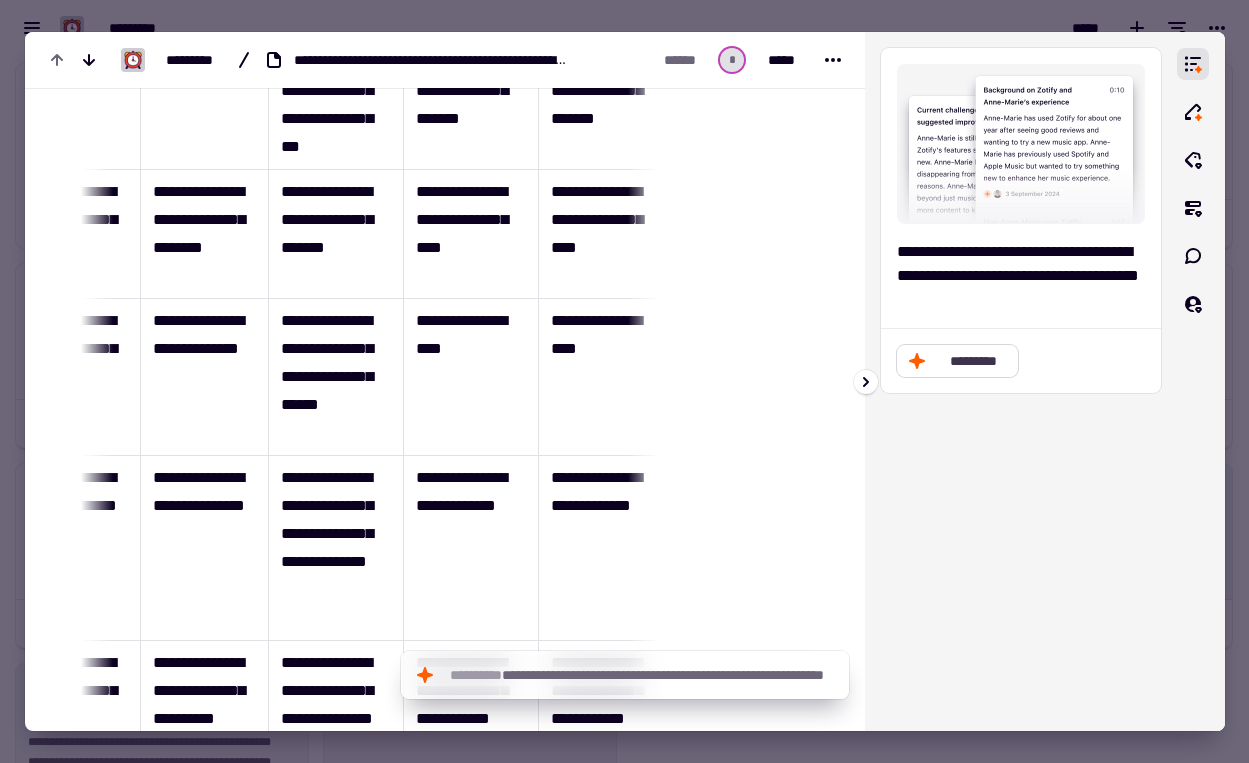 click on "*********" 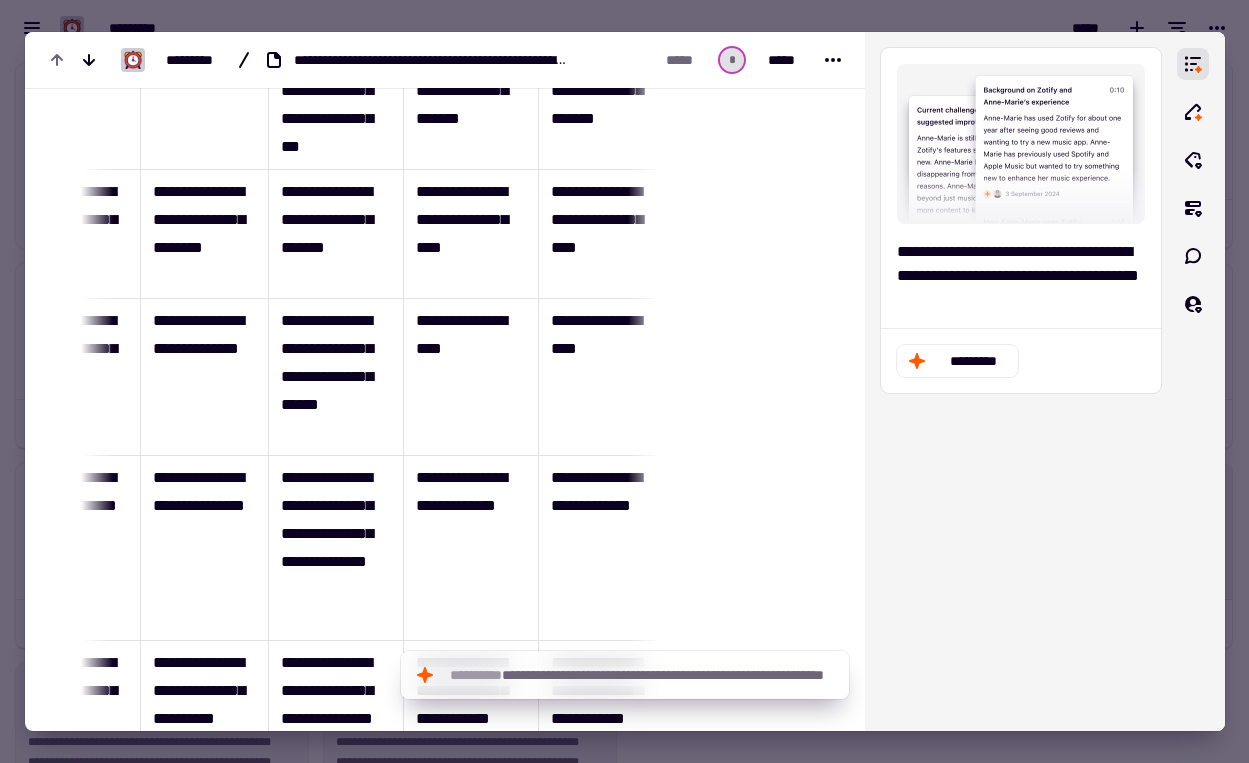 click at bounding box center [624, 381] 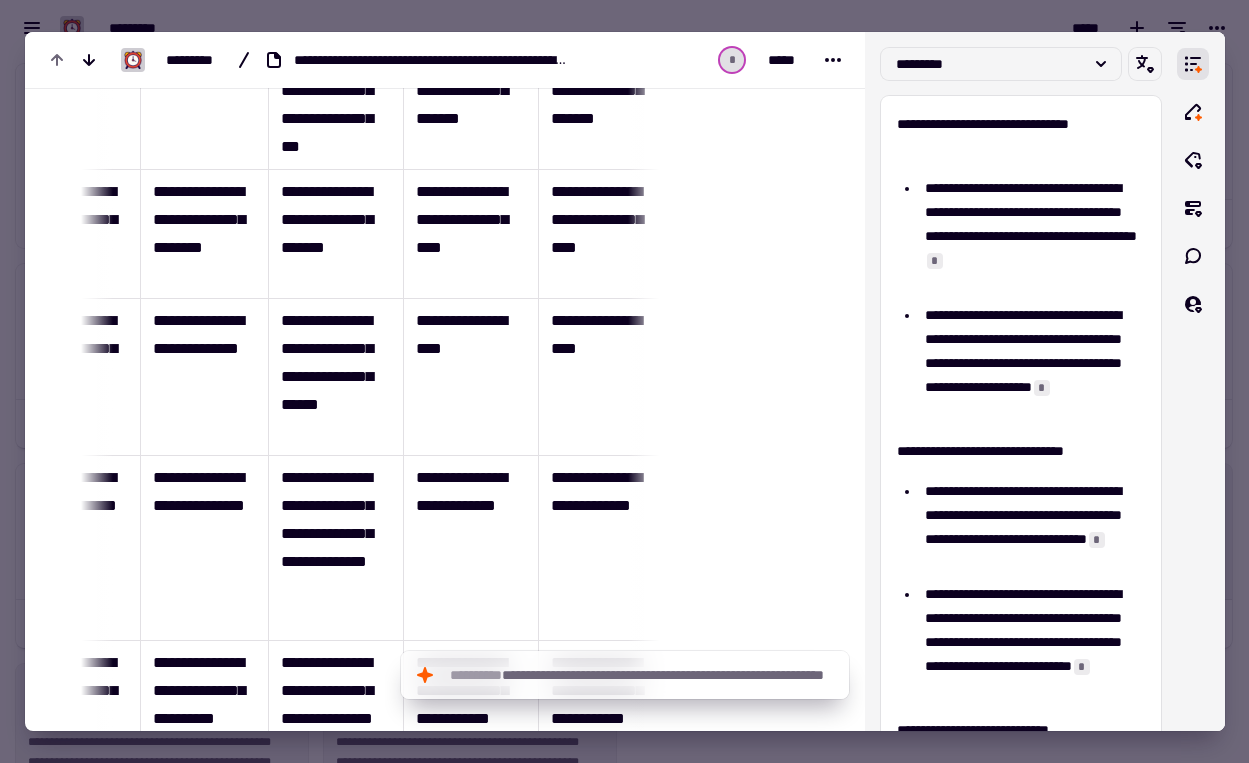 click at bounding box center [624, 381] 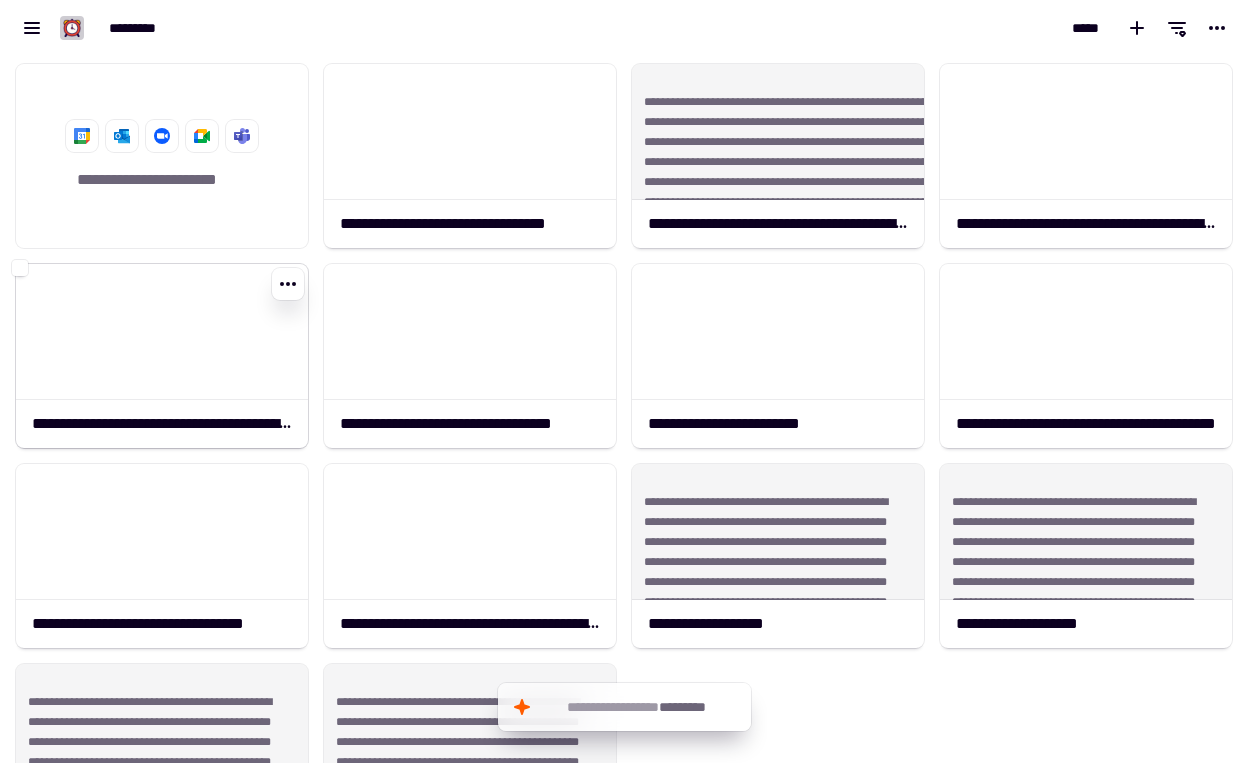 scroll, scrollTop: -1, scrollLeft: 0, axis: vertical 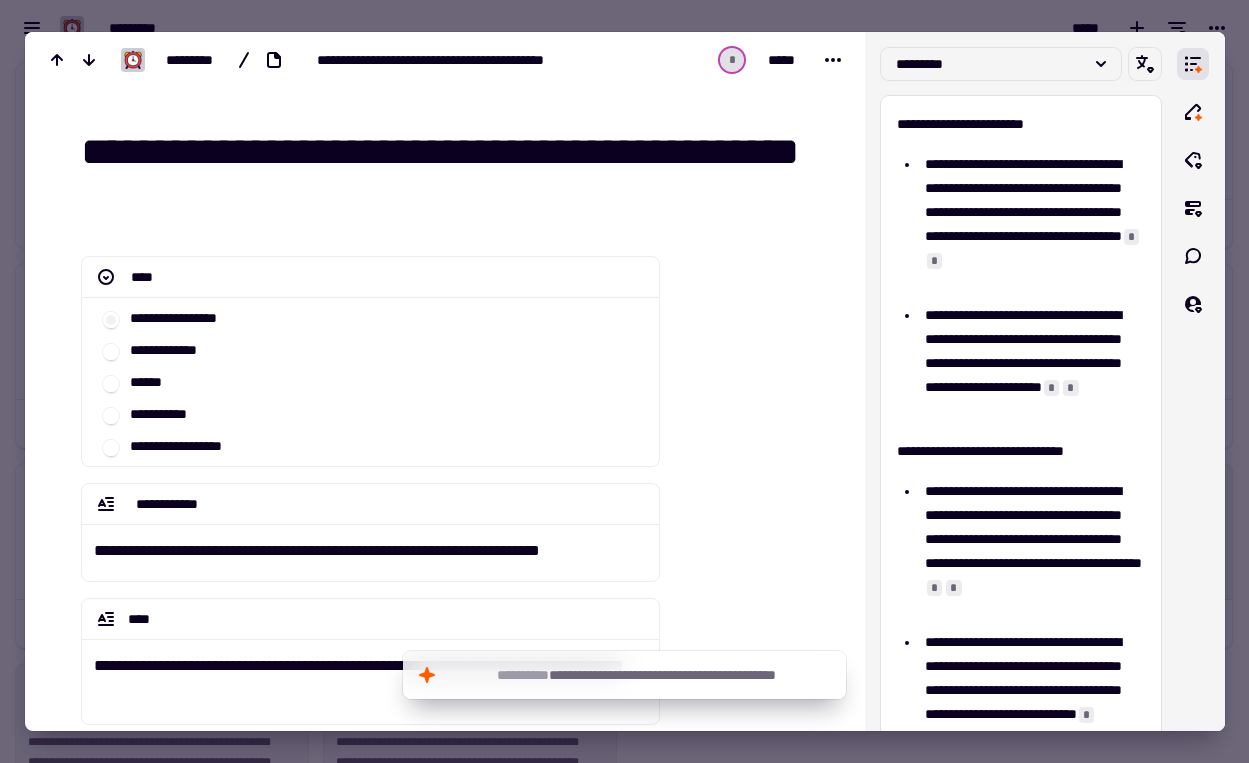 click at bounding box center (624, 381) 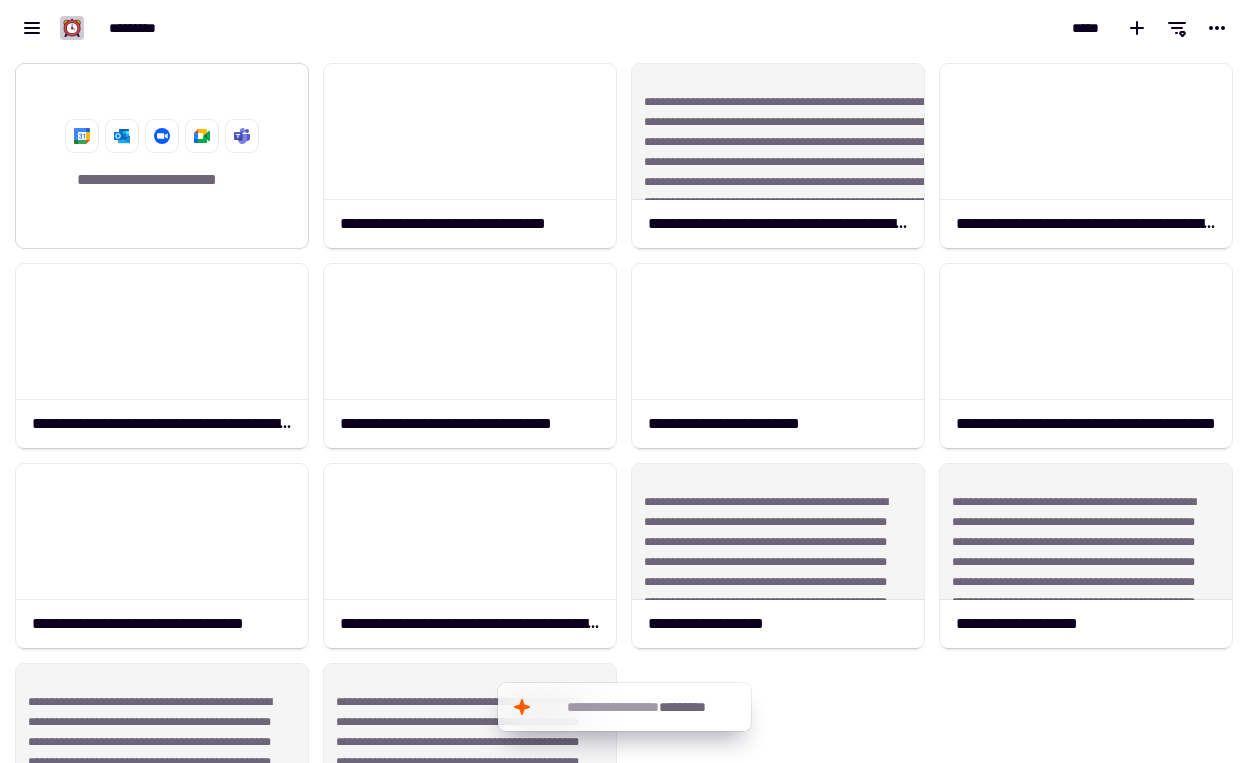 click on "**********" 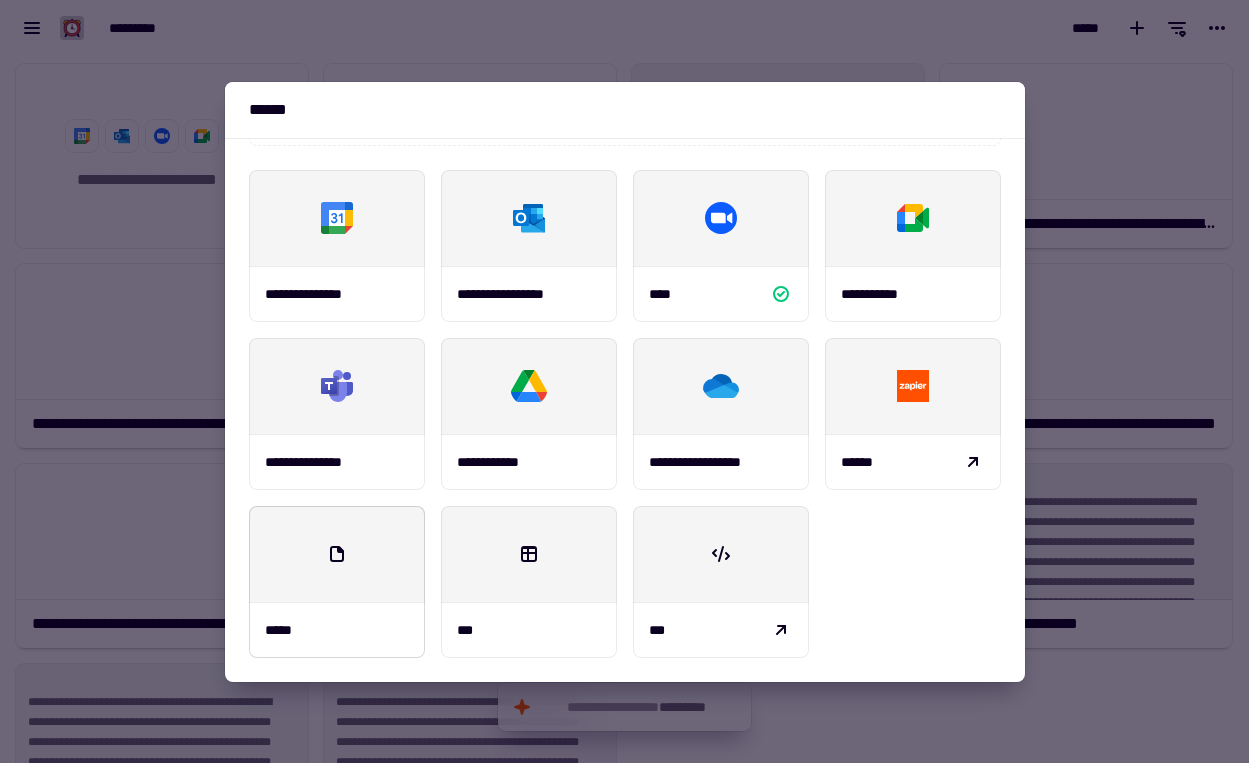 scroll, scrollTop: 234, scrollLeft: 0, axis: vertical 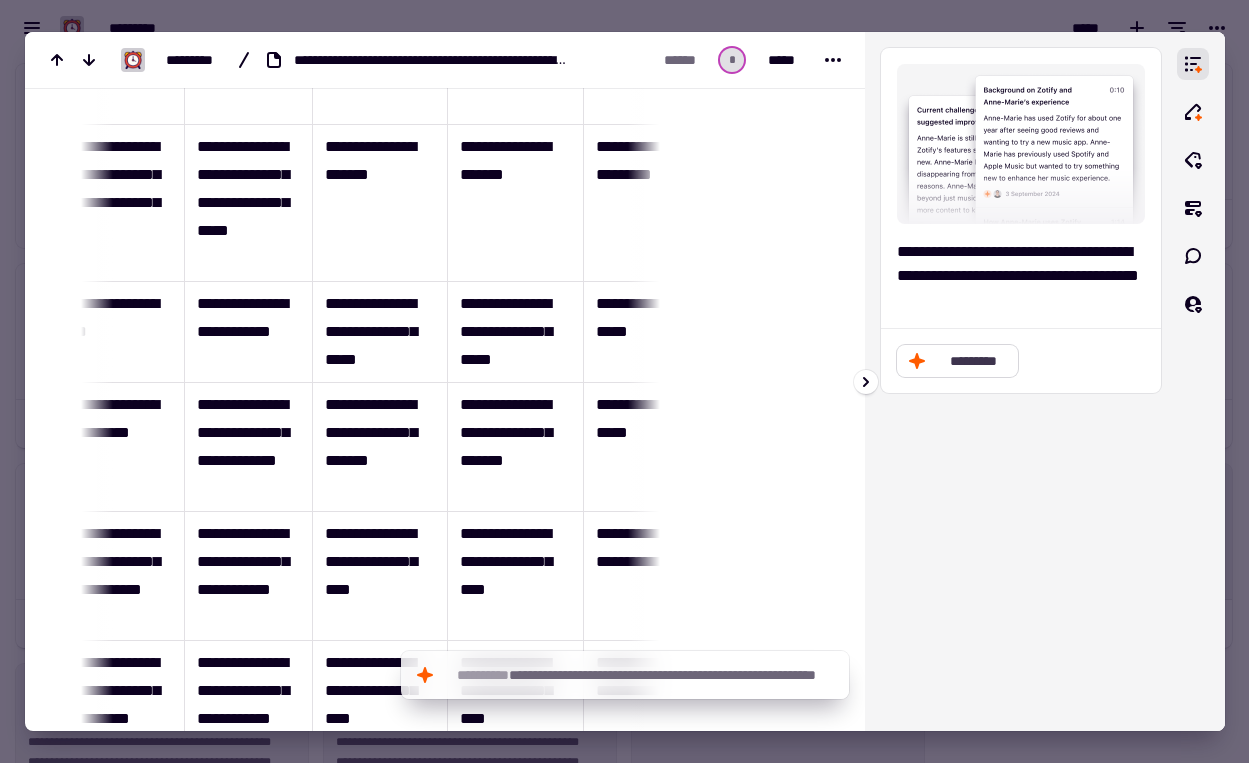 click on "*********" 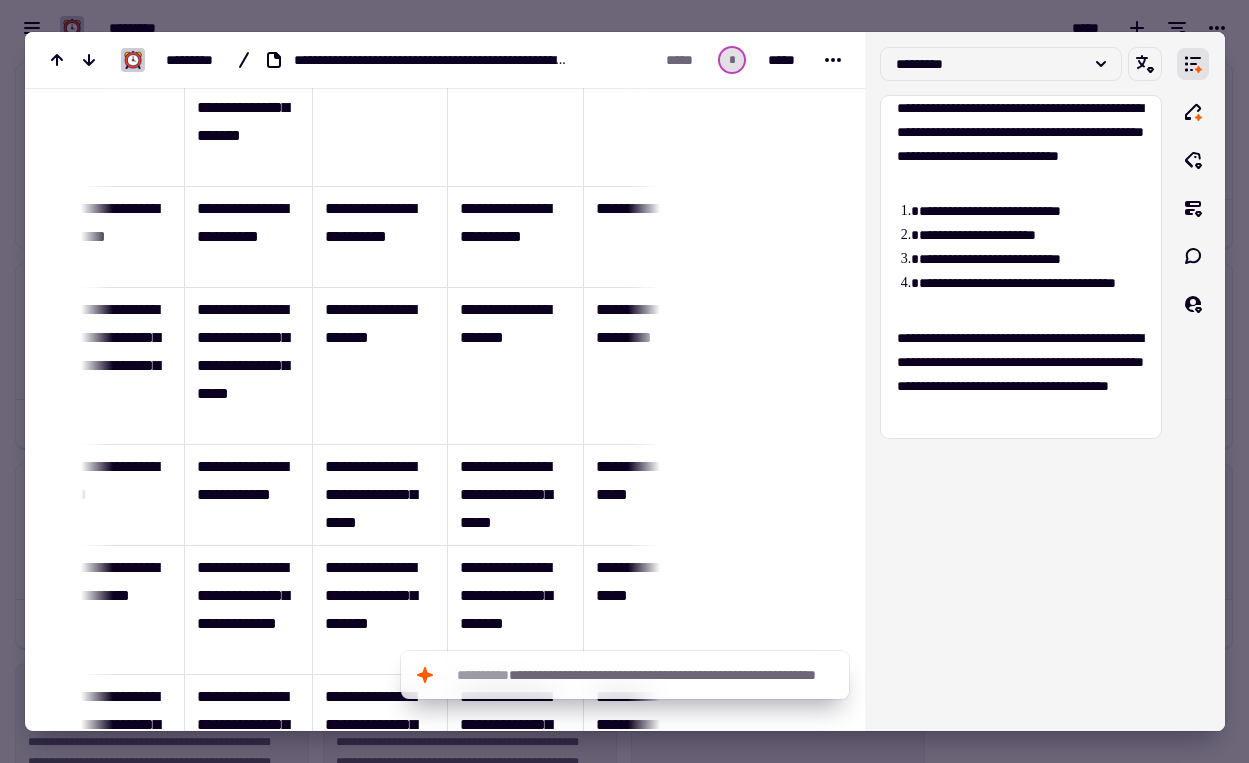 scroll, scrollTop: 766, scrollLeft: 0, axis: vertical 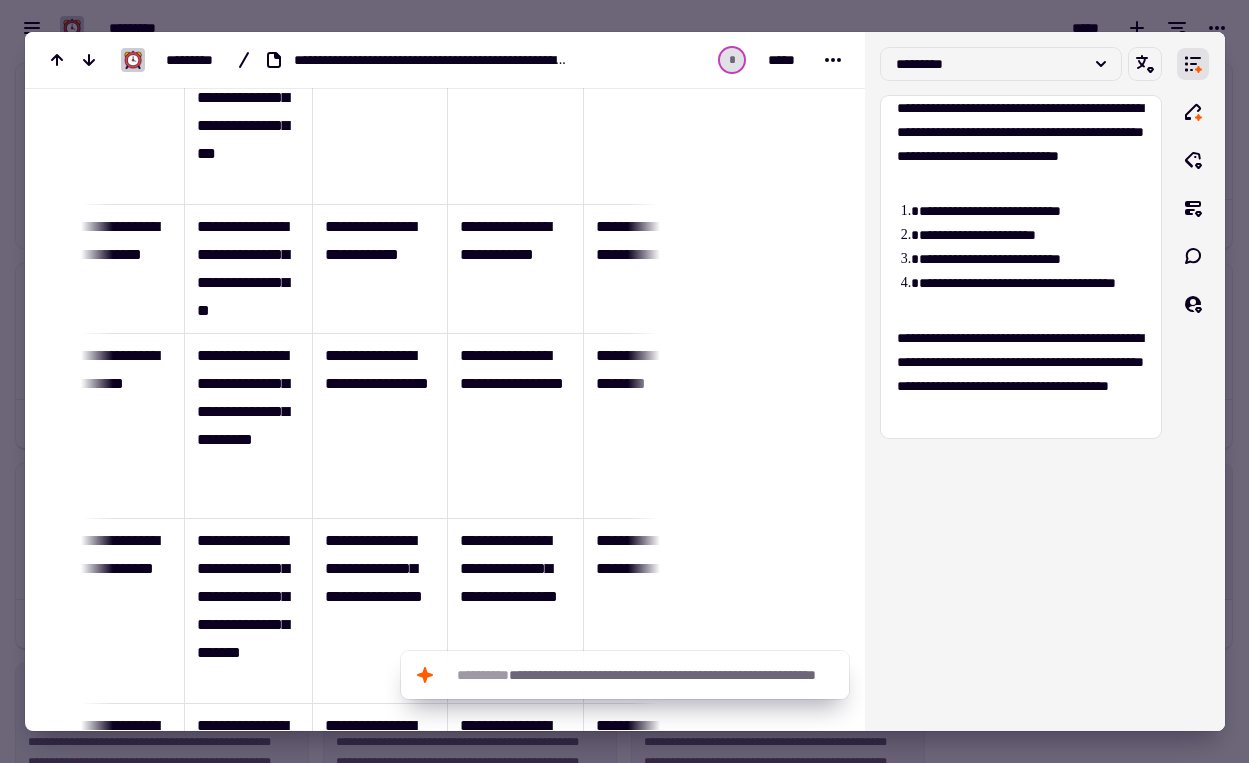 click at bounding box center [624, 381] 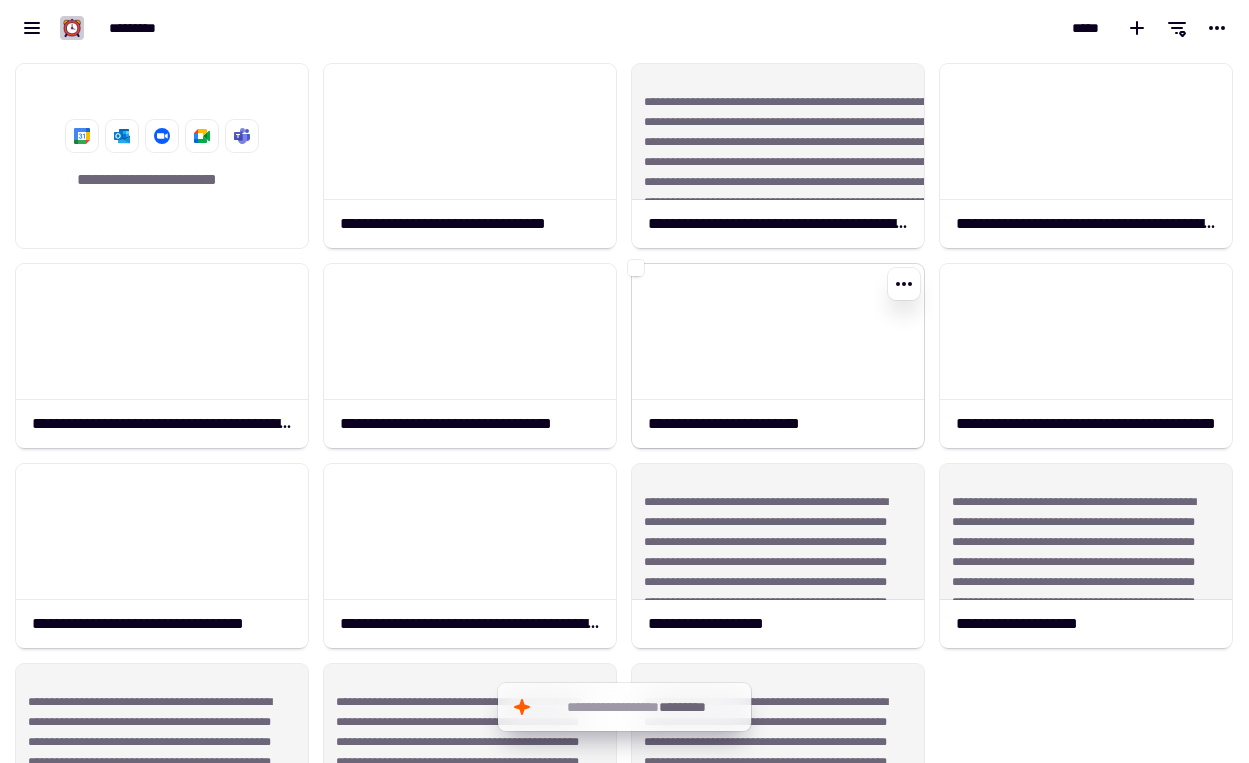 scroll, scrollTop: 227, scrollLeft: 0, axis: vertical 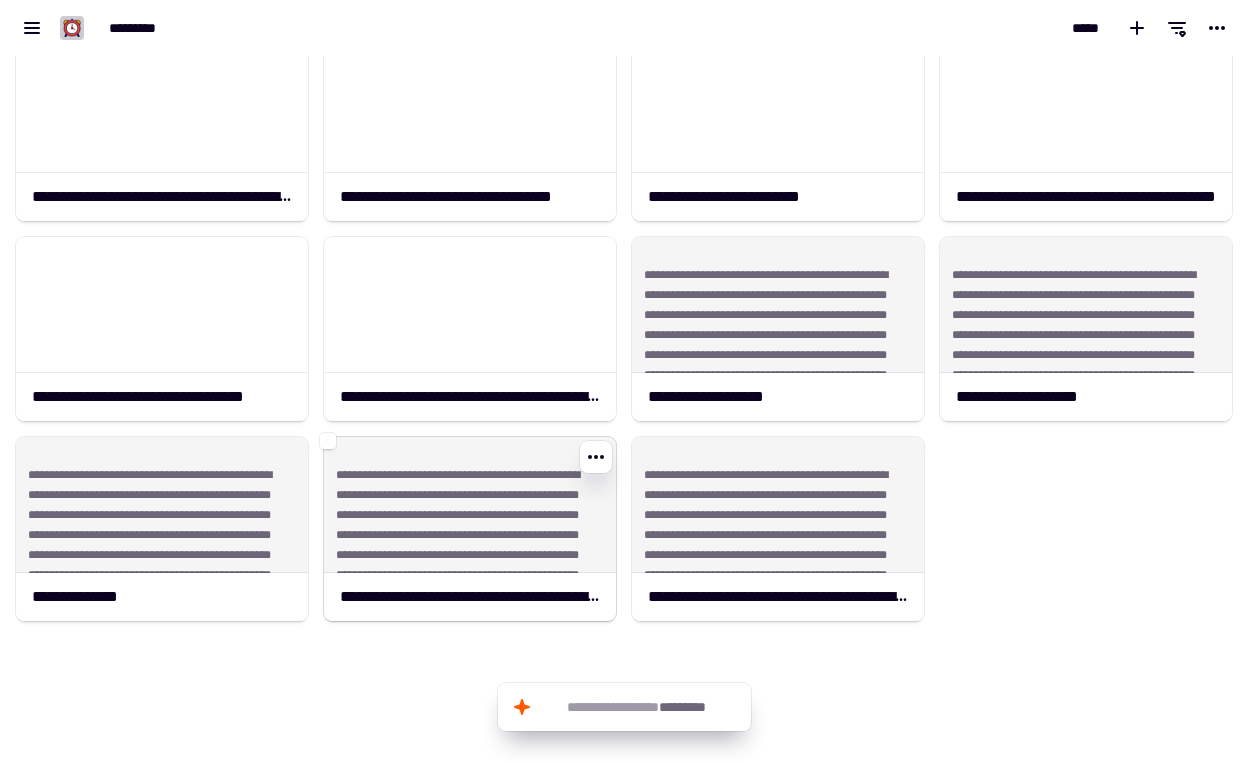 click on "**********" 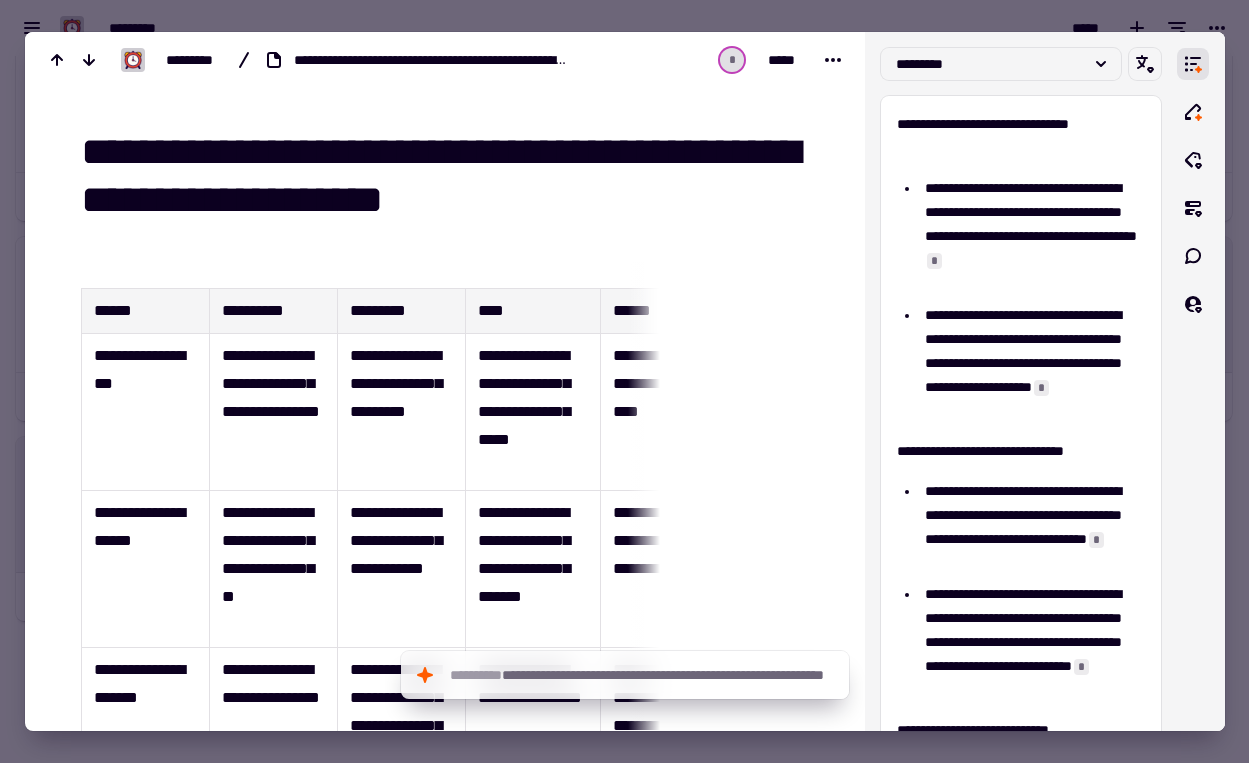click at bounding box center (624, 381) 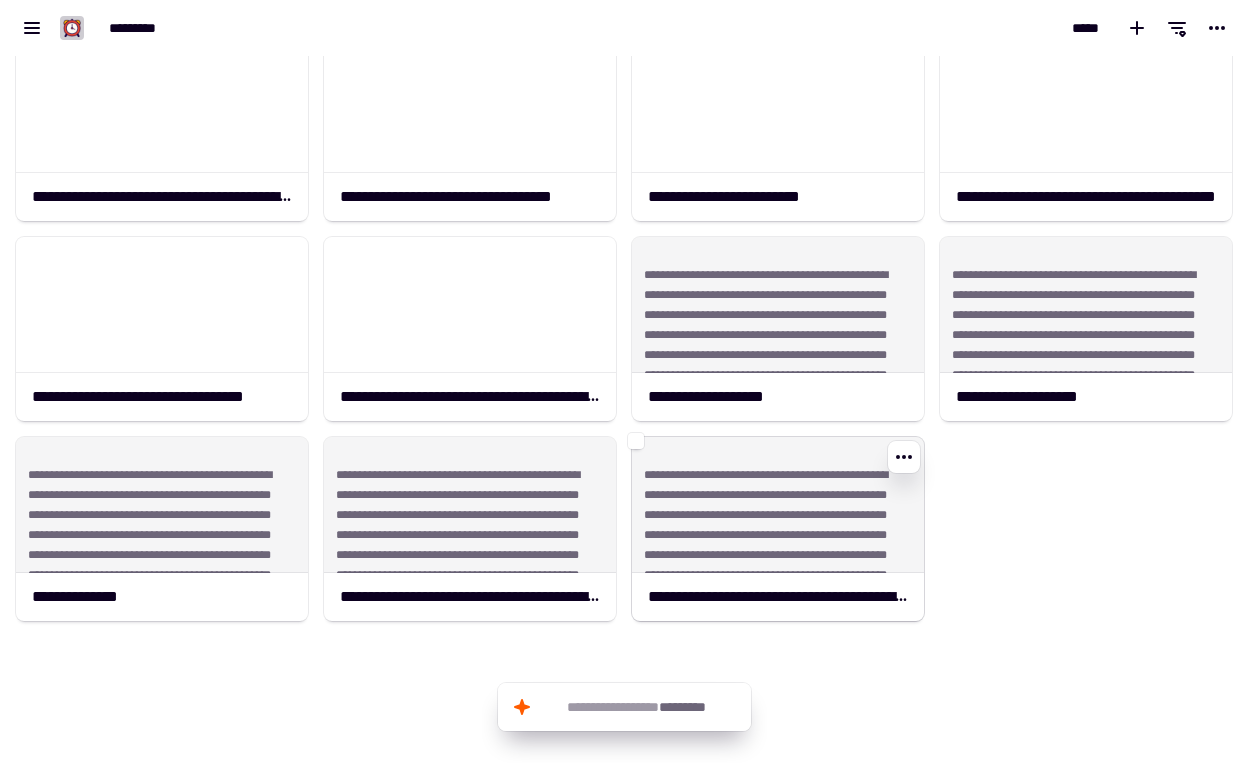 click on "**********" 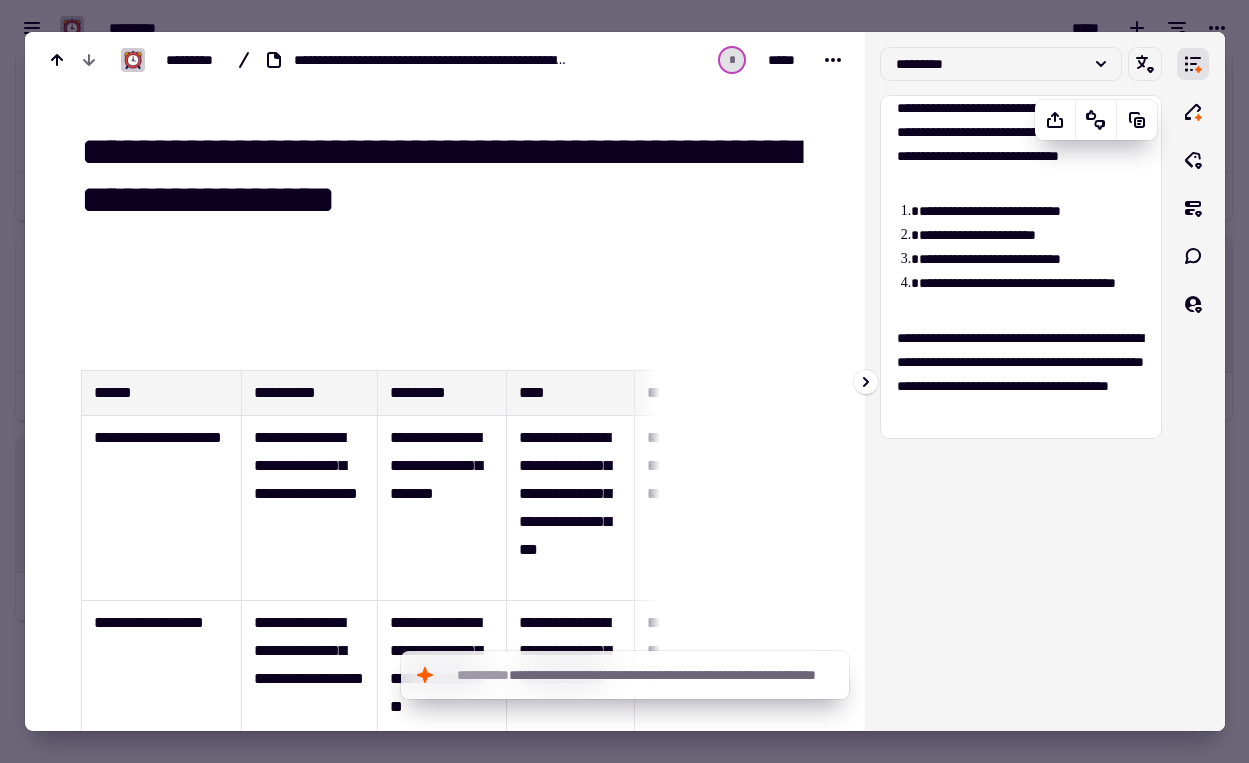 click on "**********" at bounding box center (1031, 259) 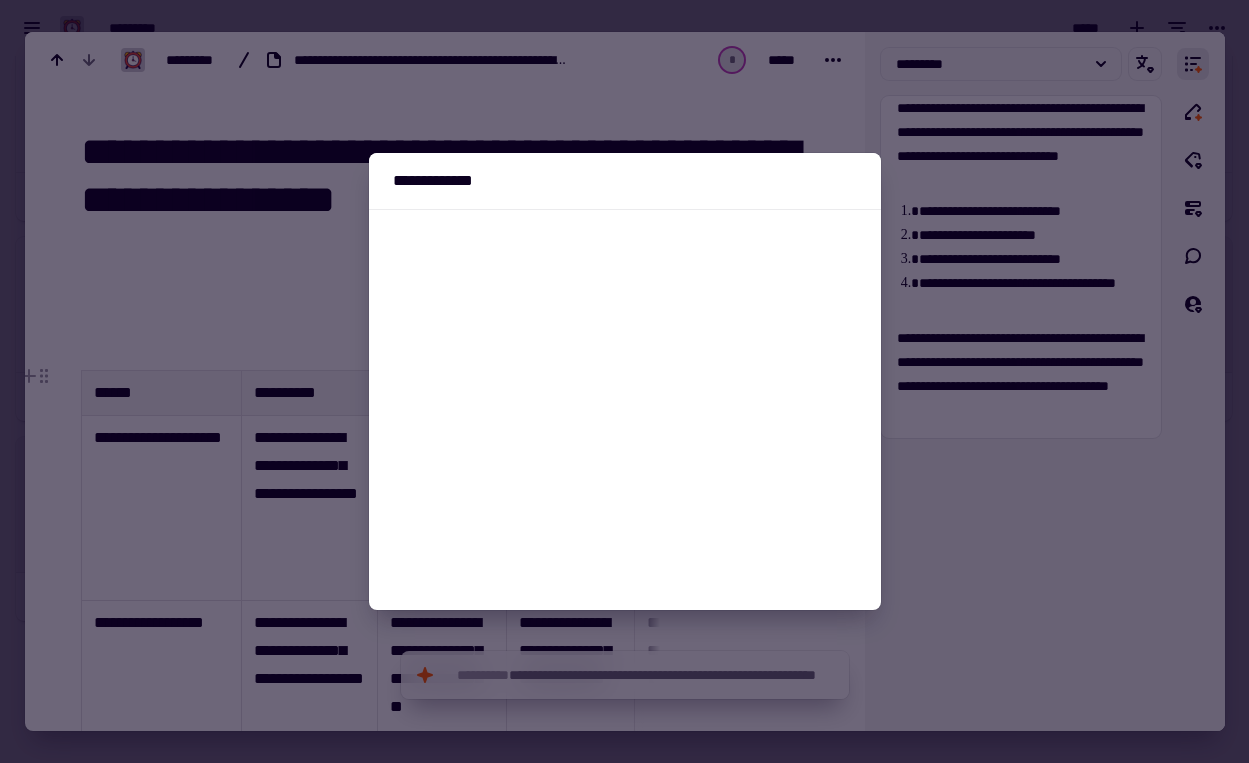 click at bounding box center [624, 381] 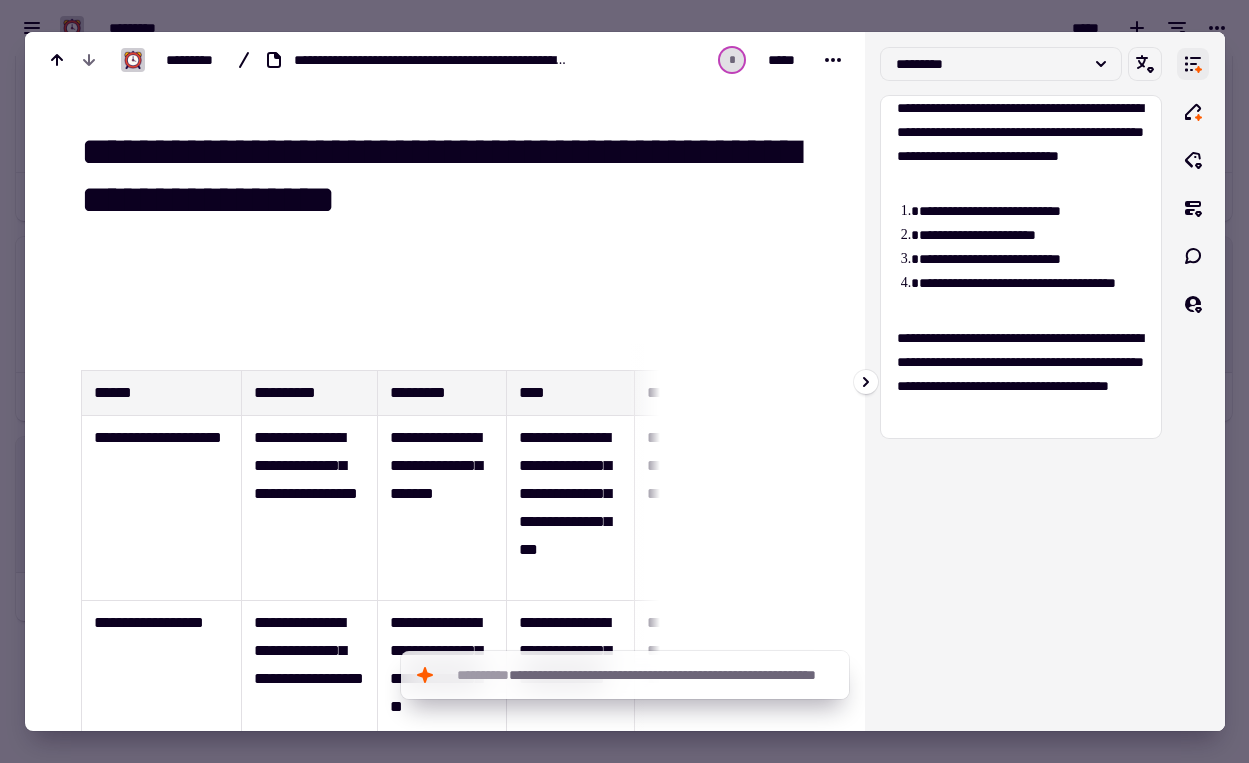 click 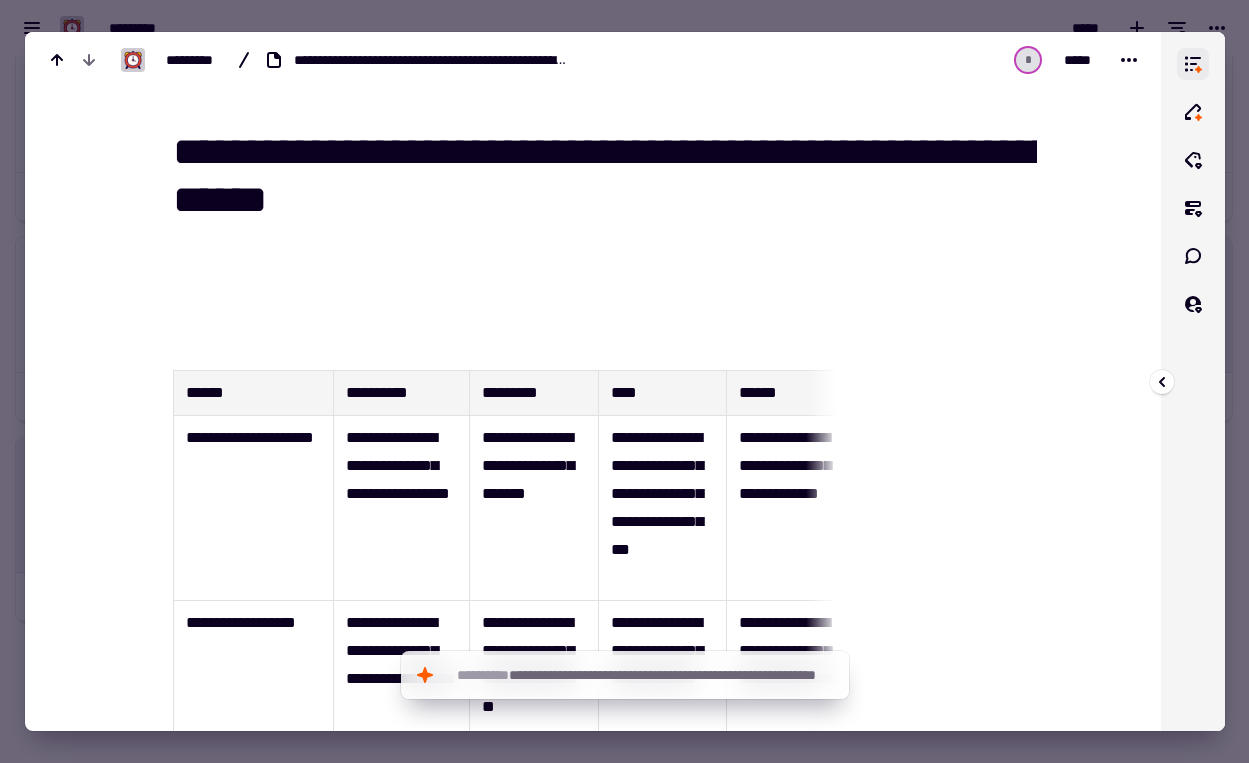 click 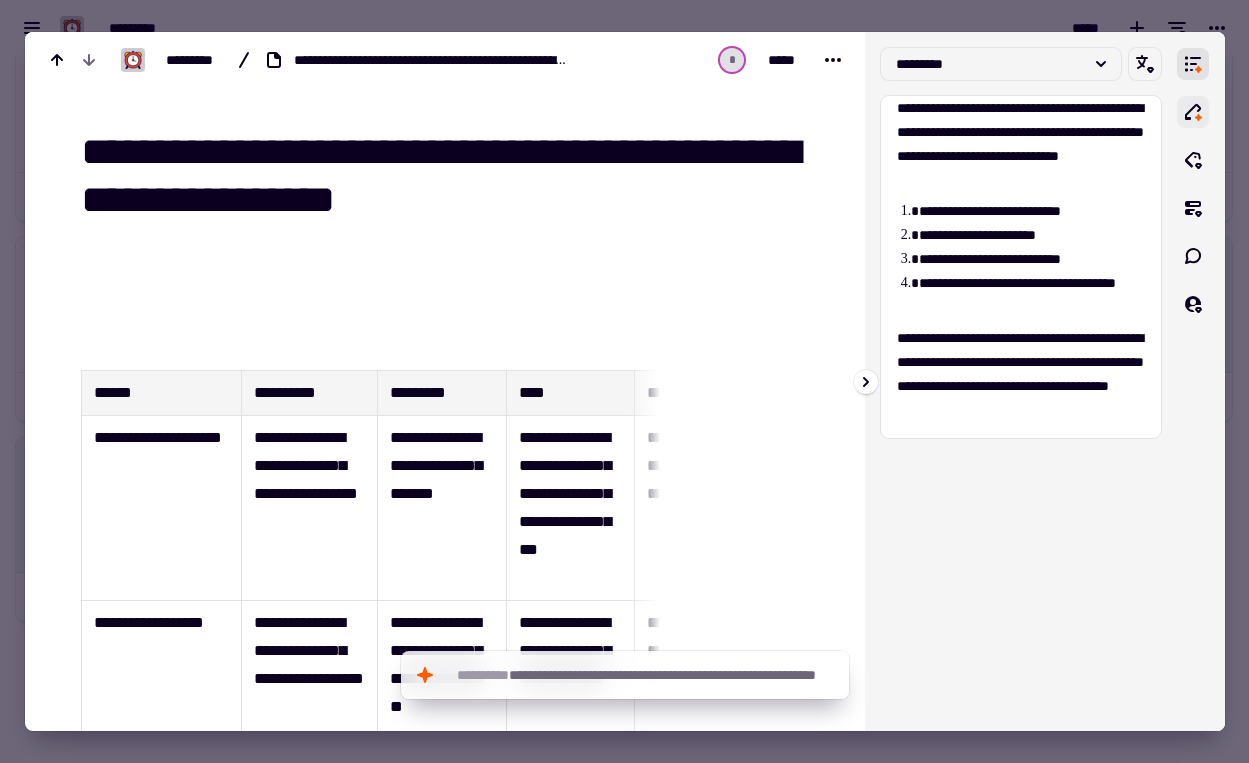 click 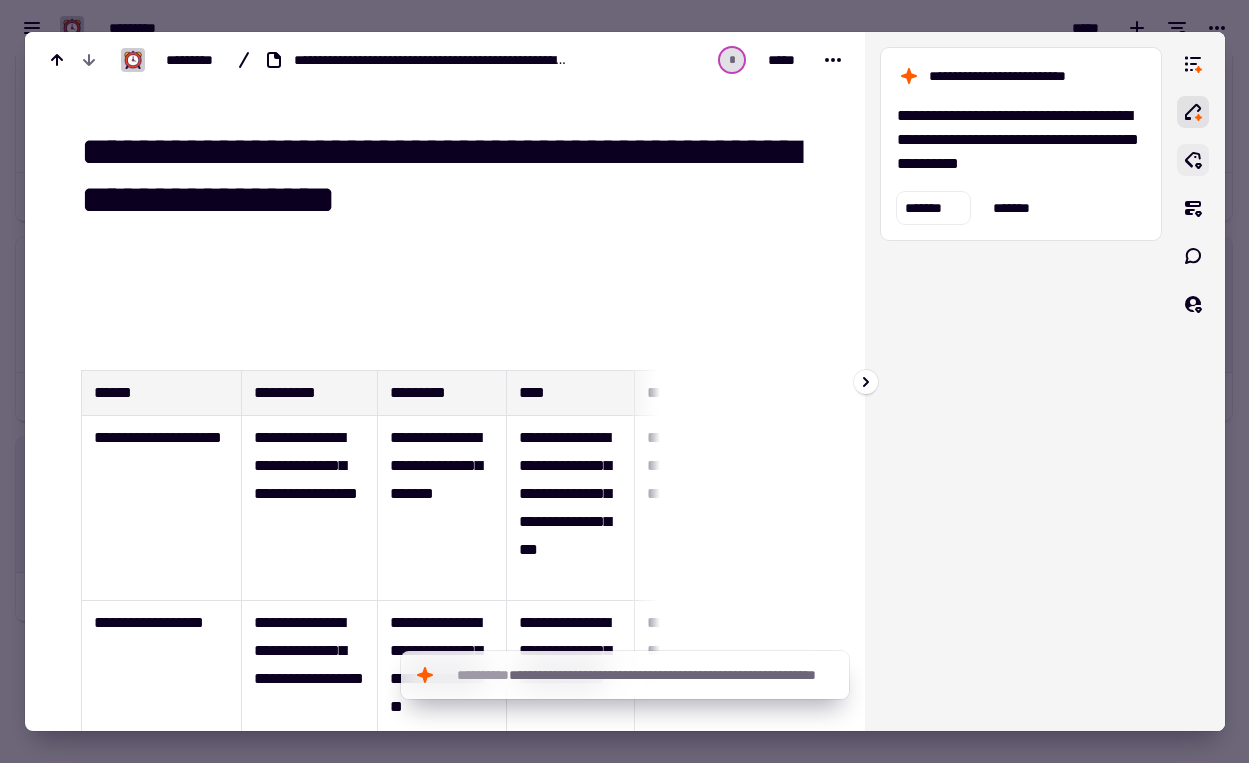 click 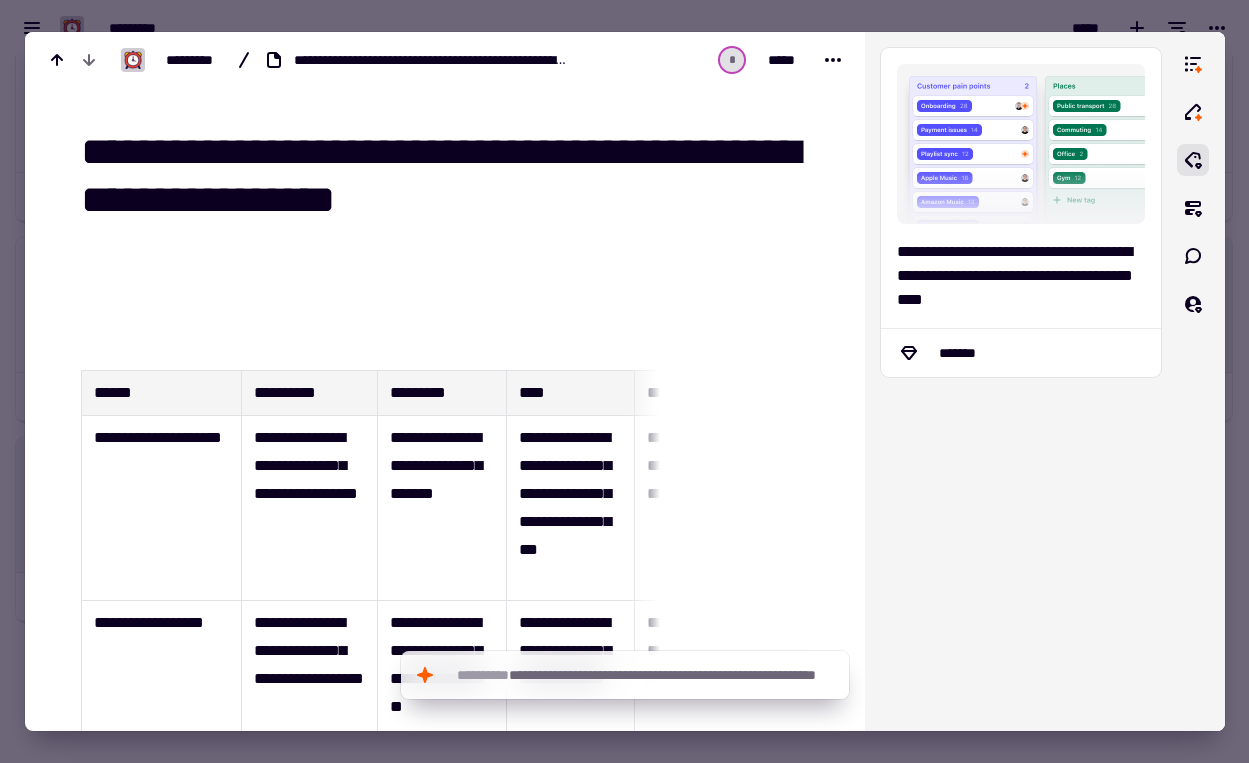 click at bounding box center (624, 381) 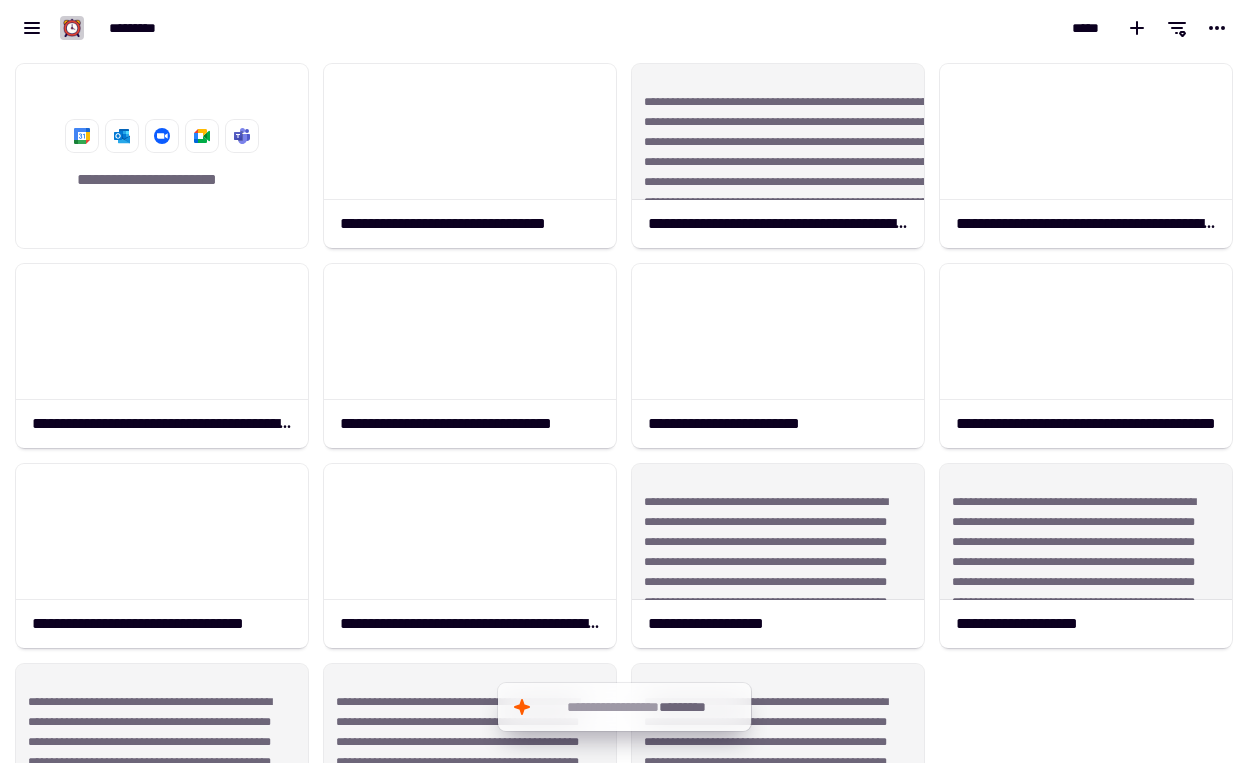 scroll, scrollTop: 0, scrollLeft: 0, axis: both 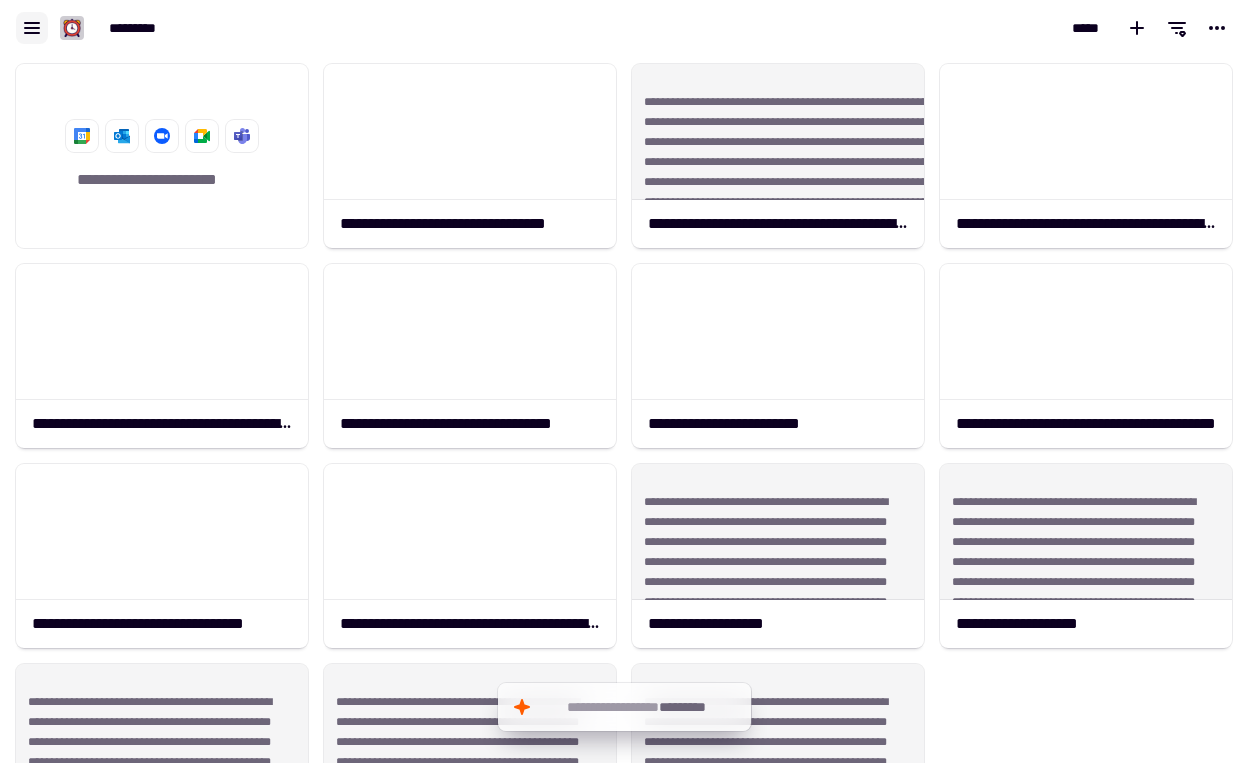 click 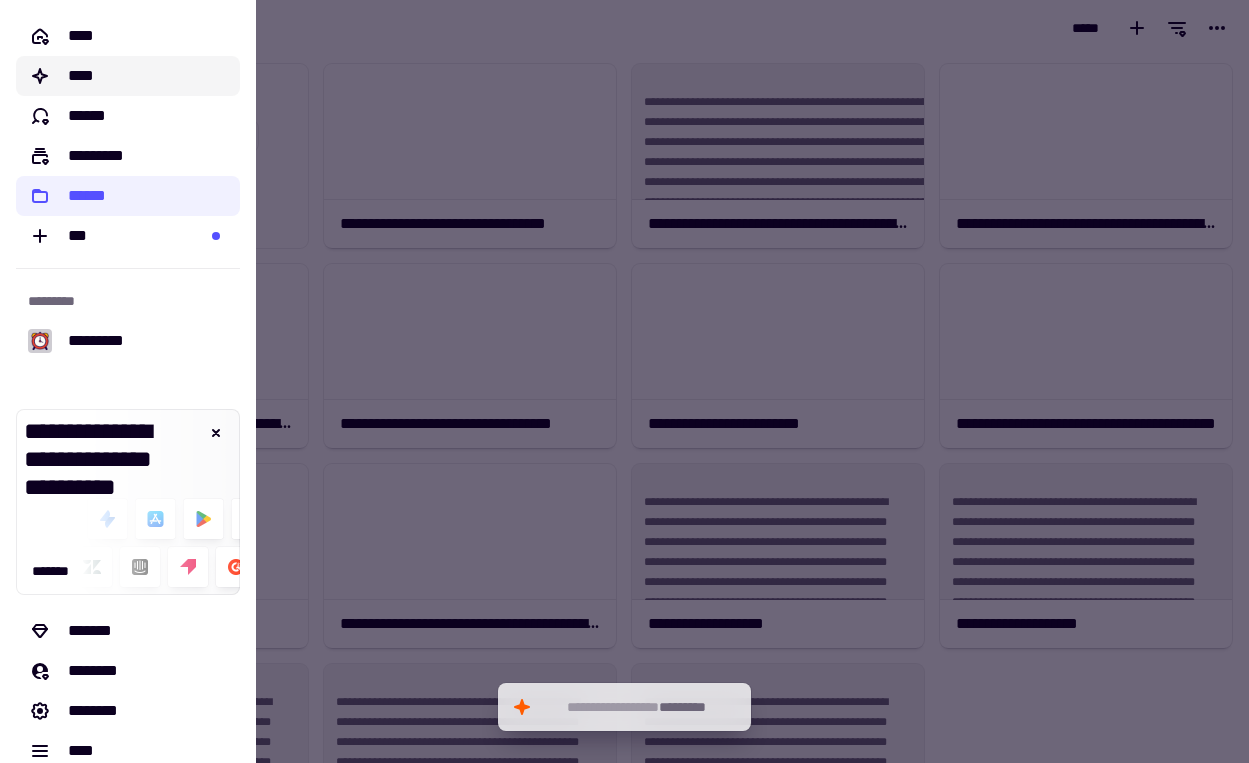 click on "****" 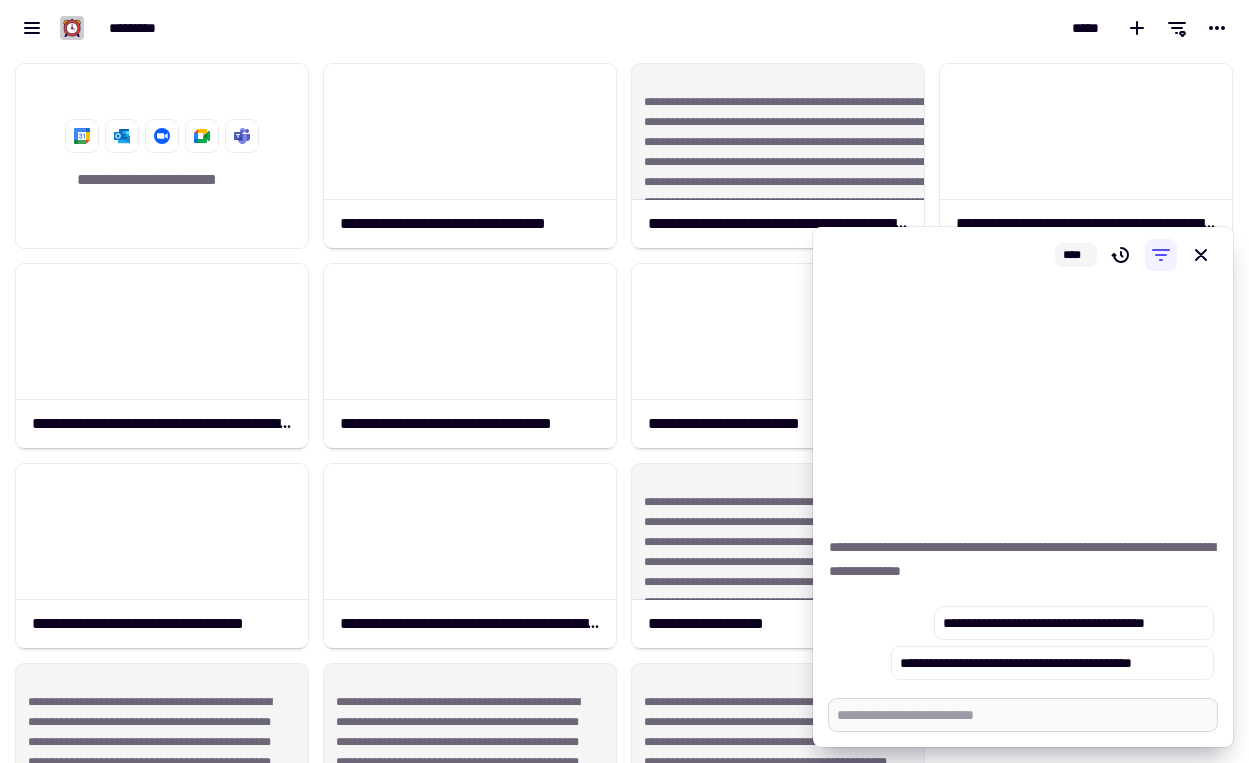 click at bounding box center [1023, 715] 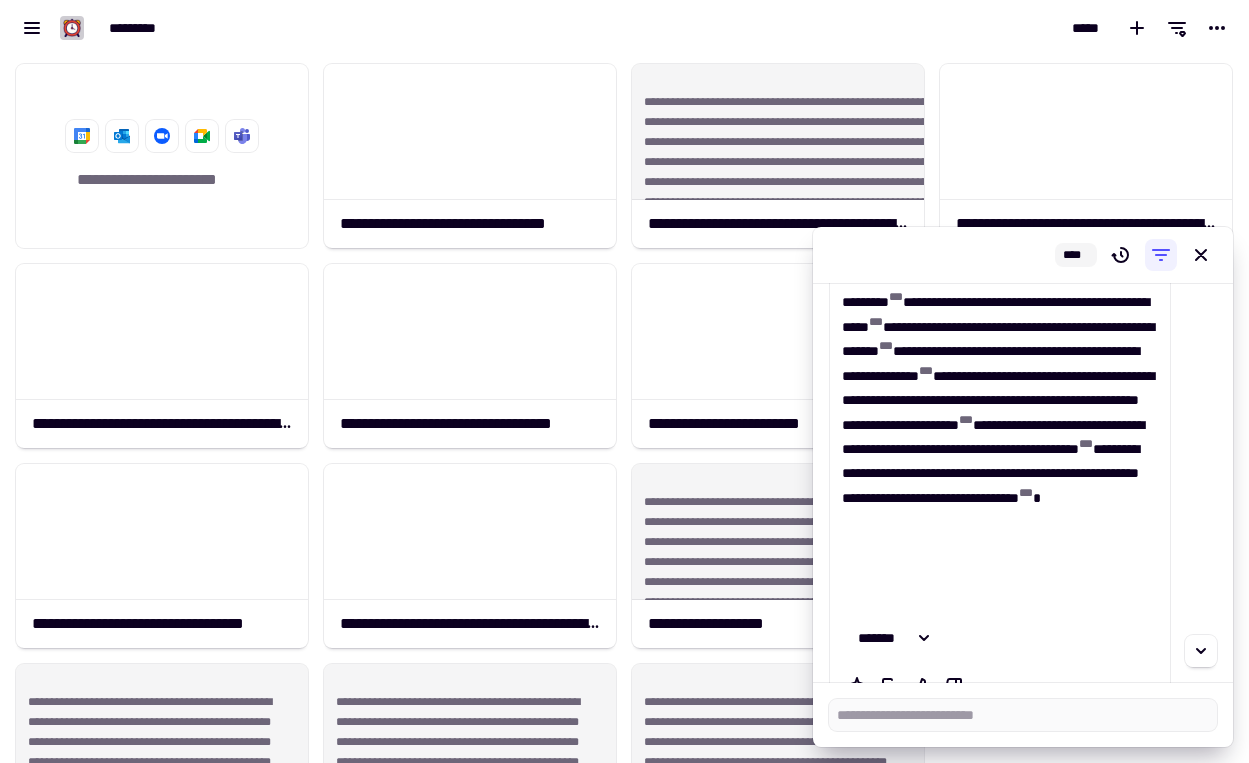 scroll, scrollTop: 144, scrollLeft: 0, axis: vertical 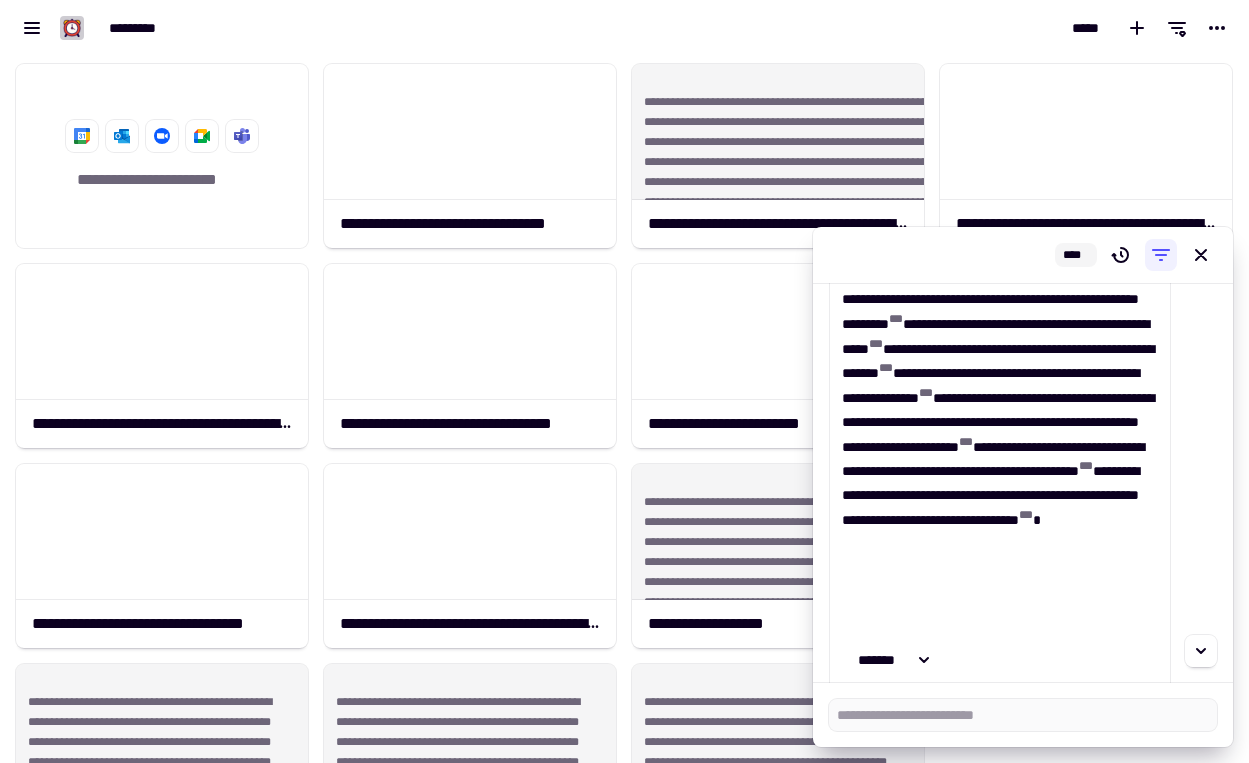 click on "**********" at bounding box center [1000, 445] 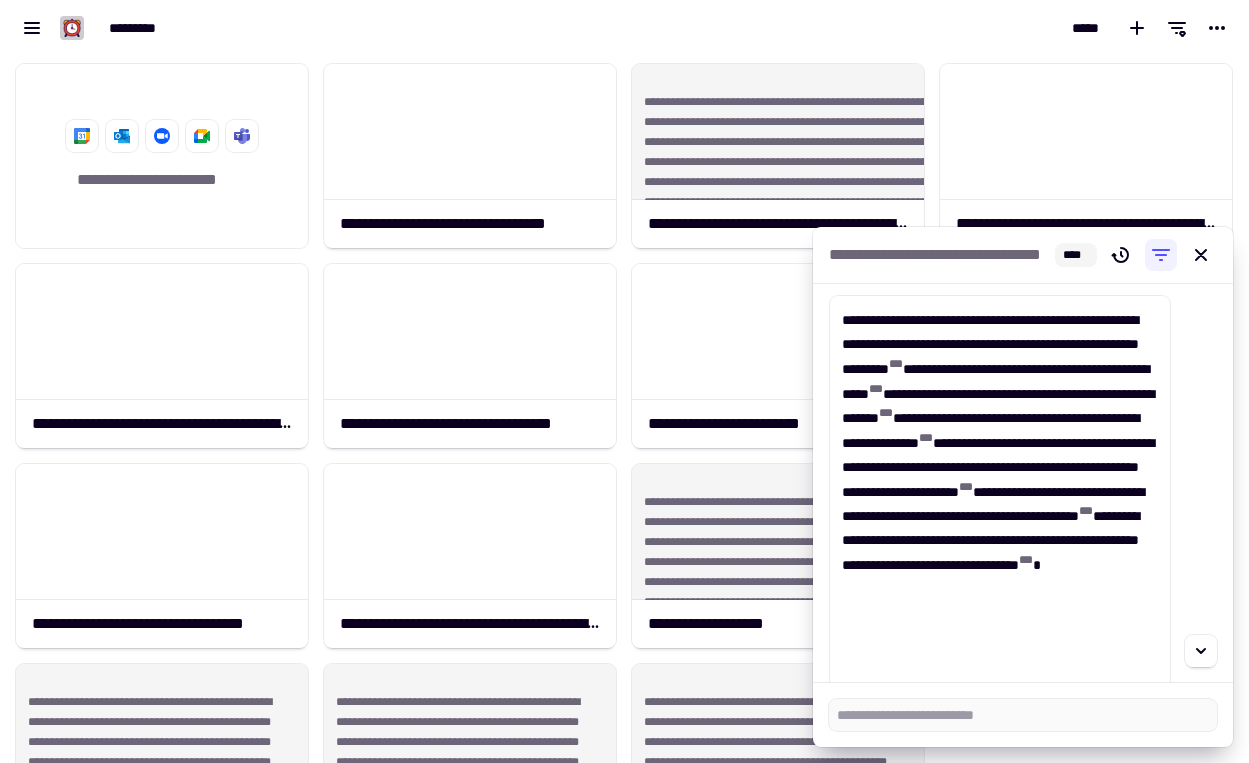scroll, scrollTop: 101, scrollLeft: 0, axis: vertical 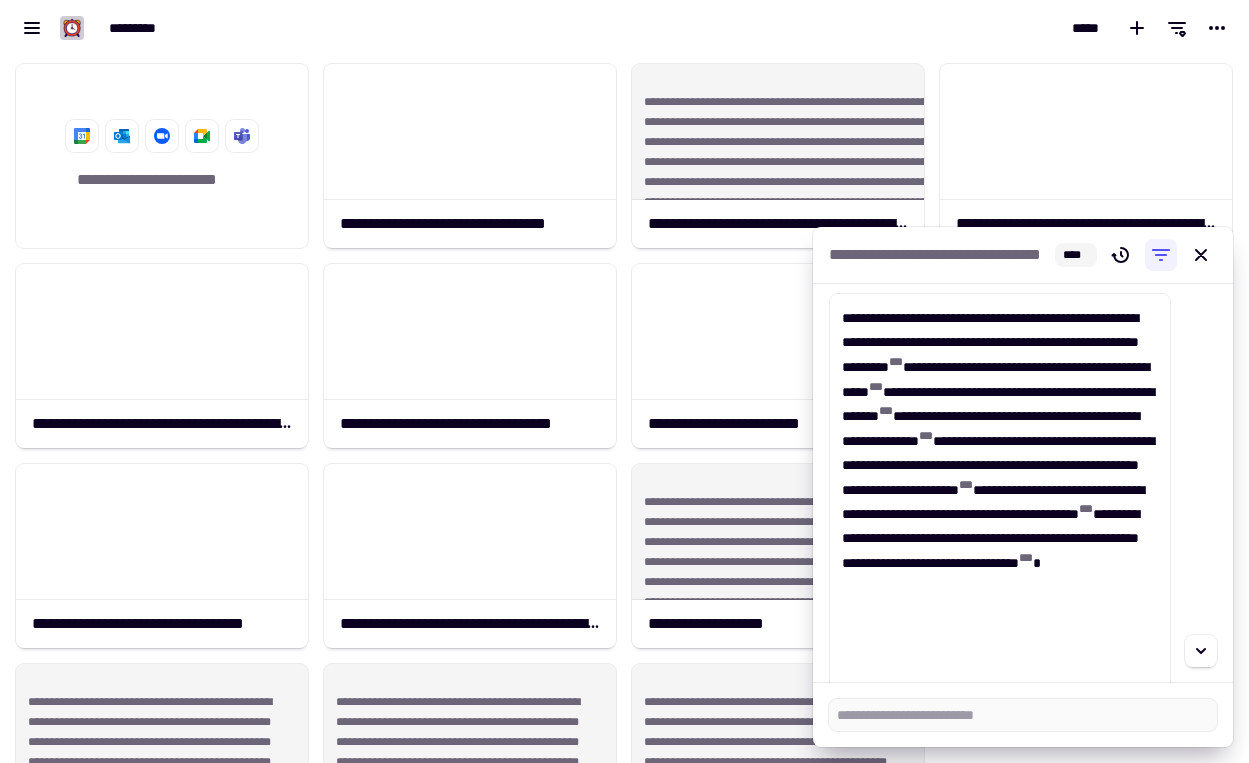 click on "**********" at bounding box center (312, 28) 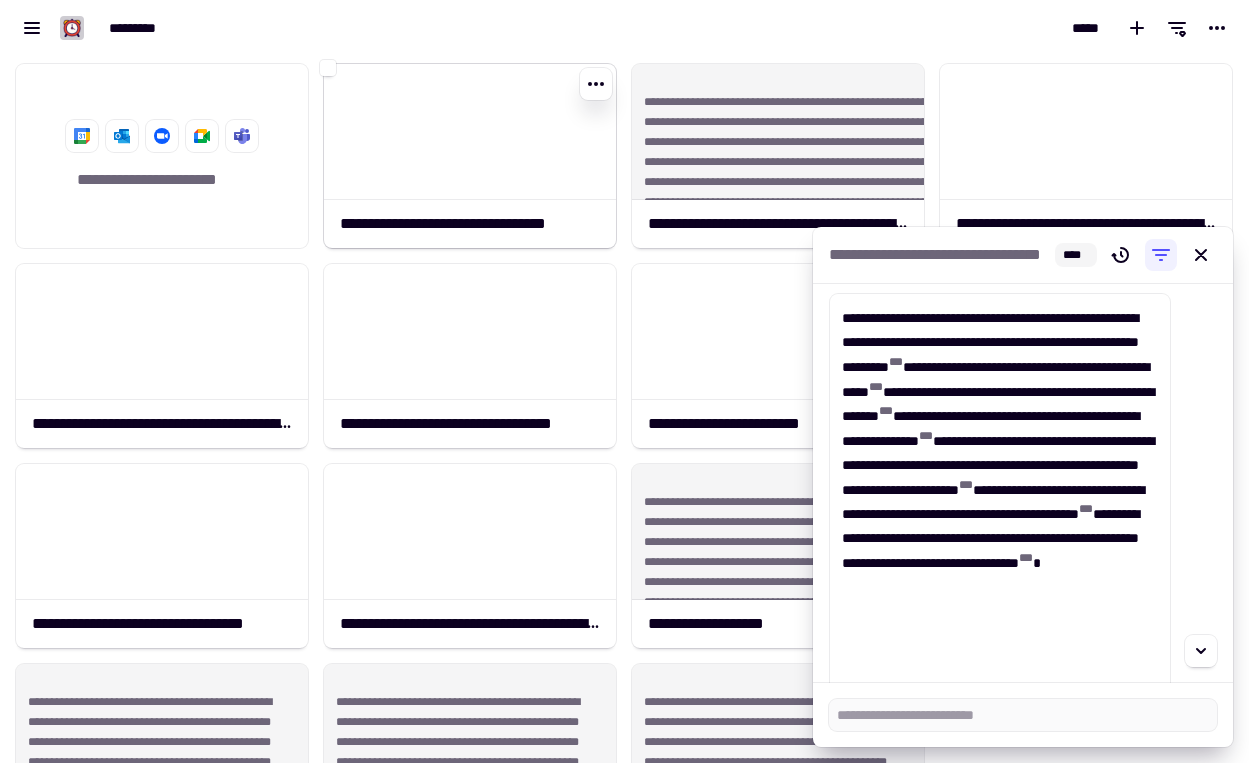 click 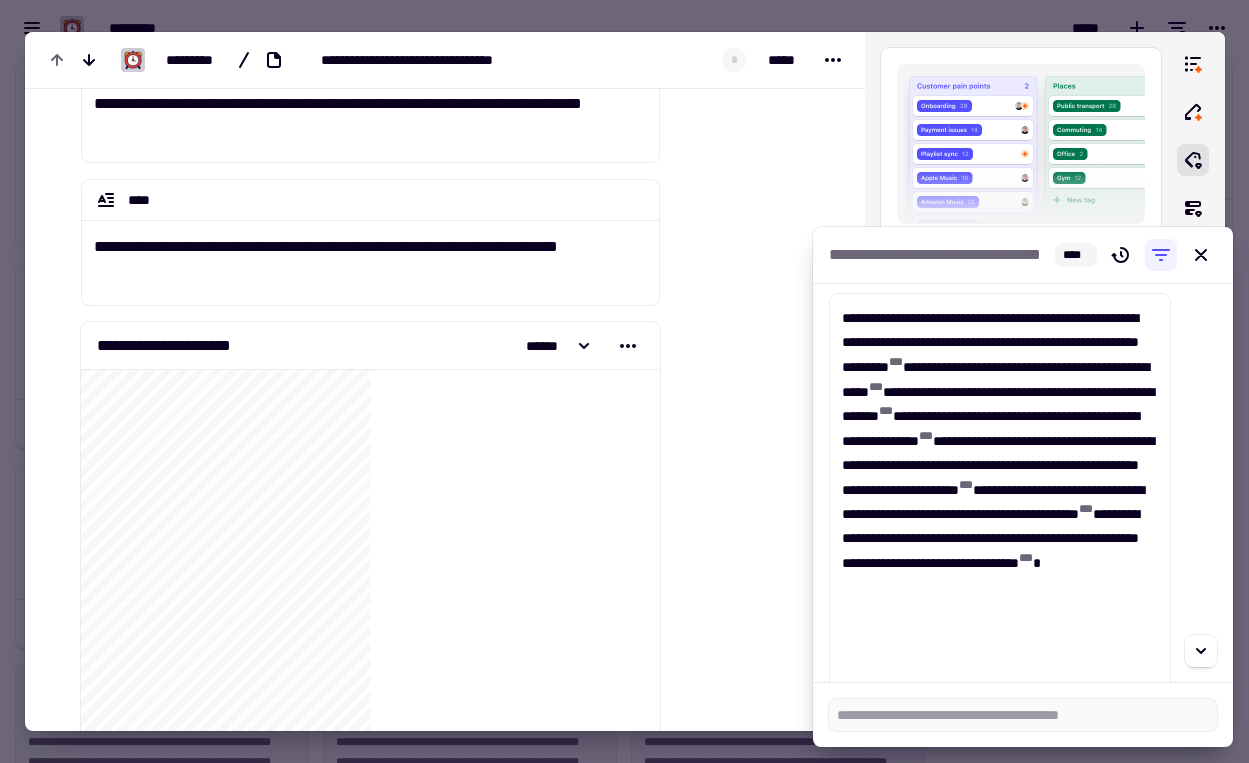 scroll, scrollTop: 462, scrollLeft: 0, axis: vertical 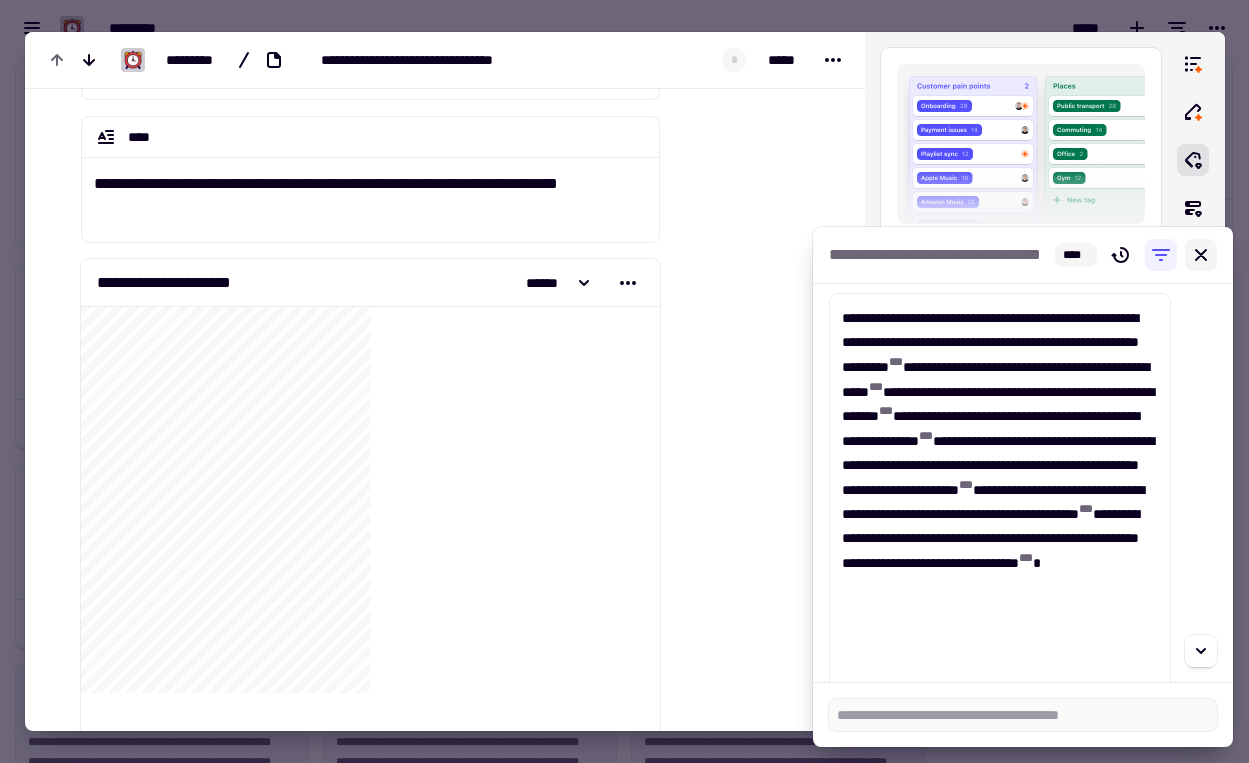 click 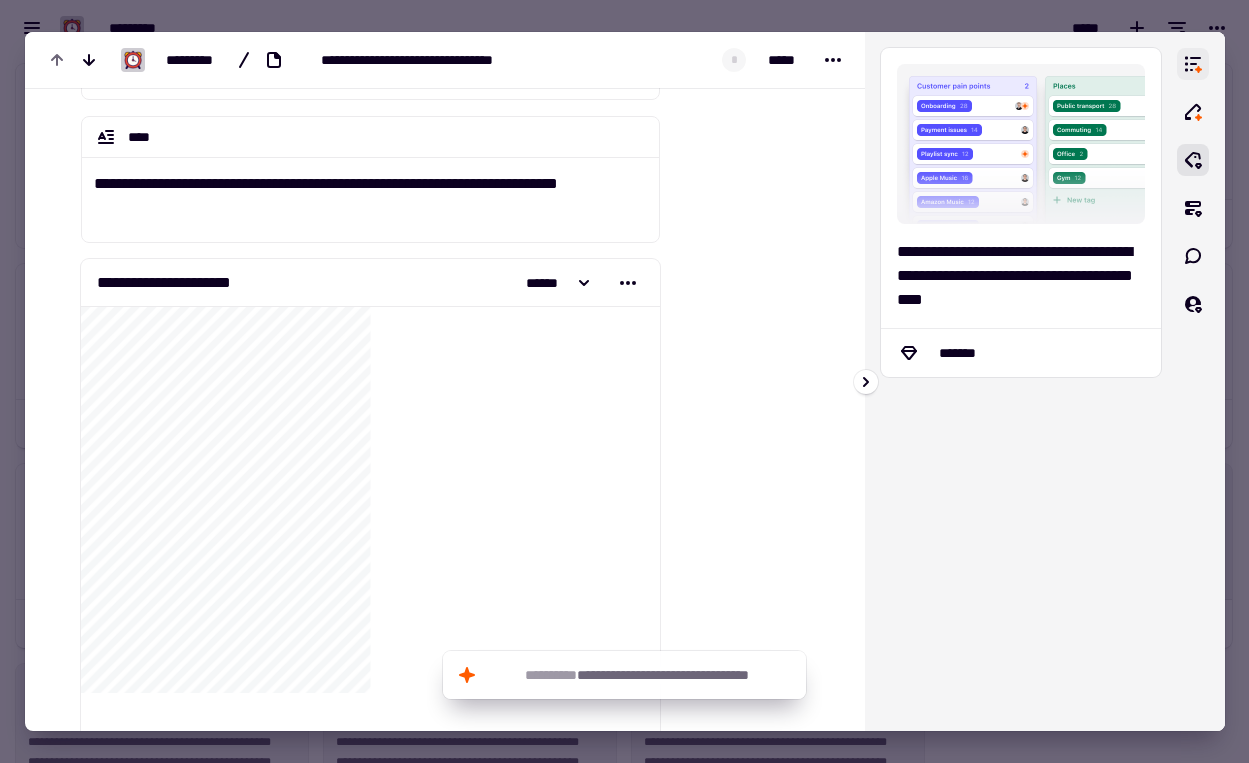 click 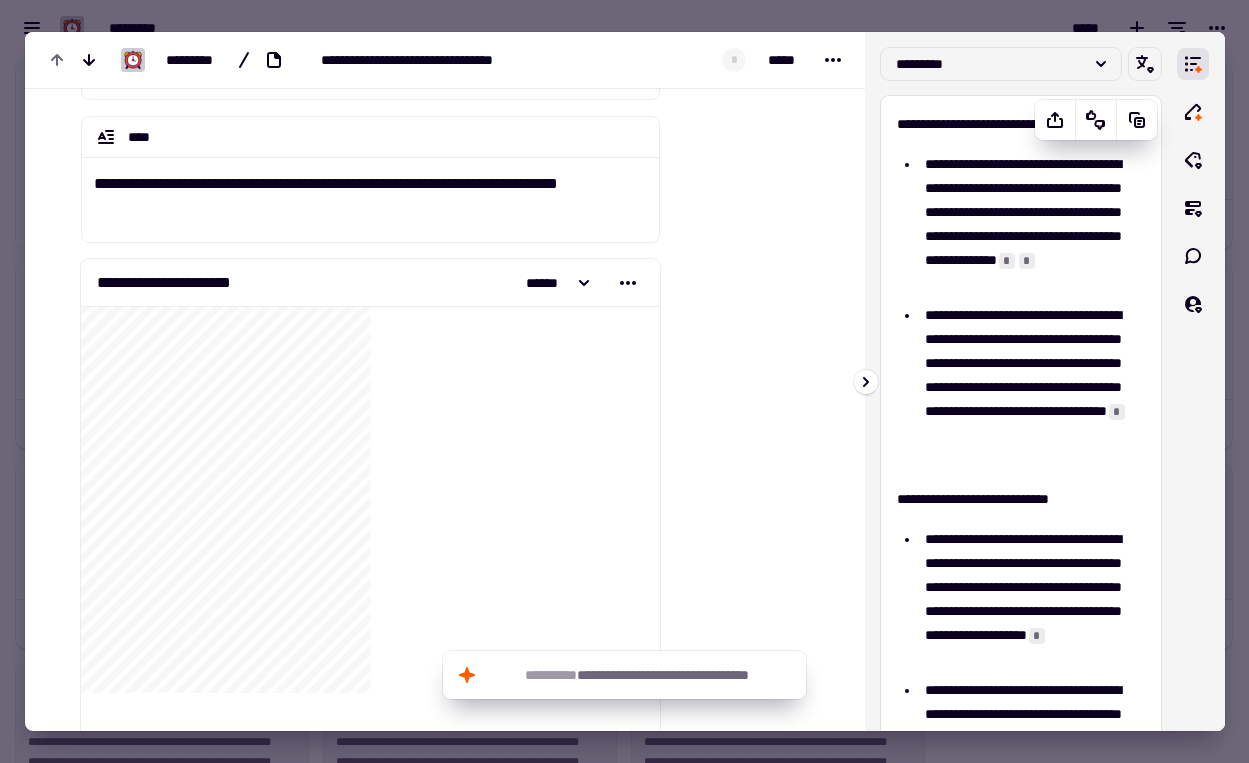 scroll, scrollTop: 0, scrollLeft: 0, axis: both 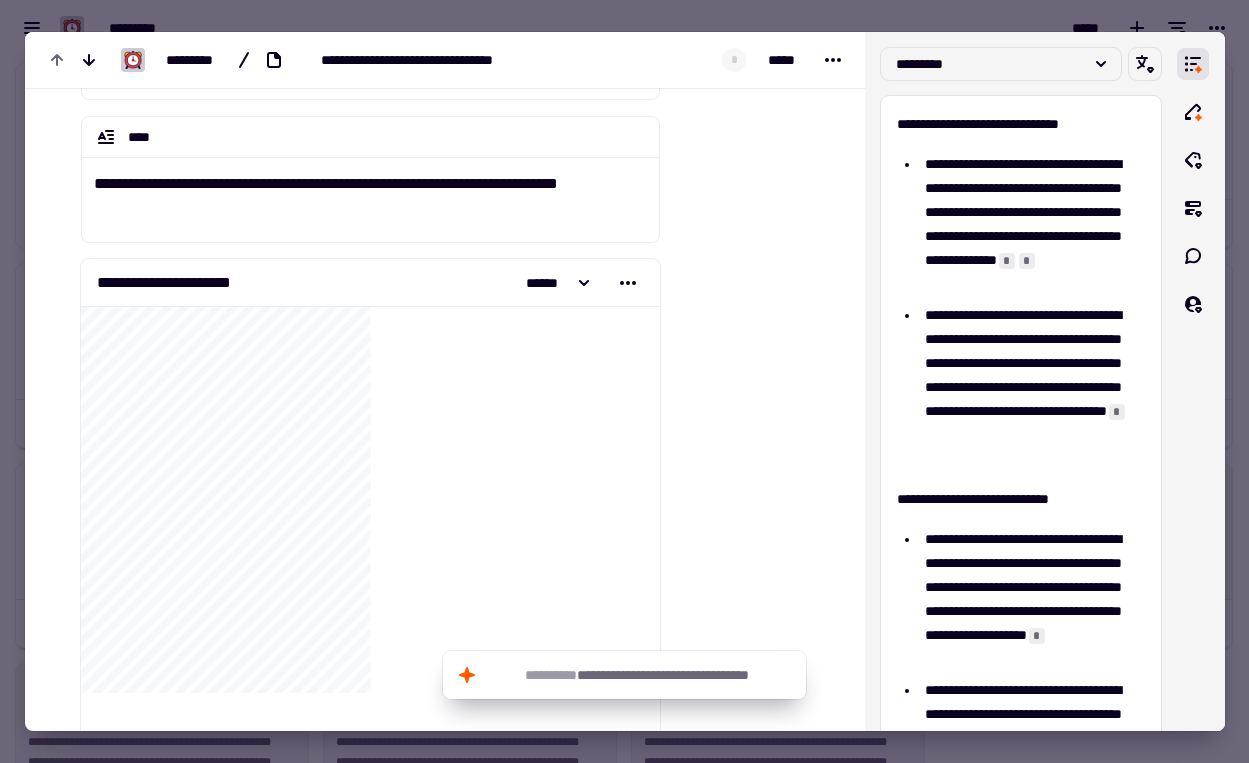 click at bounding box center (624, 381) 